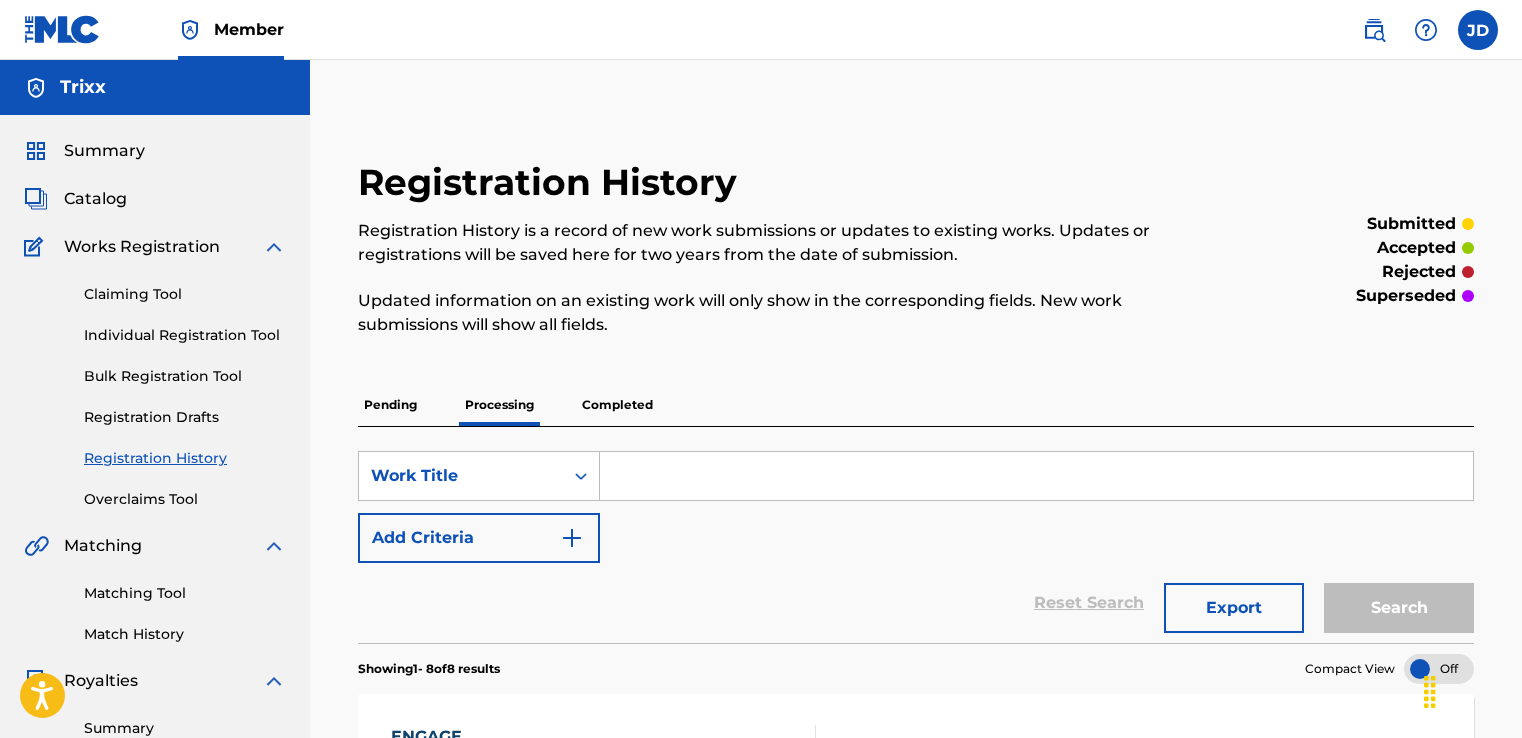 scroll, scrollTop: 643, scrollLeft: 0, axis: vertical 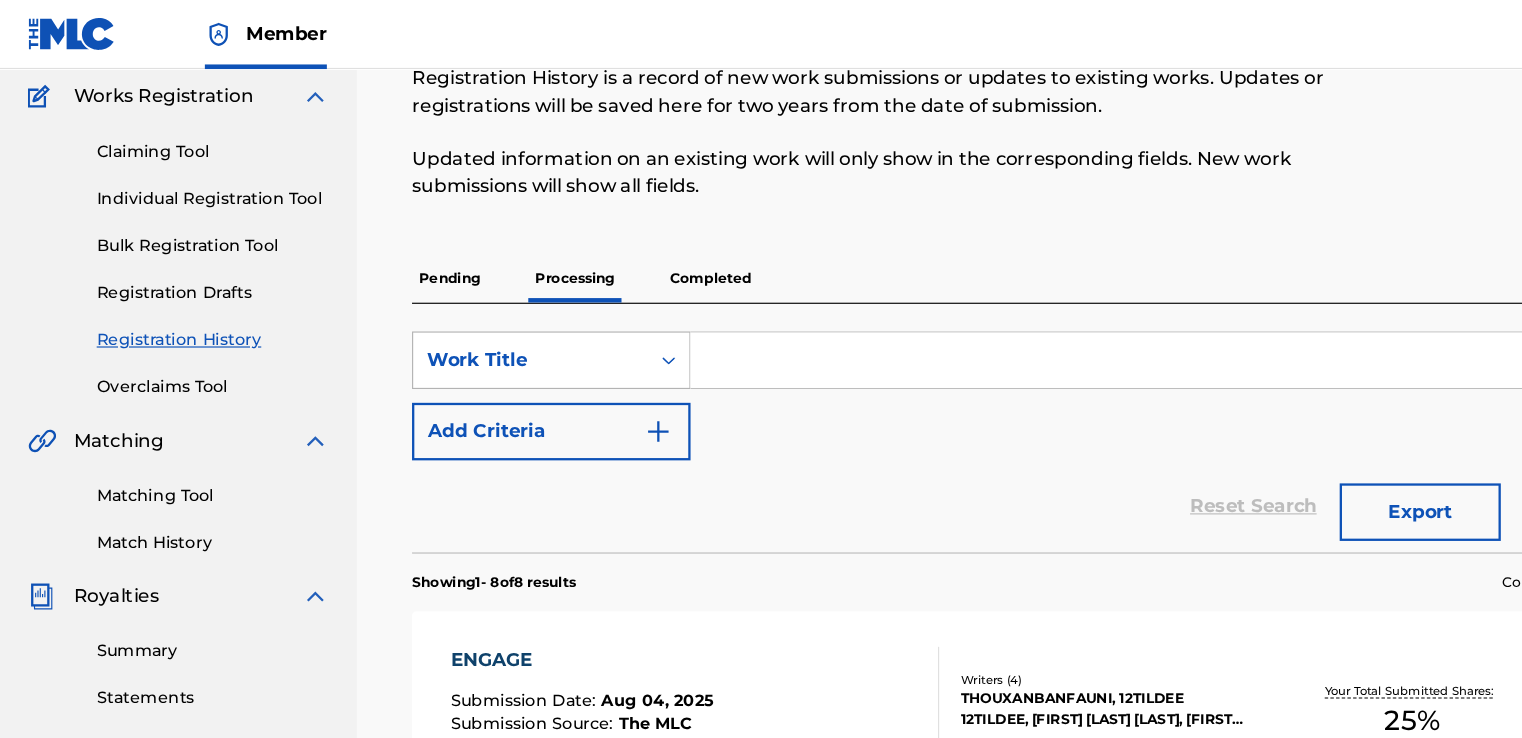 click 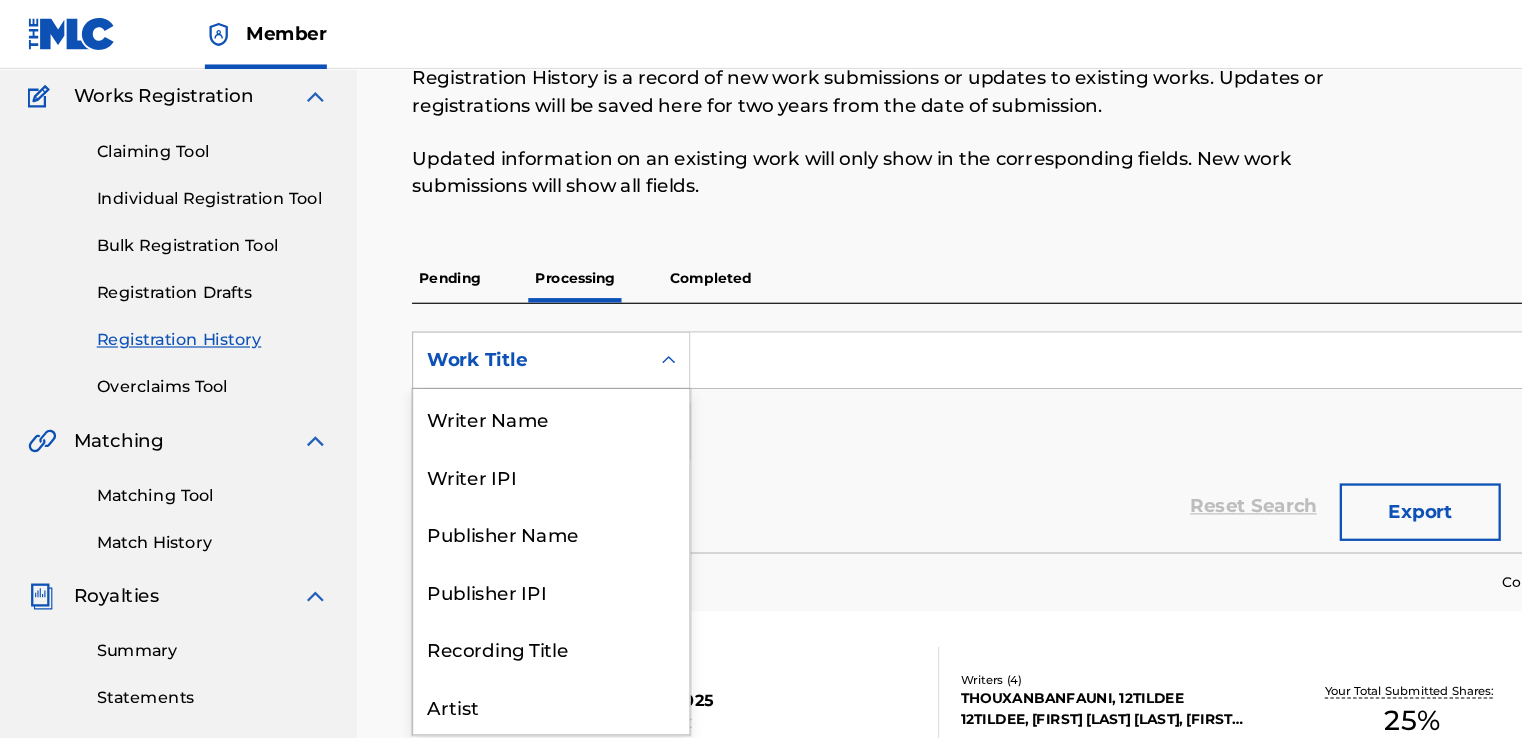 scroll, scrollTop: 100, scrollLeft: 0, axis: vertical 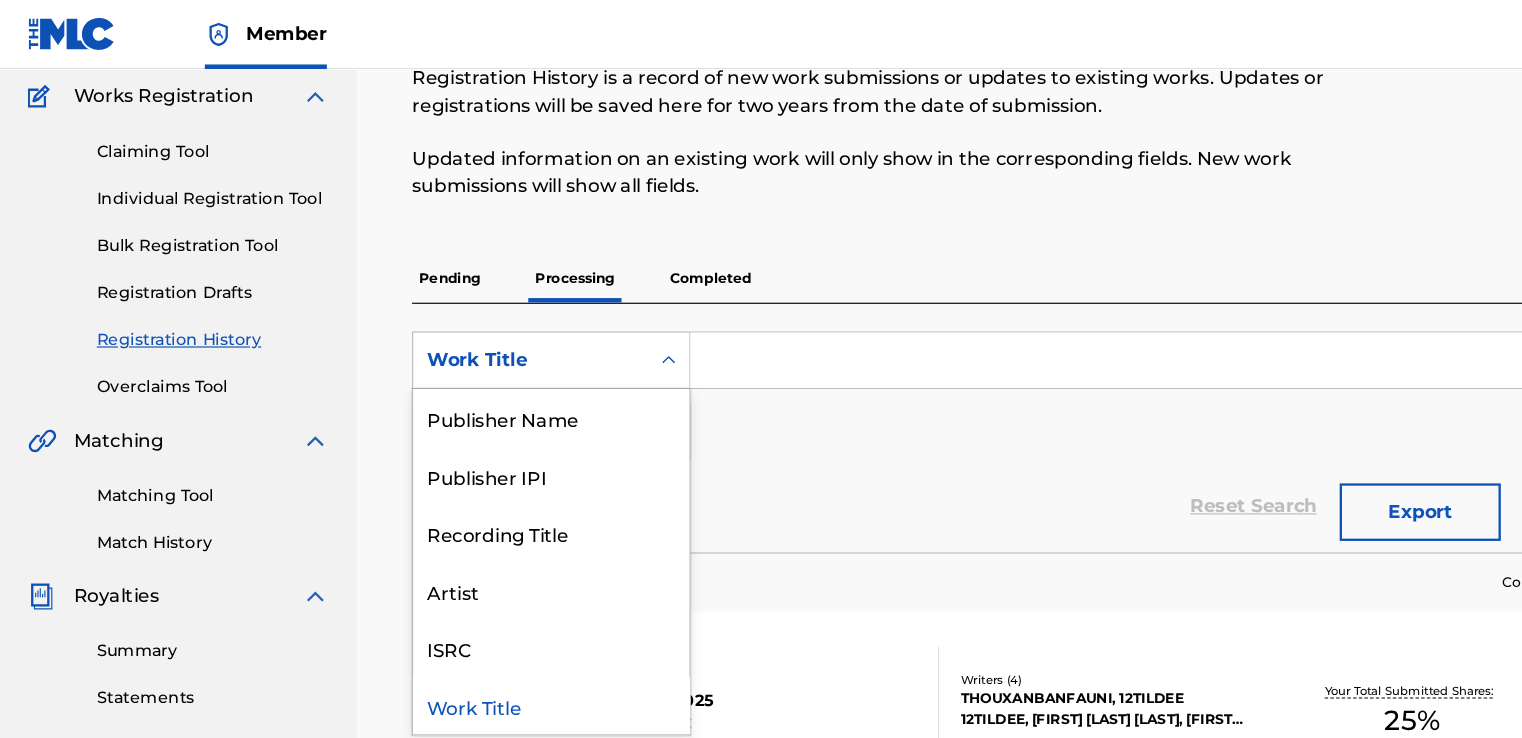 click on "SearchWithCriteria254840b2-ab27-4412-ba23-a12447b6f2b2 8 results available. Use Up and Down to choose options, press Enter to select the currently focused option, press Escape to exit the menu, press Tab to select the option and exit the menu. Work Title Writer Name Writer IPI Publisher Name Publisher IPI Recording Title Artist ISRC Work Title Add Criteria" at bounding box center (916, 344) 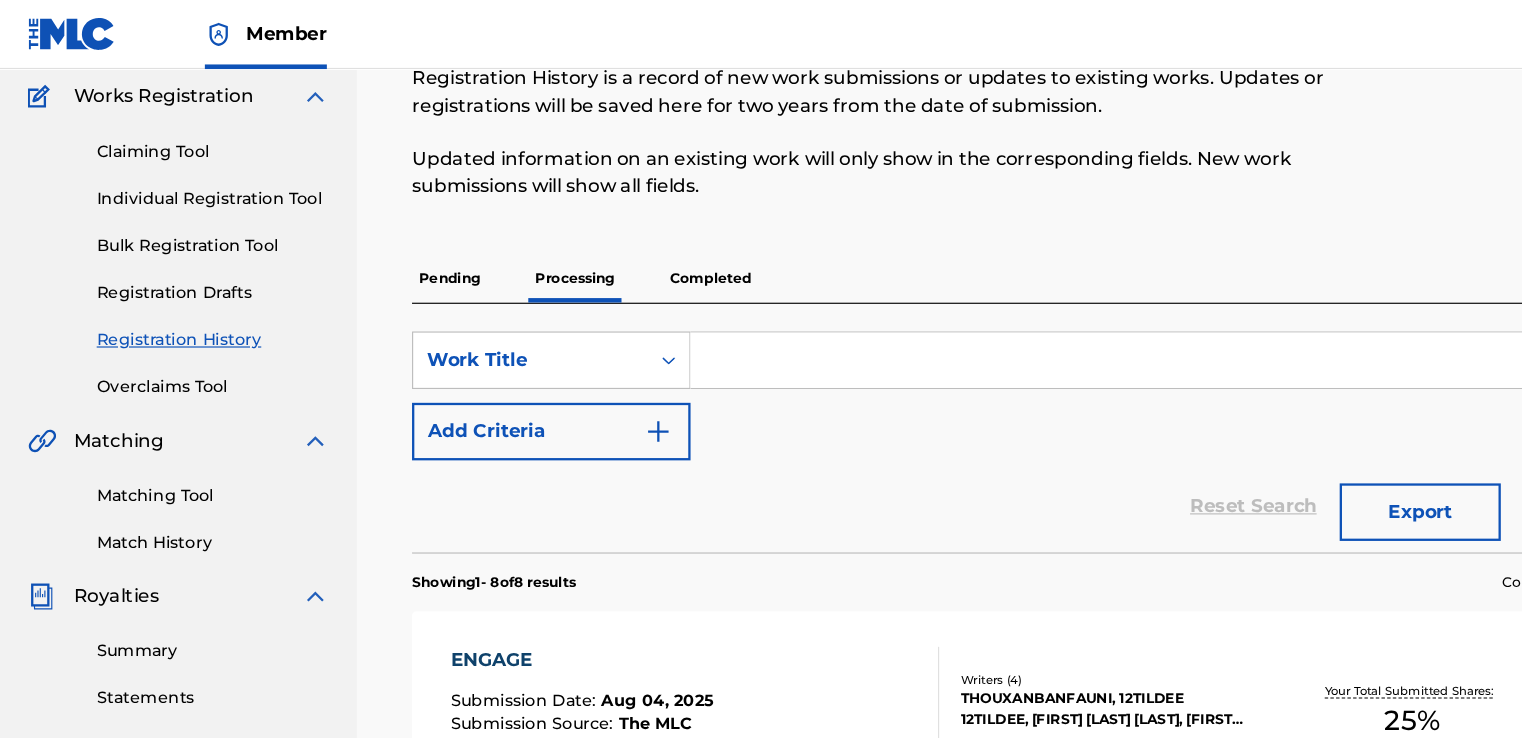 click at bounding box center (1036, 313) 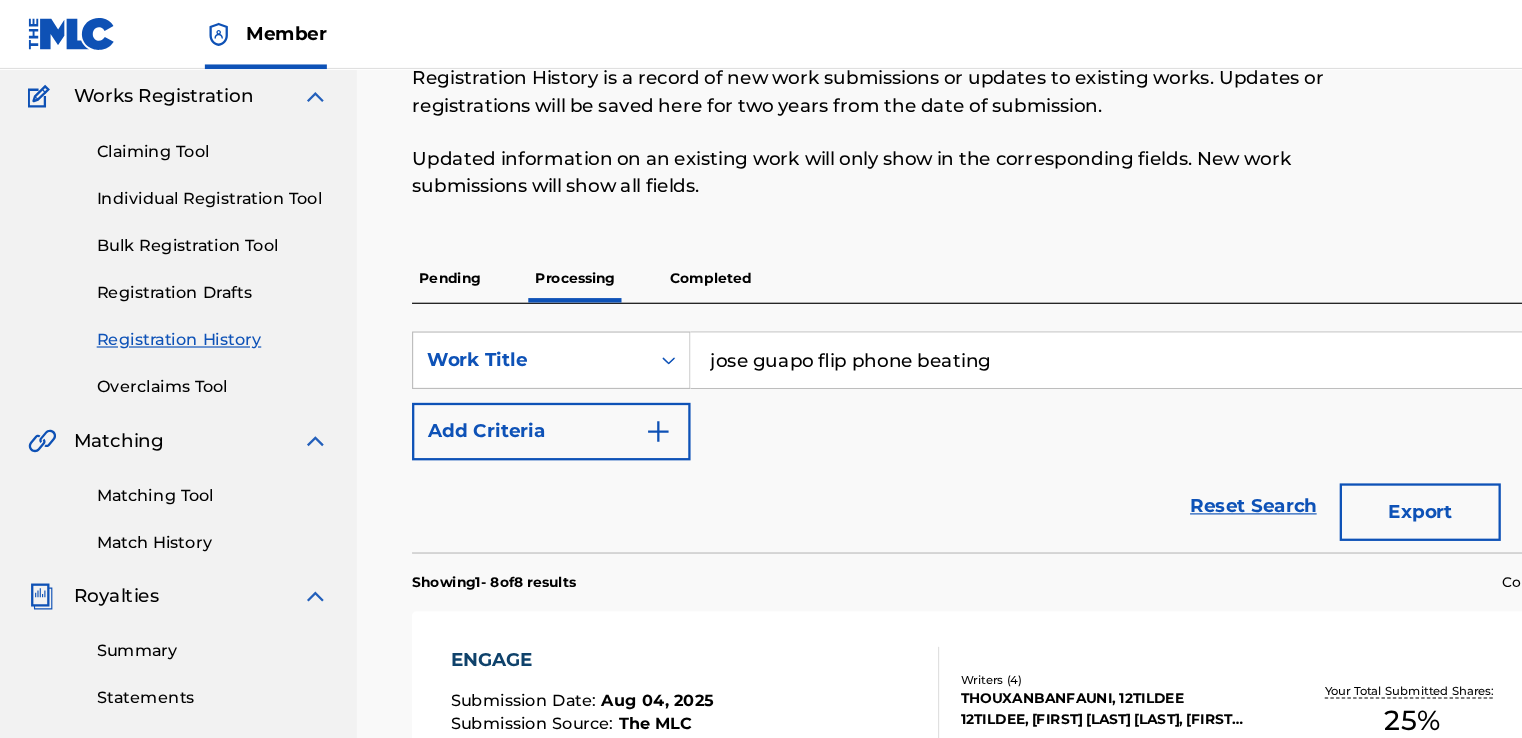 click on "Search" at bounding box center (1399, 445) 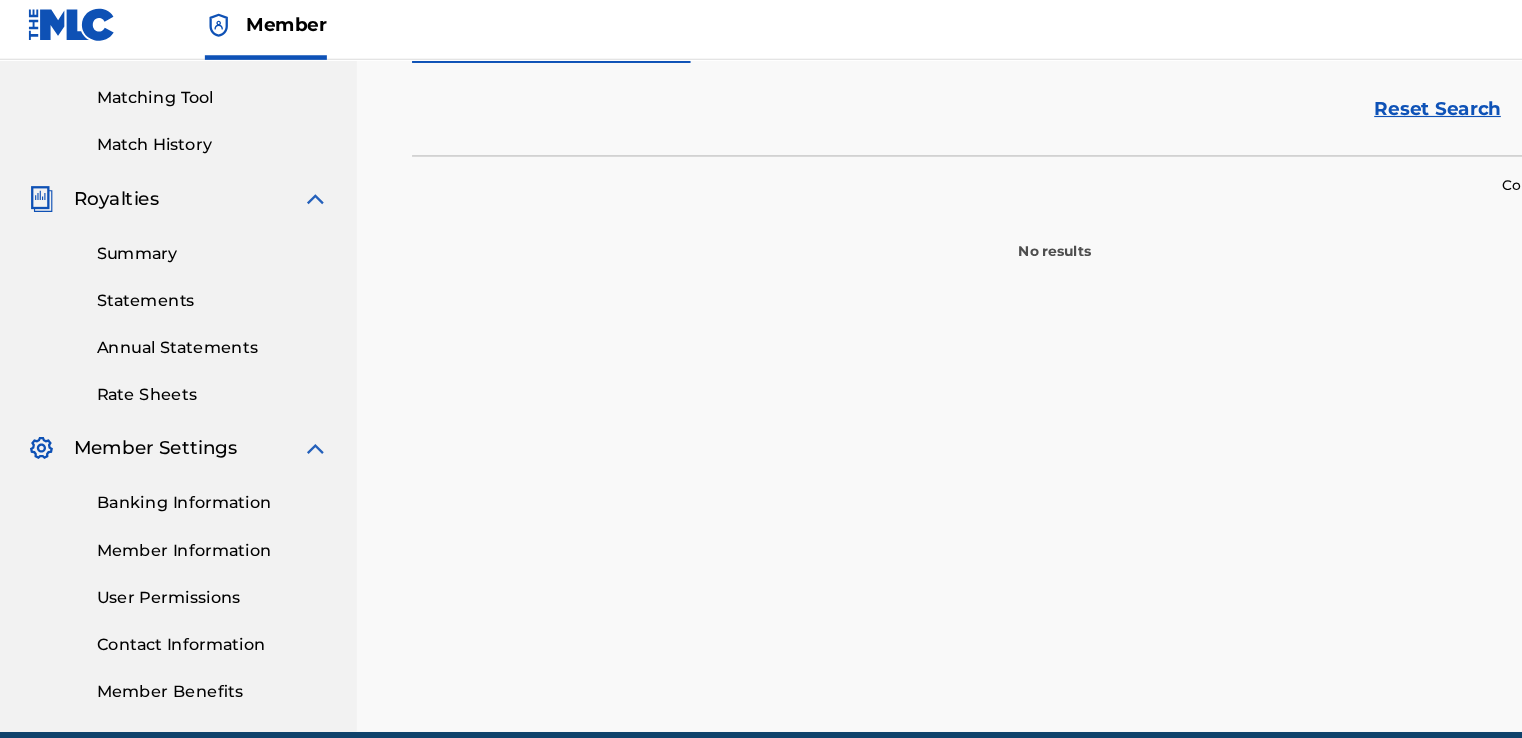 scroll, scrollTop: 500, scrollLeft: 0, axis: vertical 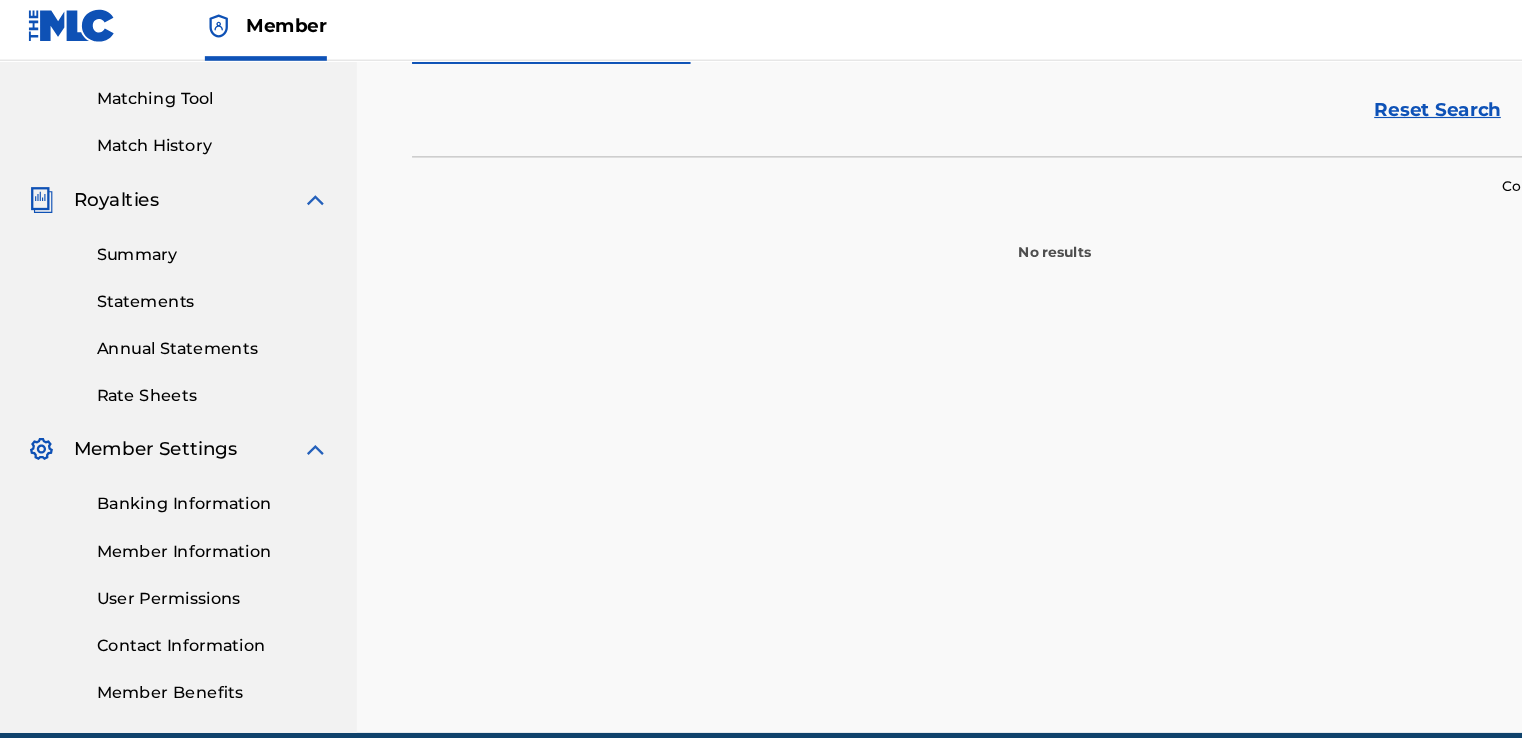 click on "Registration History Registration History is a record of new work submissions or updates to existing works. Updates or registrations will be saved here for two years from the date of submission. Updated information on an existing work will only show in the corresponding fields. New work submissions will show all fields.   submitted   accepted   rejected   superseded Pending Processing Completed SearchWithCriteria254840b2-ab27-4412-ba23-a12447b6f2b2 Work Title [FIRST] [LAST] flip phone beating Add Criteria Reset Search Search Compact View No results" at bounding box center [916, 127] 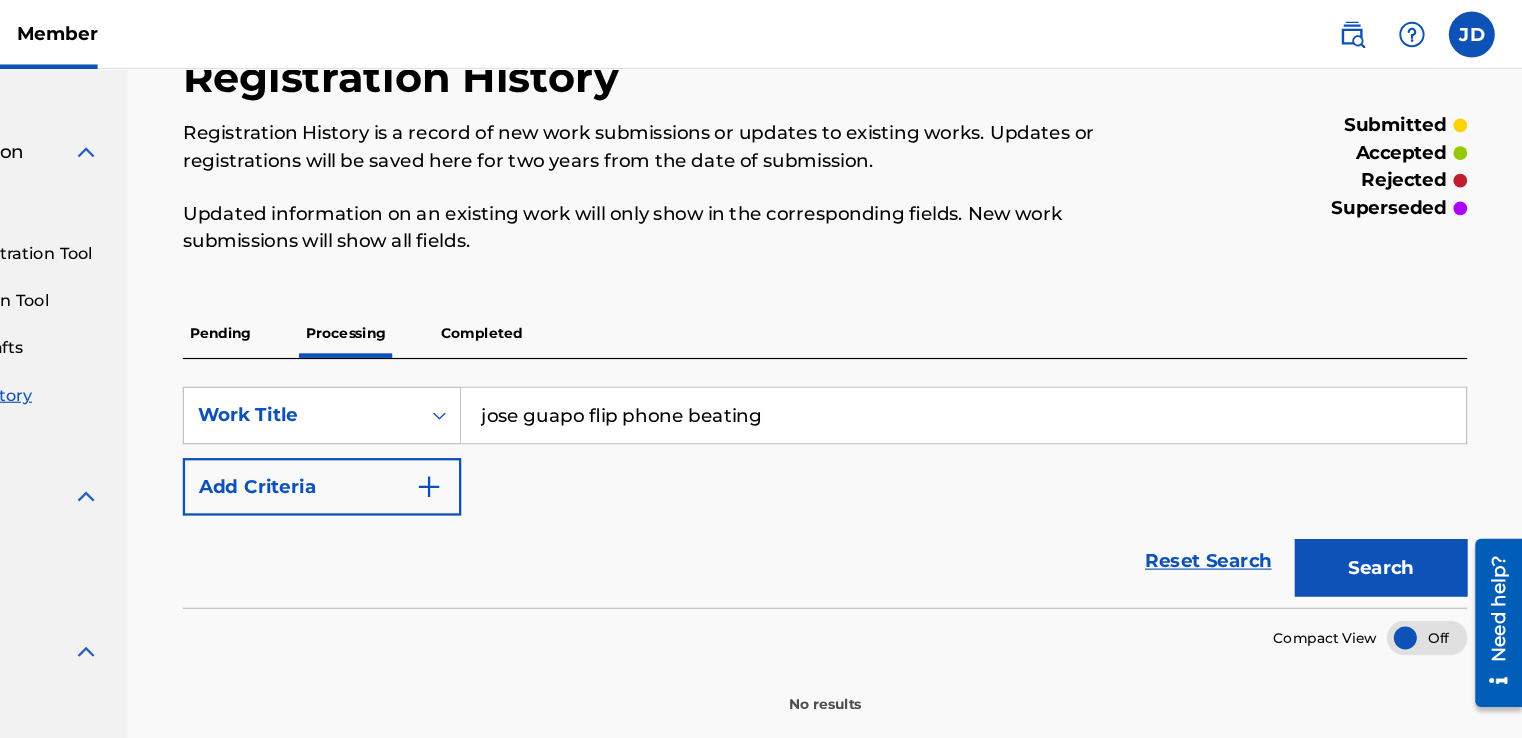 scroll, scrollTop: 108, scrollLeft: 0, axis: vertical 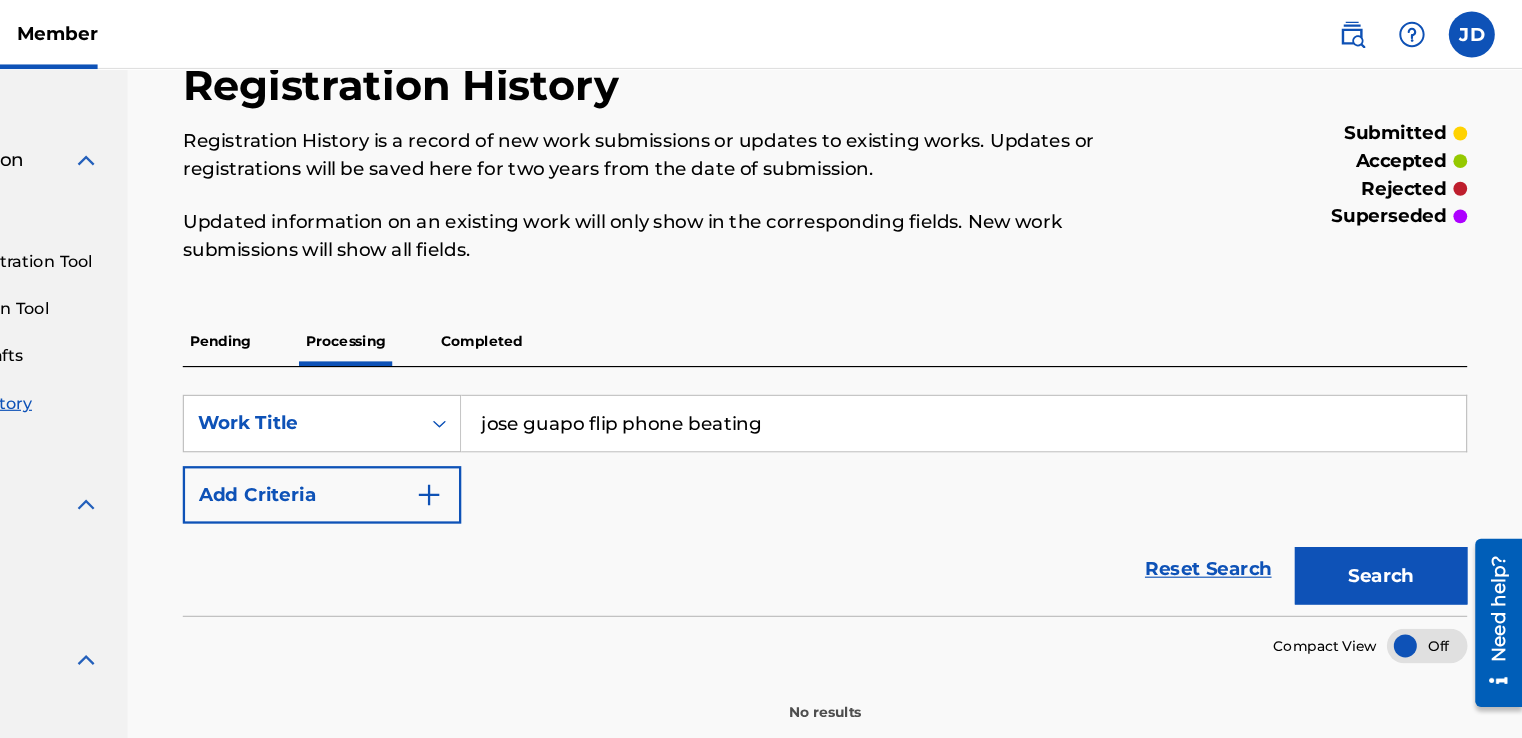 drag, startPoint x: 938, startPoint y: 374, endPoint x: 610, endPoint y: 384, distance: 328.1524 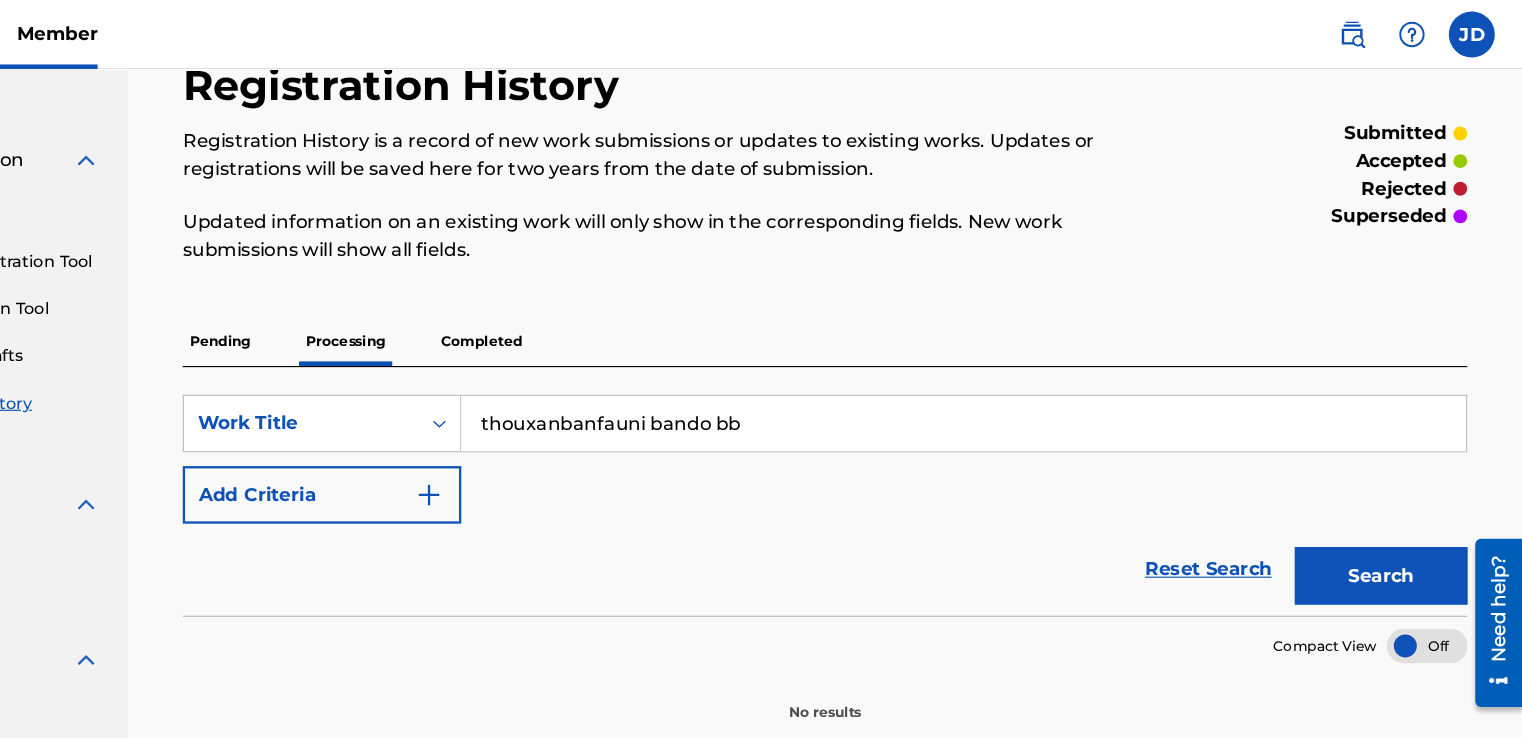 type on "thouxanbanfauni bando bb" 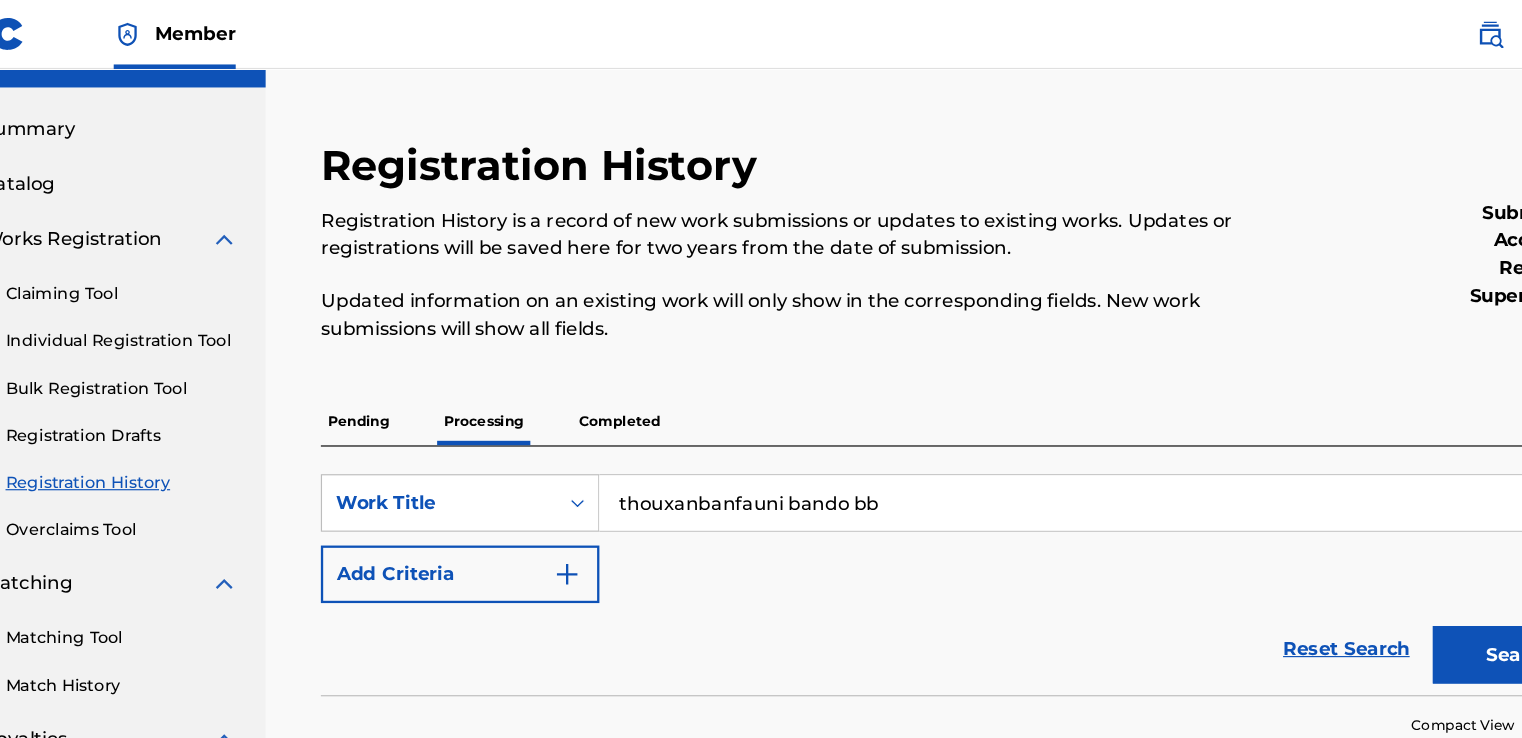 scroll, scrollTop: 38, scrollLeft: 0, axis: vertical 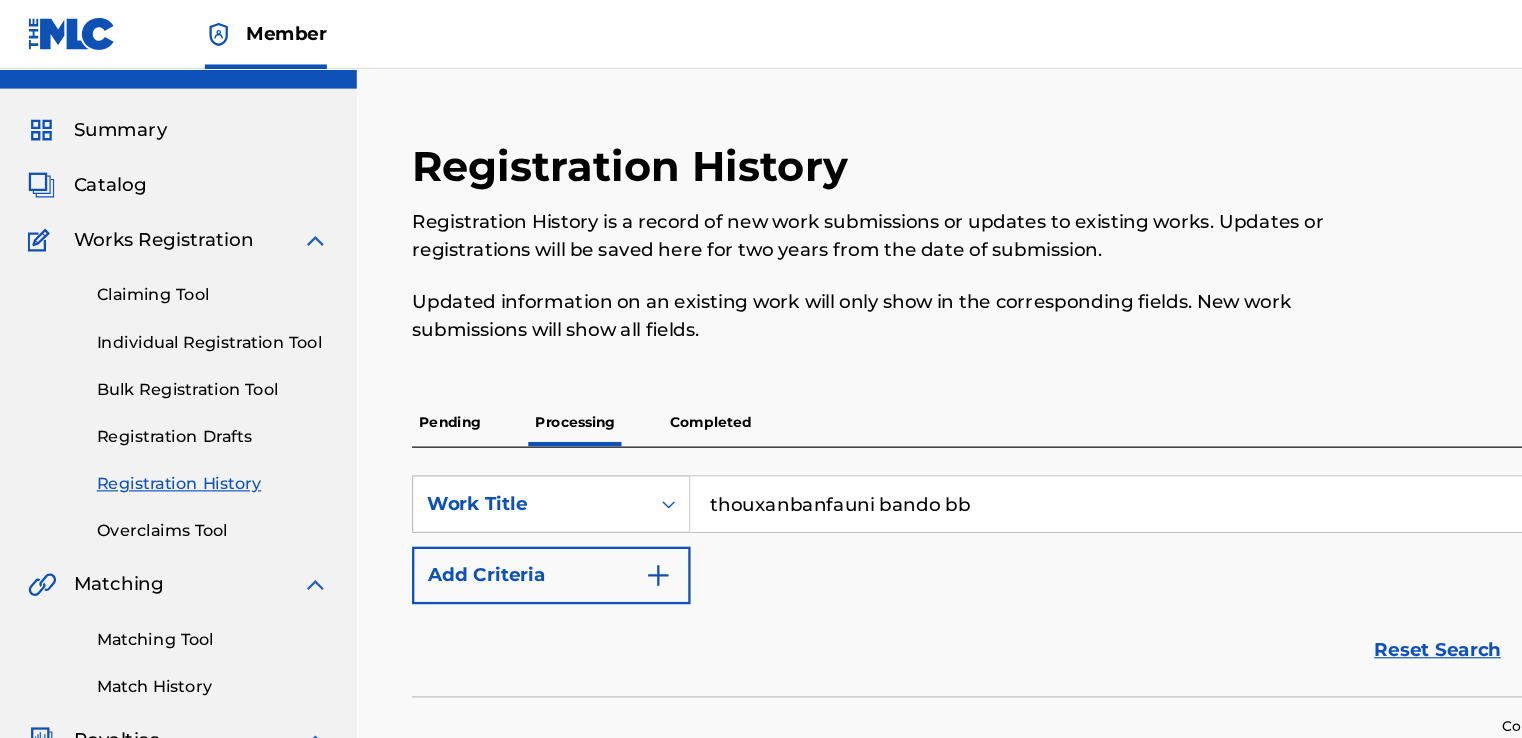 click on "Individual Registration Tool" at bounding box center [185, 297] 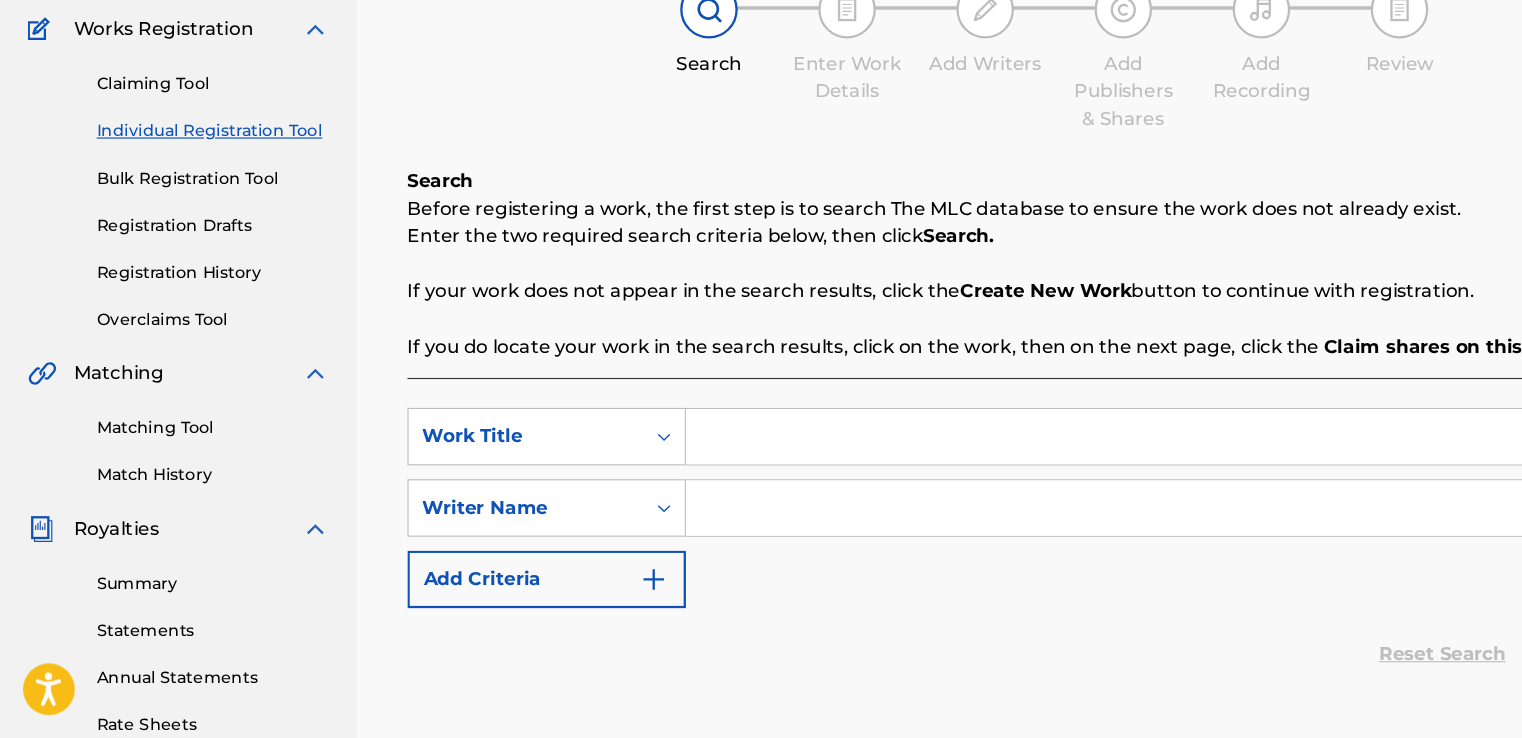 scroll, scrollTop: 143, scrollLeft: 0, axis: vertical 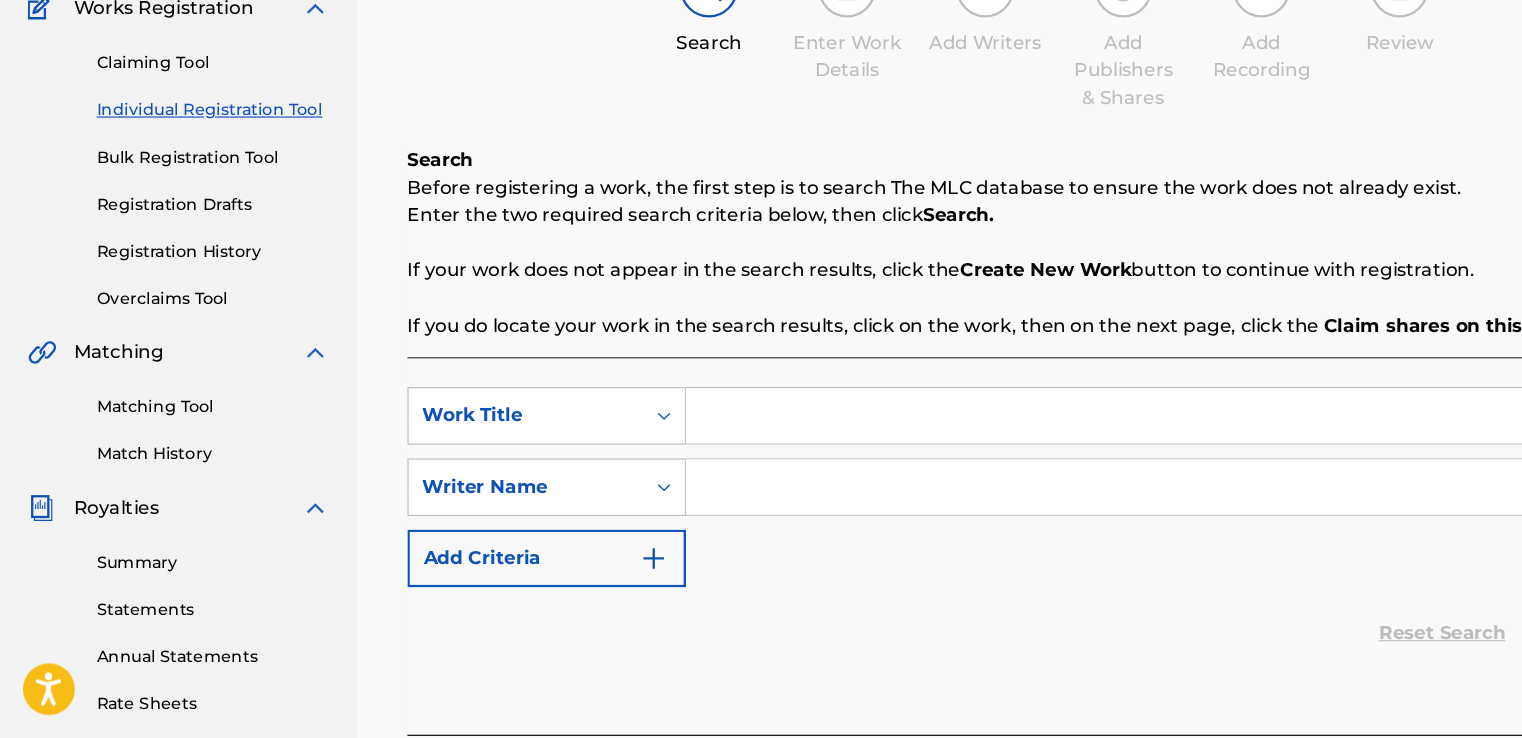 click at bounding box center [1036, 458] 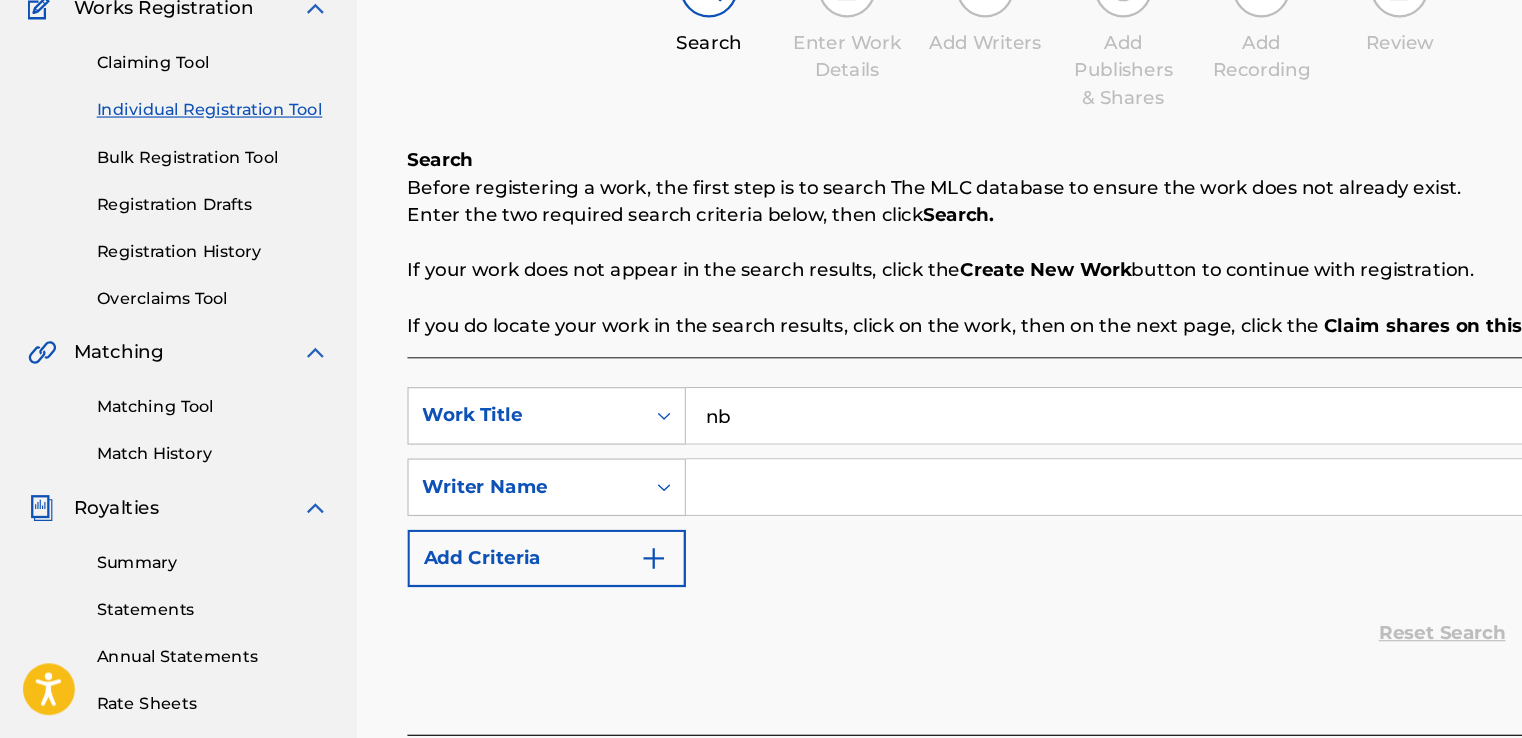 type on "n" 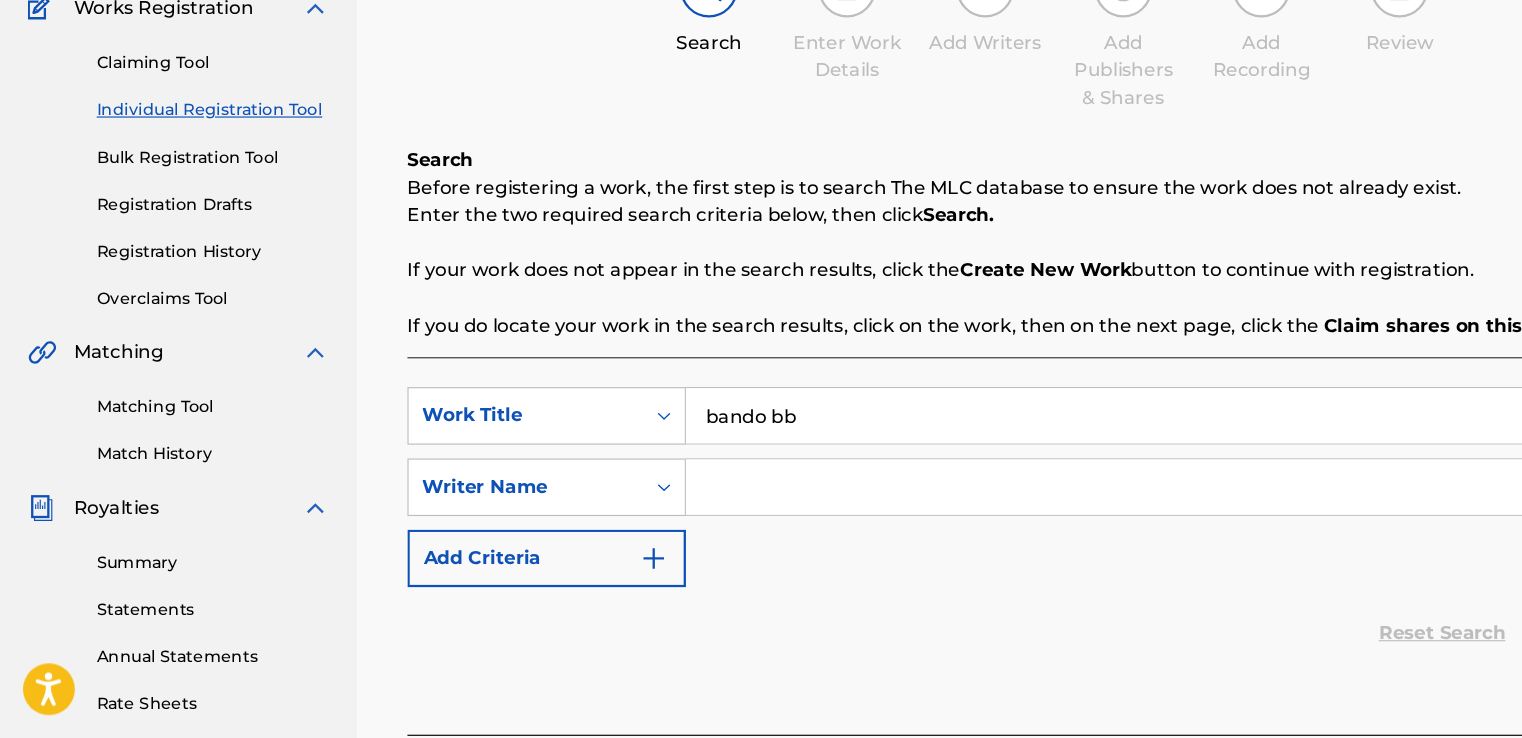 type on "bando bb" 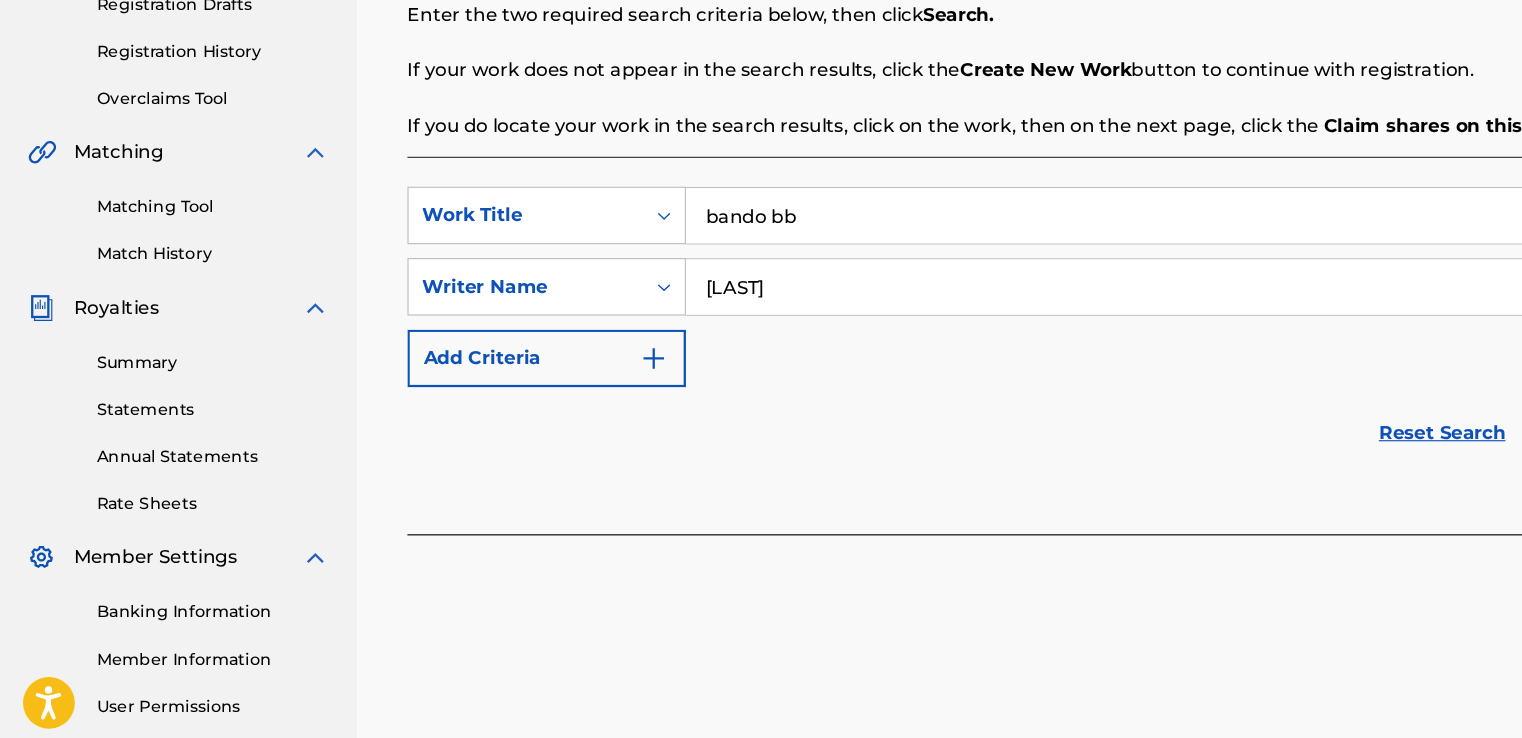 scroll, scrollTop: 329, scrollLeft: 0, axis: vertical 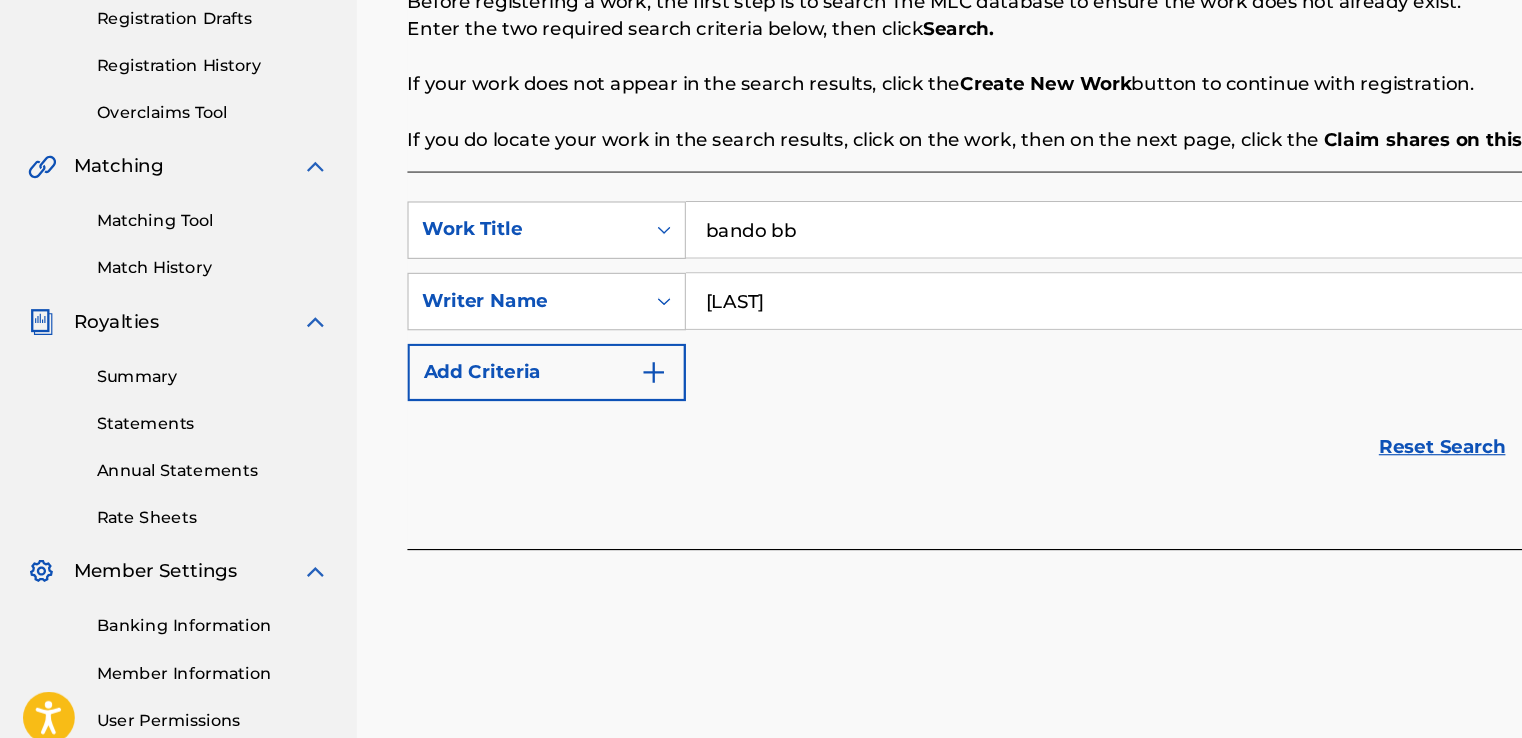 click on "SearchWithCriteria9e315291-07a4-4d77-9543-d8e0e14c89bc Work Title bando bb SearchWithCriteria2b34ab47-137d-4e4c-bffc-f773e981b177 Writer Name thouxanbanfauni Add Criteria Reset Search Search" at bounding box center [916, 385] 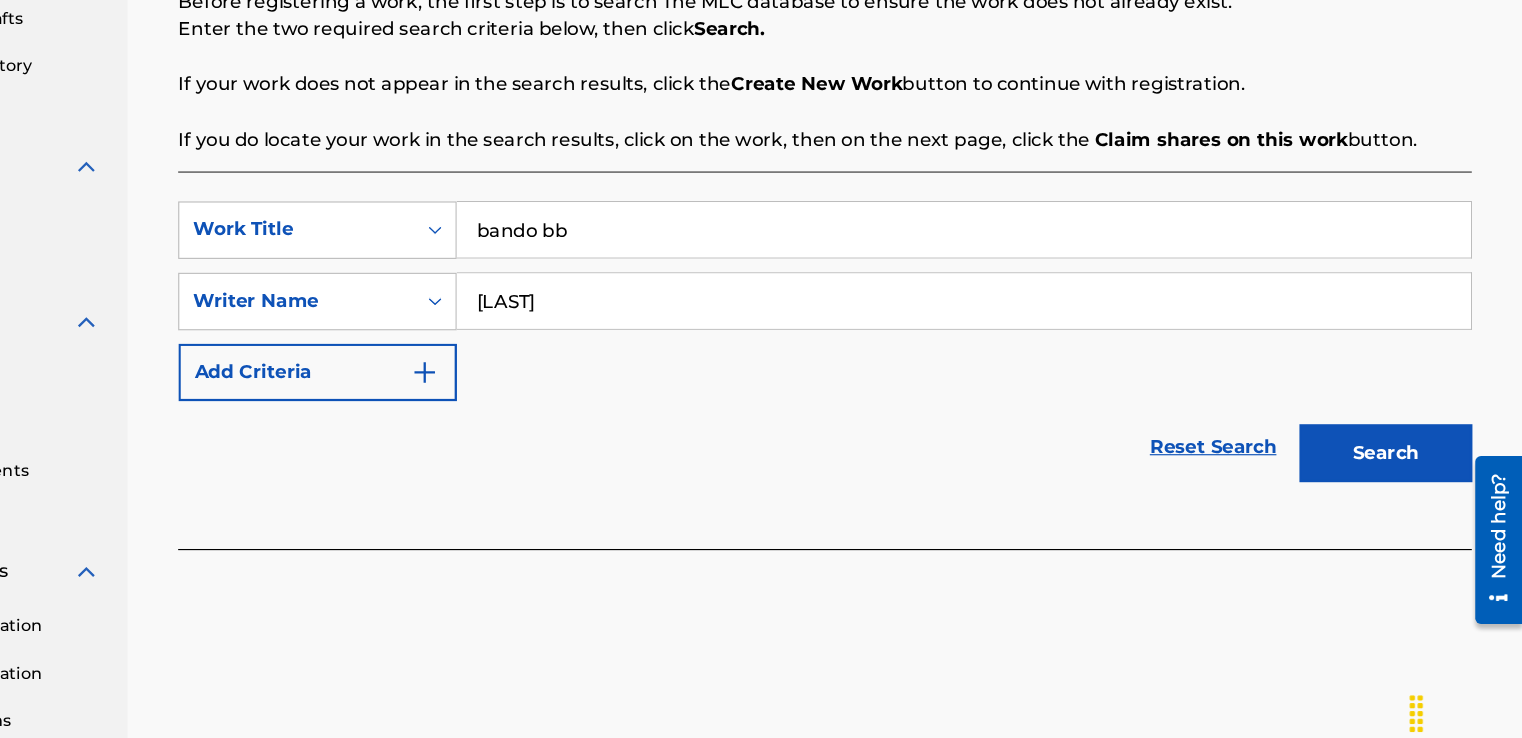 click on "Search" at bounding box center [1403, 466] 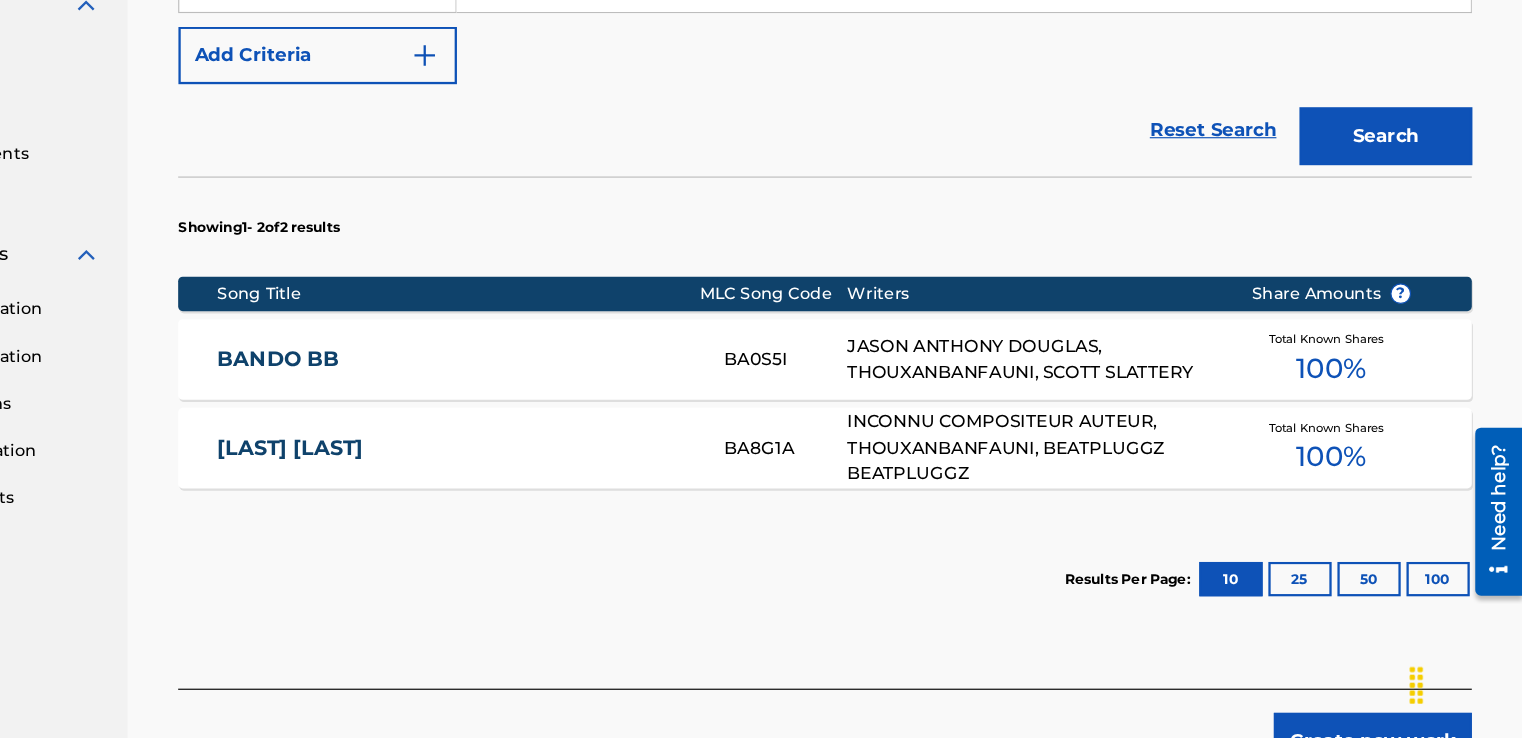 scroll, scrollTop: 584, scrollLeft: 0, axis: vertical 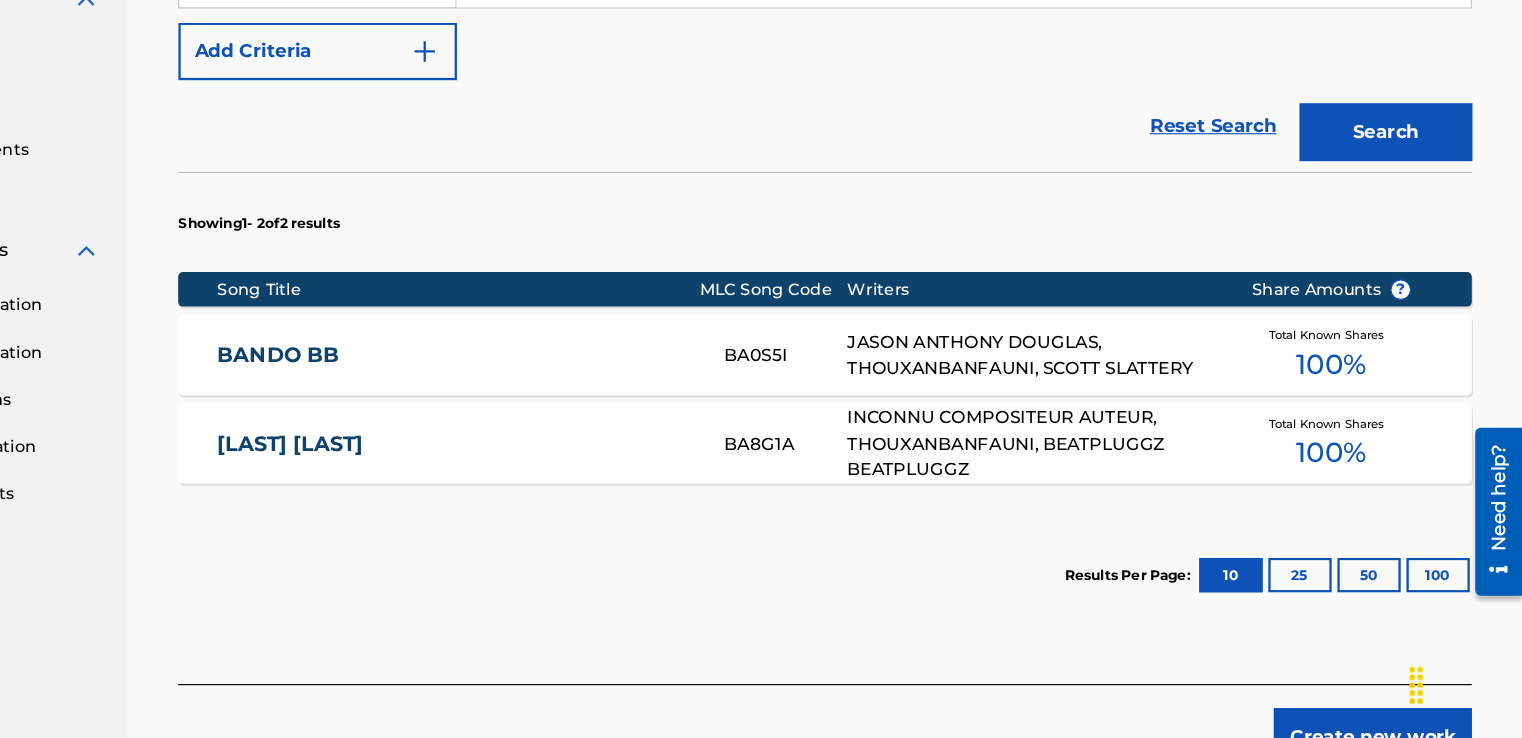 click on "BANDO BB" at bounding box center (595, 405) 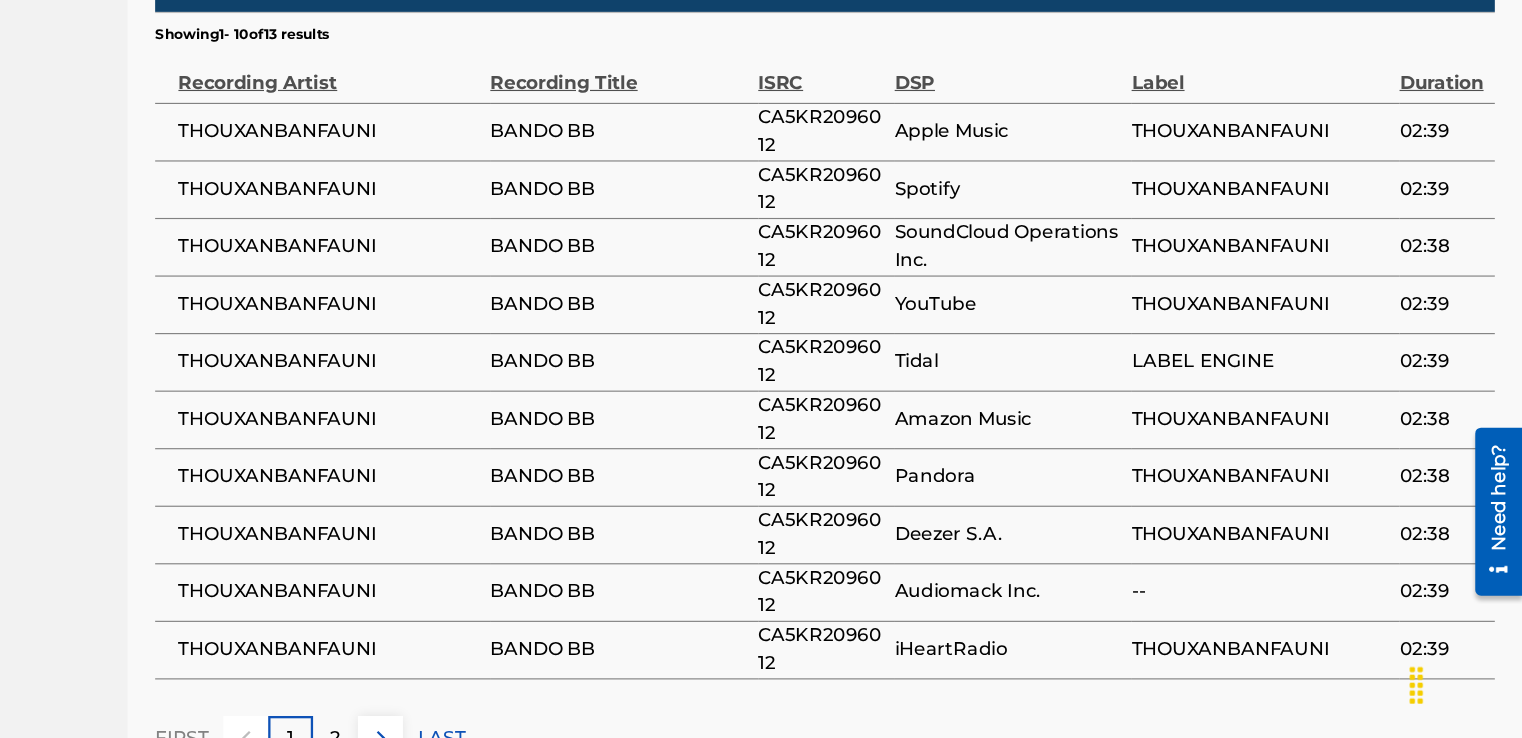 scroll, scrollTop: 2326, scrollLeft: 0, axis: vertical 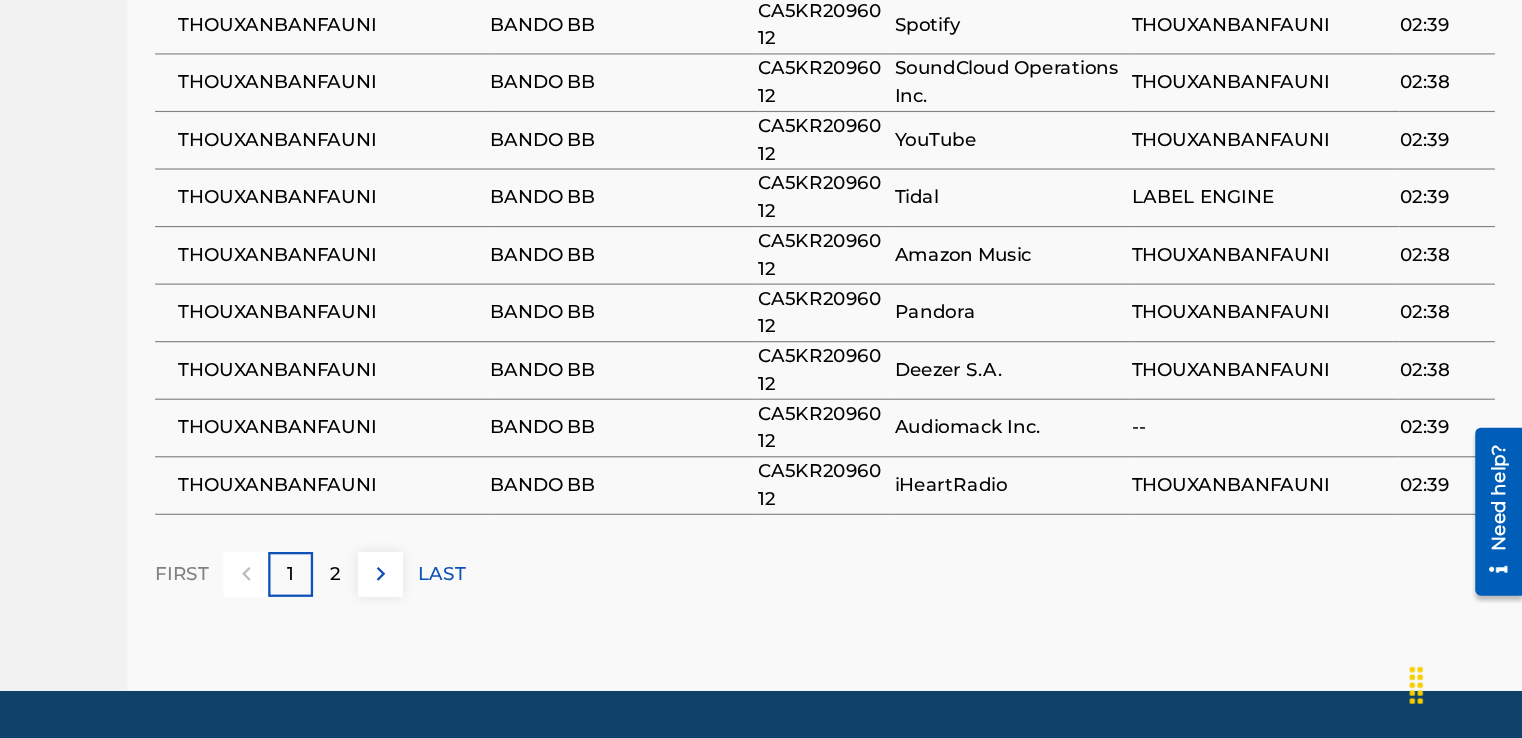 click on "2" at bounding box center [490, 595] 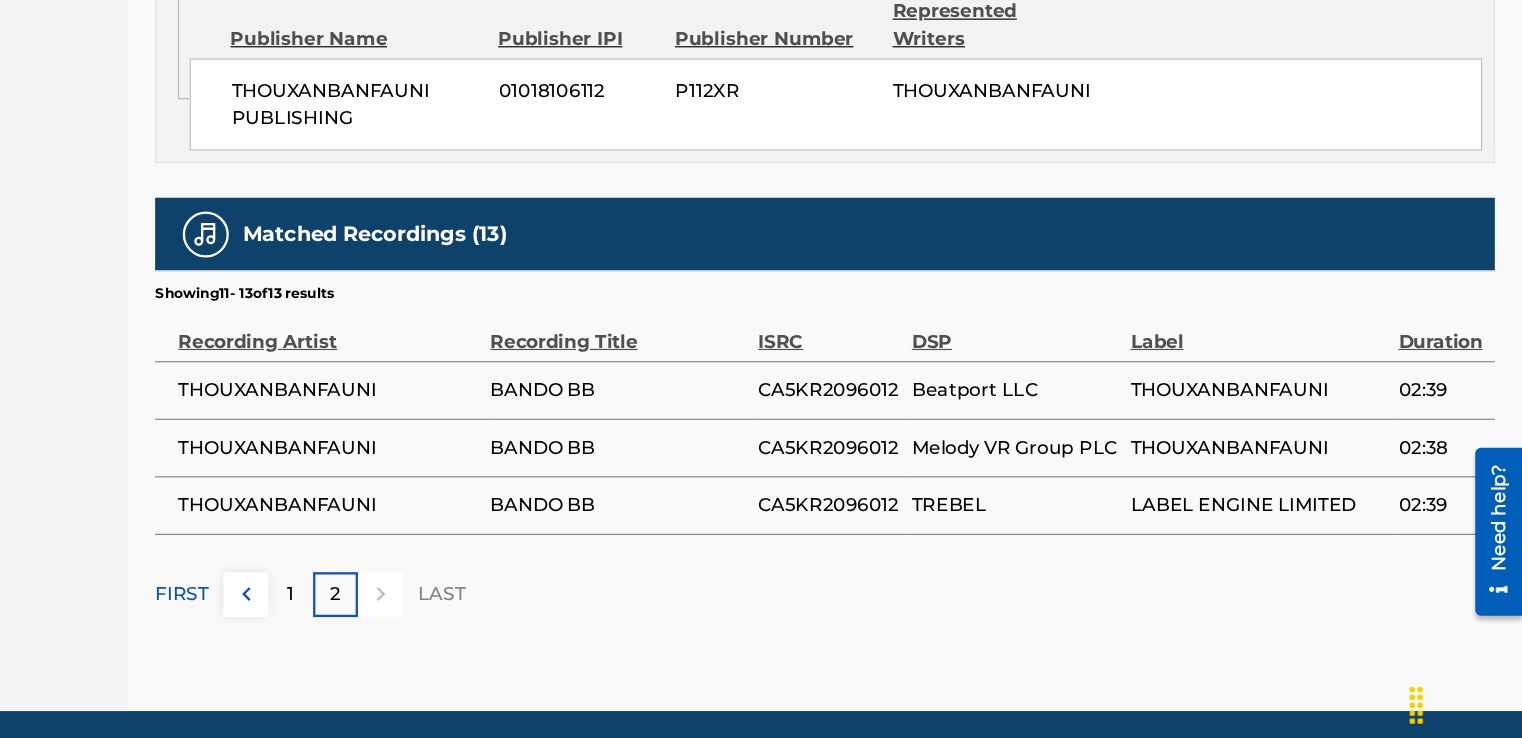 scroll, scrollTop: 1975, scrollLeft: 0, axis: vertical 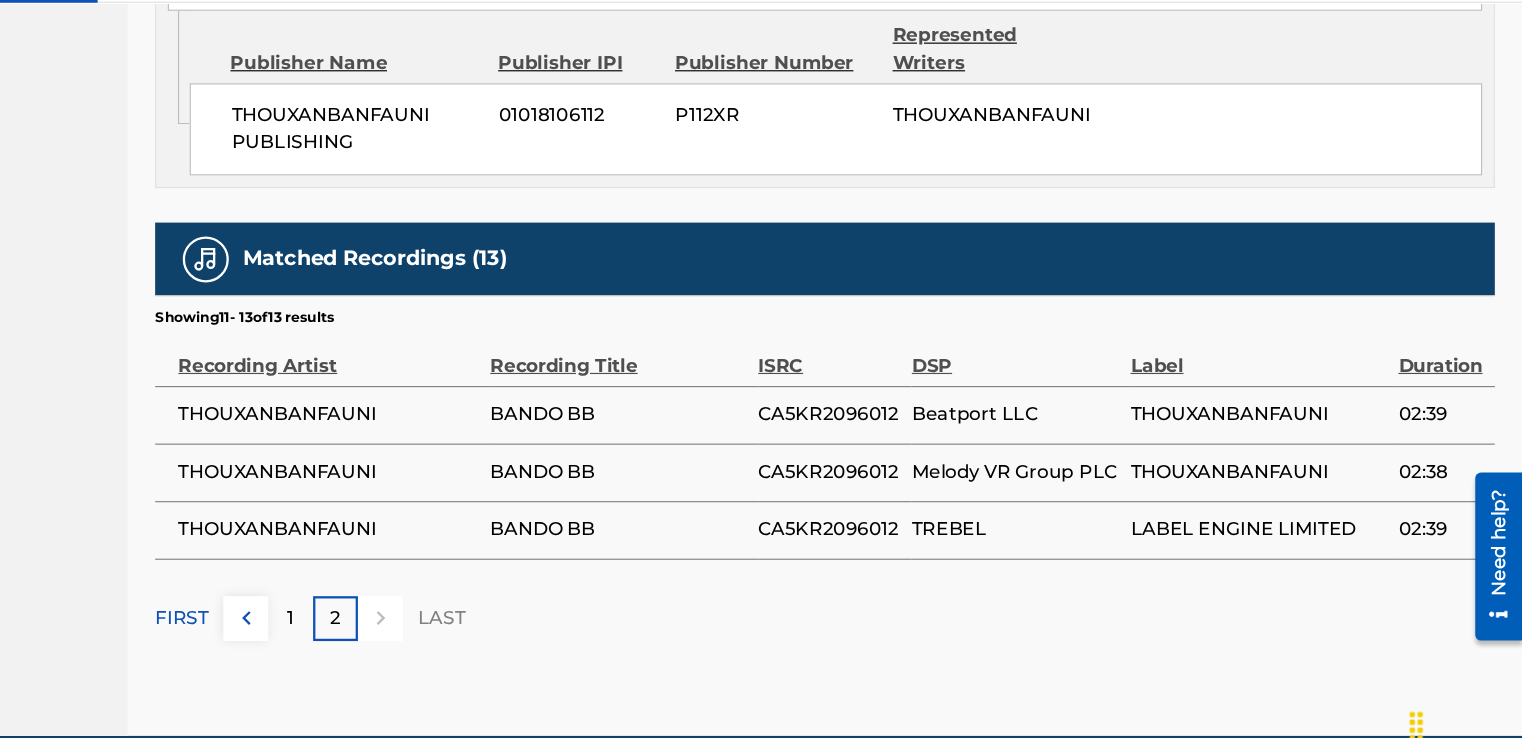 click on "1" at bounding box center (451, 595) 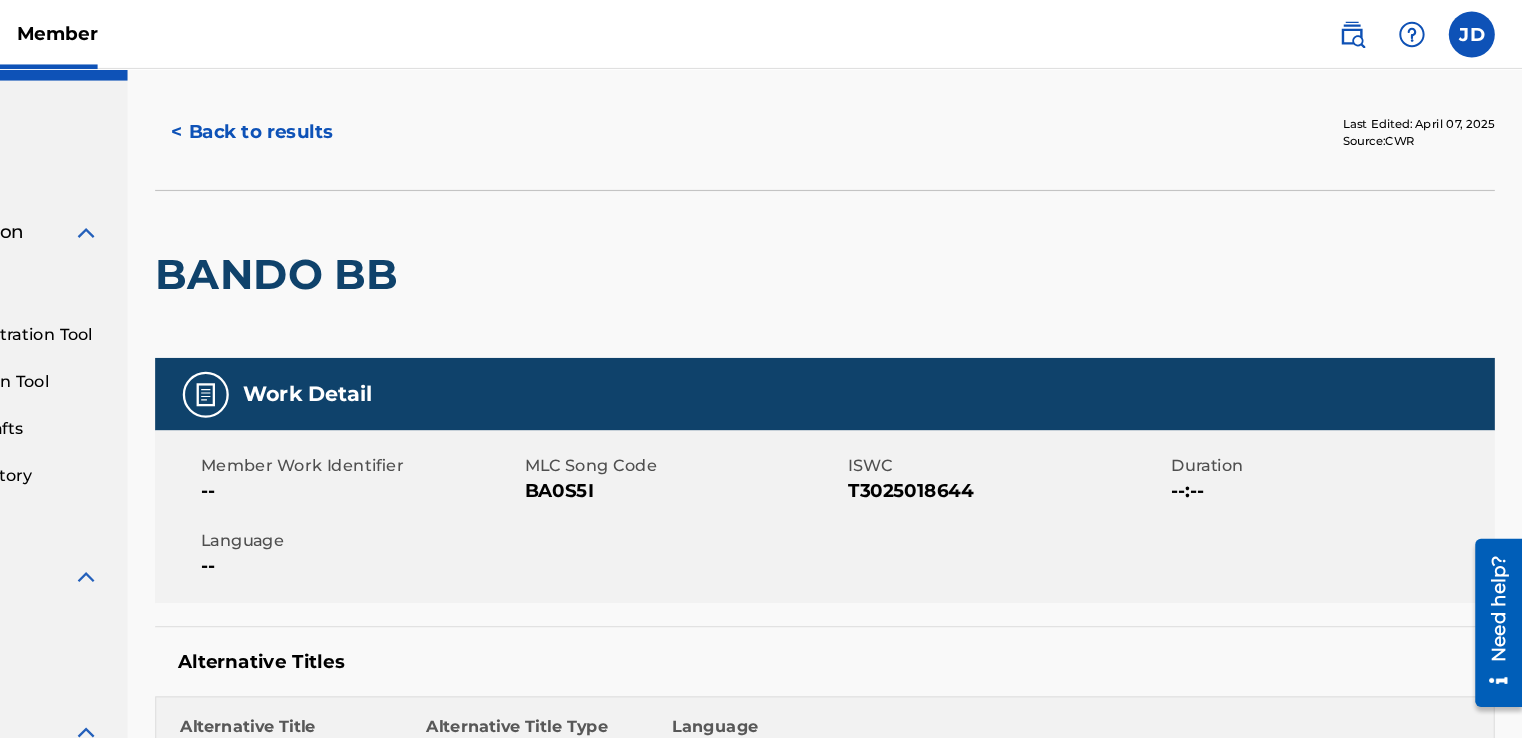 scroll, scrollTop: 0, scrollLeft: 0, axis: both 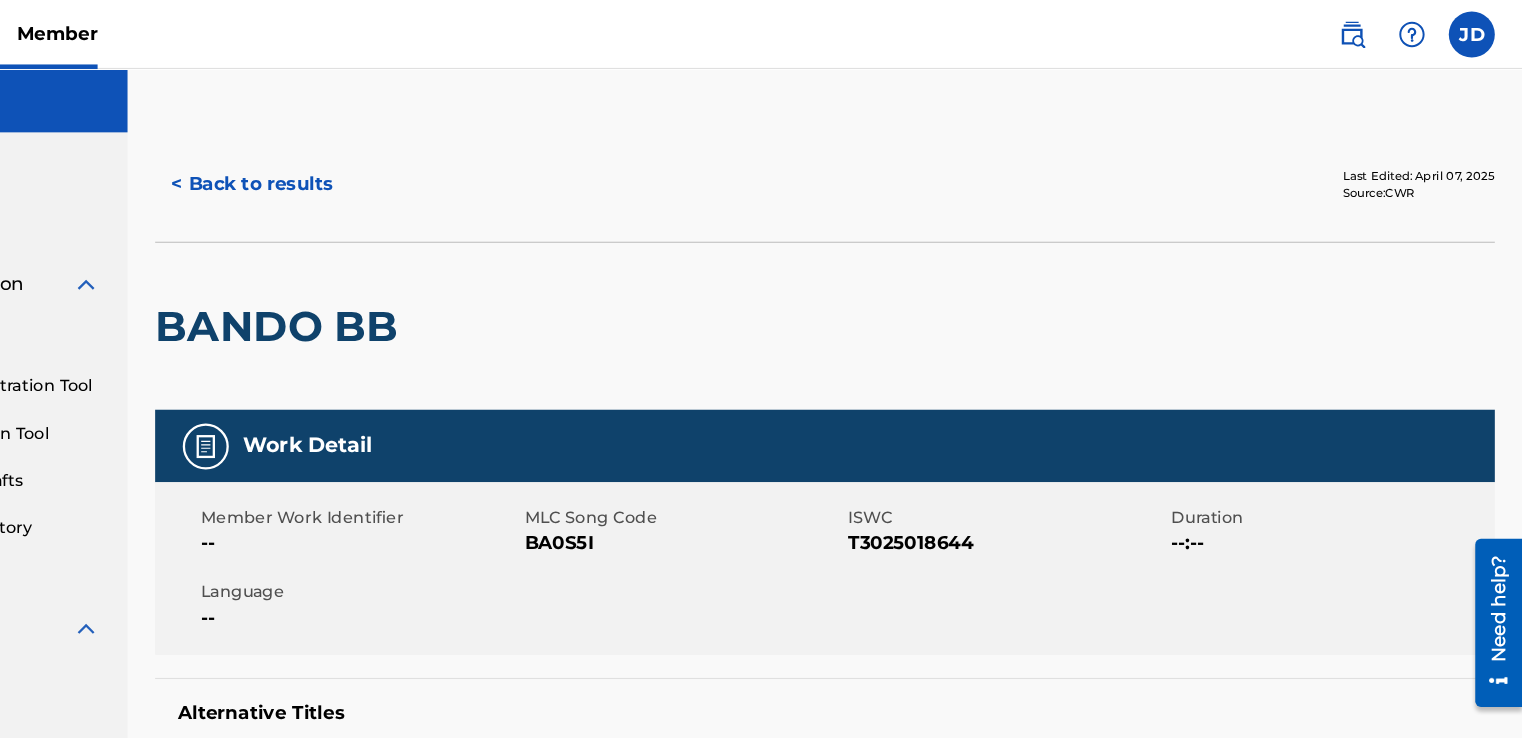 click on "< Back to results" at bounding box center [418, 160] 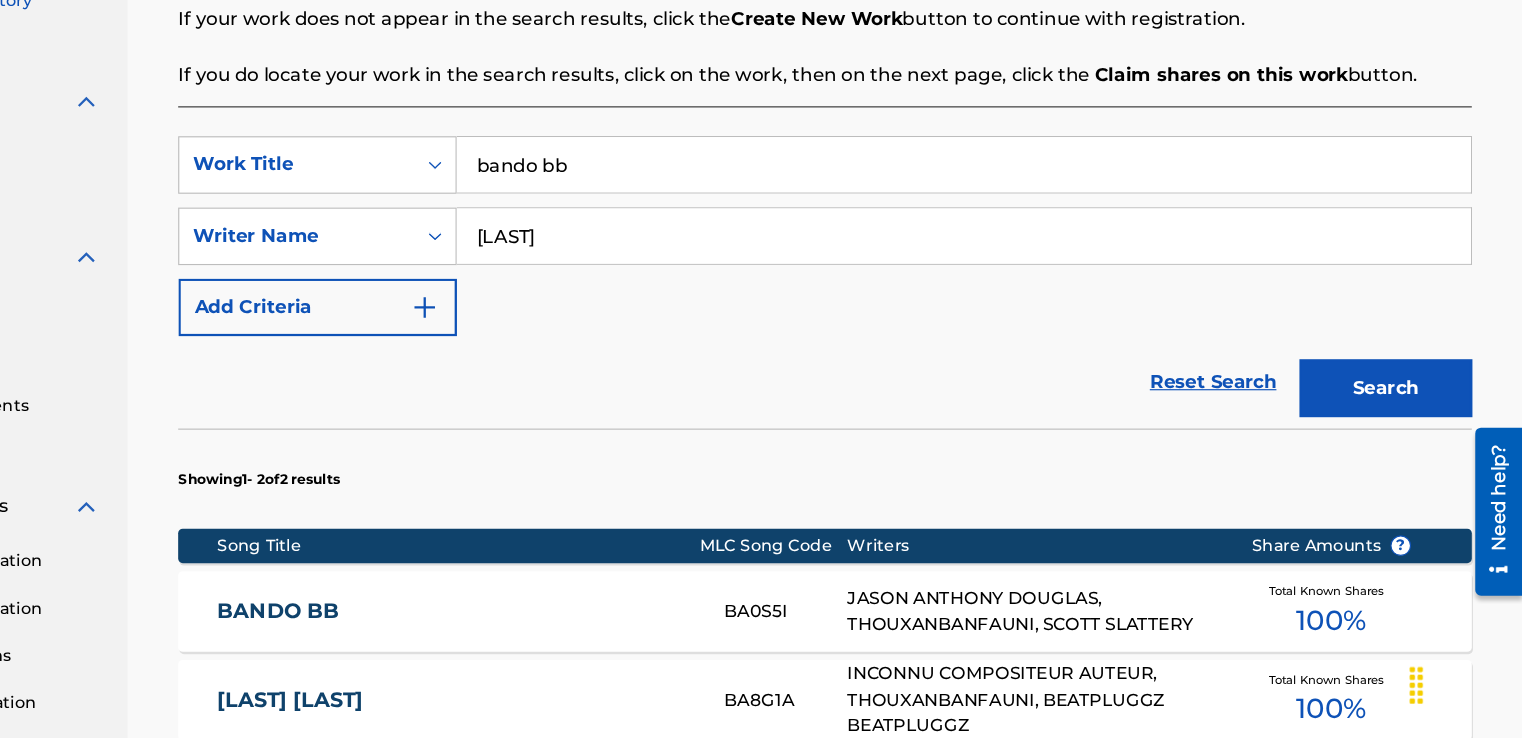 scroll, scrollTop: 363, scrollLeft: 0, axis: vertical 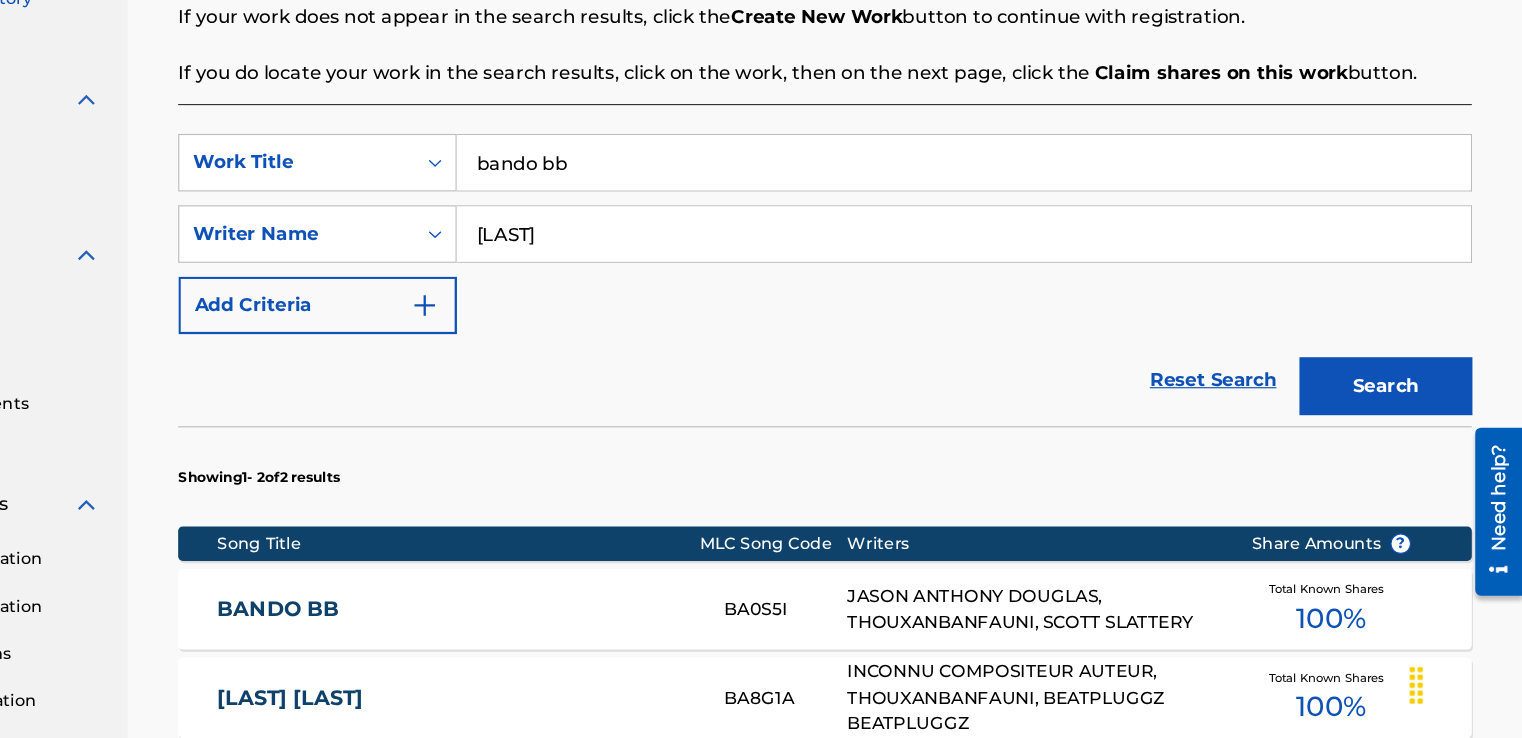 click on "BANDO BB" at bounding box center (595, 626) 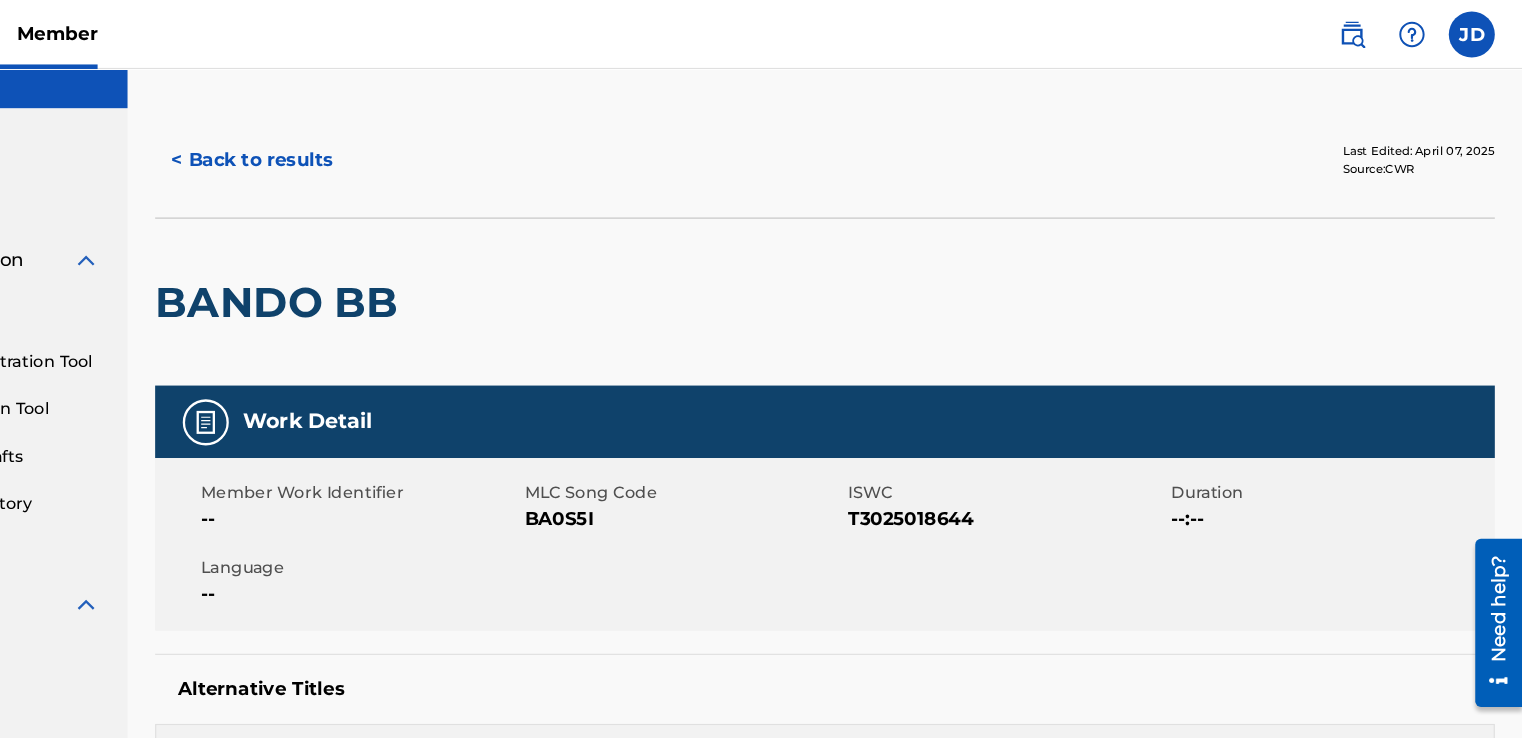 scroll, scrollTop: 16, scrollLeft: 0, axis: vertical 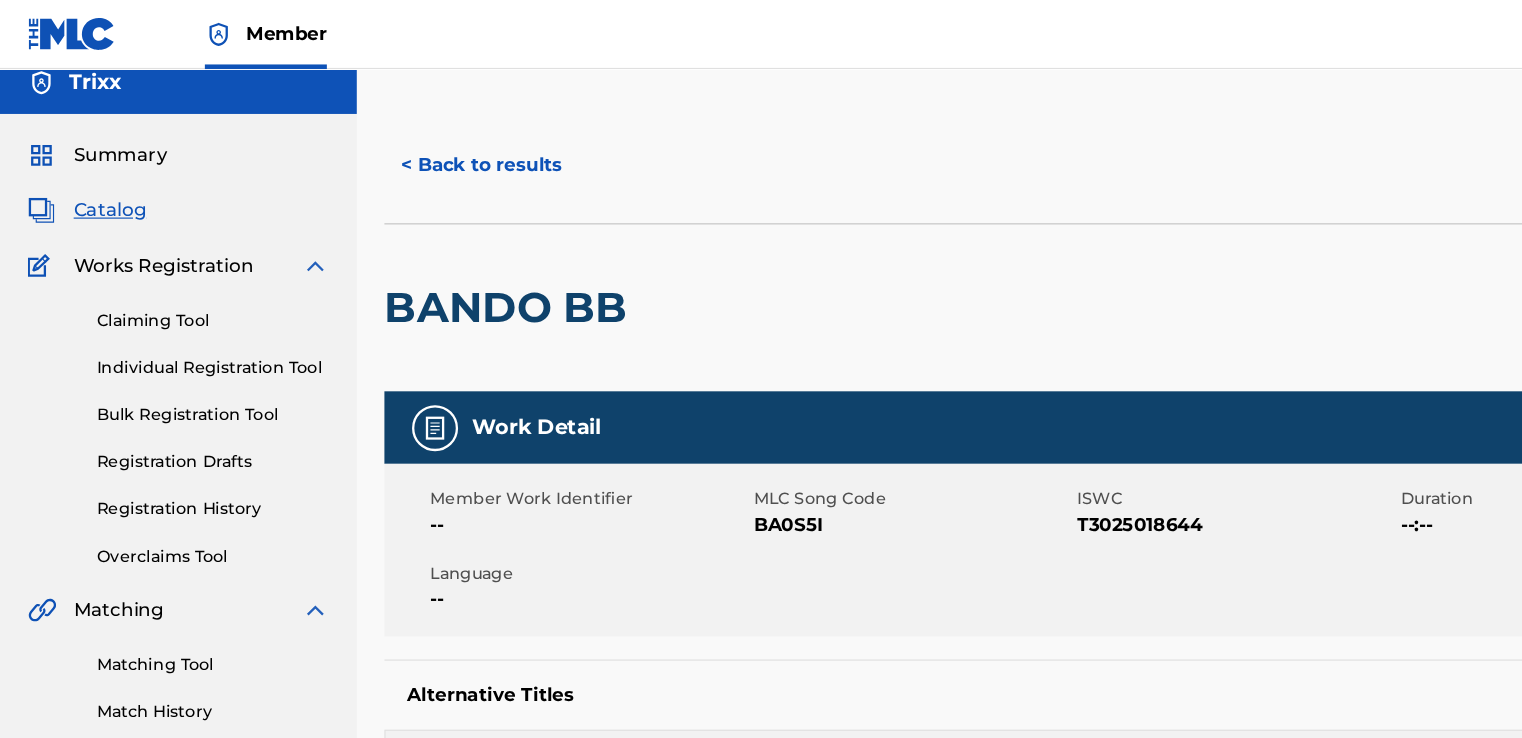click on "Individual Registration Tool" at bounding box center [185, 319] 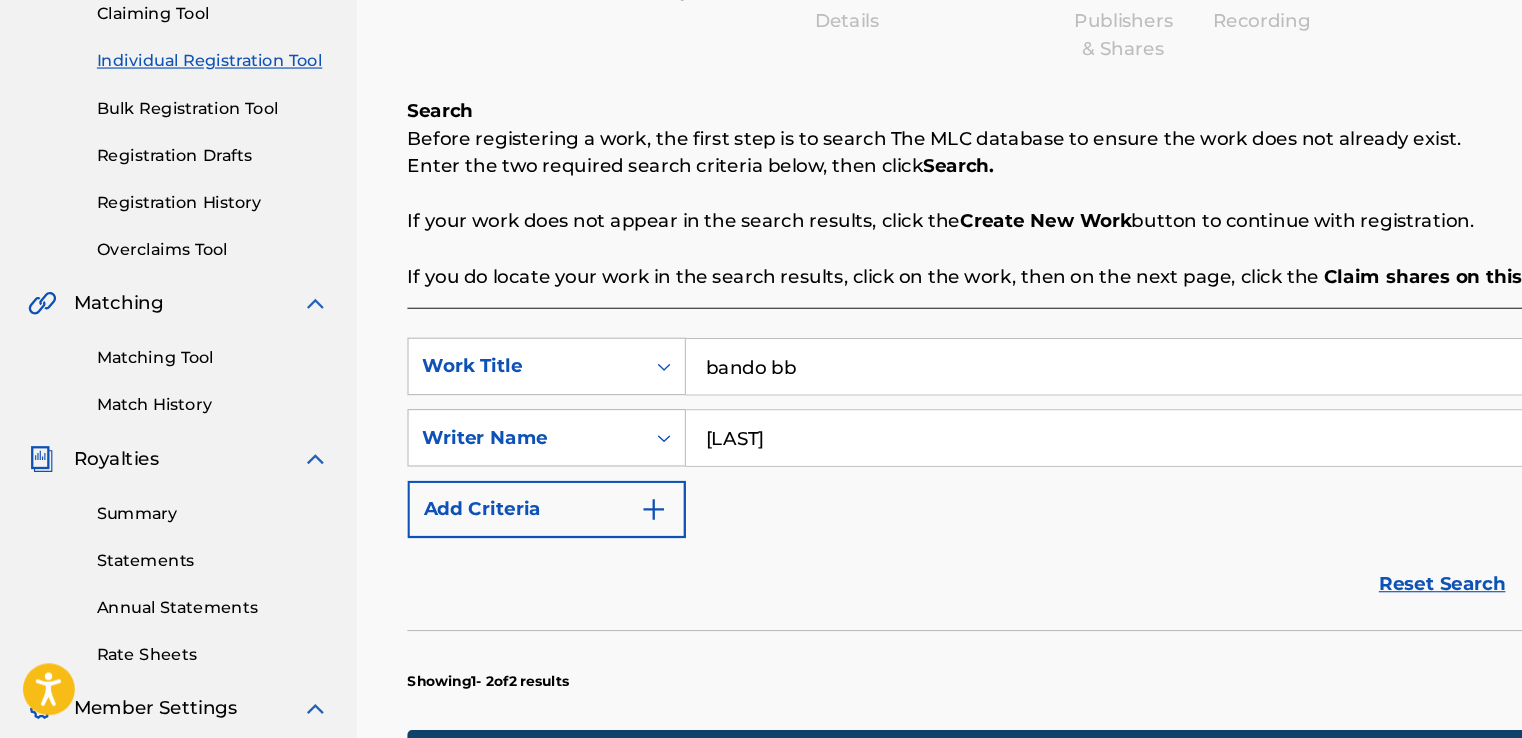 scroll, scrollTop: 223, scrollLeft: 0, axis: vertical 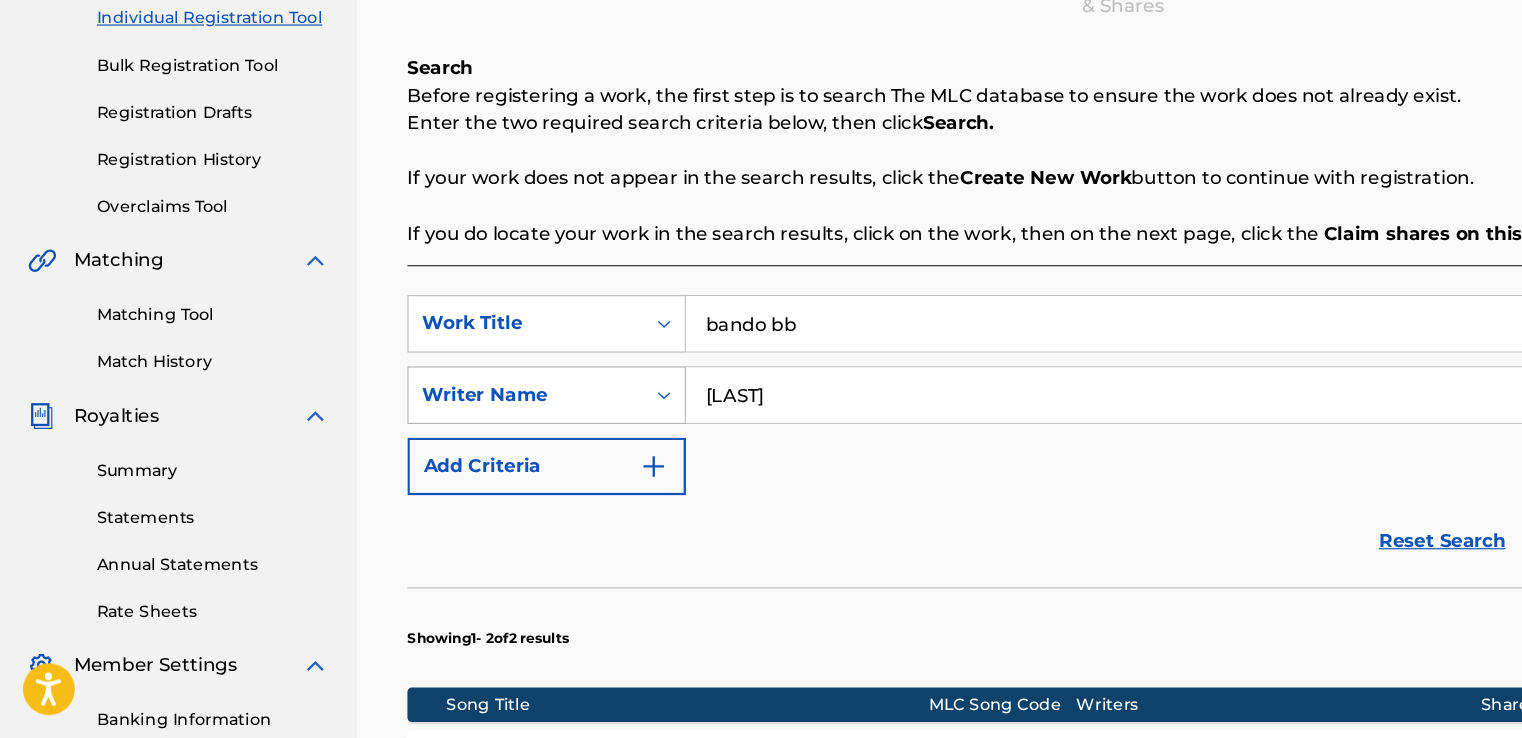 drag, startPoint x: 734, startPoint y: 396, endPoint x: 449, endPoint y: 430, distance: 287.0209 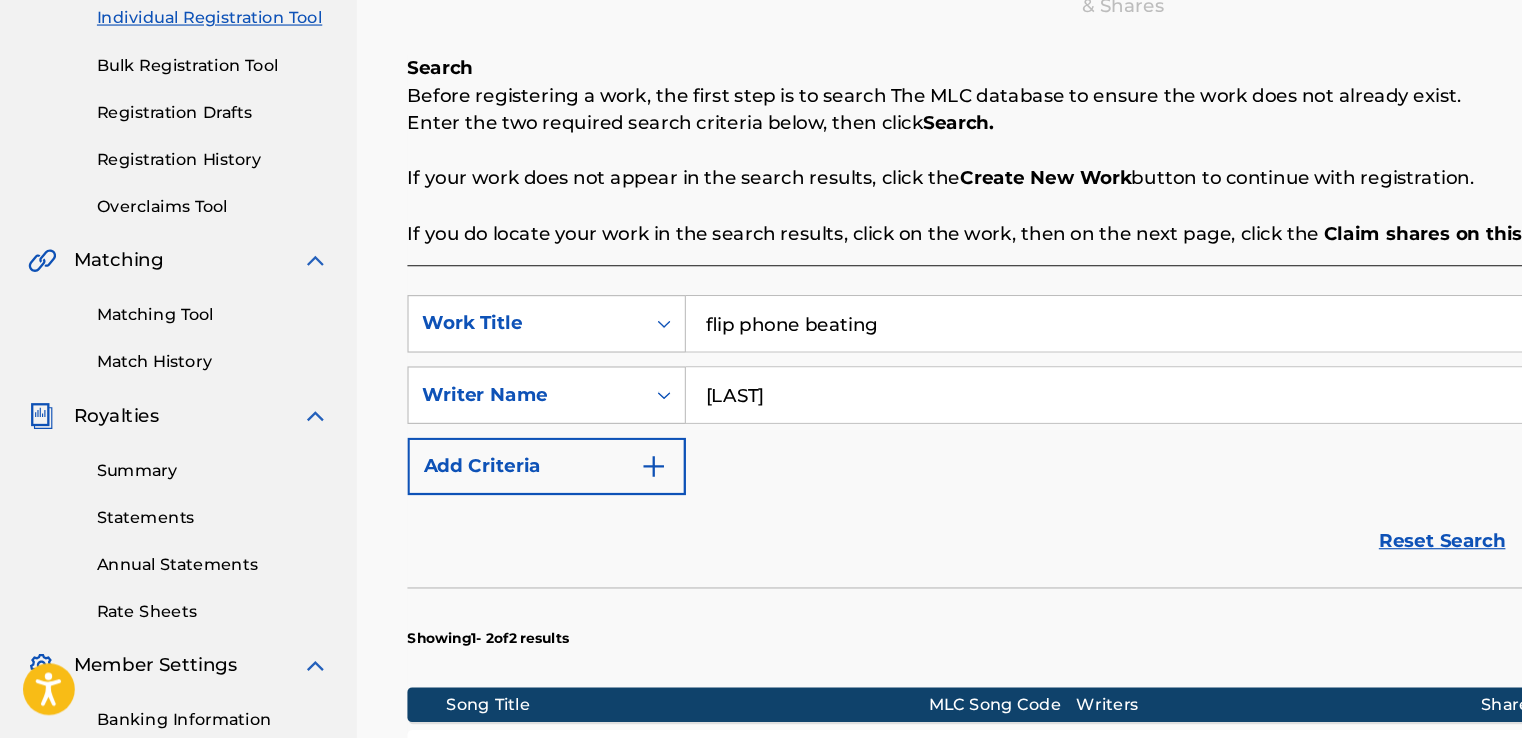 type on "flip phone beating" 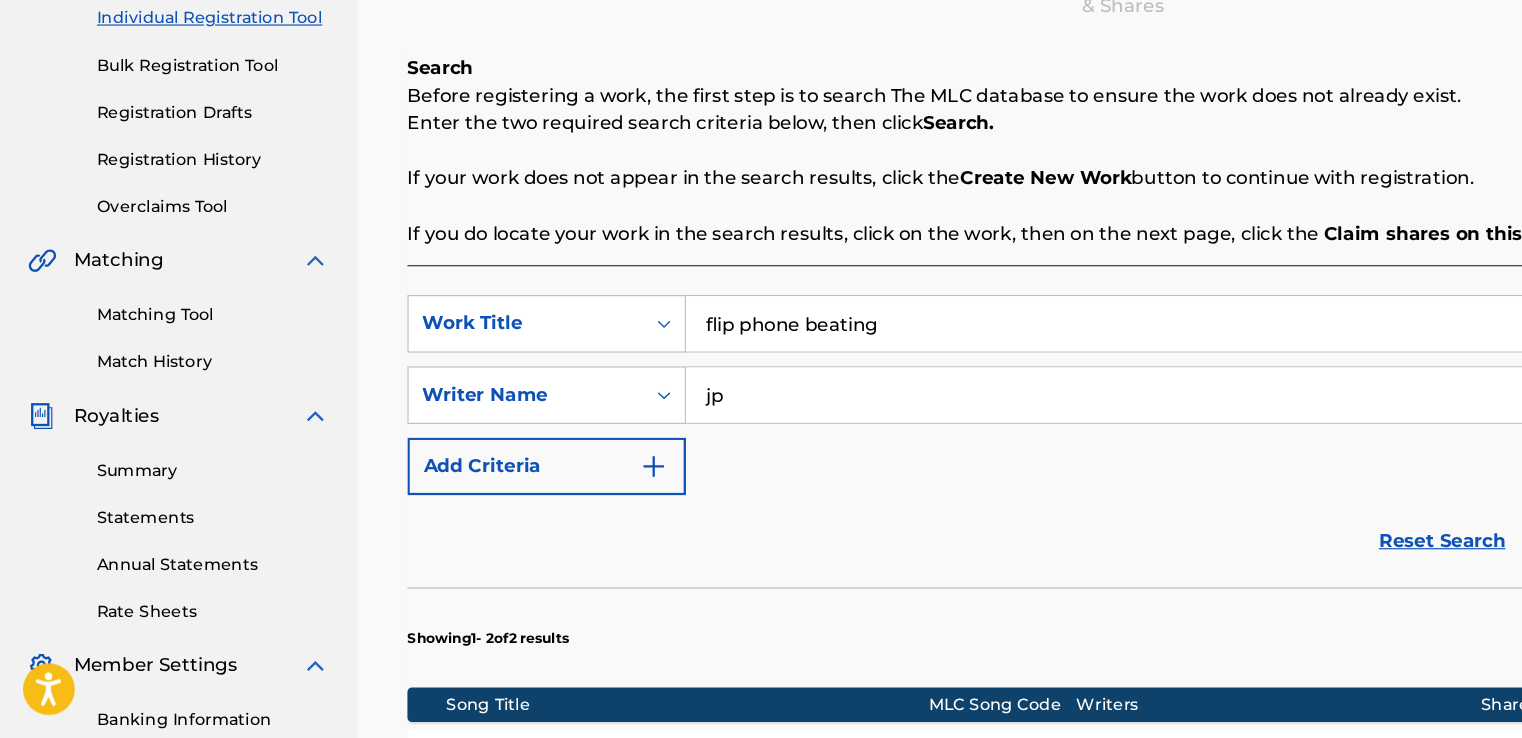 type on "j" 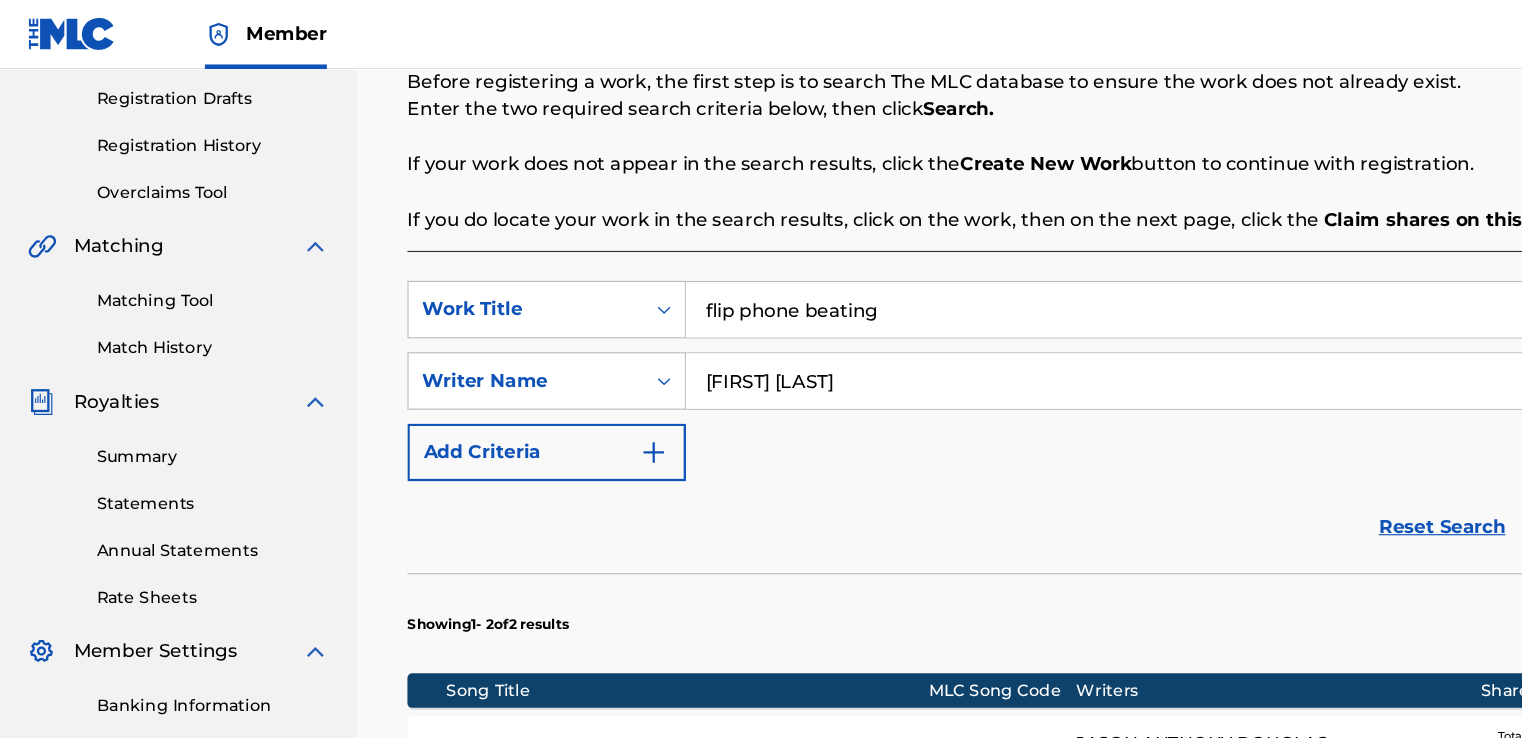 scroll, scrollTop: 325, scrollLeft: 0, axis: vertical 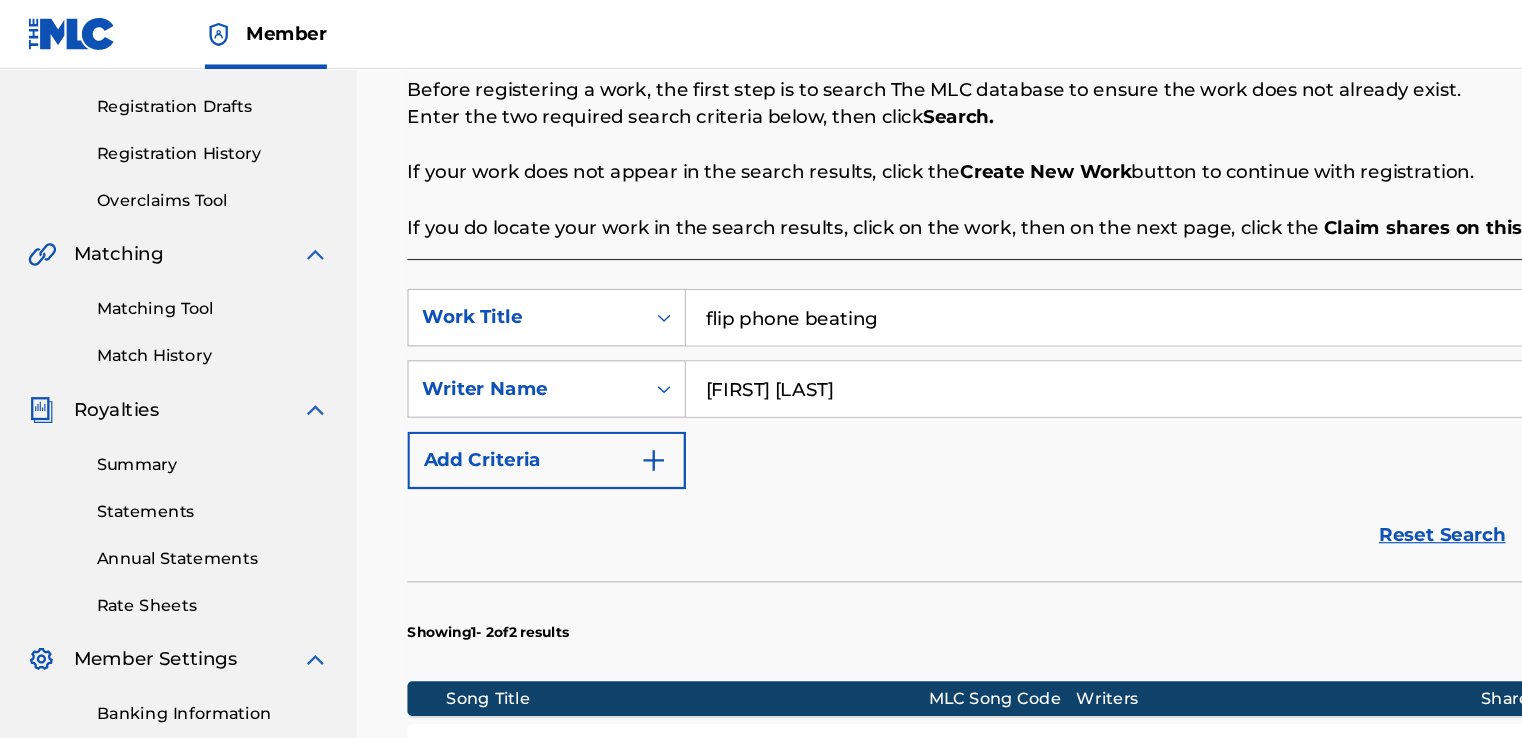 type on "[FIRST] [LAST]" 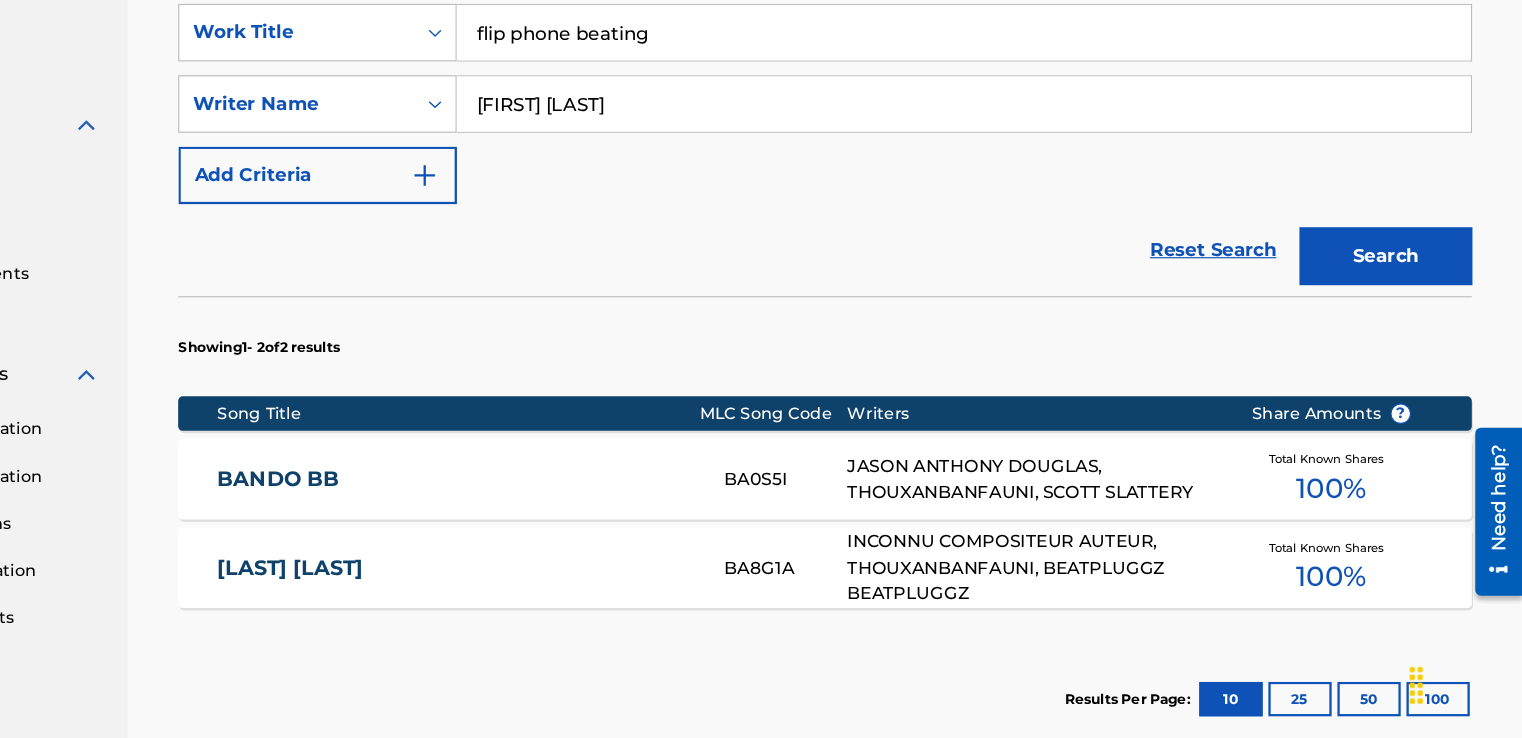 scroll, scrollTop: 508, scrollLeft: 0, axis: vertical 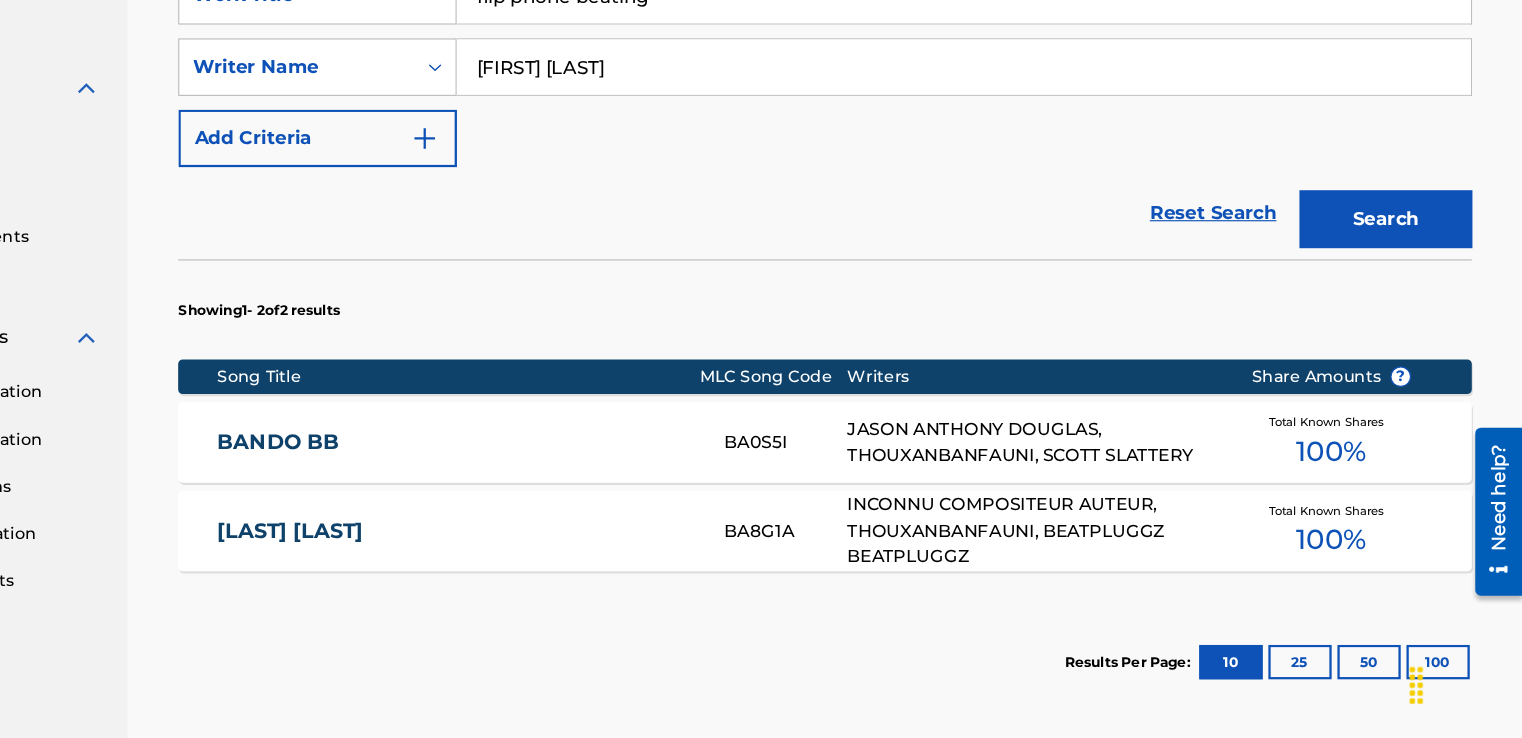 click on "Search" at bounding box center (1403, 287) 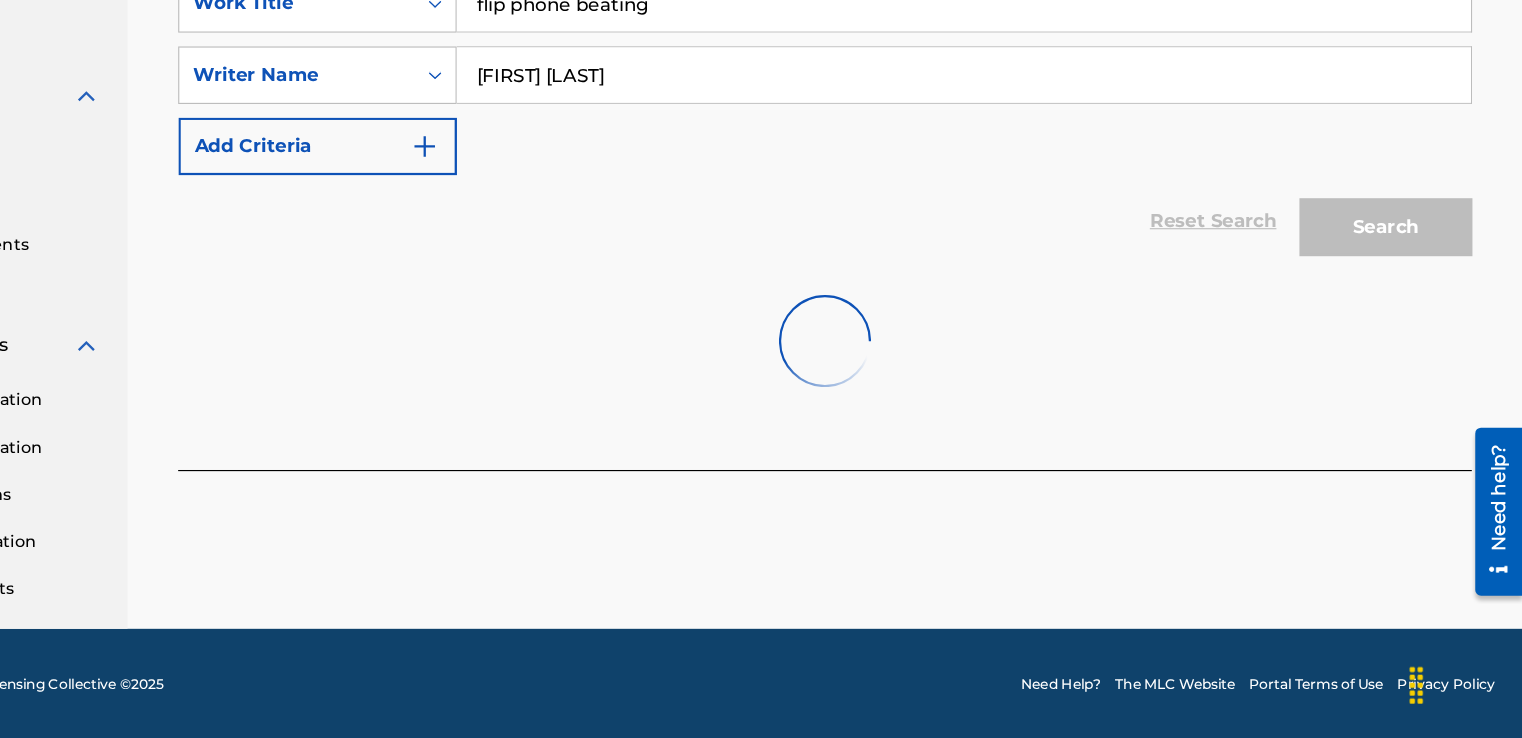 scroll, scrollTop: 506, scrollLeft: 0, axis: vertical 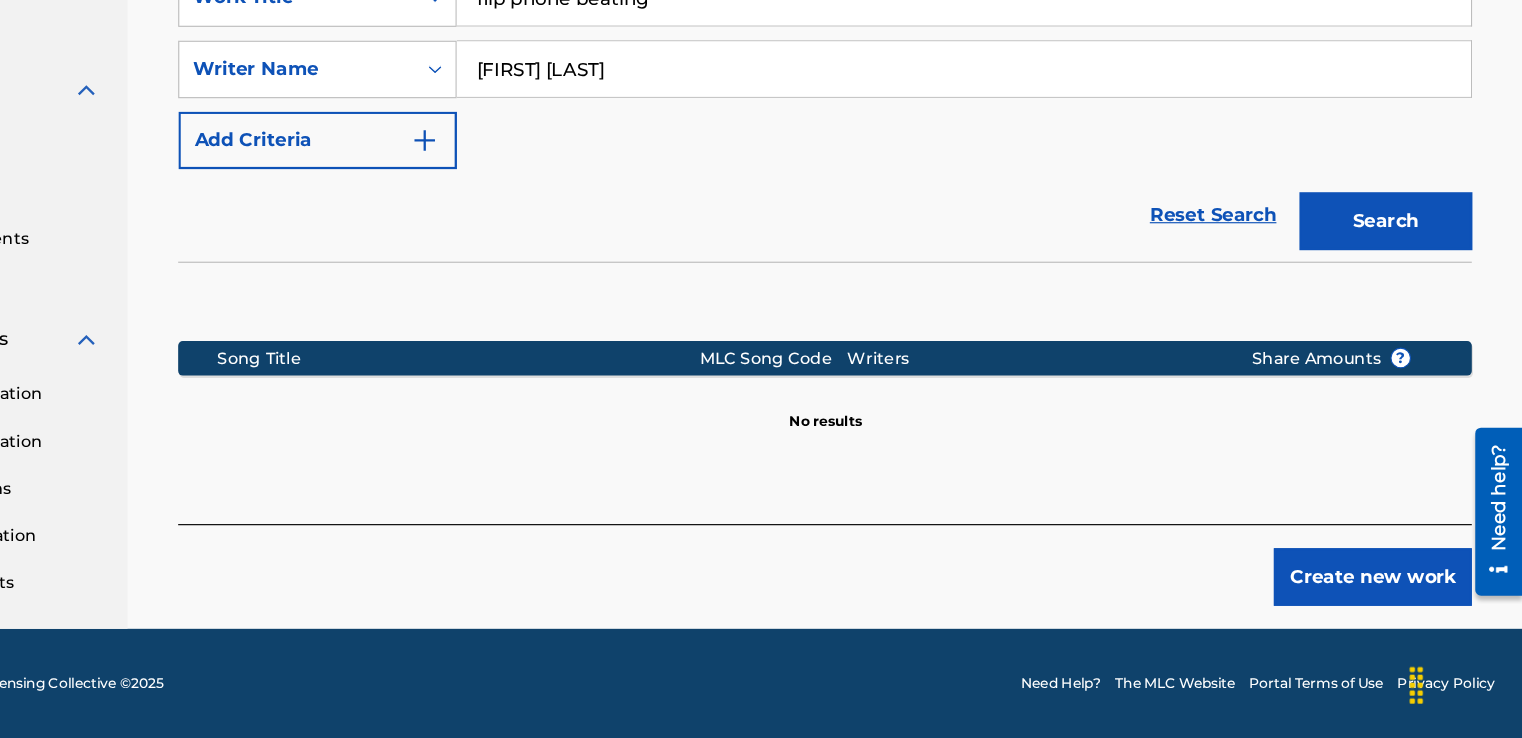 click on "Create new work" at bounding box center (1392, 598) 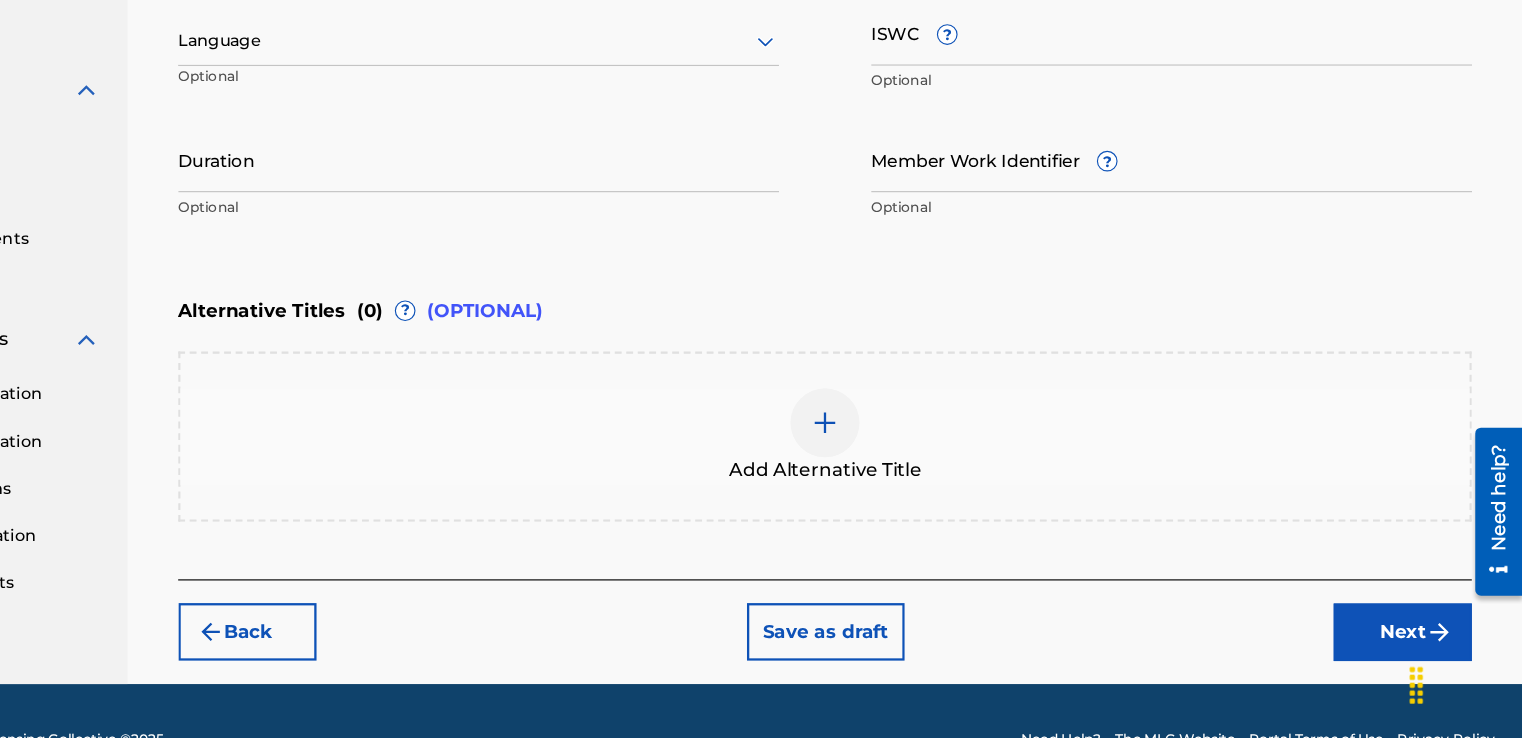 scroll, scrollTop: 552, scrollLeft: 0, axis: vertical 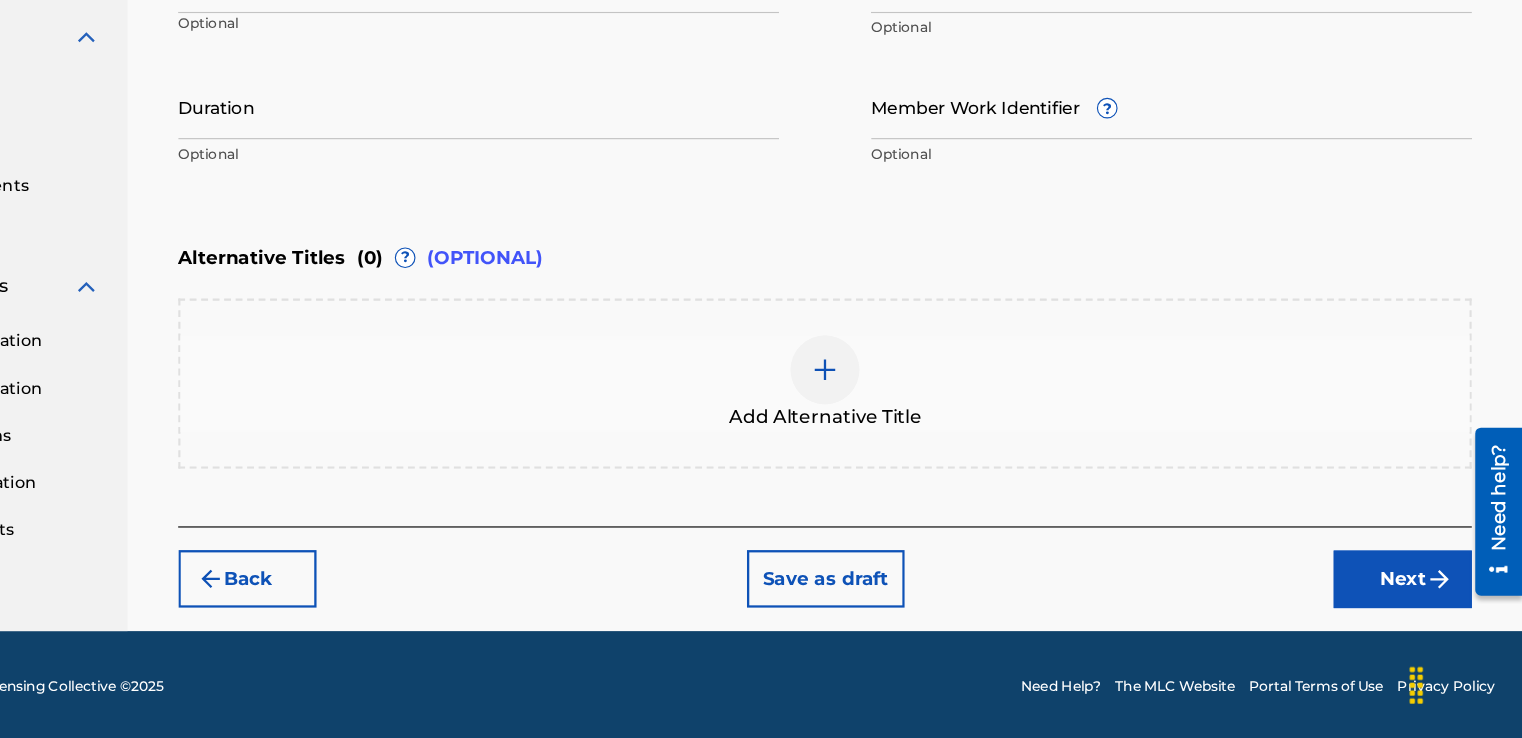 click on "Next" at bounding box center (1418, 600) 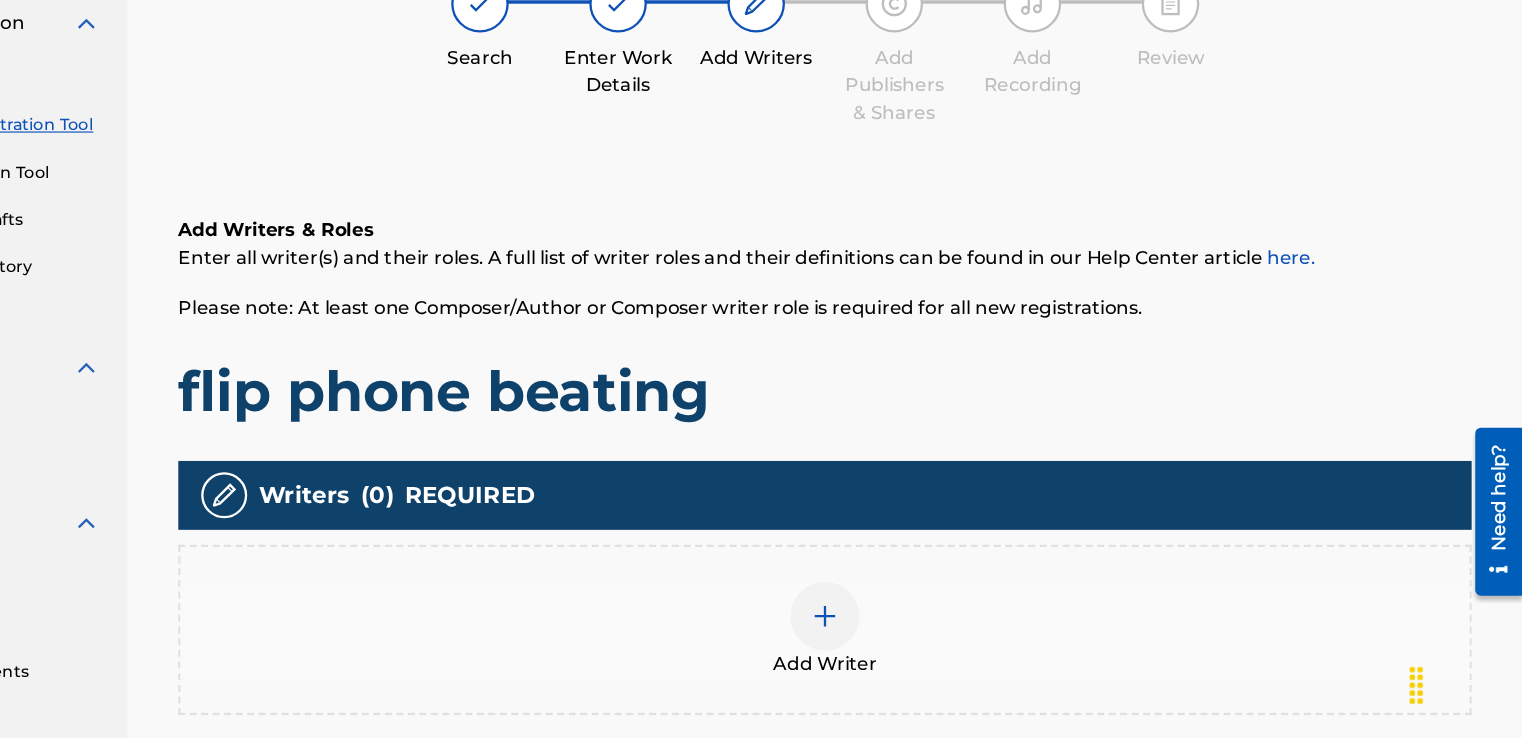 scroll, scrollTop: 170, scrollLeft: 0, axis: vertical 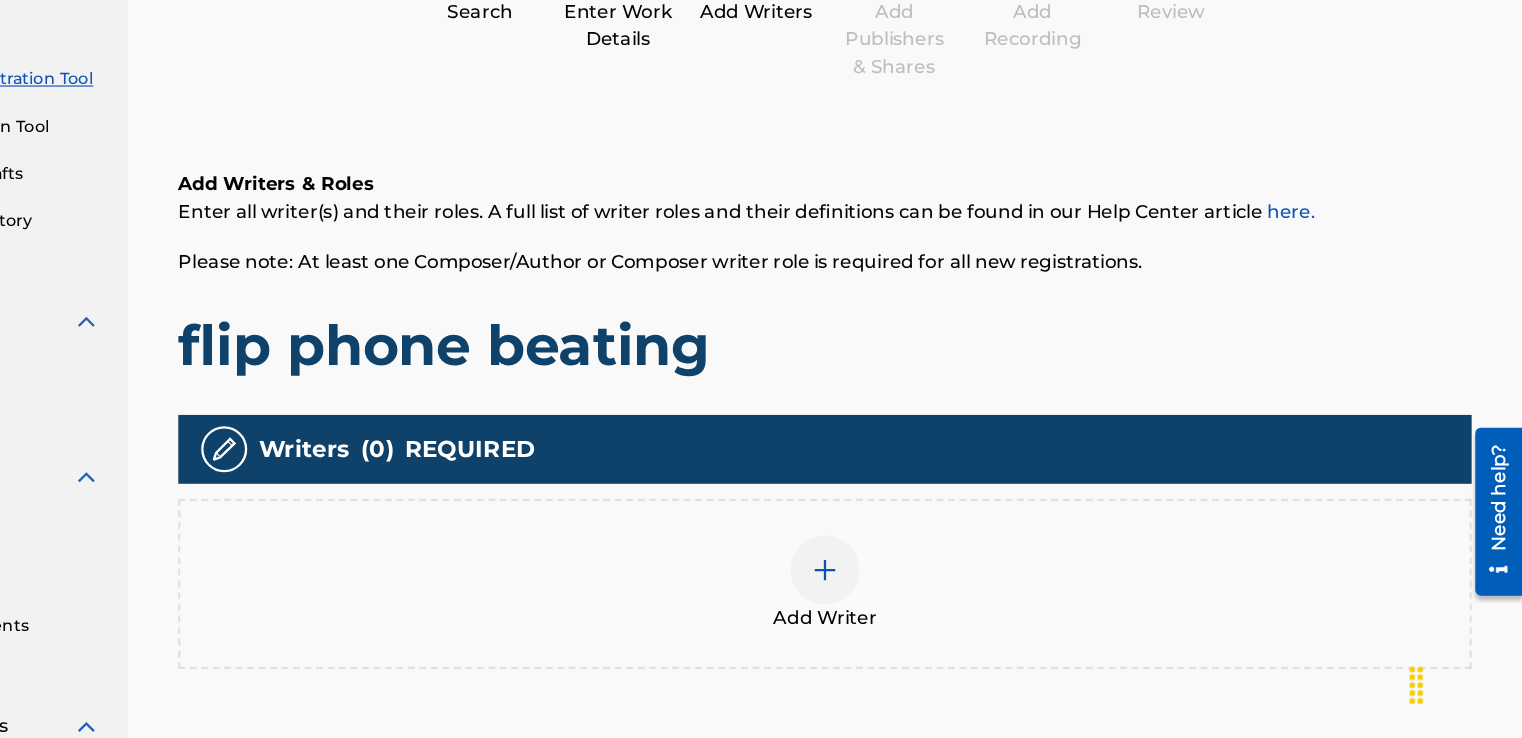 click at bounding box center [916, 592] 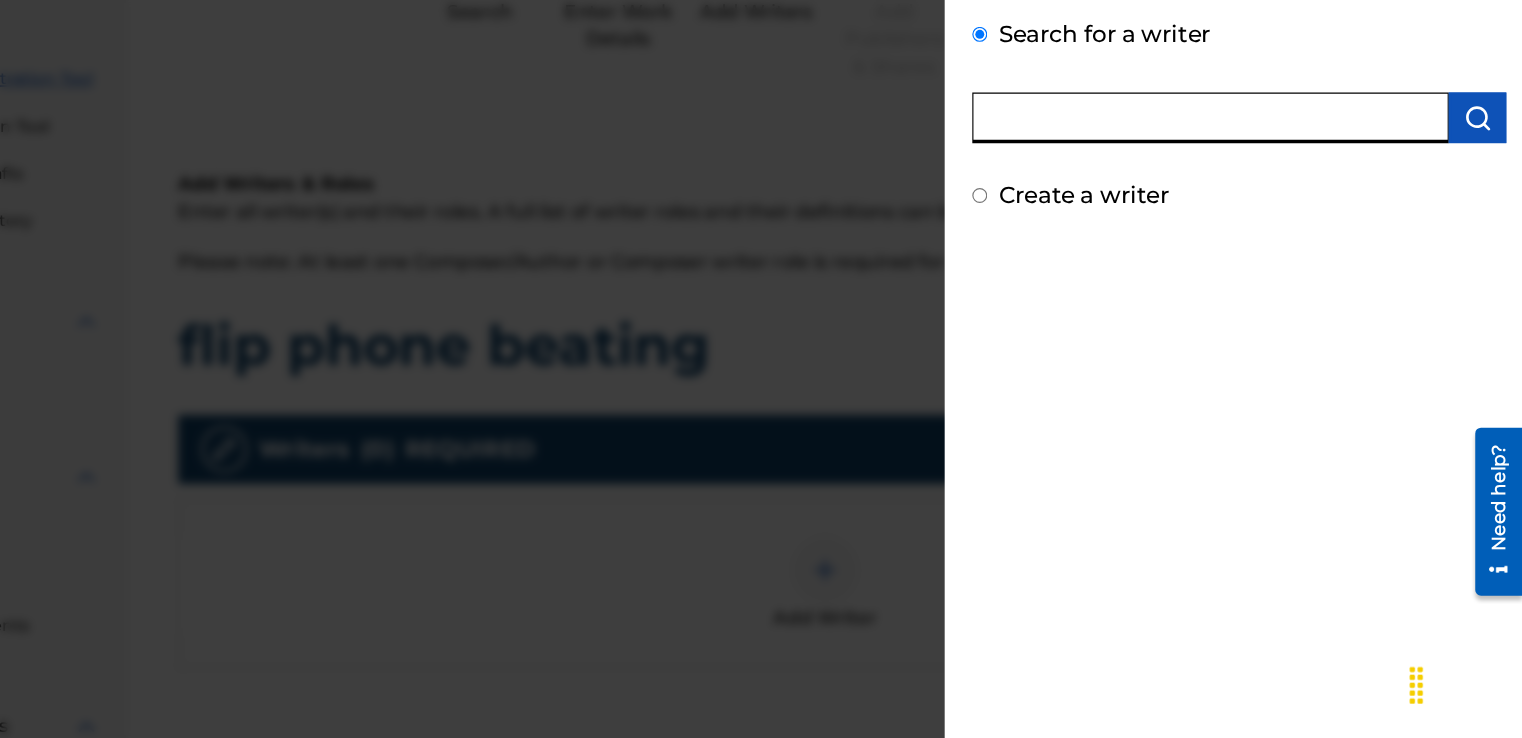 click at bounding box center [1251, 199] 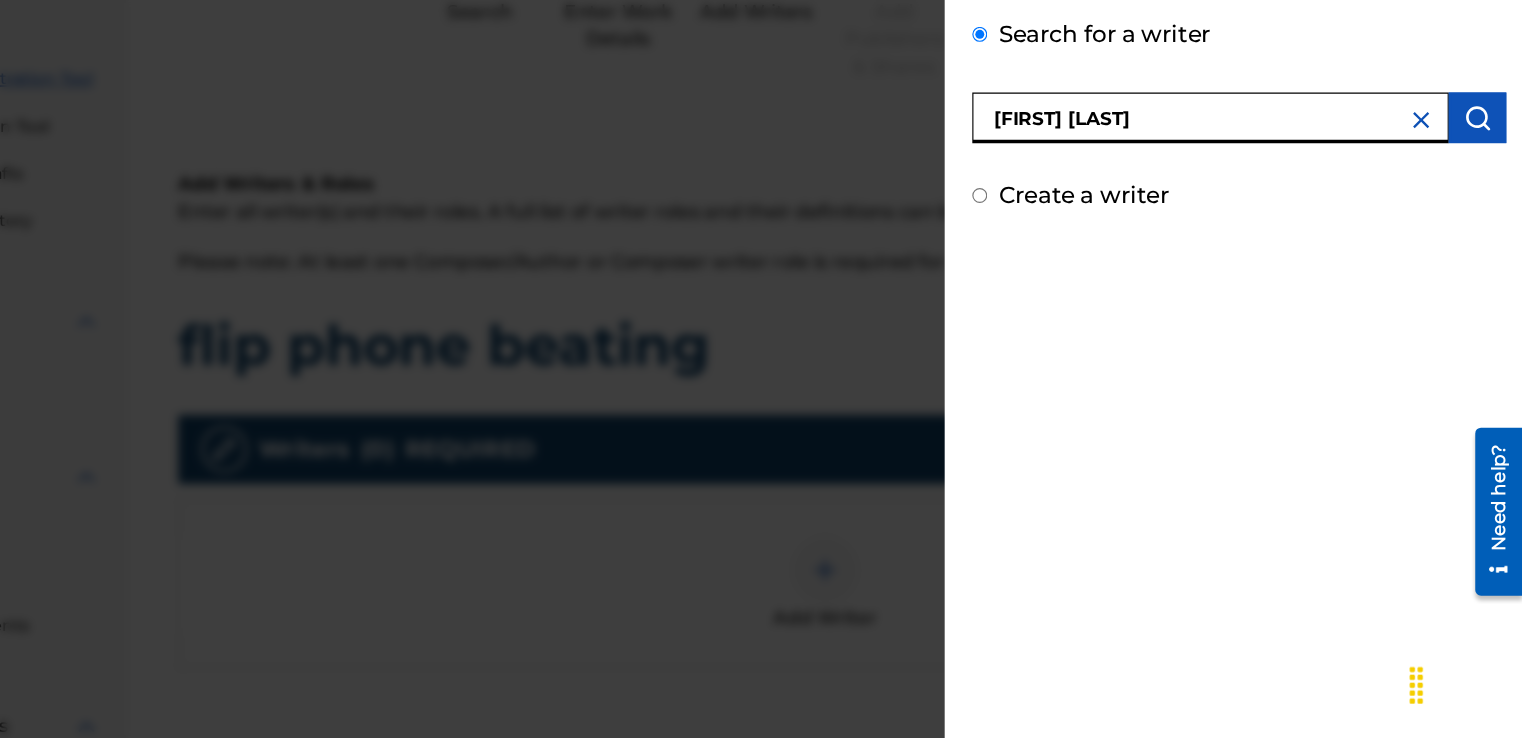 click at bounding box center [1483, 199] 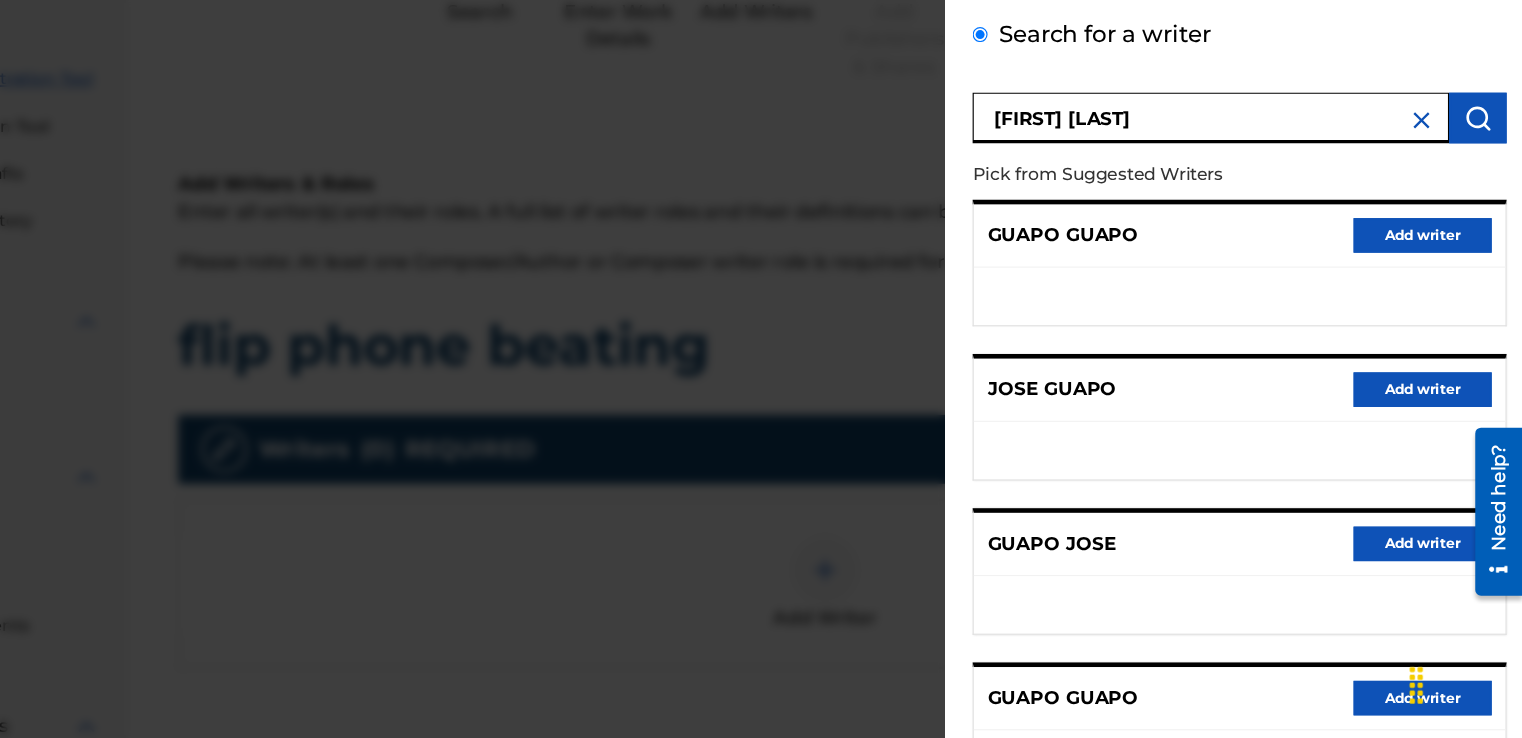drag, startPoint x: 1237, startPoint y: 197, endPoint x: 630, endPoint y: 213, distance: 607.2108 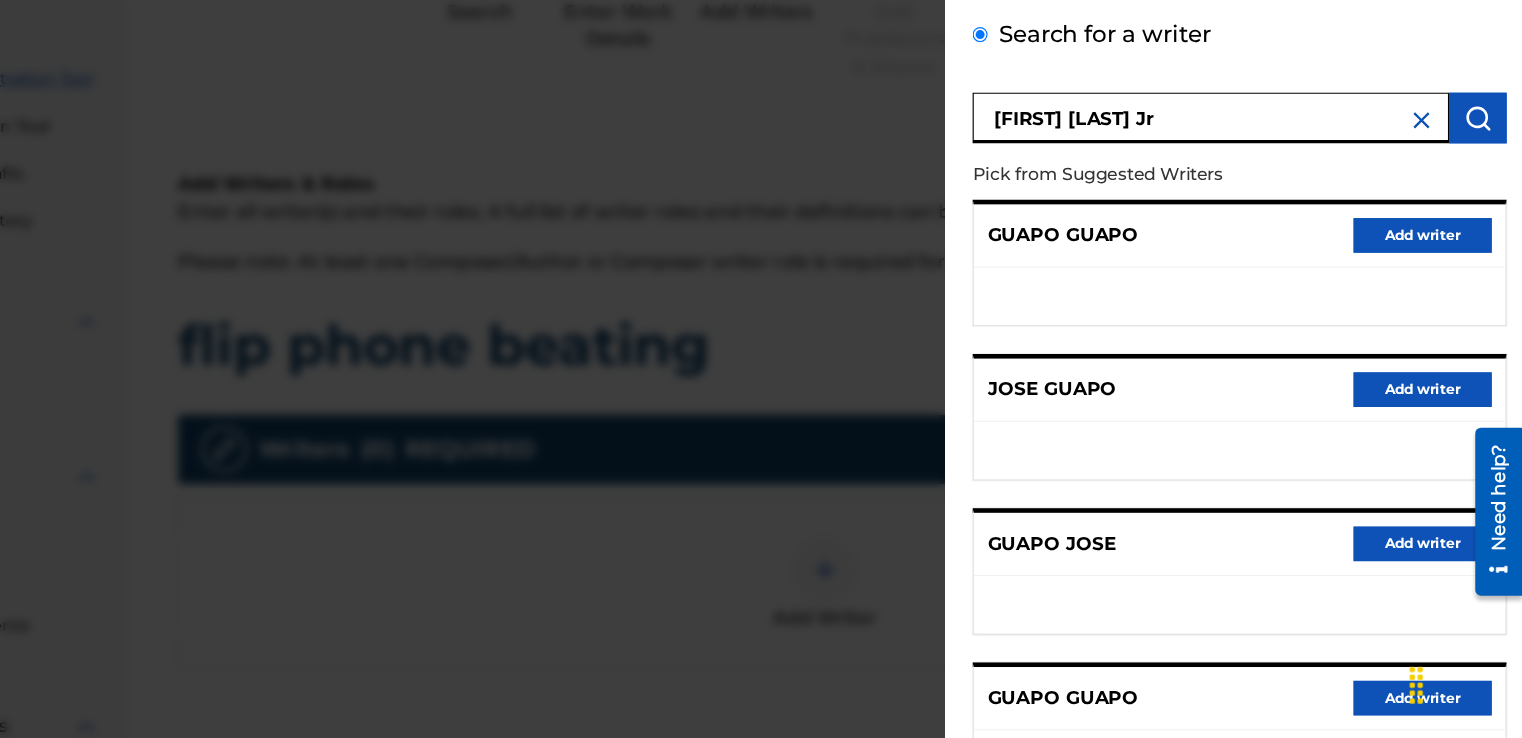 type on "[FIRST] [LAST] Jr" 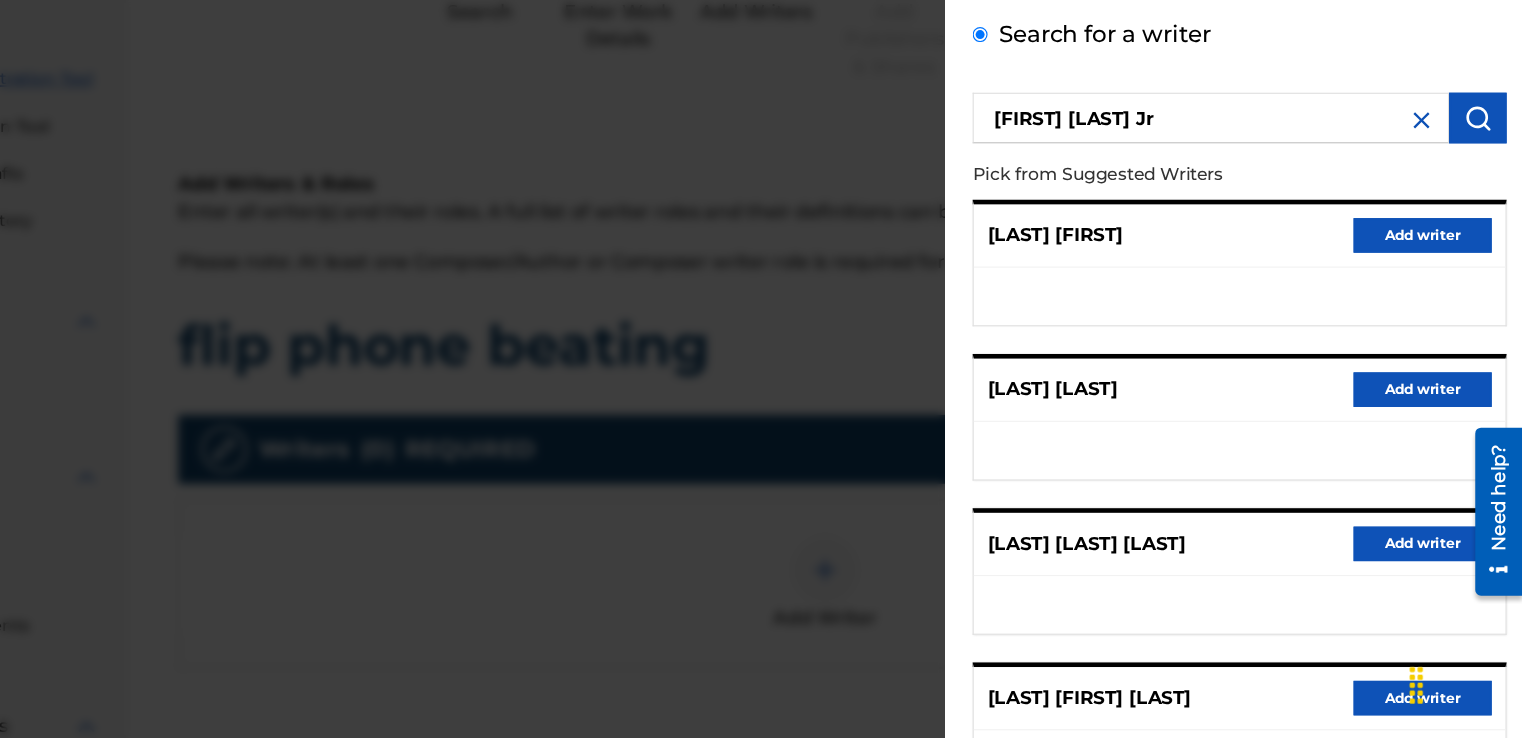 click at bounding box center [1434, 201] 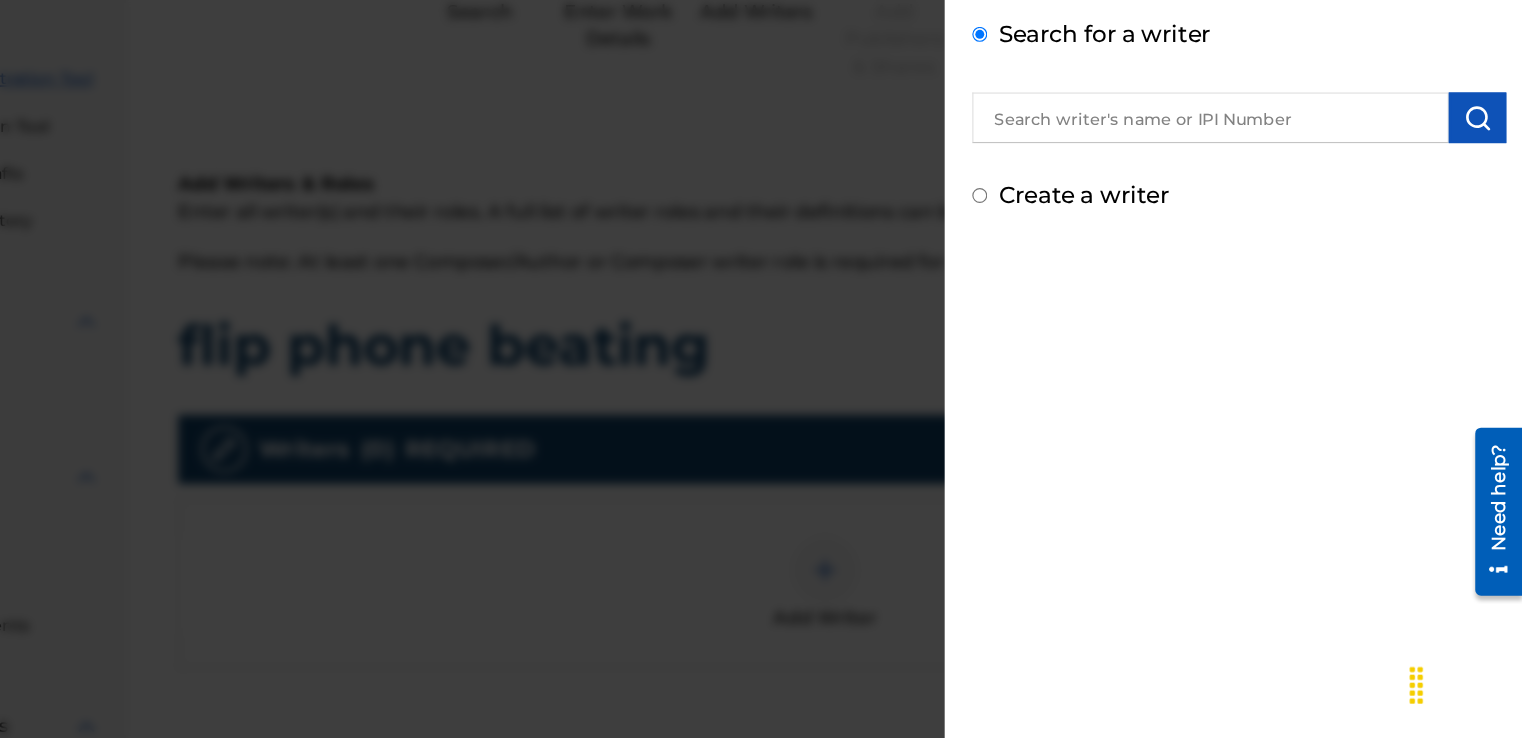 click at bounding box center [1251, 199] 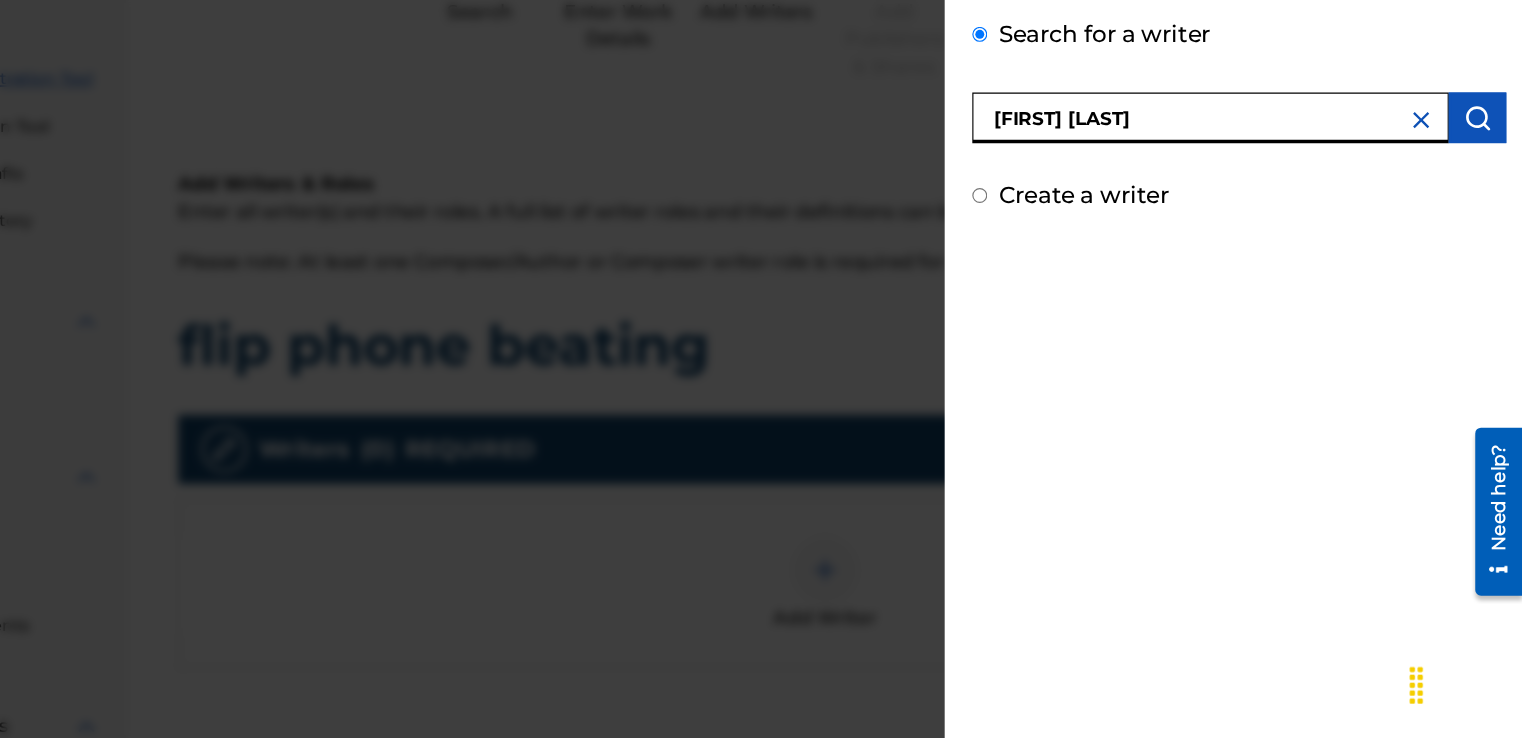 type on "[FIRST] [LAST]" 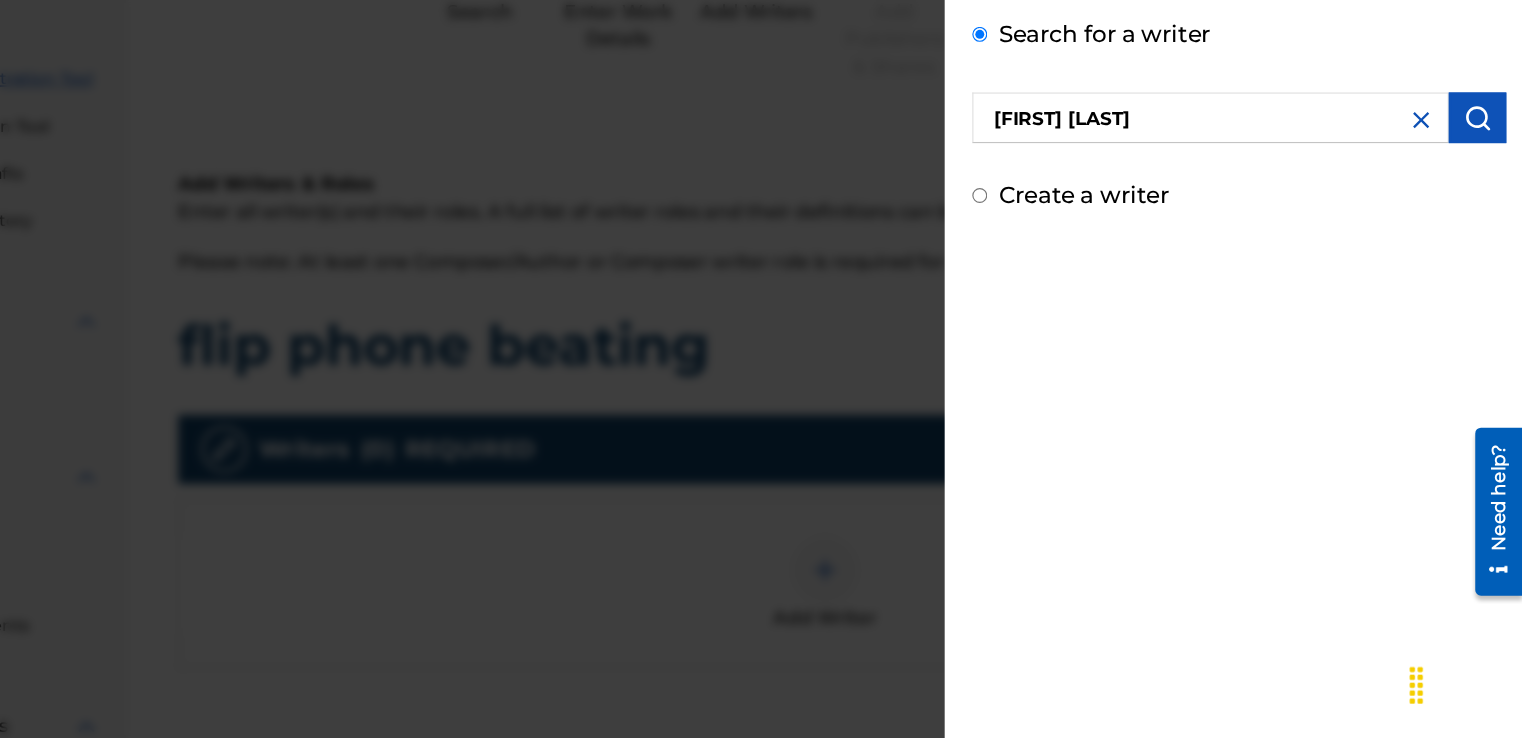 click at bounding box center [1483, 199] 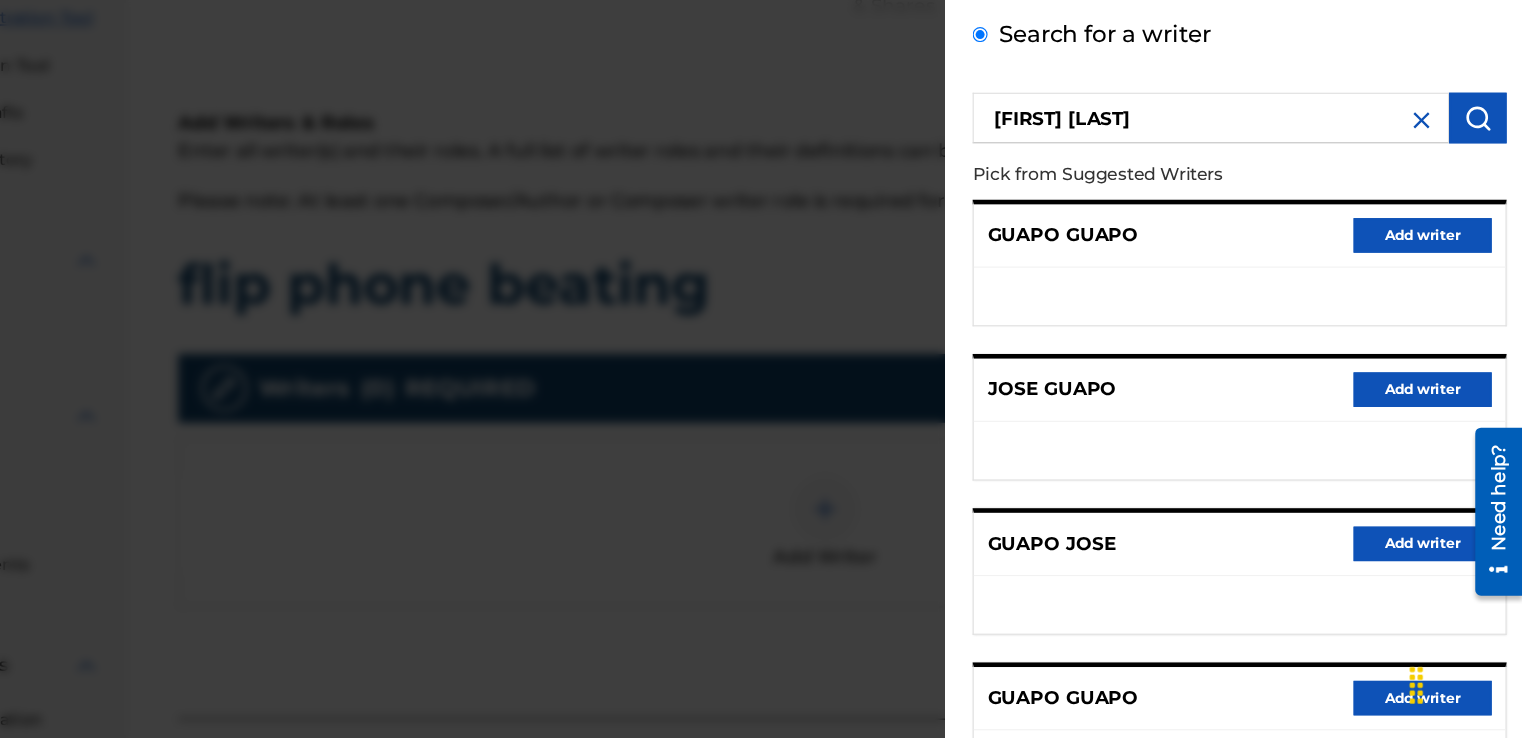 scroll, scrollTop: 266, scrollLeft: 0, axis: vertical 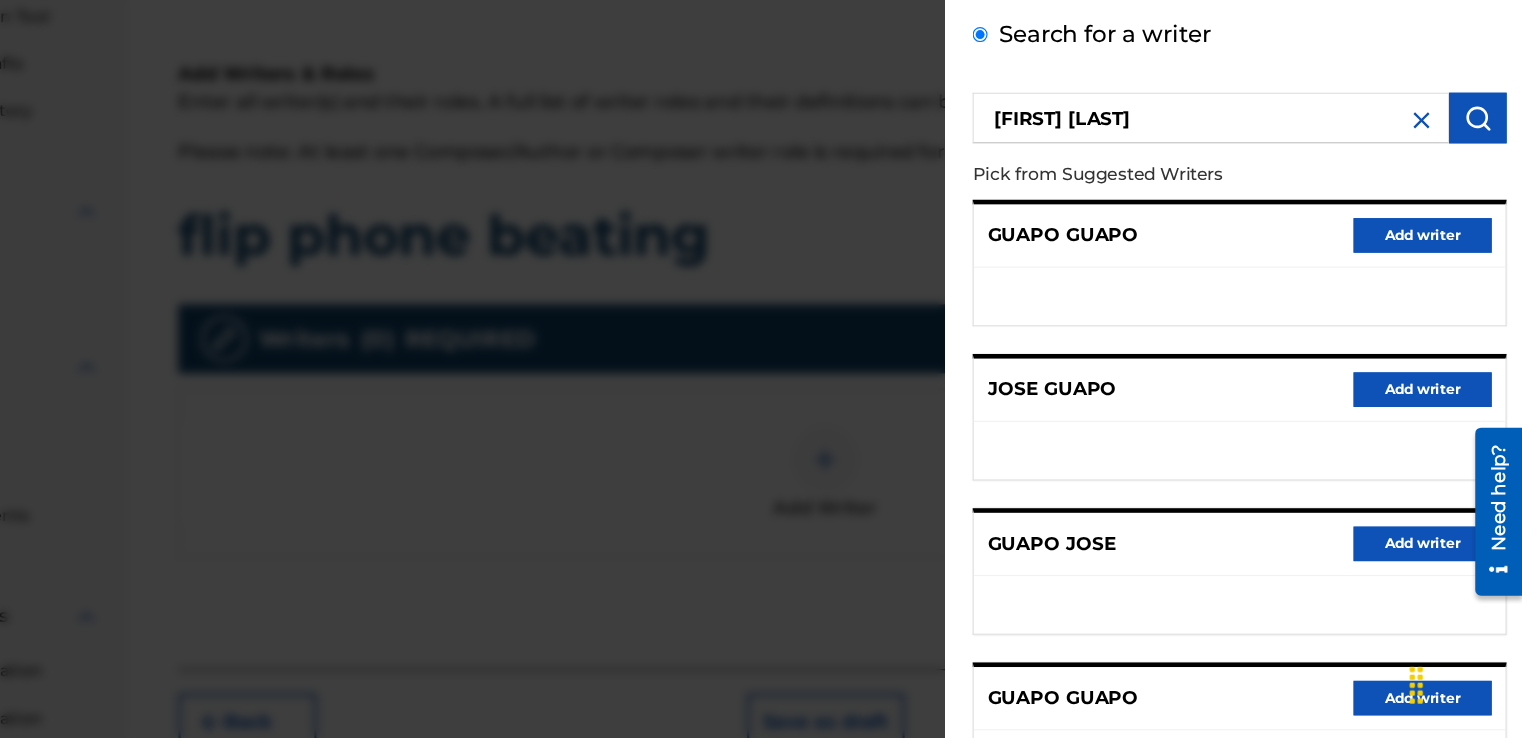 click on "Add writer" at bounding box center [1435, 435] 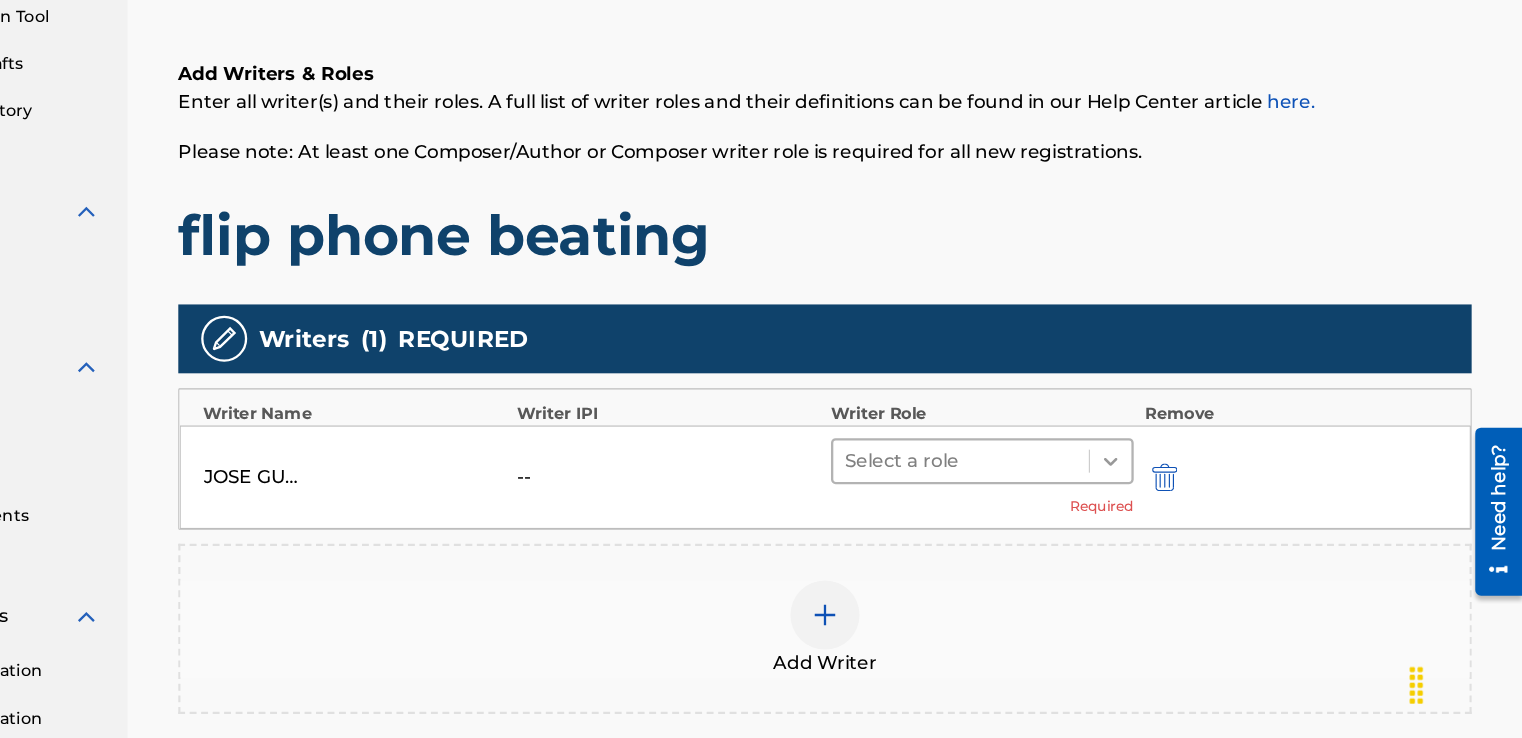 click 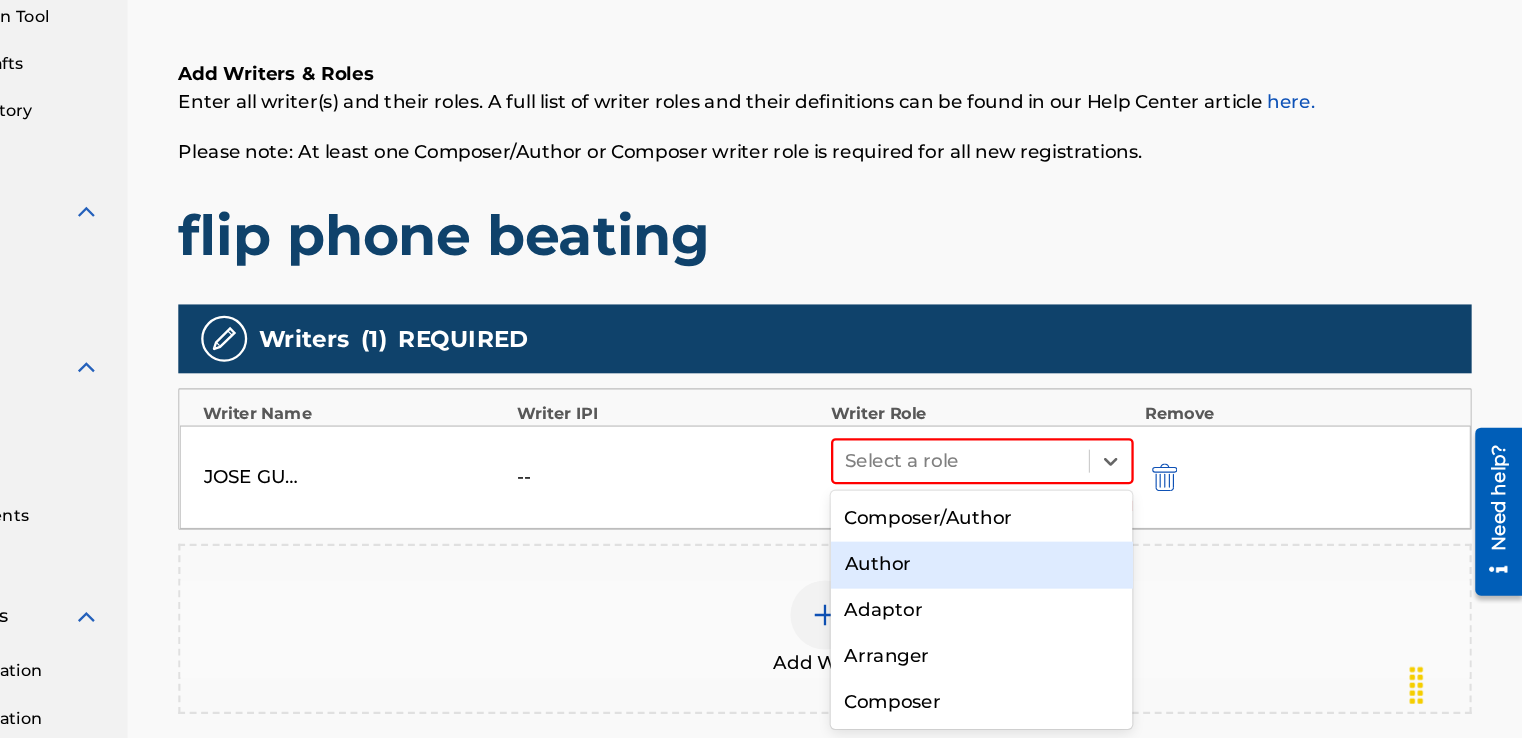 click on "Author" at bounding box center [1052, 587] 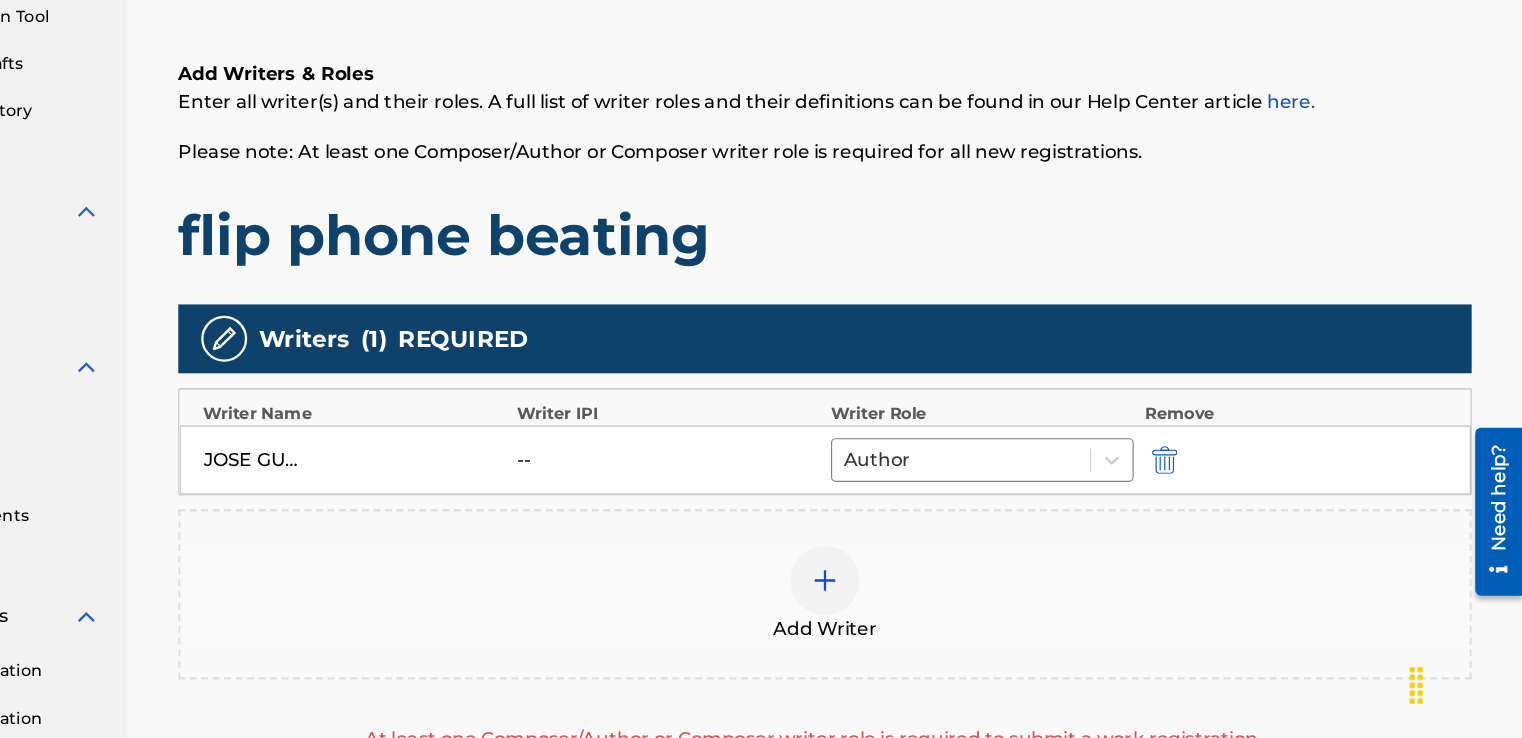 click at bounding box center (916, 601) 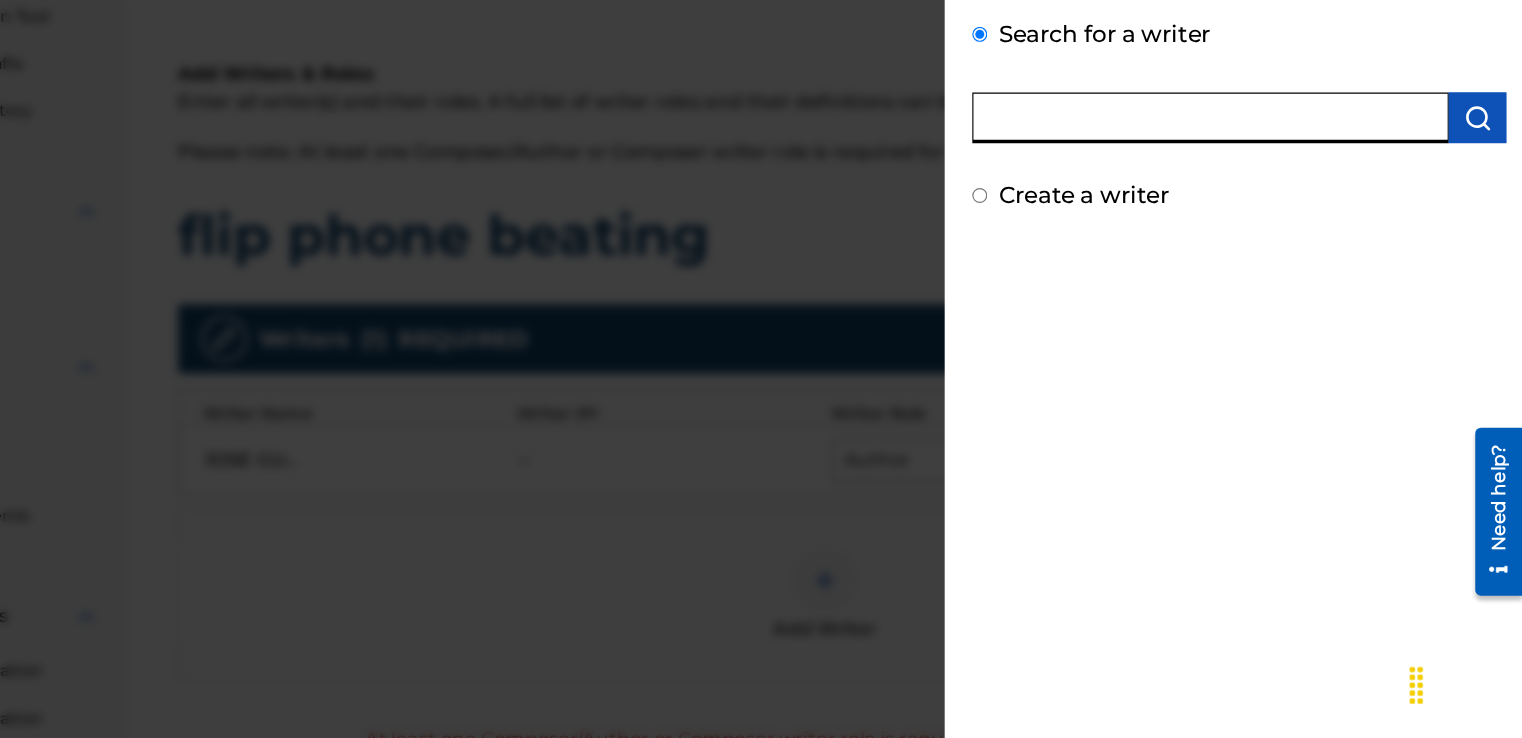 click at bounding box center (1251, 199) 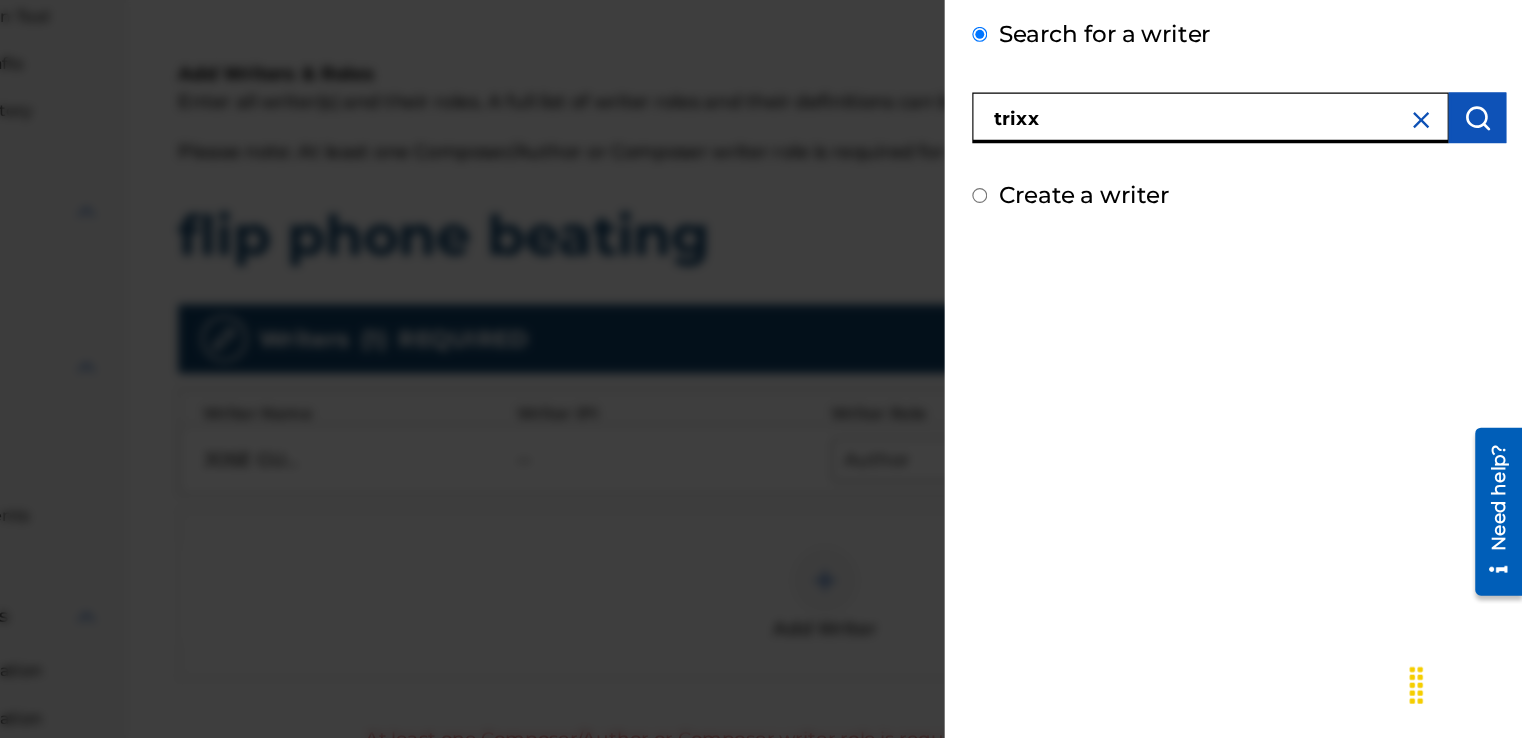 type on "trixx" 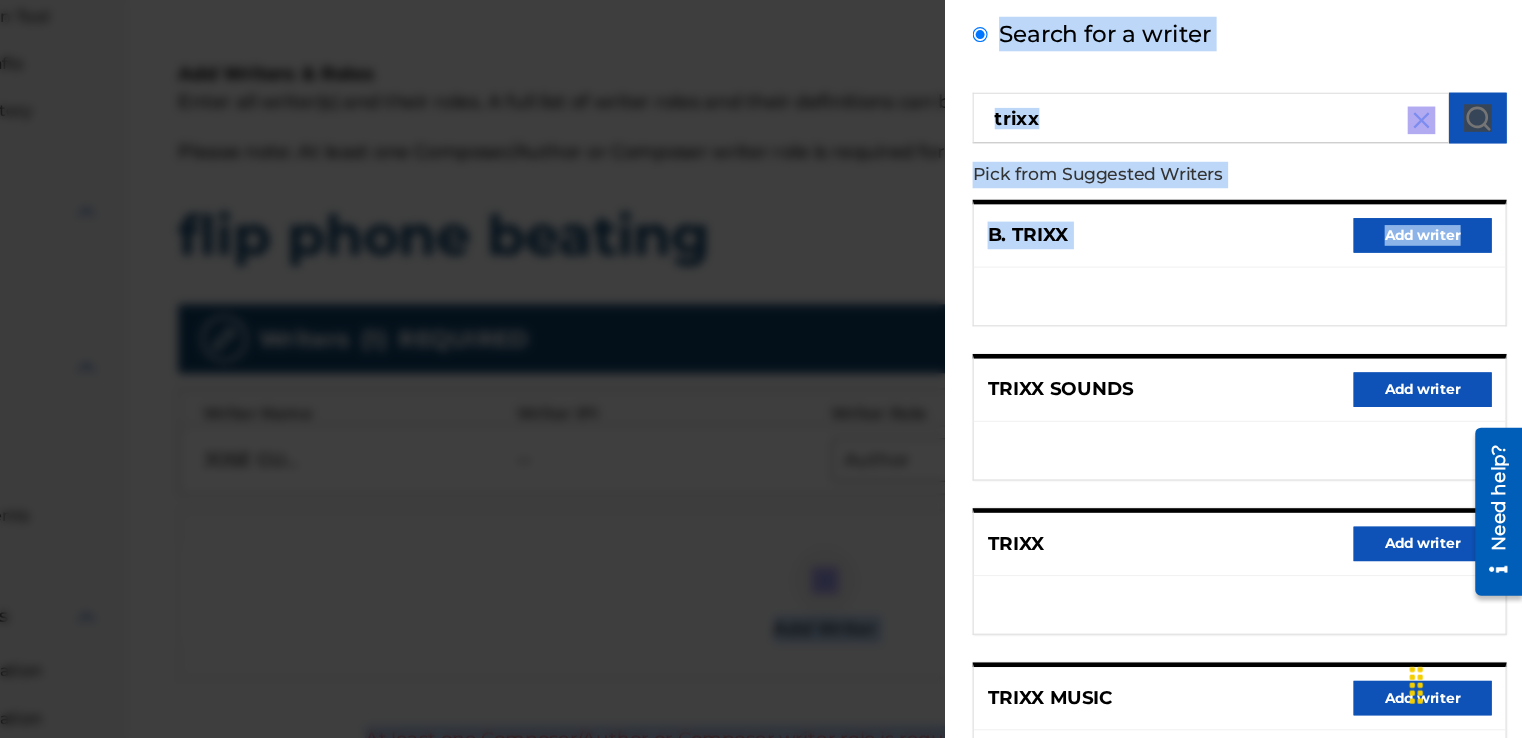 drag, startPoint x: 1520, startPoint y: 384, endPoint x: 1529, endPoint y: 493, distance: 109.370926 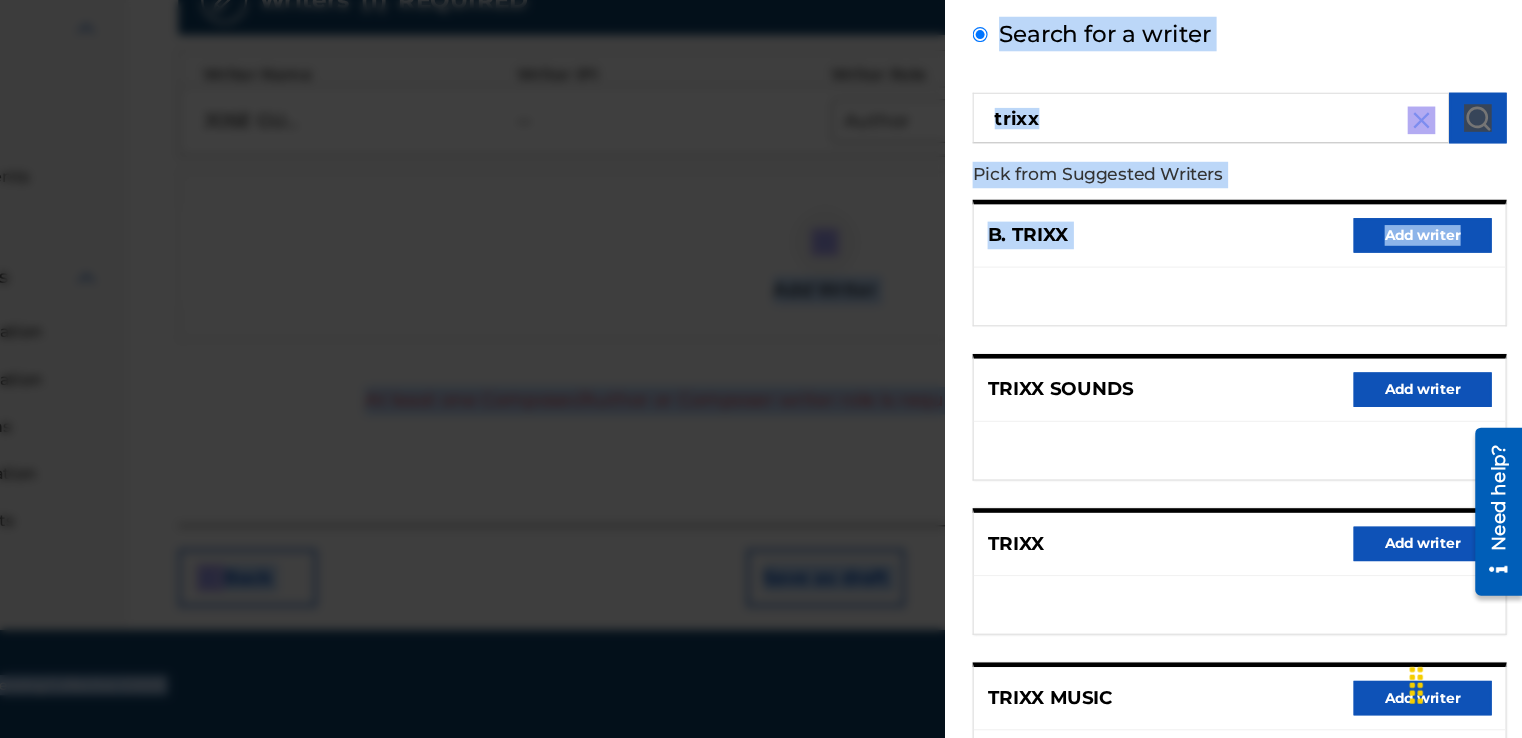 scroll, scrollTop: 559, scrollLeft: 0, axis: vertical 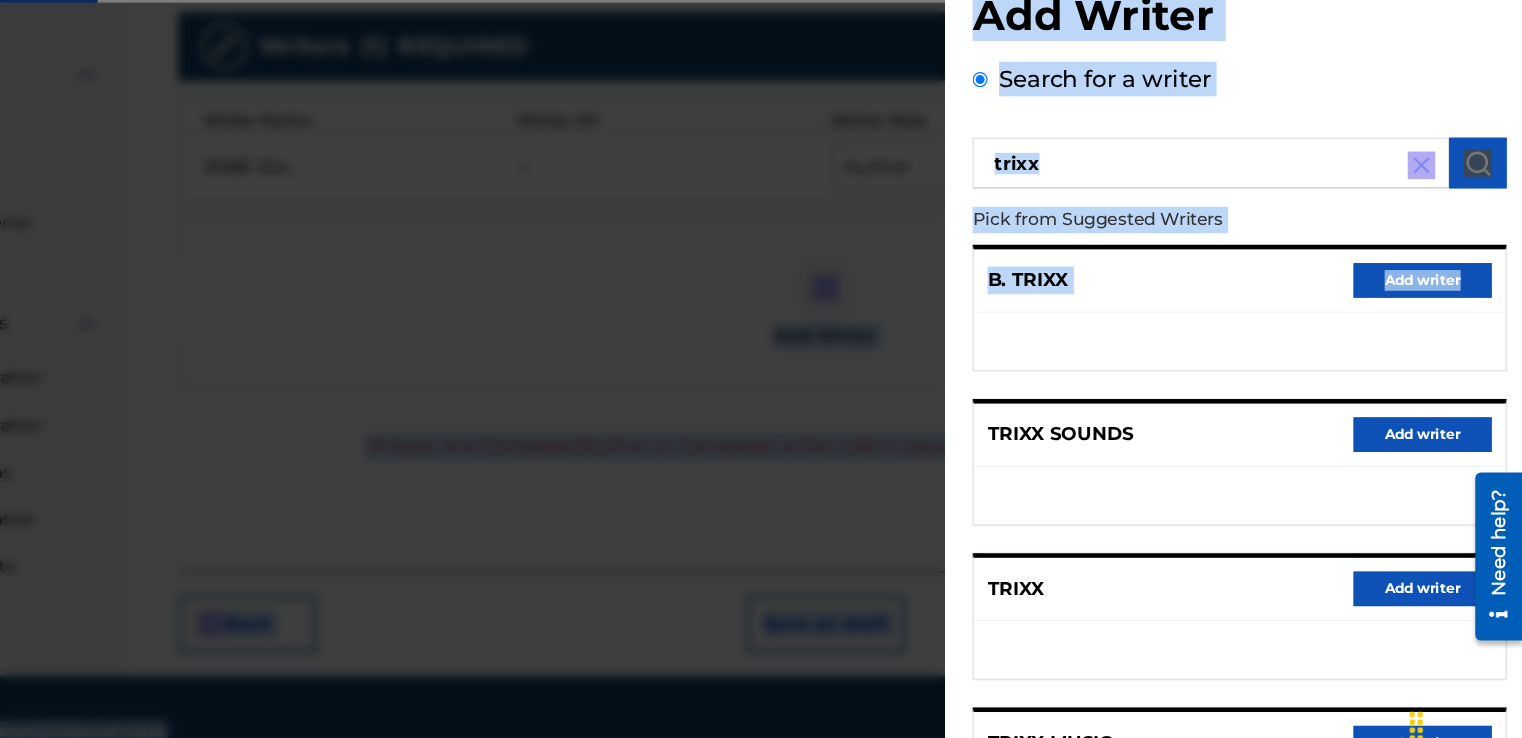 click on "Add writer" at bounding box center [1435, 569] 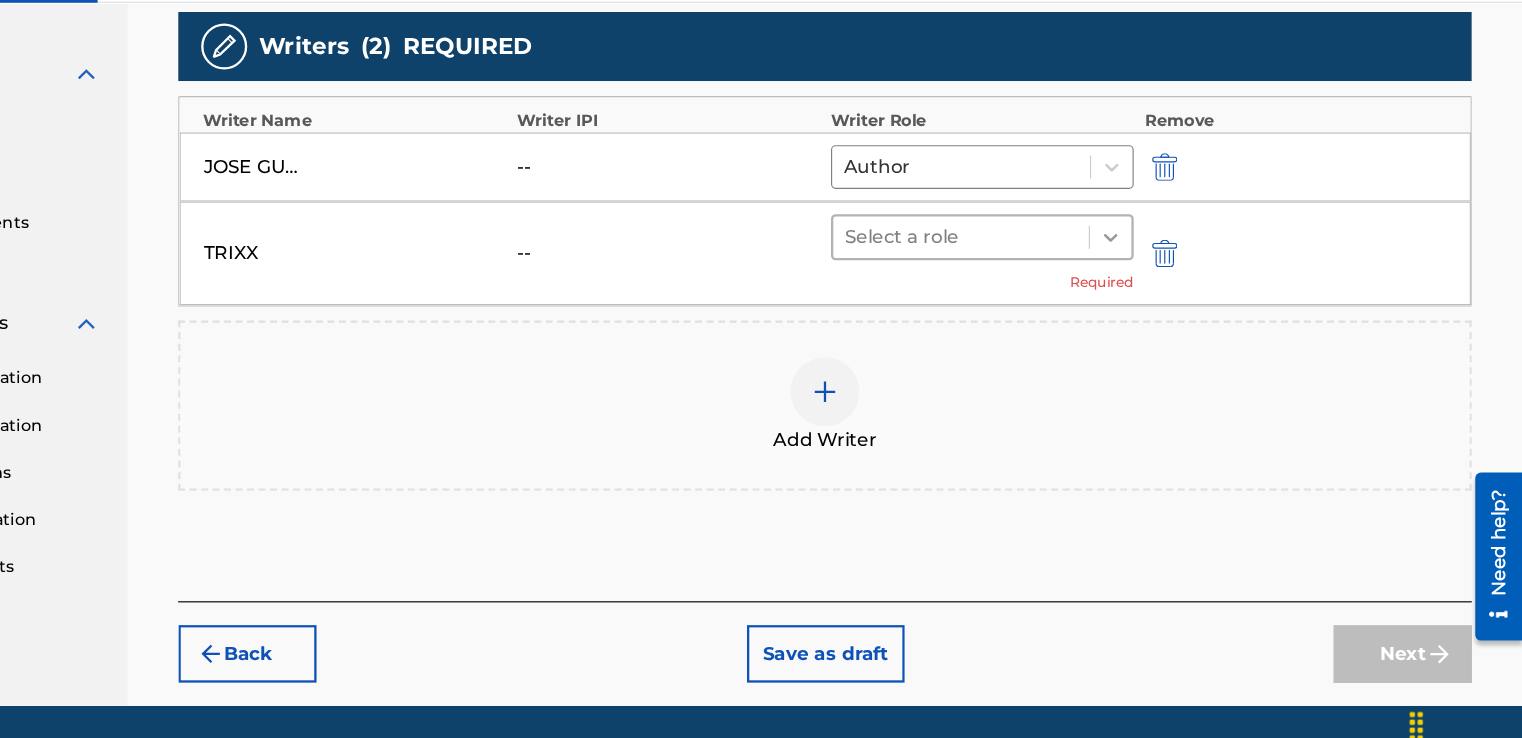 click at bounding box center [1164, 264] 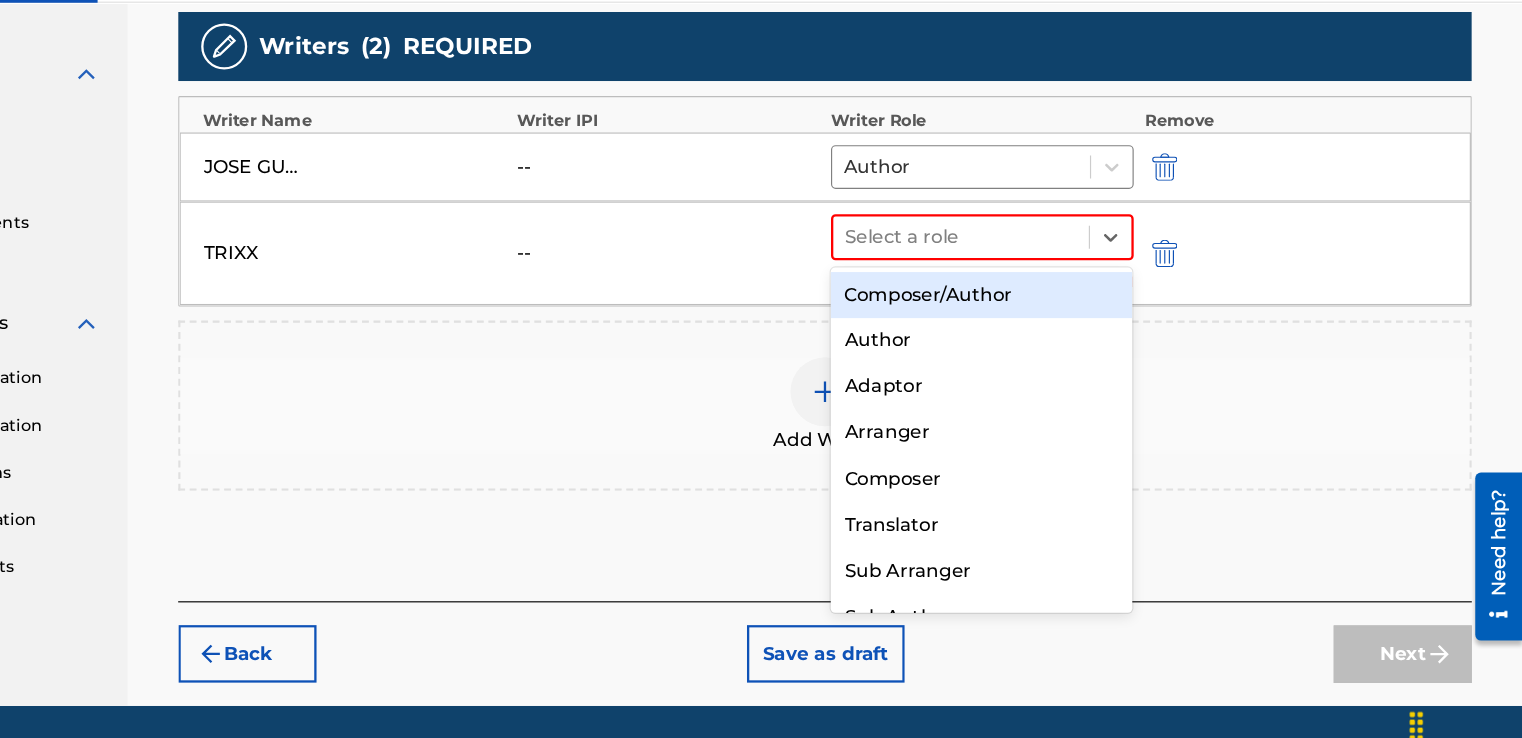 click on "Composer/Author" at bounding box center (1052, 314) 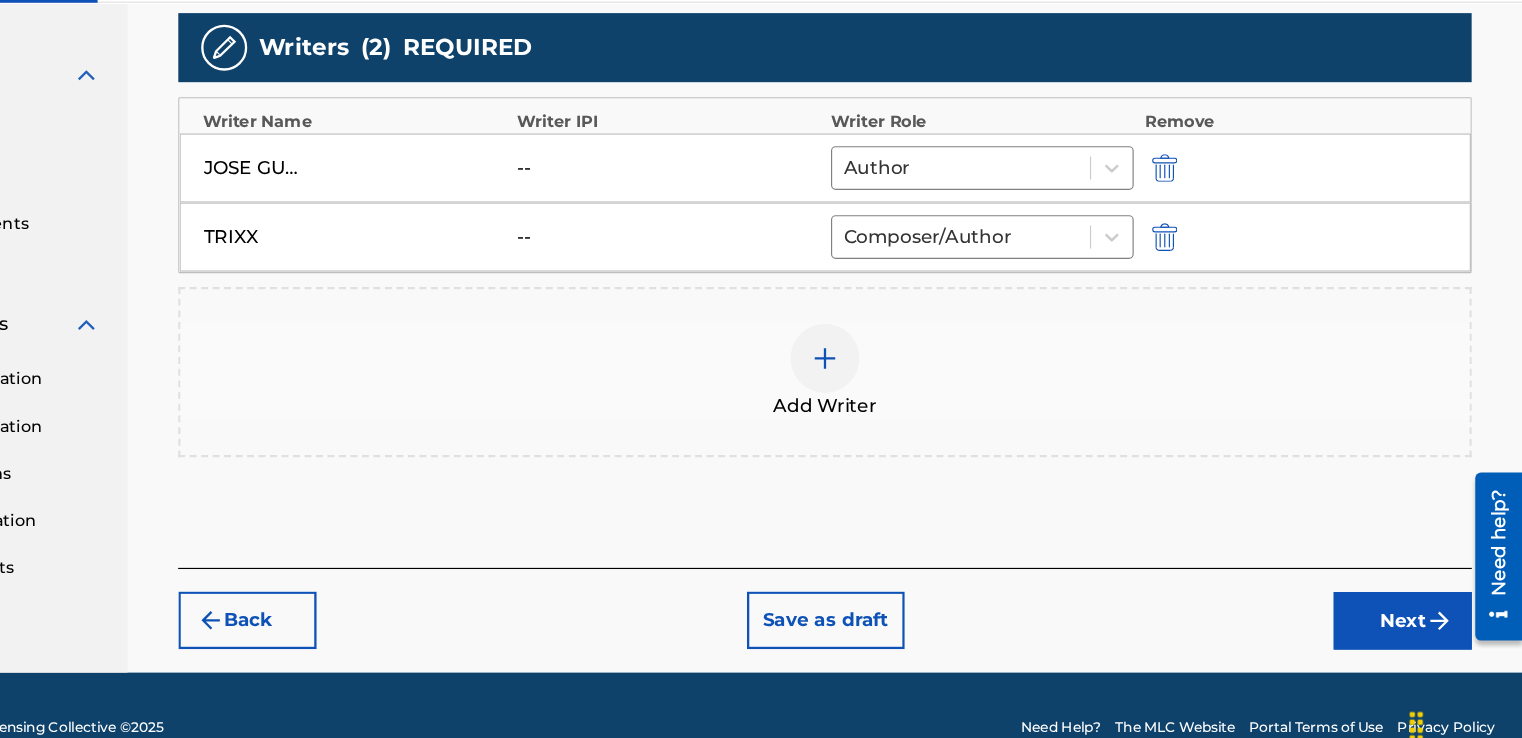 scroll, scrollTop: 555, scrollLeft: 0, axis: vertical 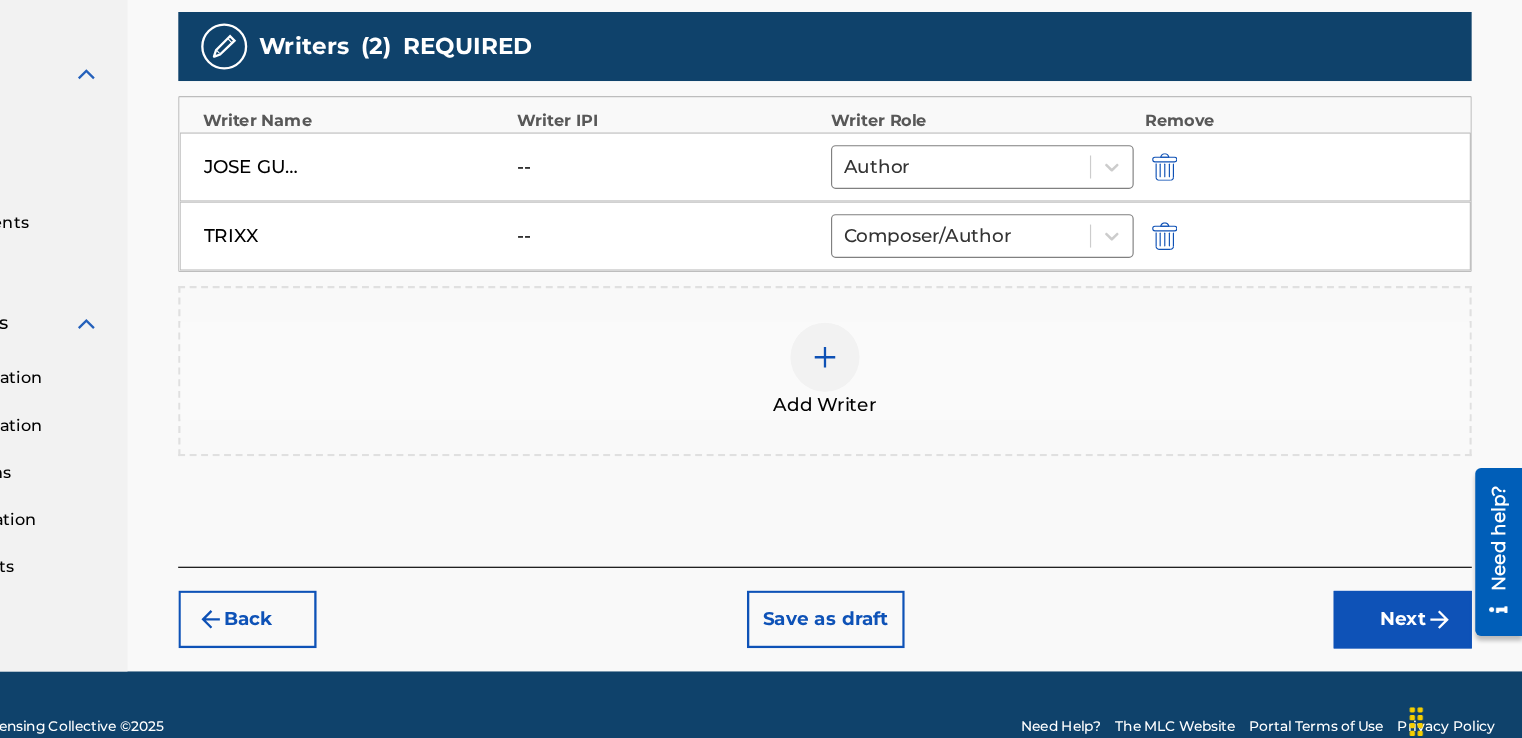click at bounding box center [916, 372] 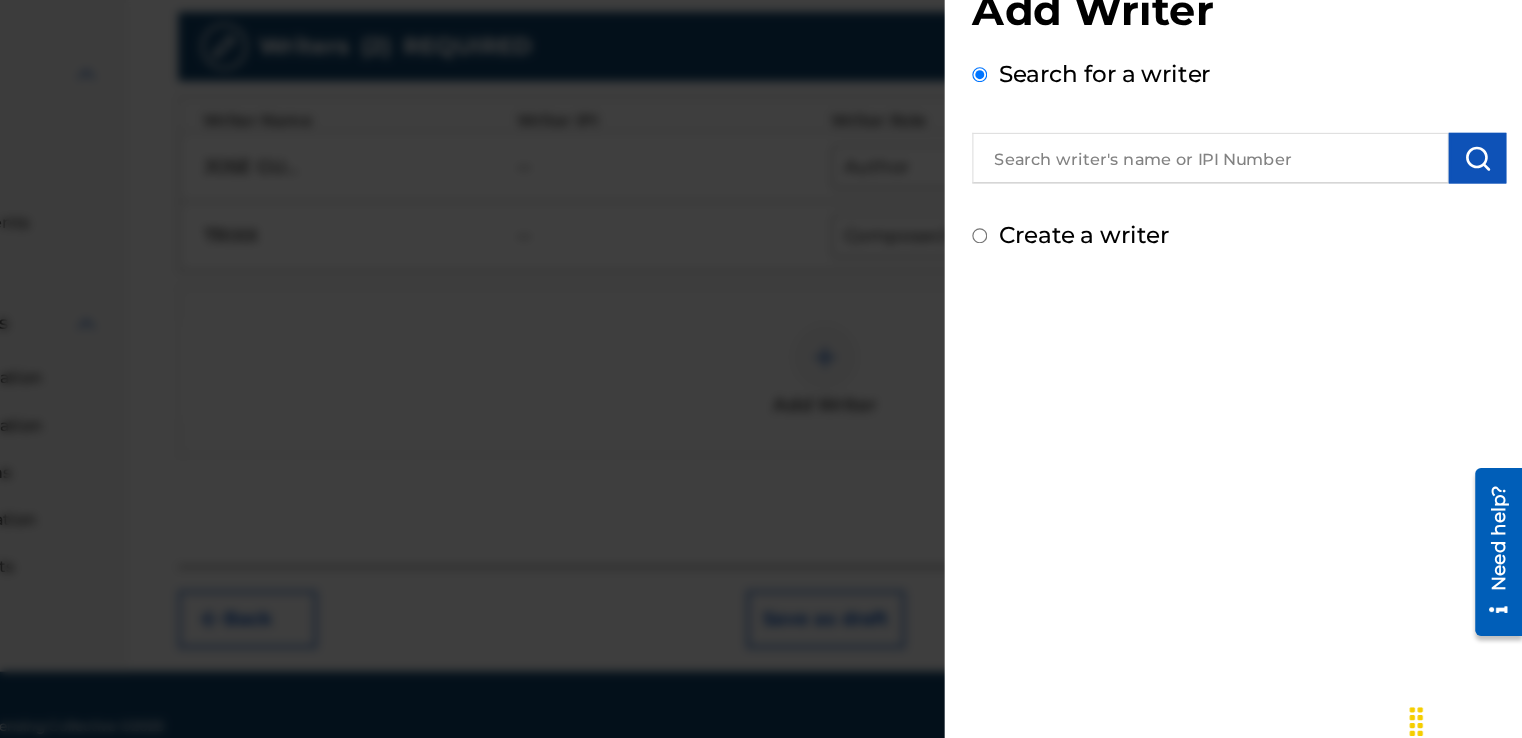 click at bounding box center (1251, 199) 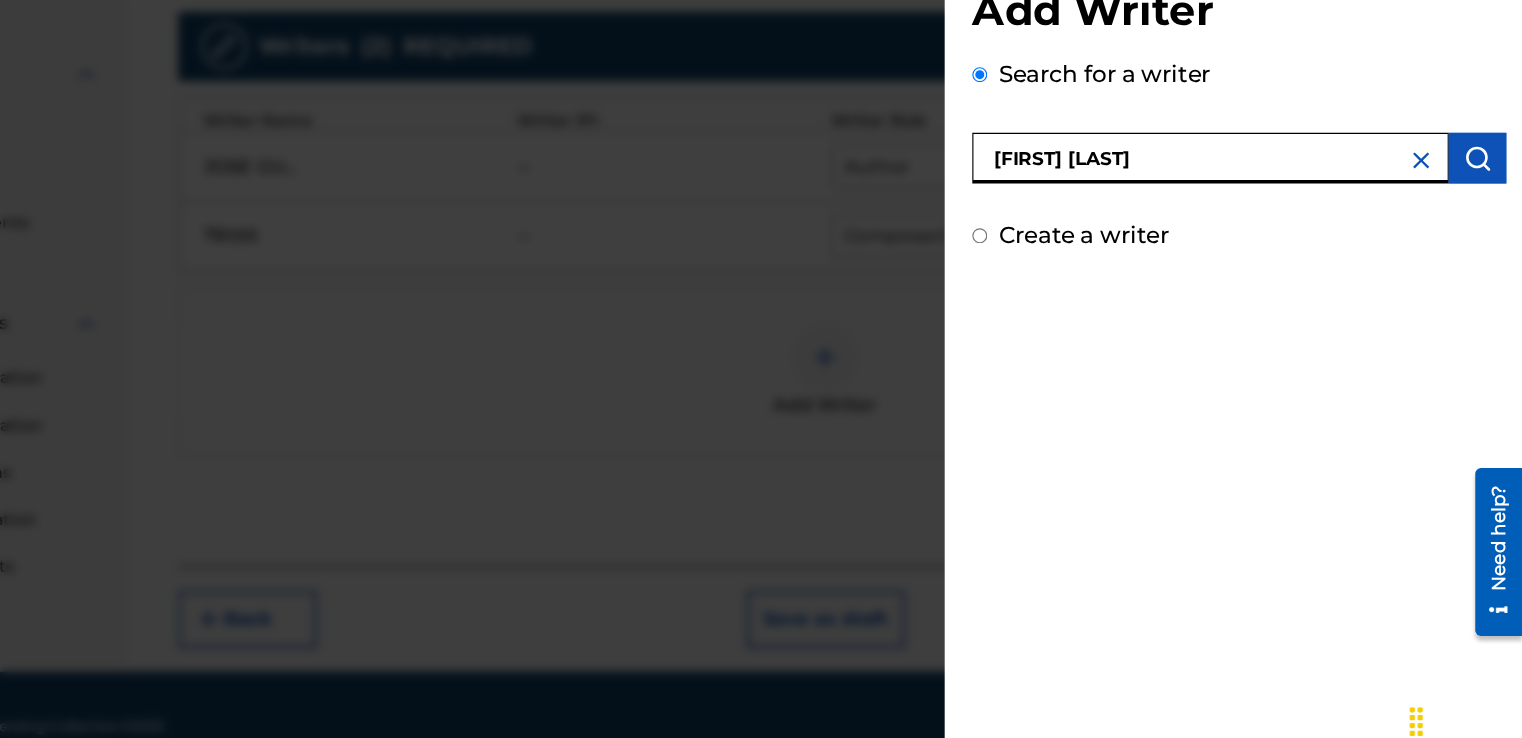 type on "[FIRST] [LAST]" 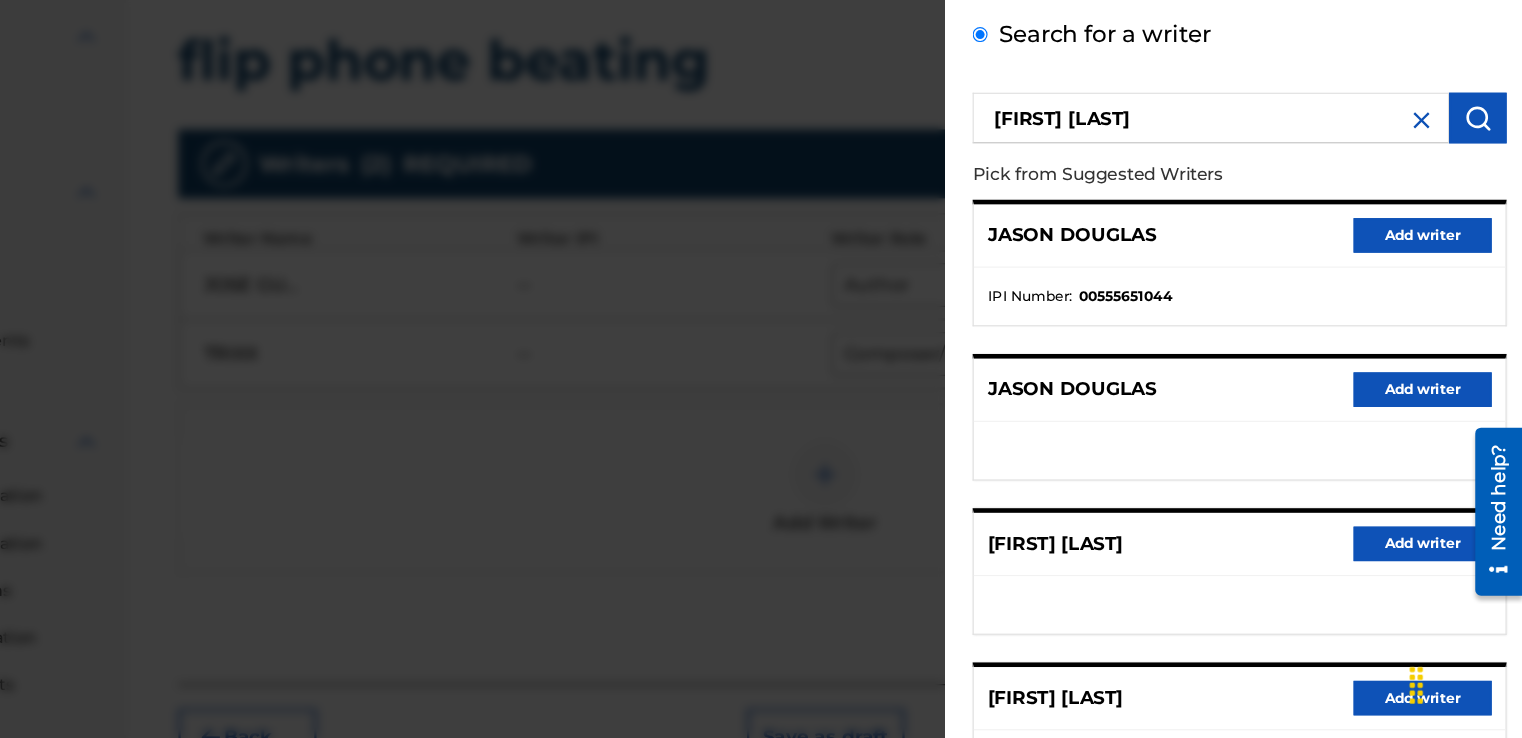 scroll, scrollTop: 555, scrollLeft: 0, axis: vertical 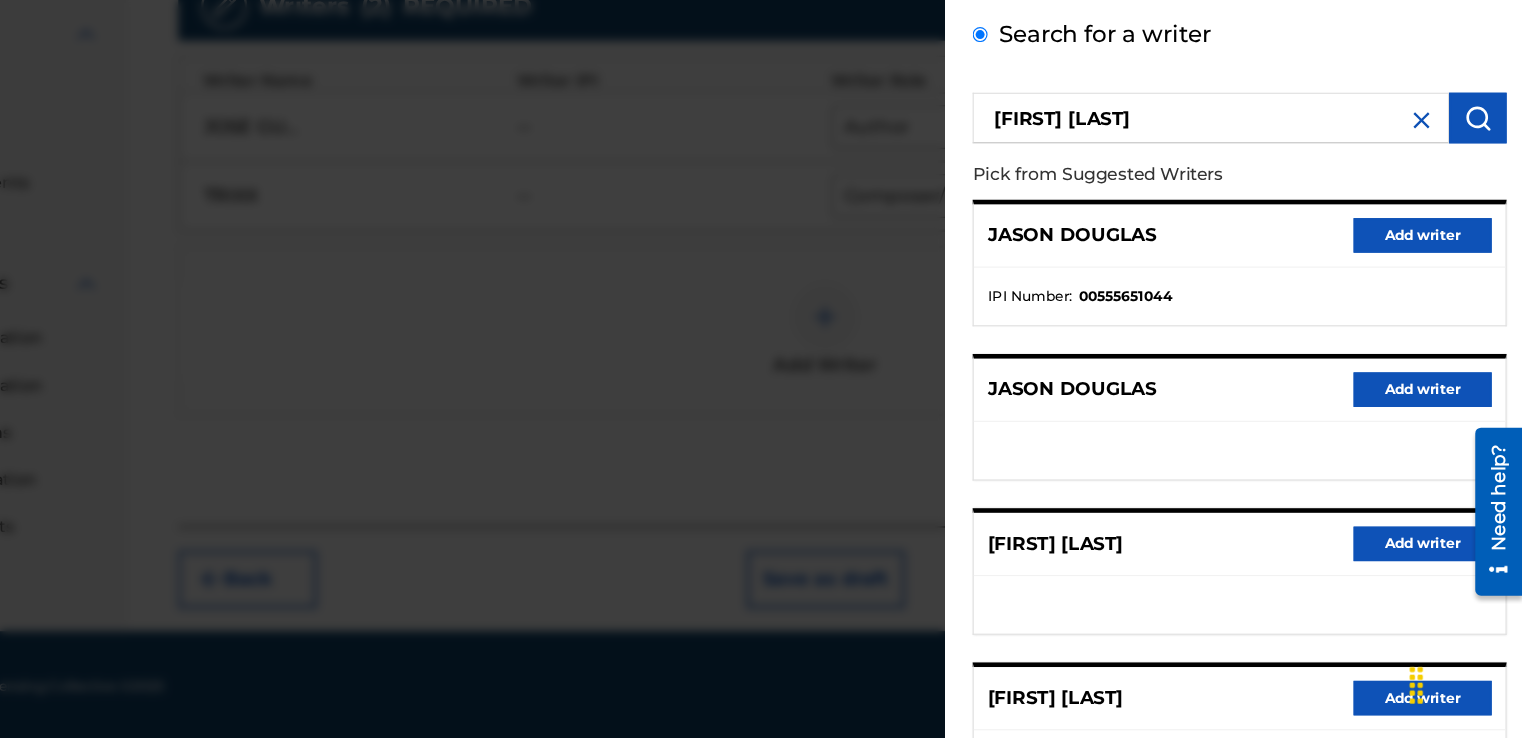 click on "Add writer" at bounding box center (1435, 703) 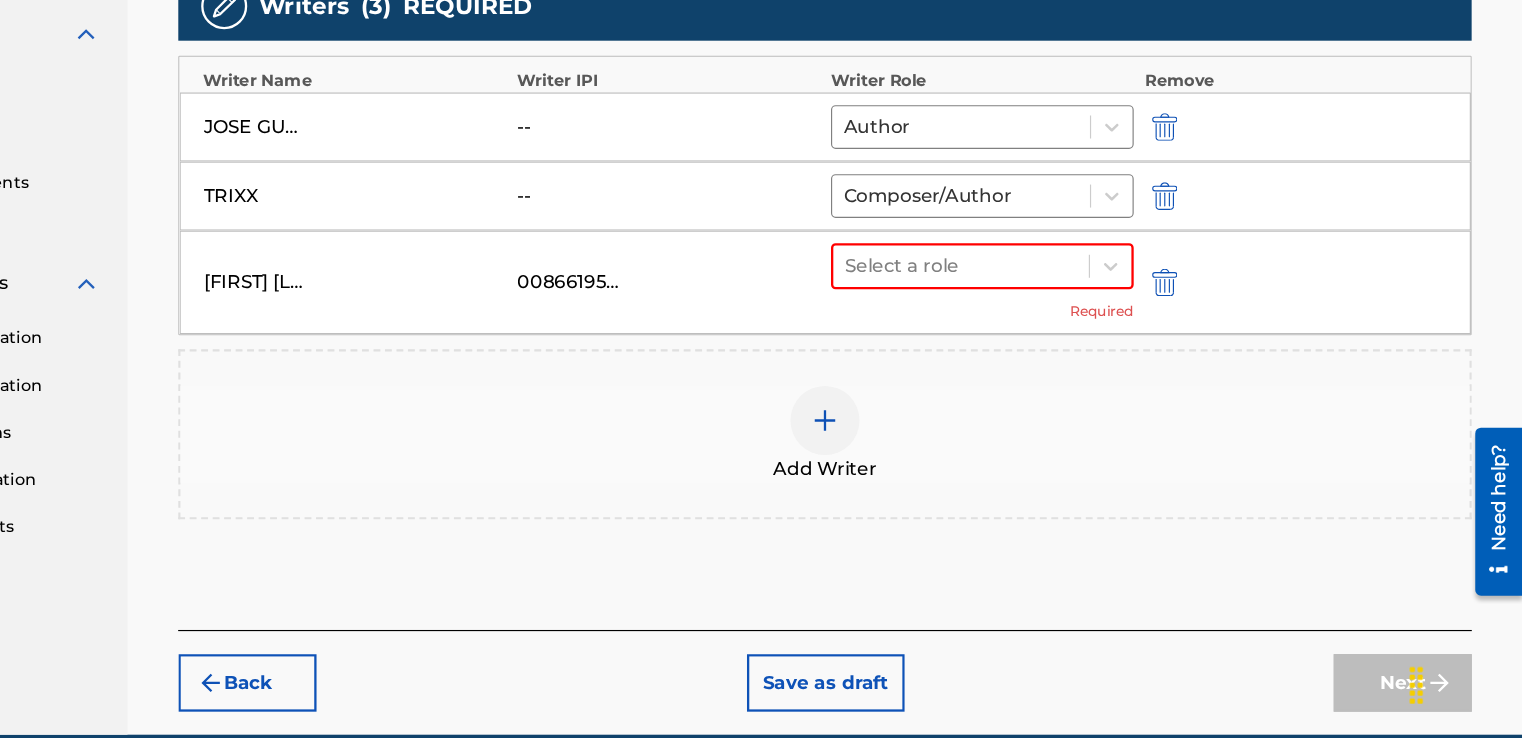 click at bounding box center [1211, 267] 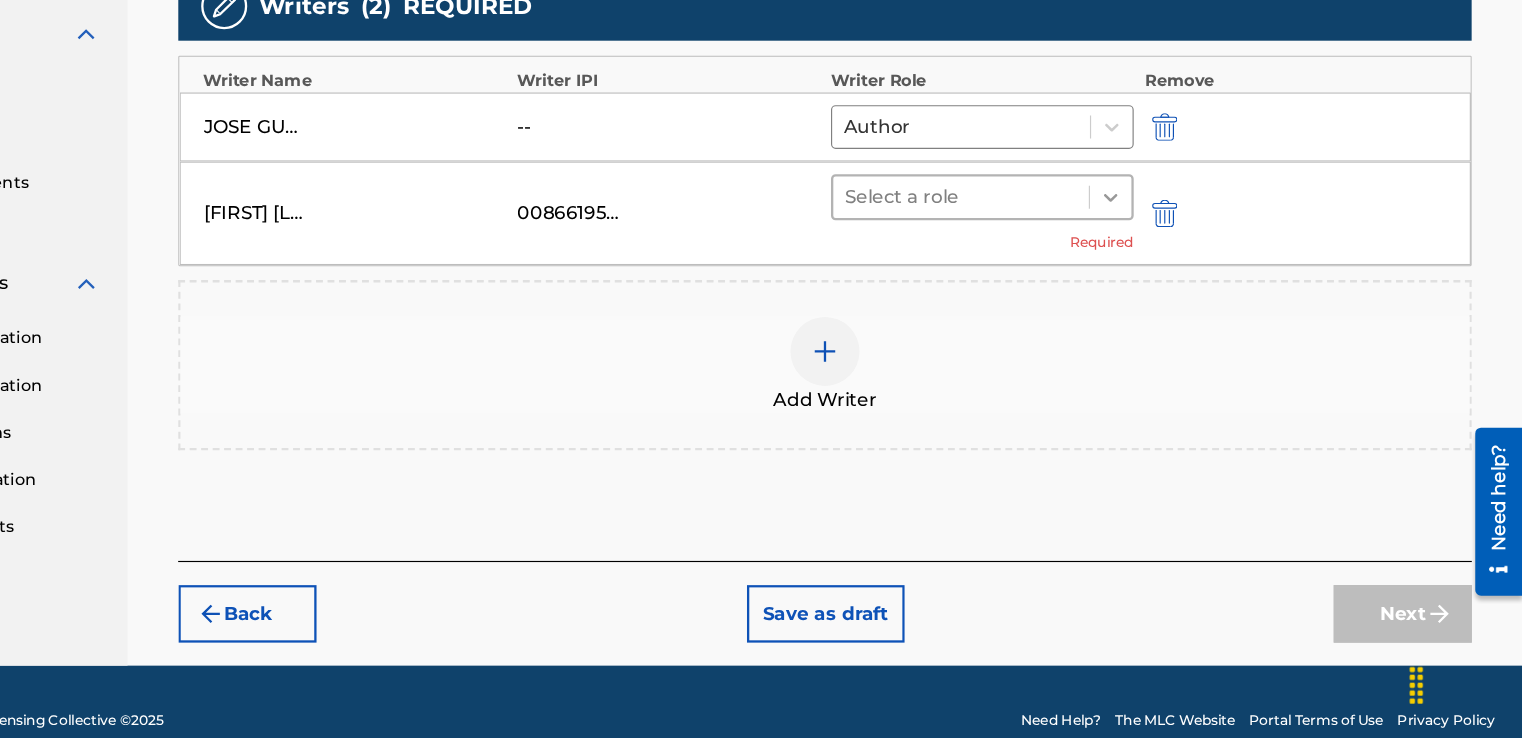 click 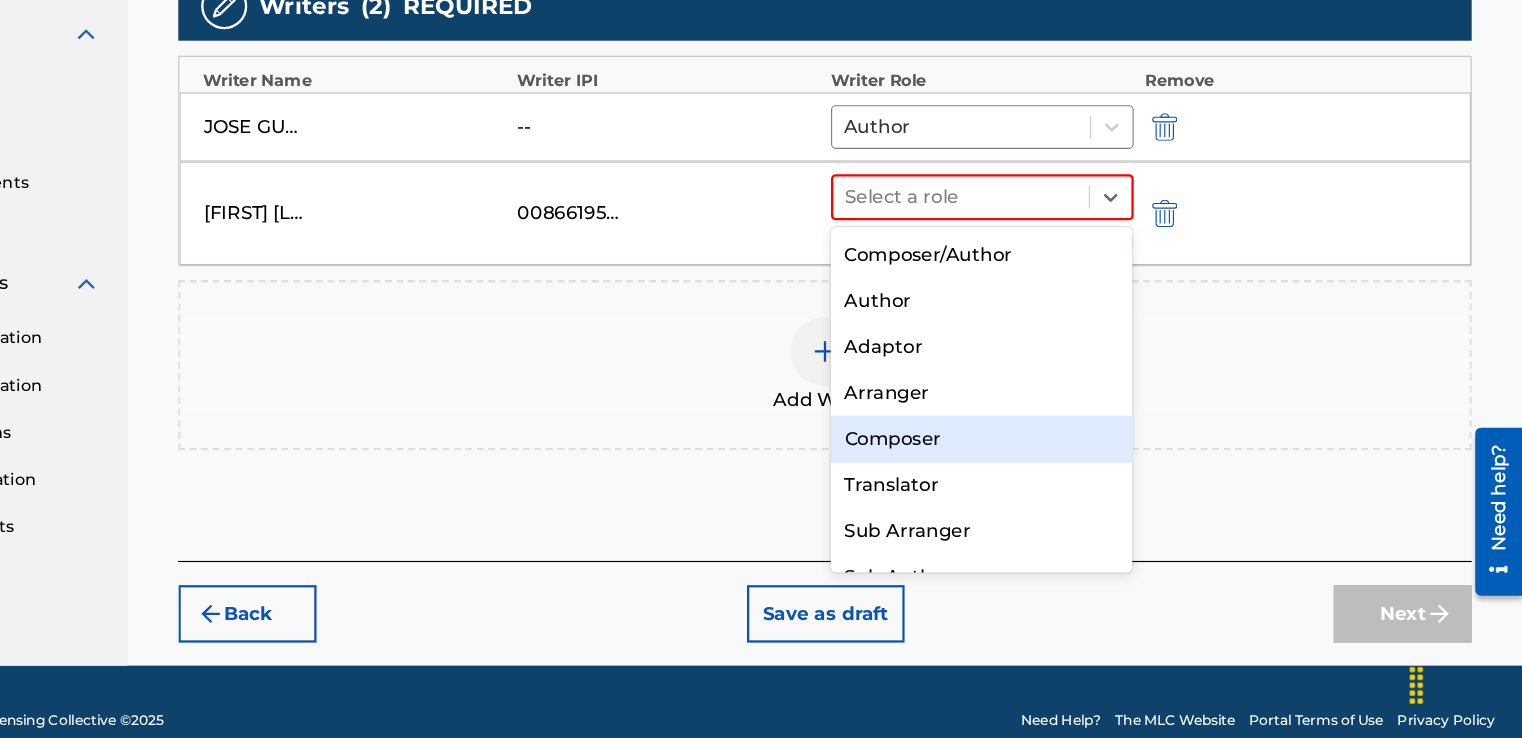 click on "Composer" at bounding box center [1052, 478] 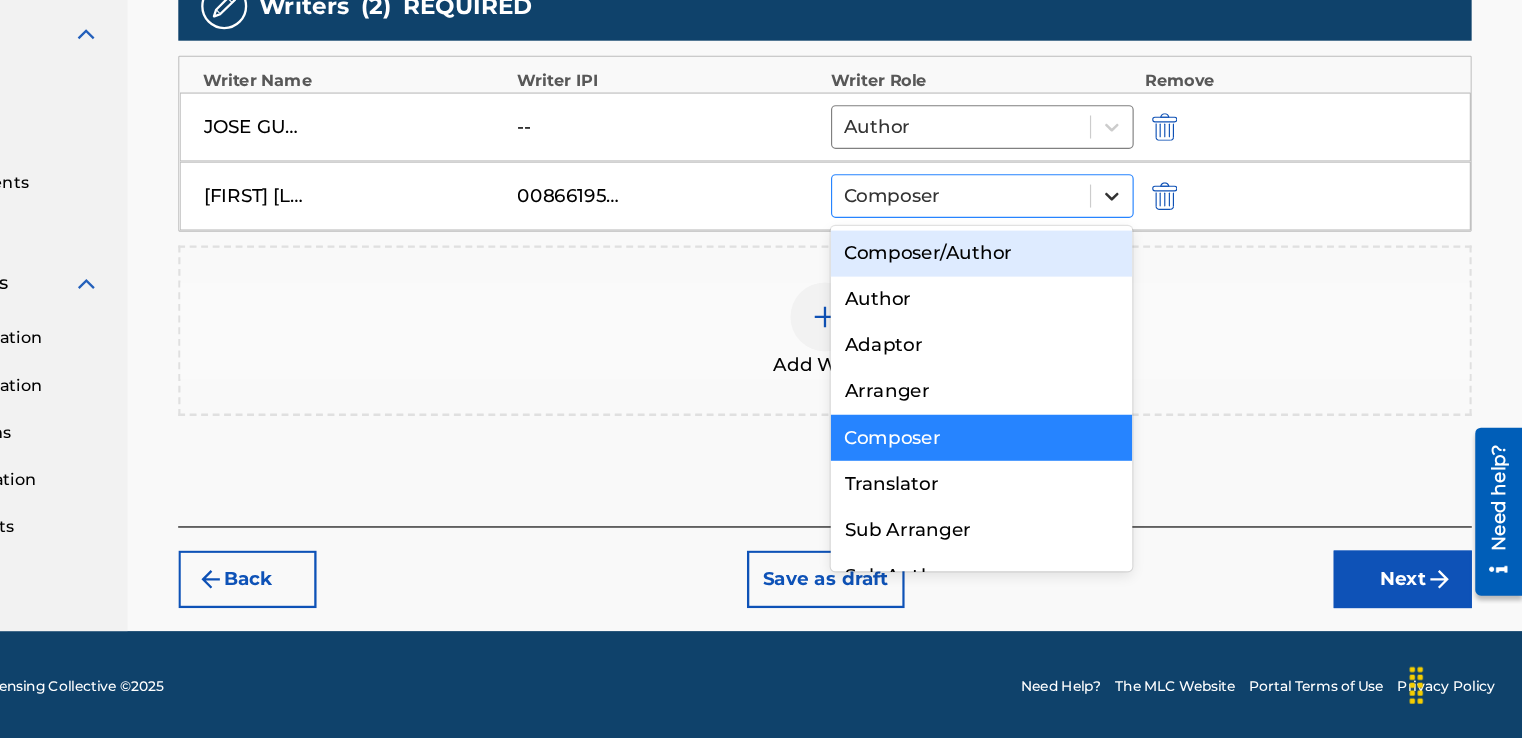 click 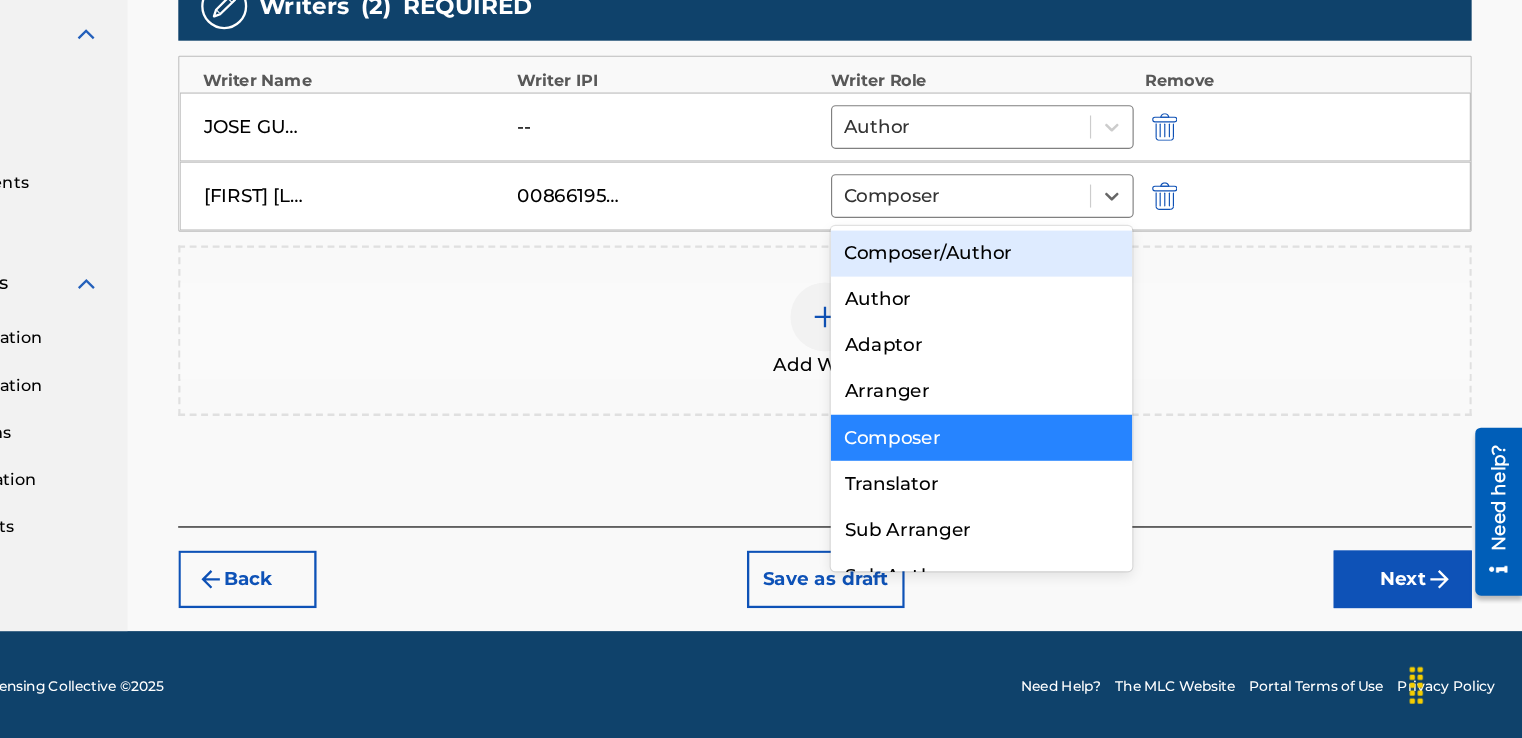 click on "Composer/Author" at bounding box center (1052, 317) 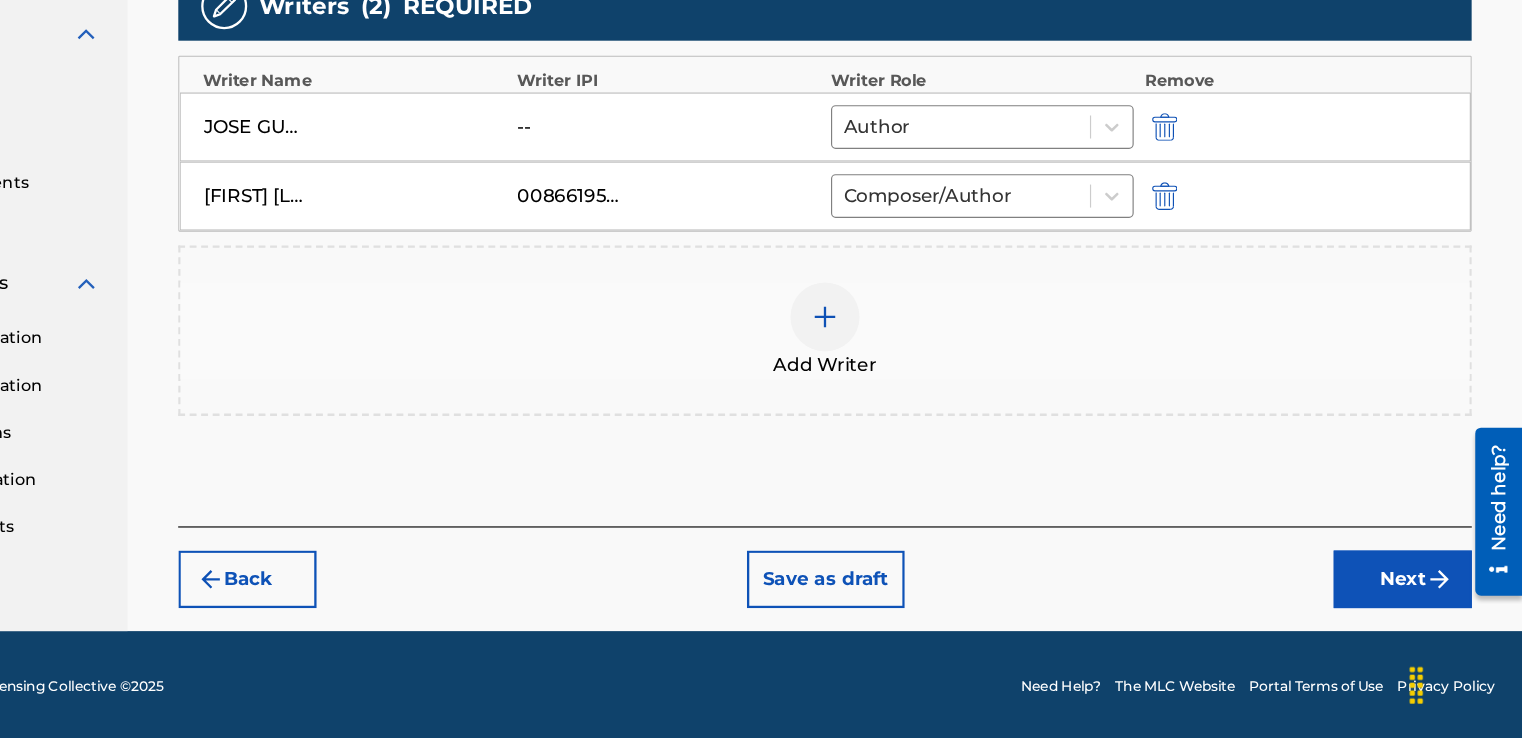 click on "Next" at bounding box center (1418, 600) 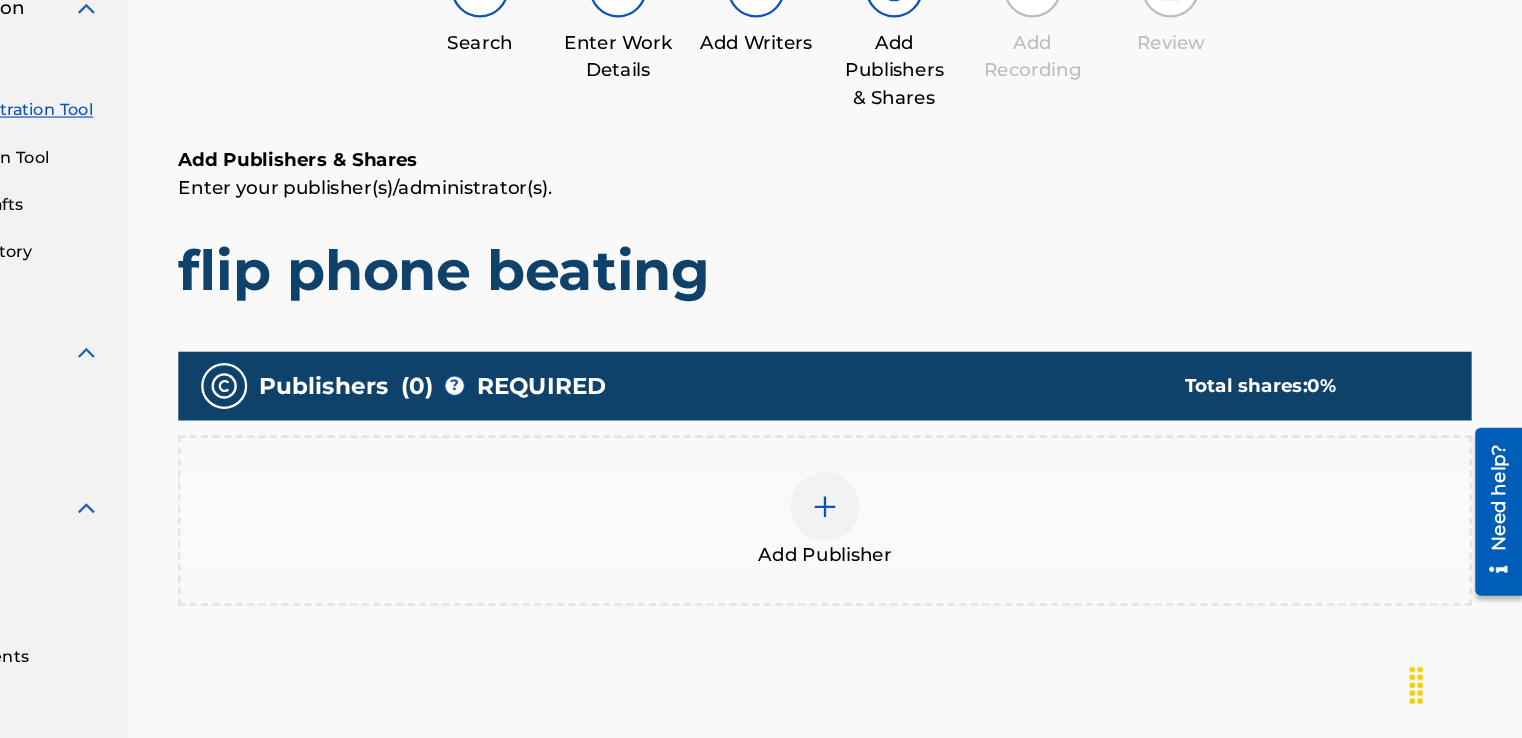 scroll, scrollTop: 90, scrollLeft: 0, axis: vertical 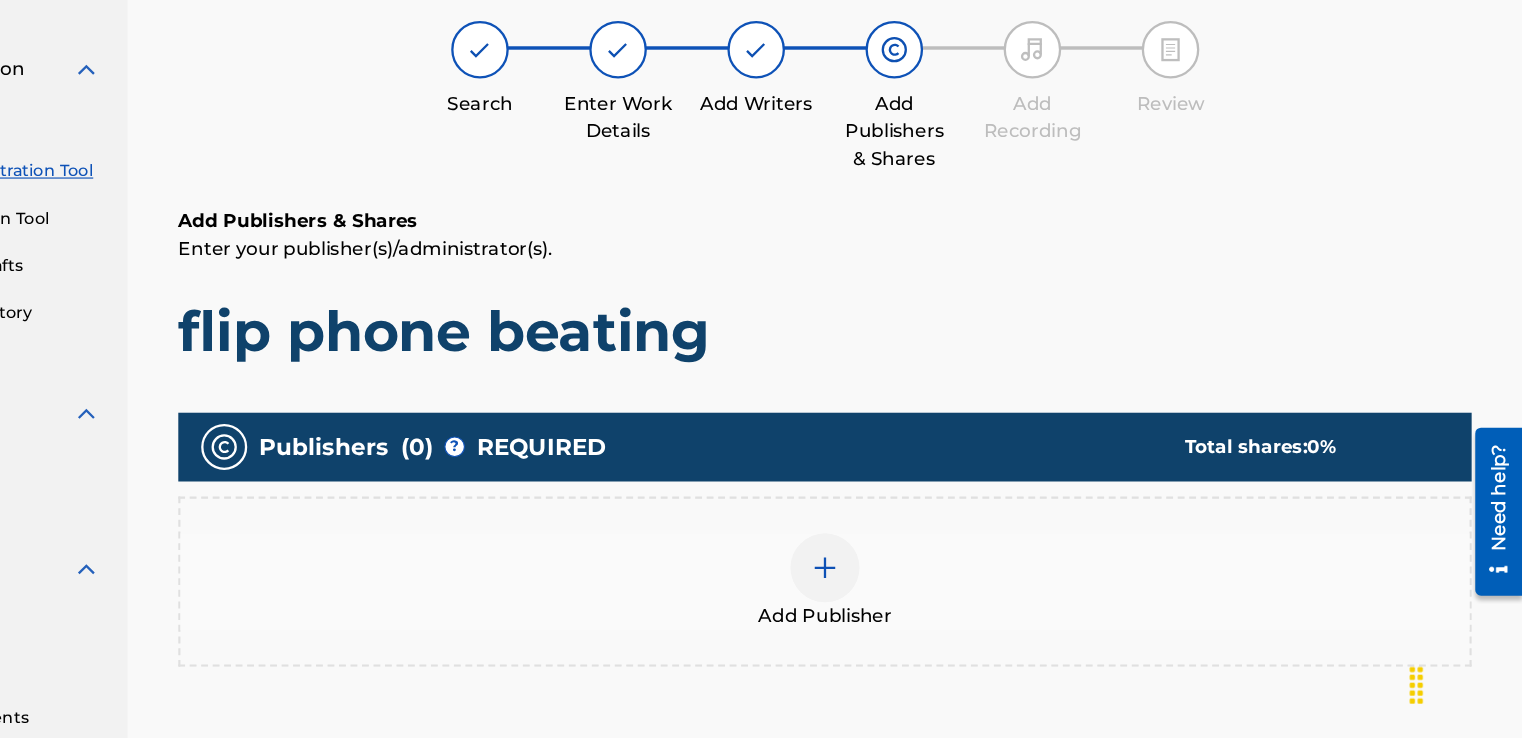 click at bounding box center [916, 590] 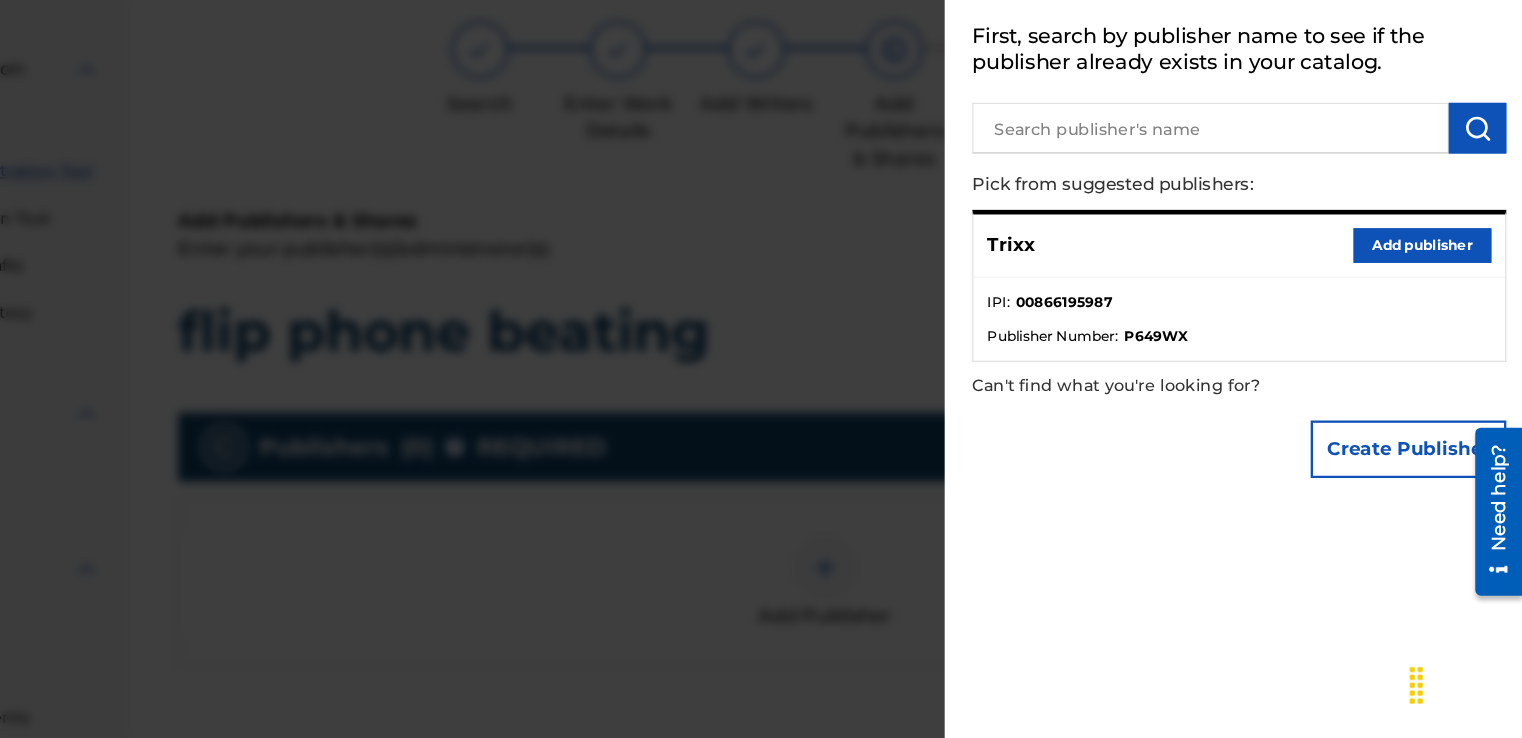 click at bounding box center (761, 429) 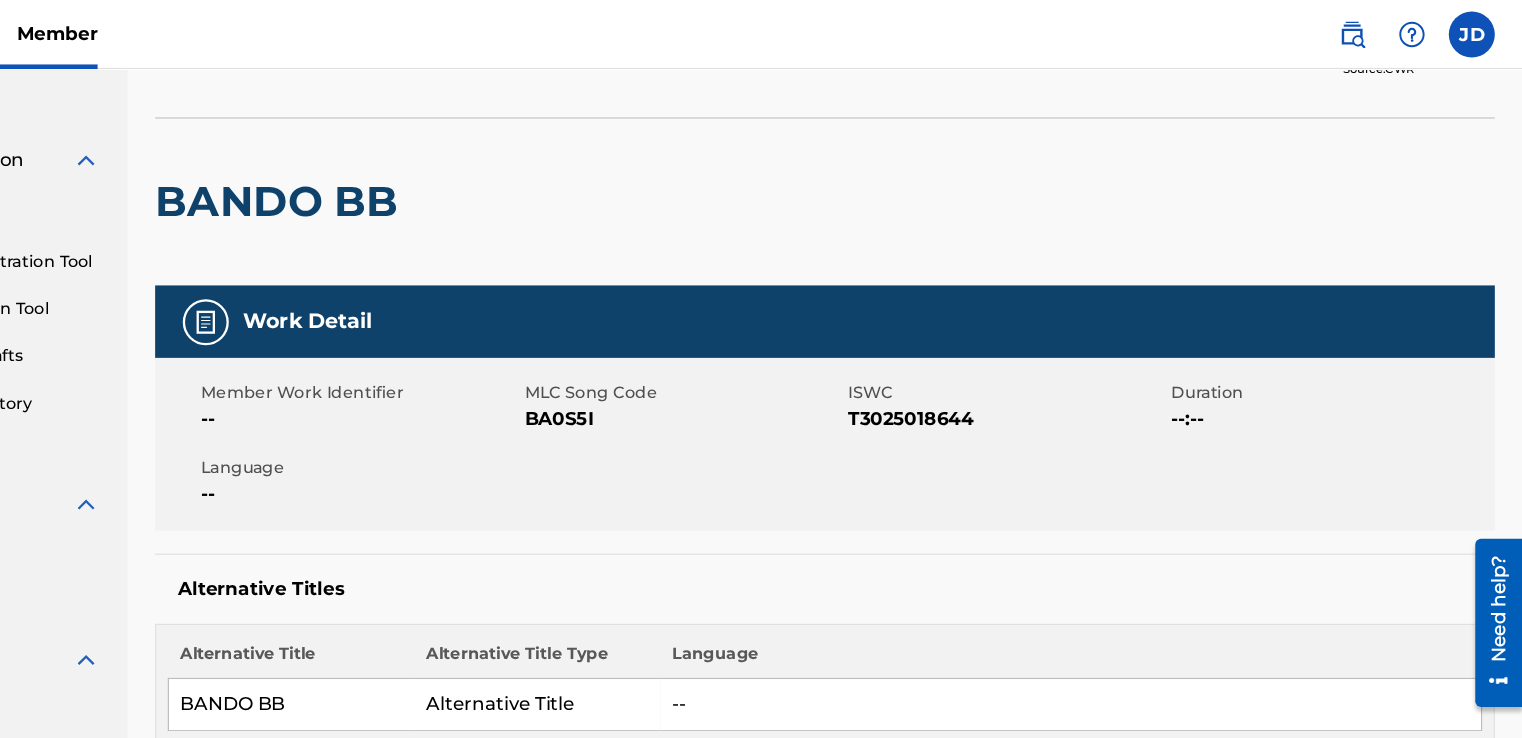 scroll, scrollTop: 0, scrollLeft: 0, axis: both 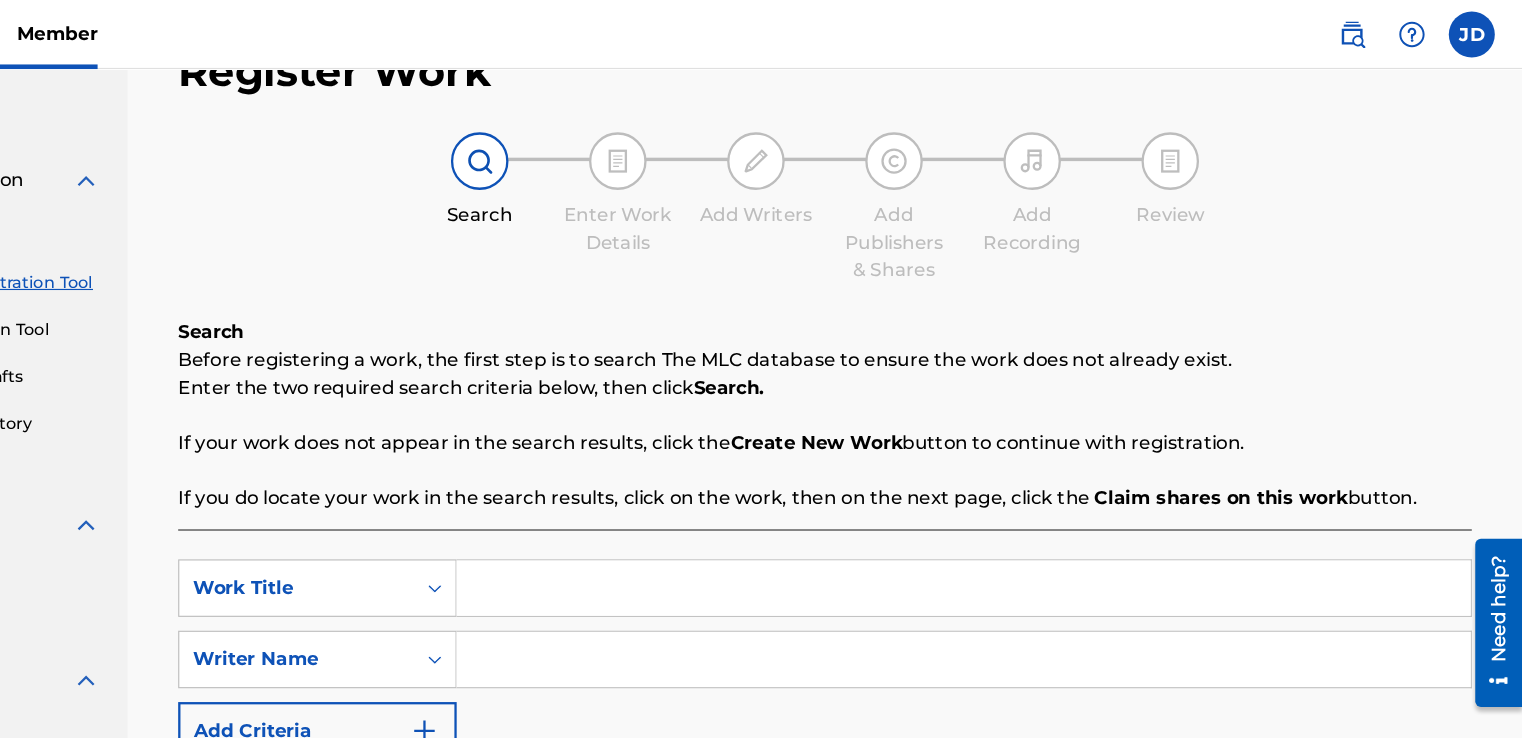 click at bounding box center [1036, 511] 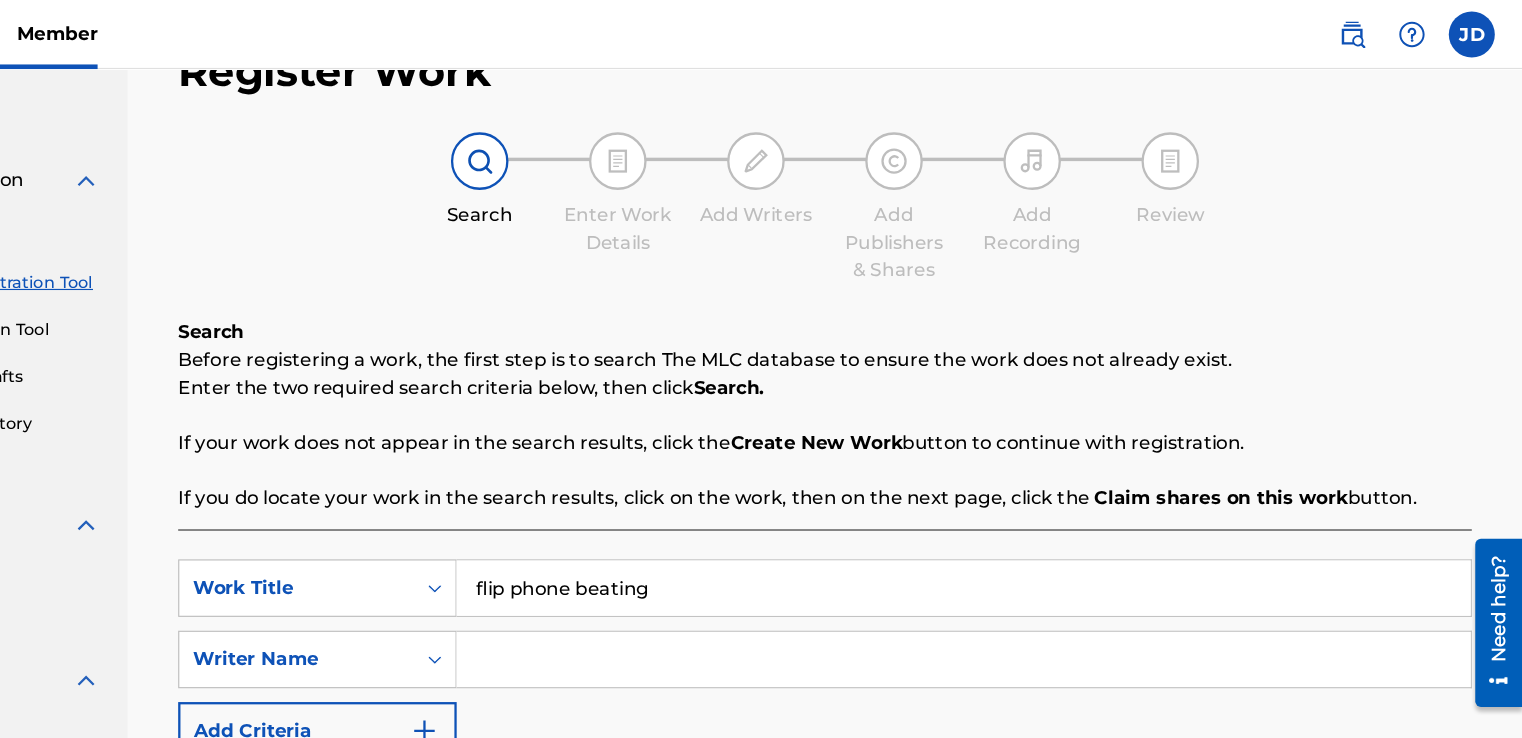 type on "flip phone beating" 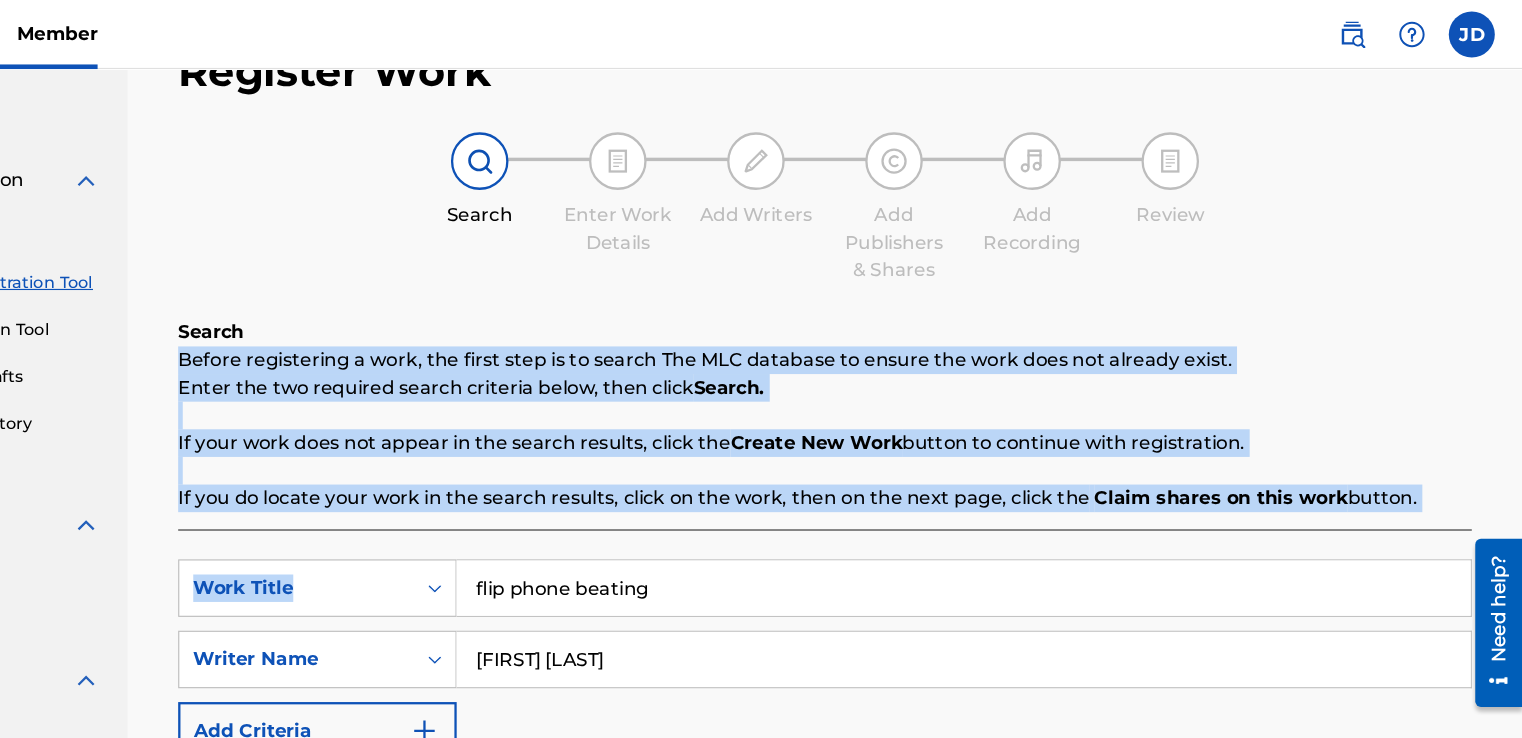 drag, startPoint x: 1520, startPoint y: 262, endPoint x: 1522, endPoint y: 456, distance: 194.01031 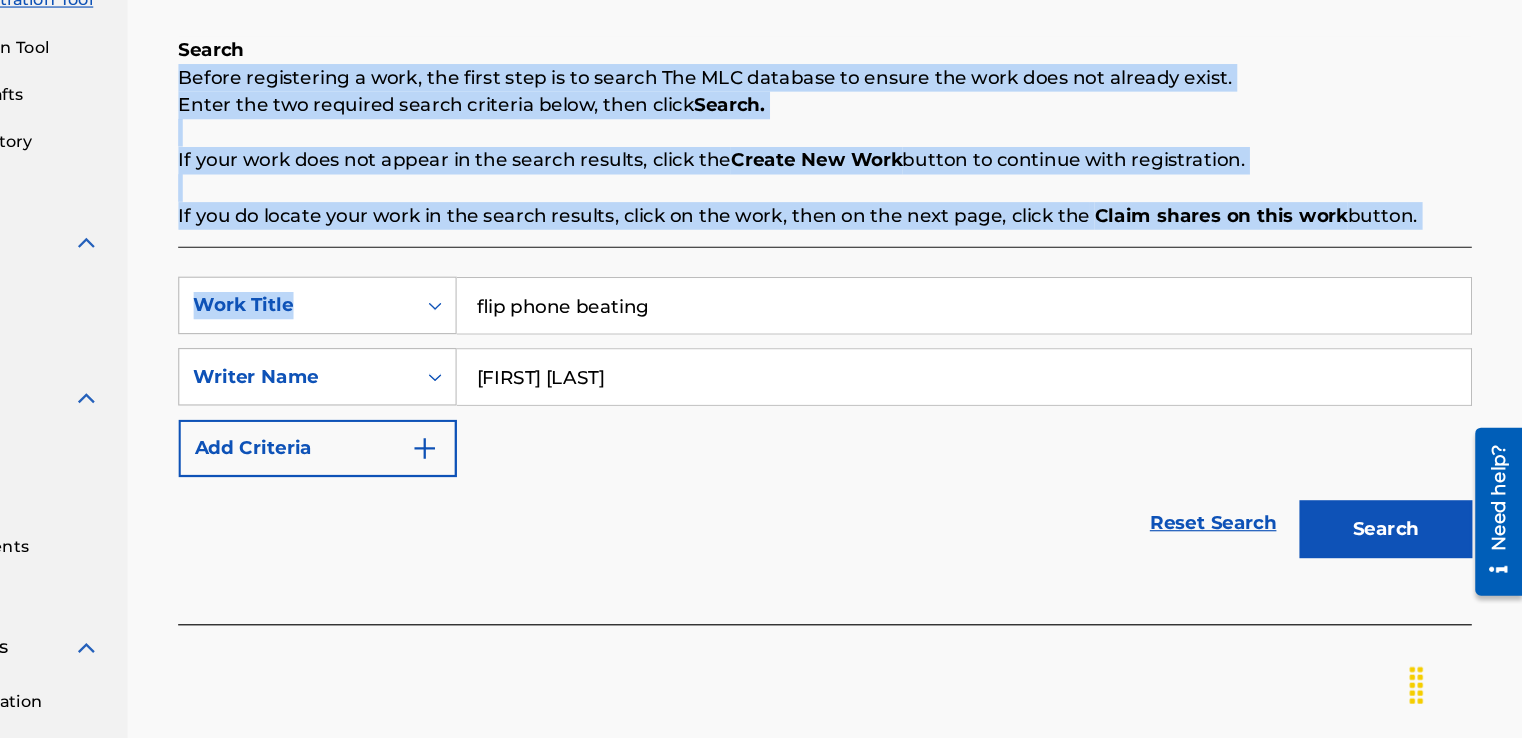 scroll, scrollTop: 306, scrollLeft: 0, axis: vertical 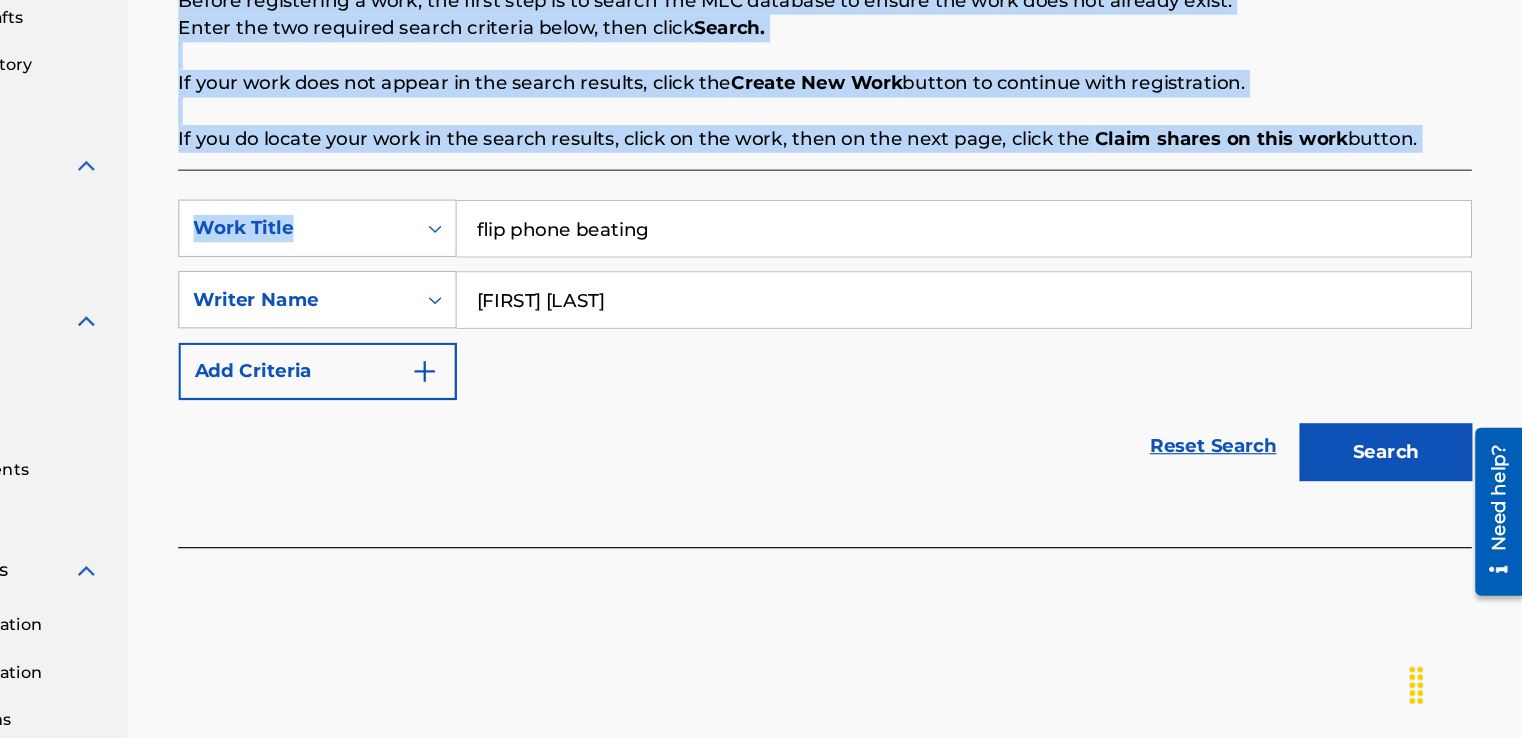 click at bounding box center (568, 419) 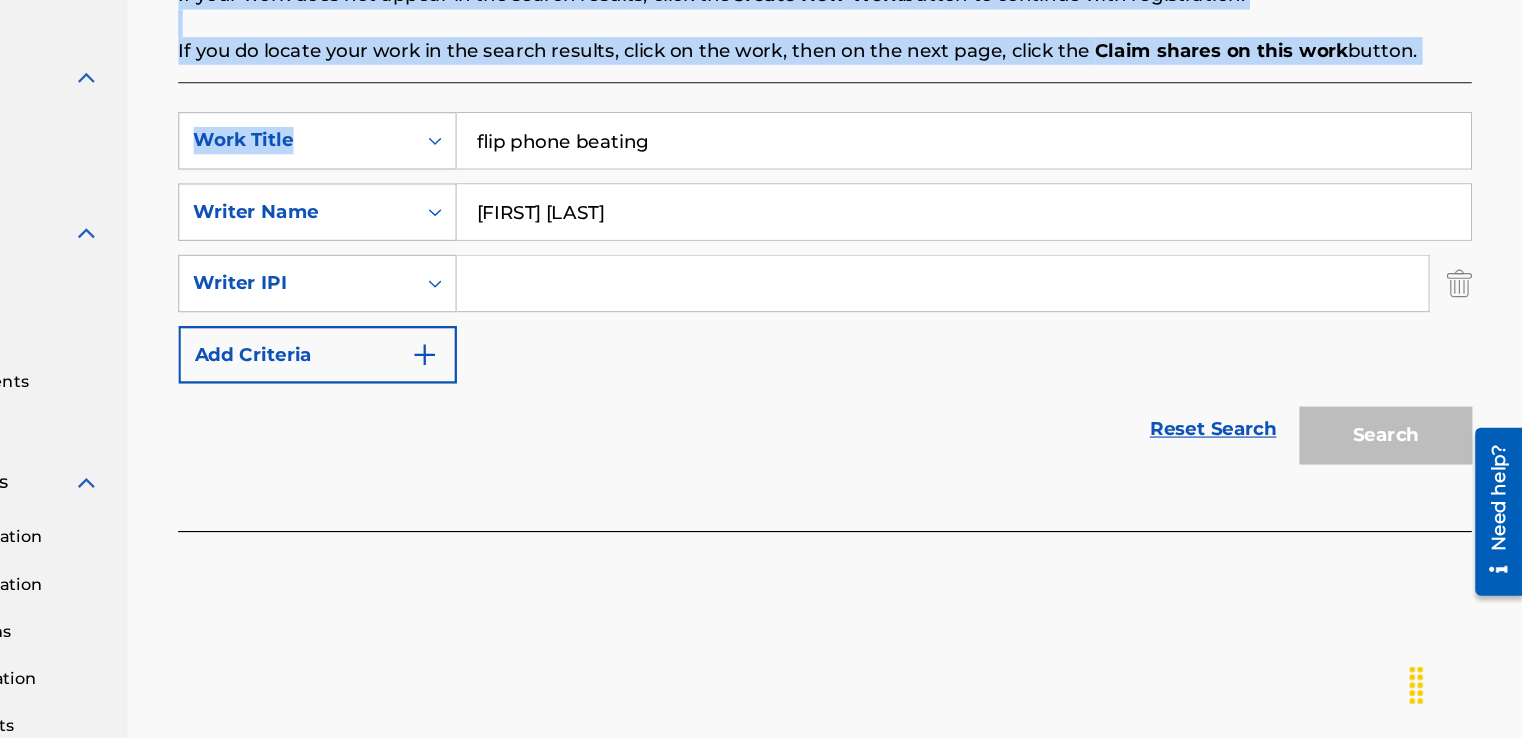 scroll, scrollTop: 501, scrollLeft: 0, axis: vertical 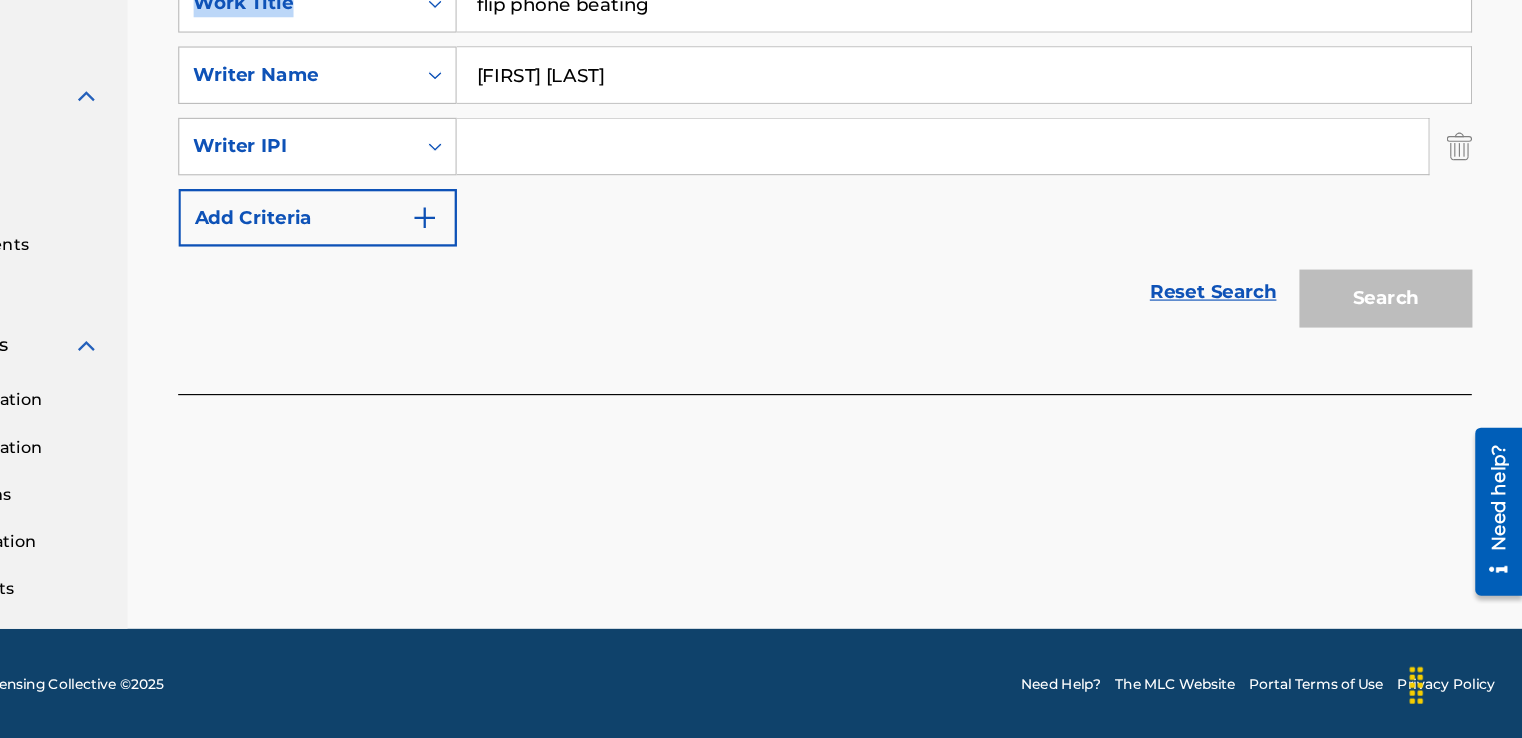 click at bounding box center (1467, 224) 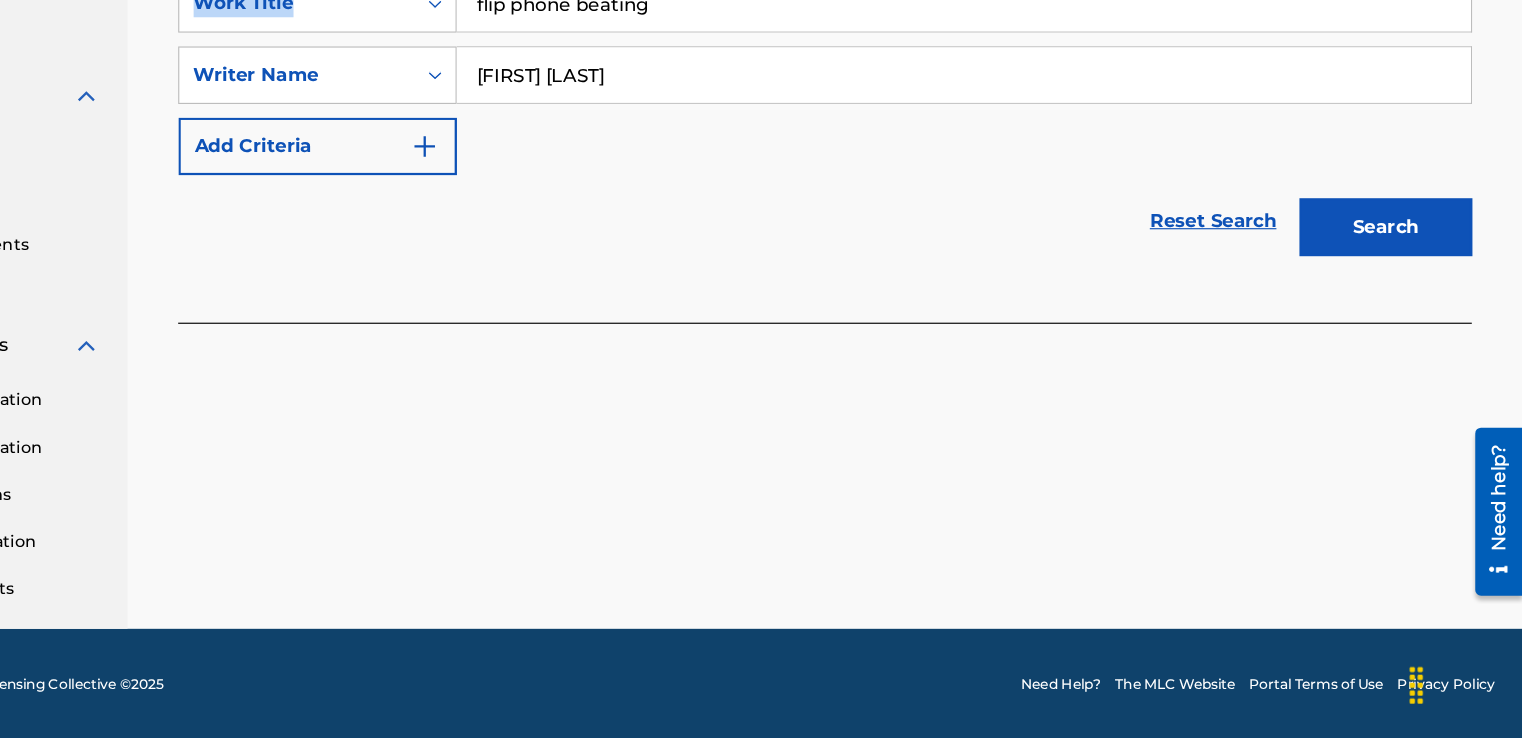 click on "Search" at bounding box center (1403, 294) 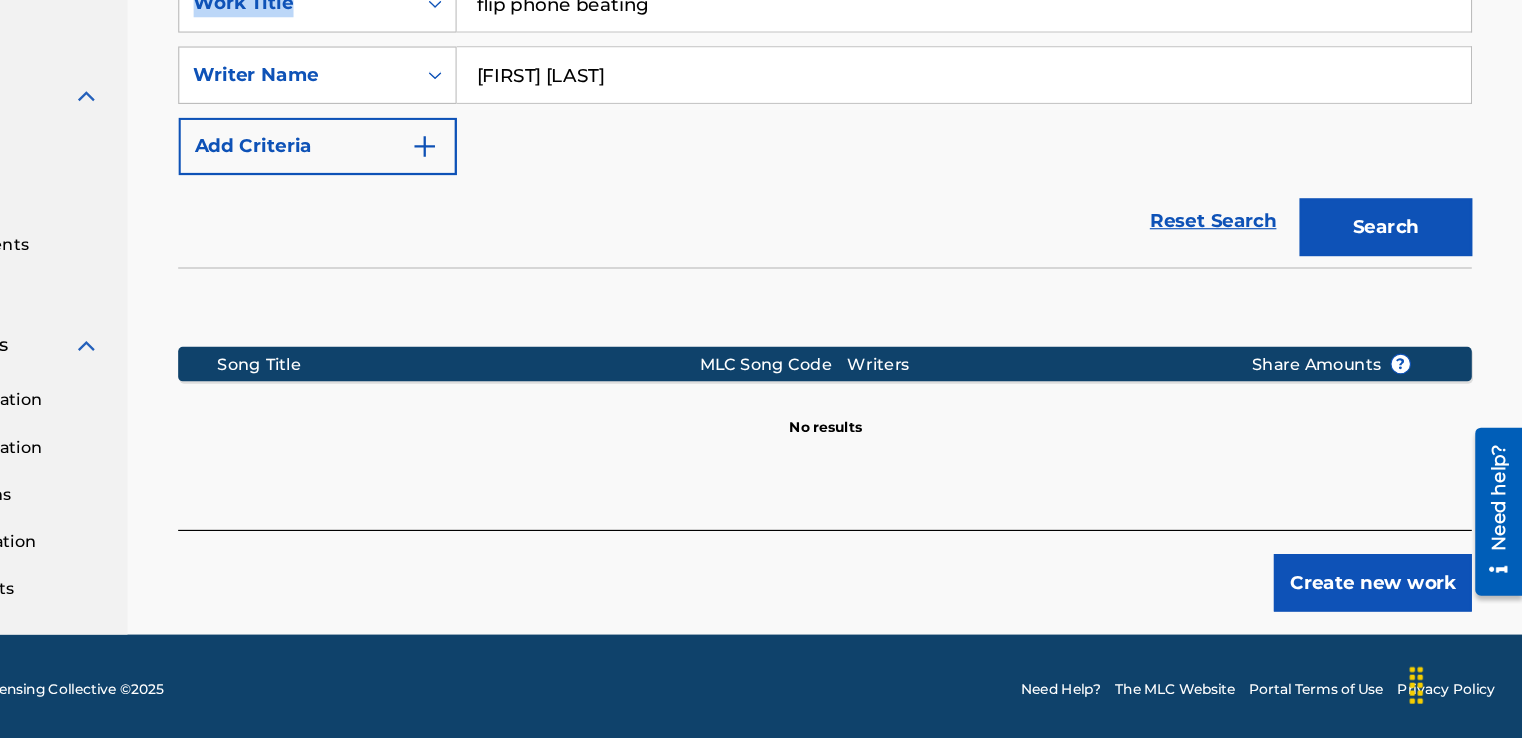 click on "Create new work" at bounding box center [1392, 603] 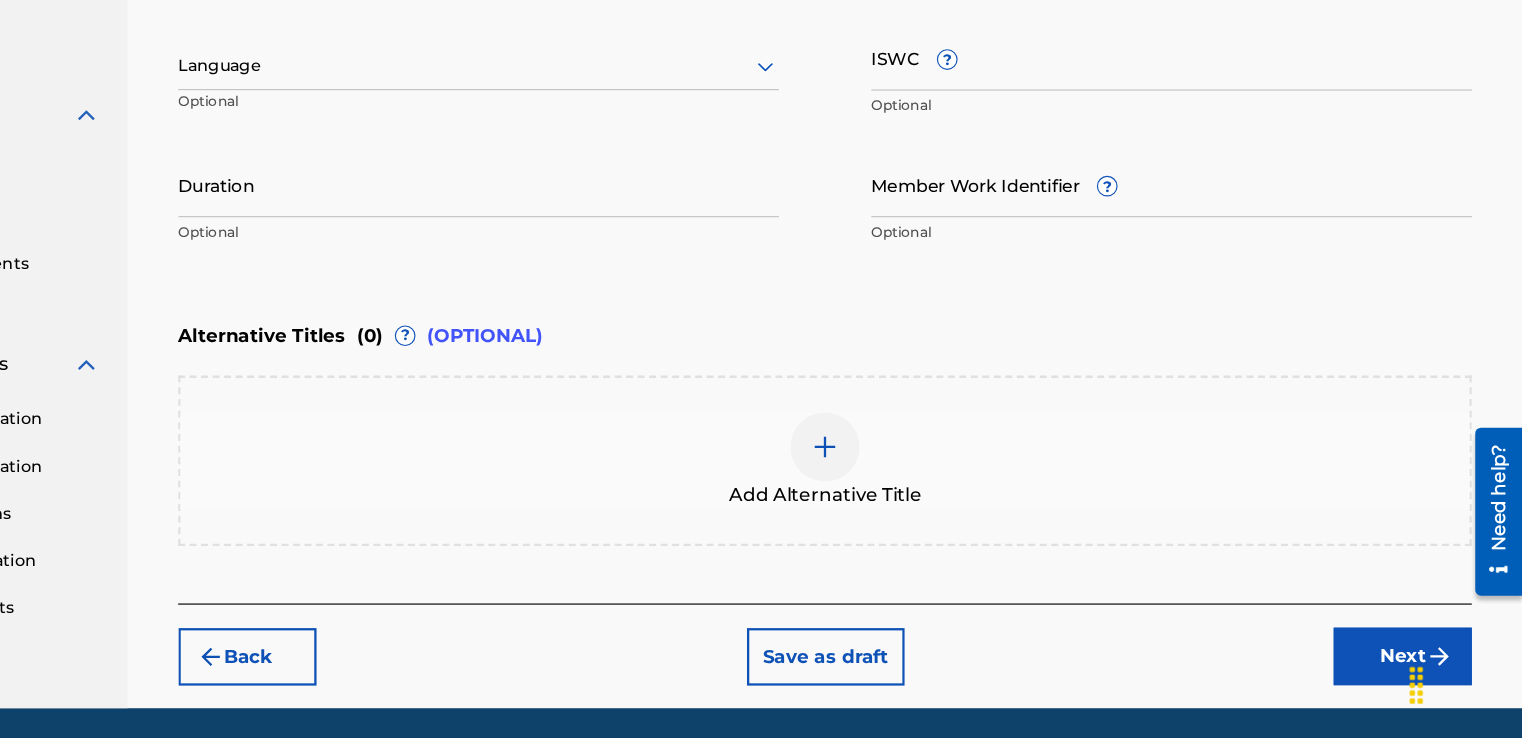 scroll, scrollTop: 498, scrollLeft: 0, axis: vertical 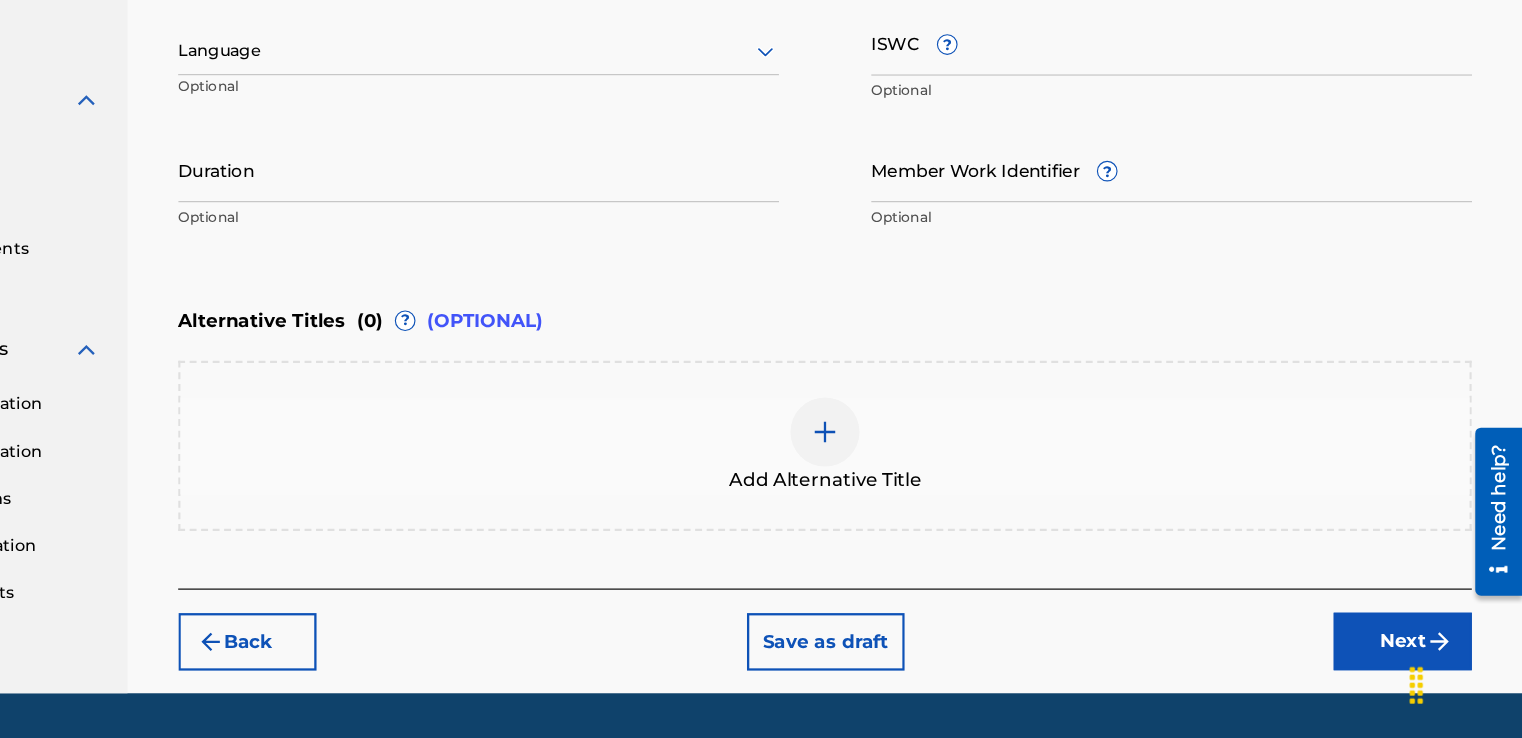 click on "Next" at bounding box center [1418, 654] 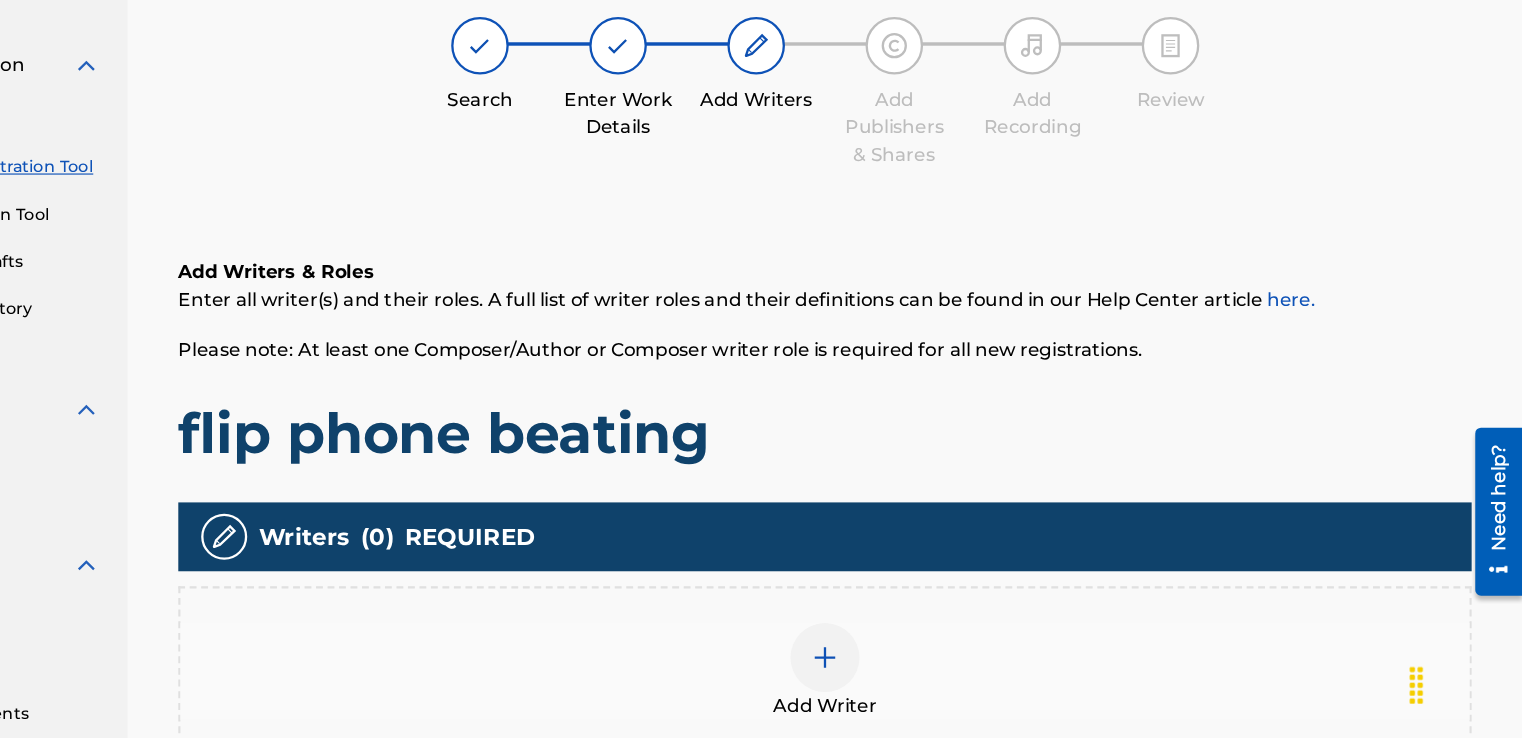 scroll, scrollTop: 90, scrollLeft: 0, axis: vertical 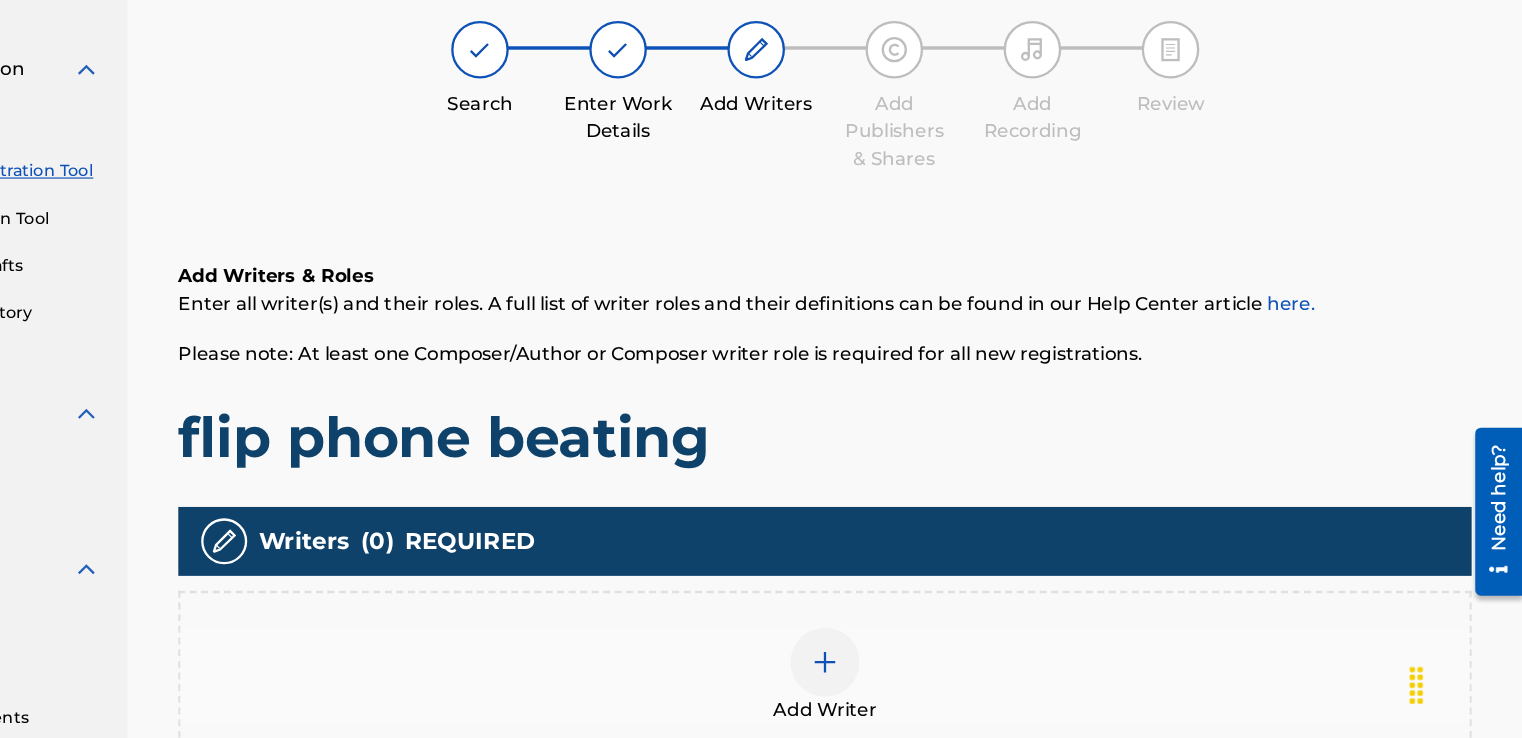 click at bounding box center [916, 672] 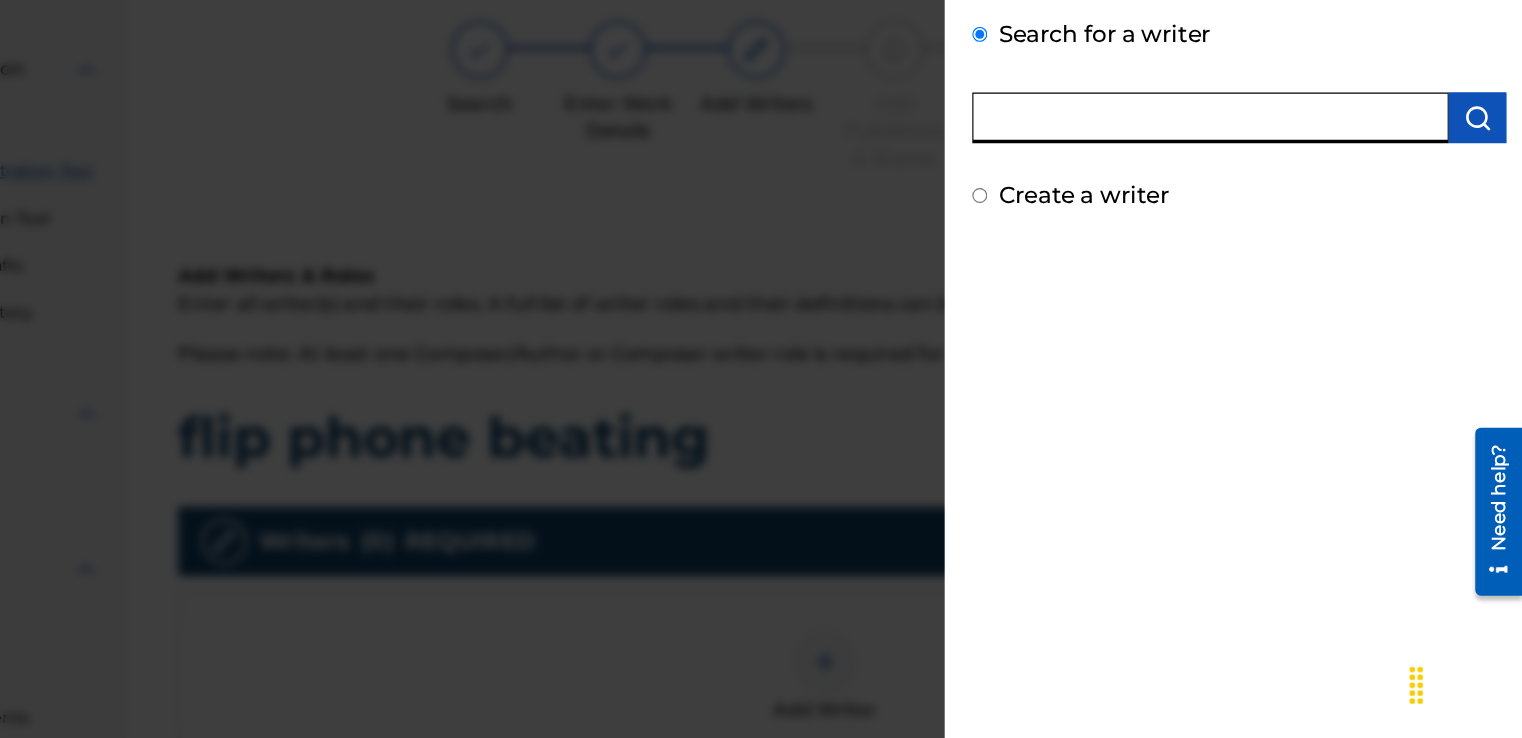 click at bounding box center [1251, 199] 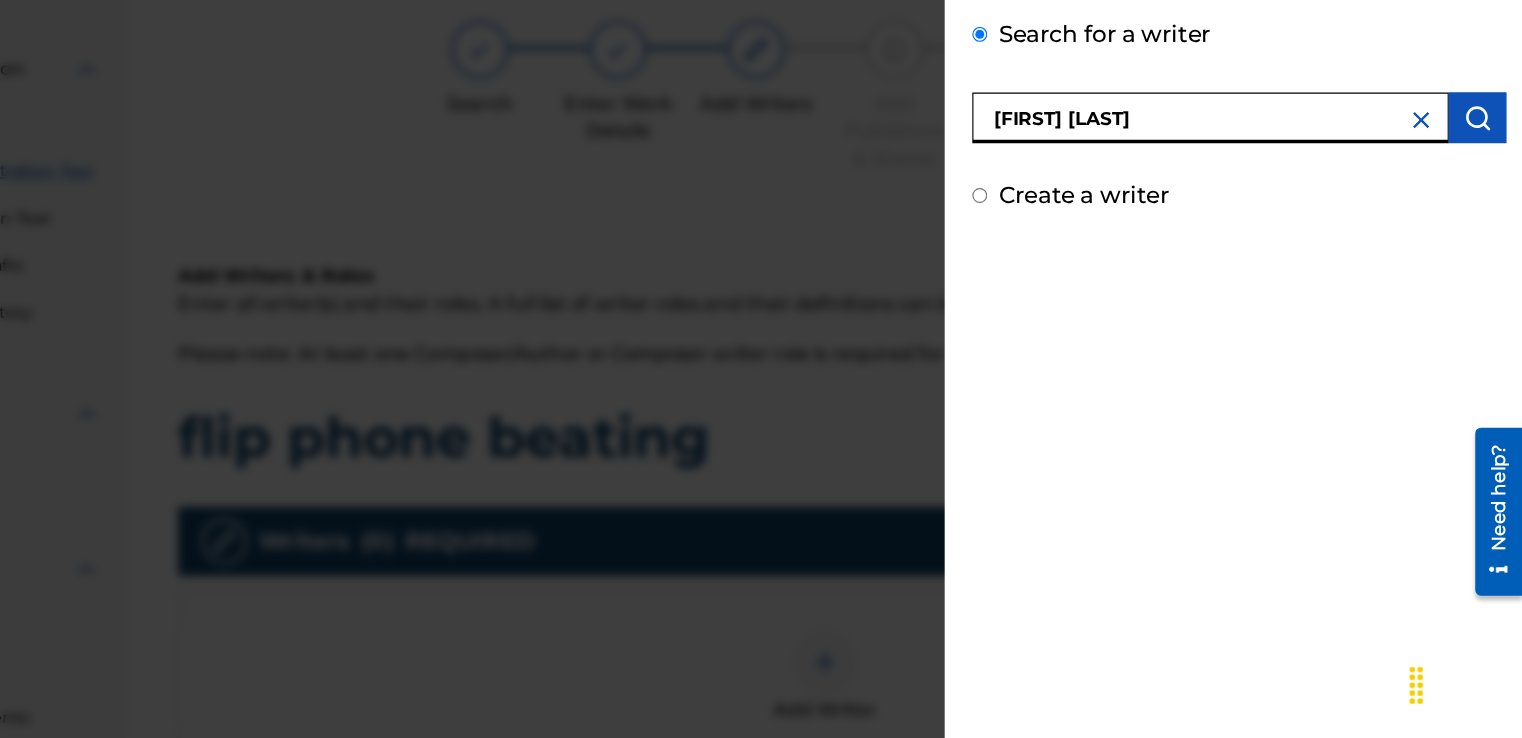 type on "[FIRST] [LAST]" 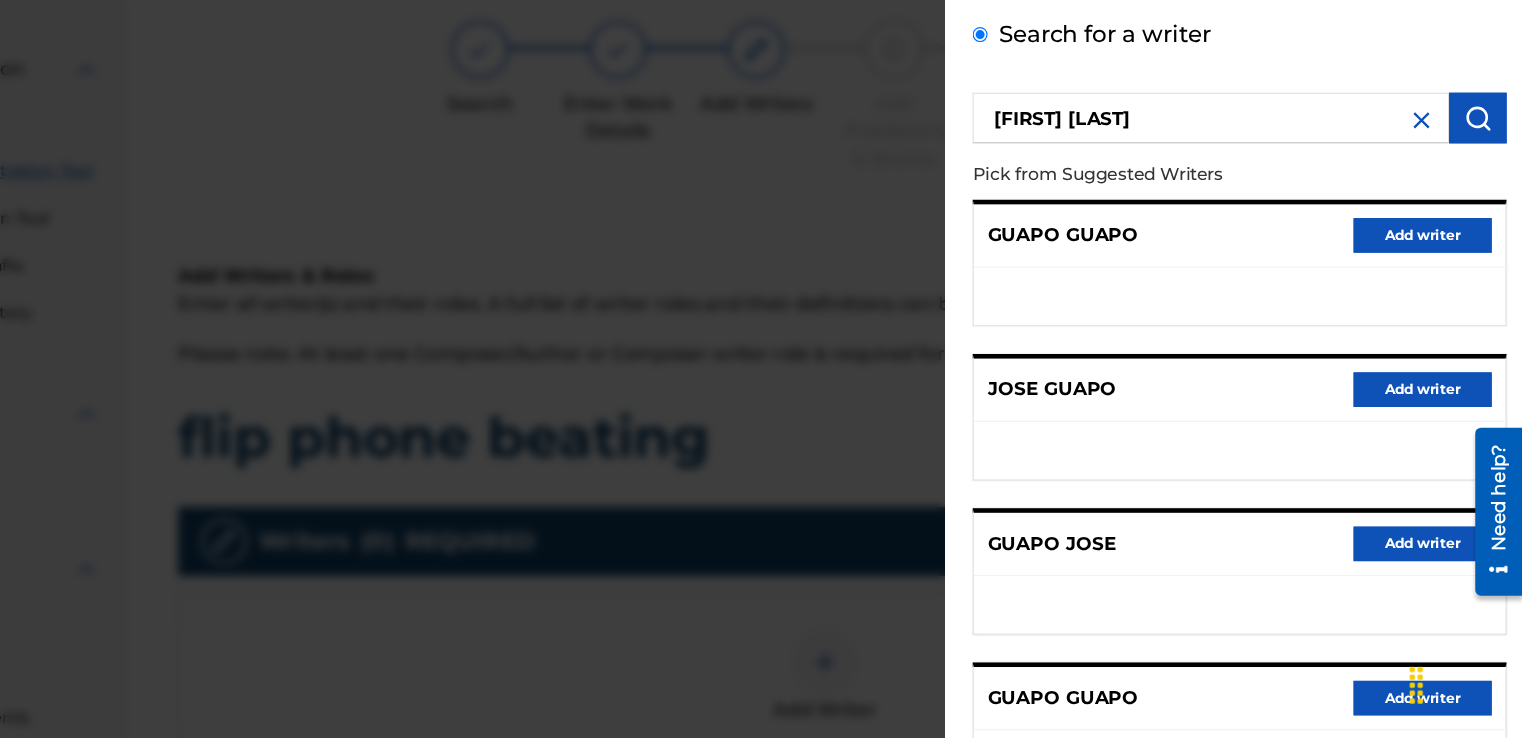 click on "Add writer" at bounding box center (1435, 435) 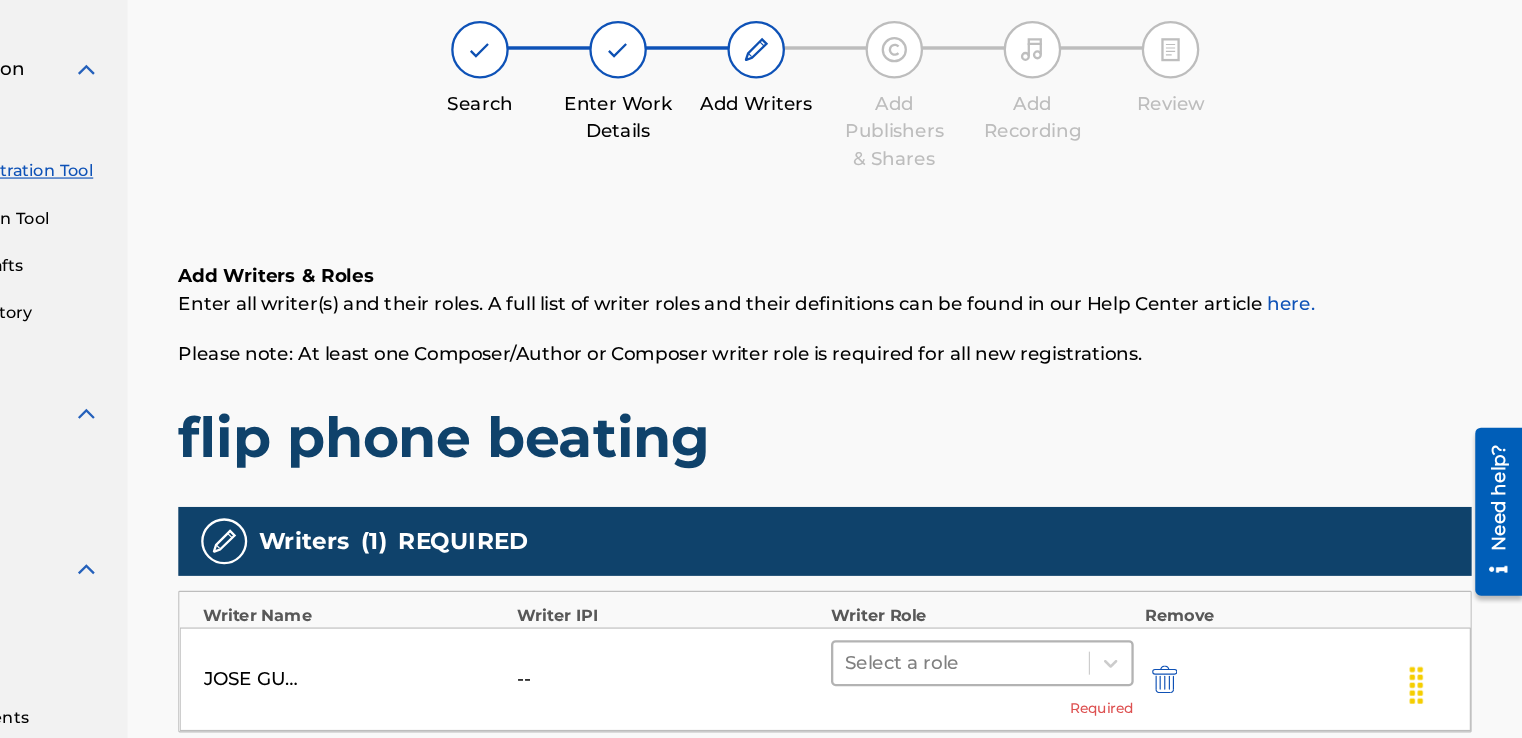 click at bounding box center [1034, 673] 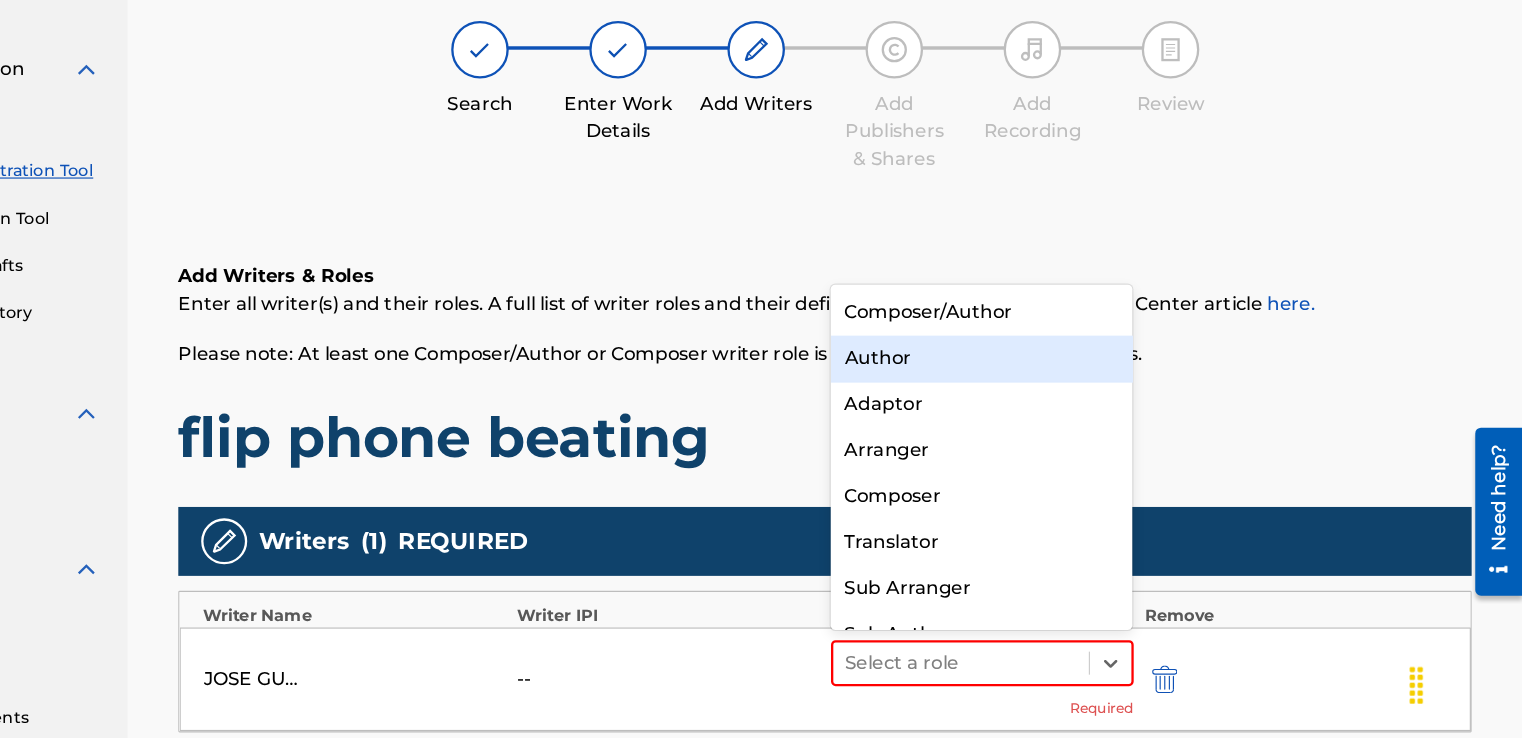 click on "Author" at bounding box center [1052, 408] 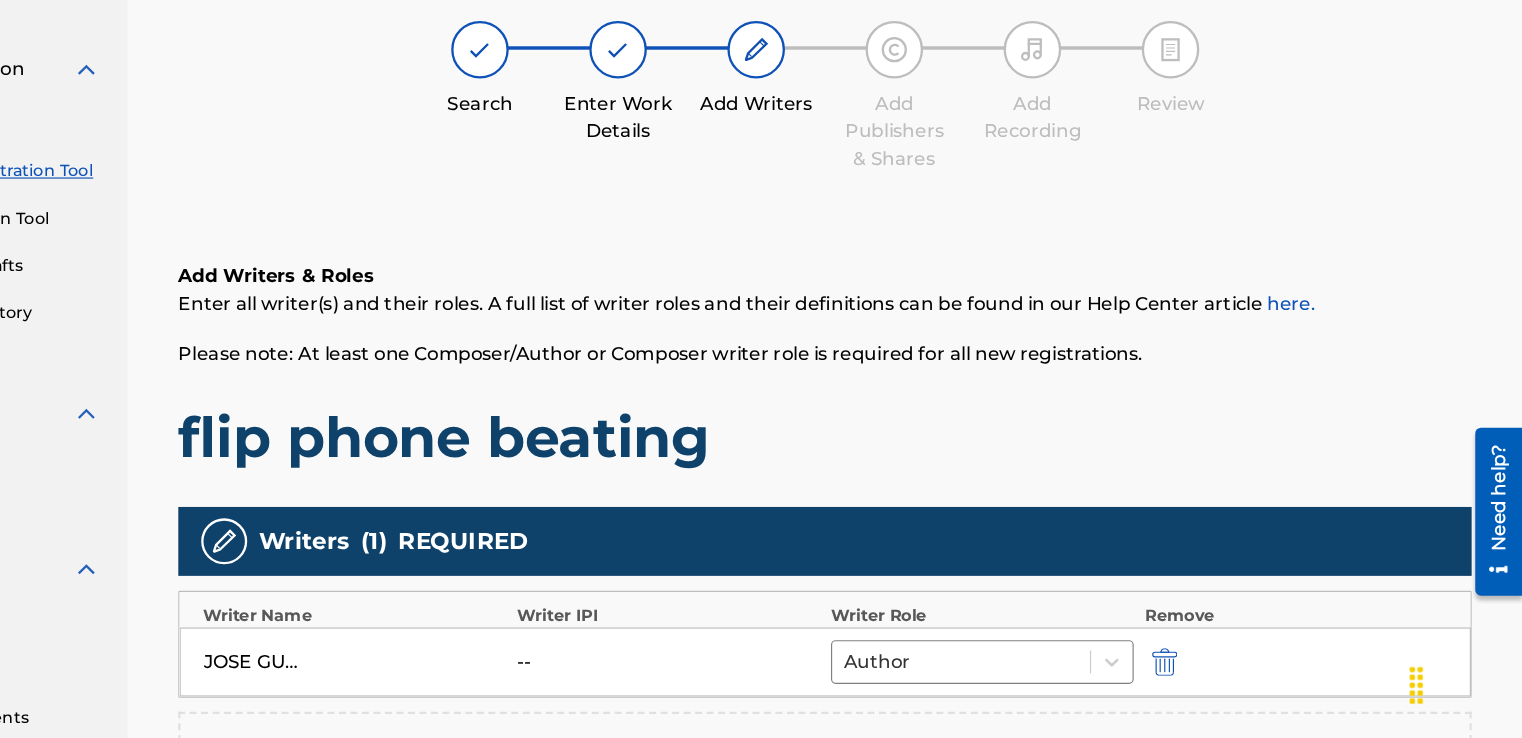 drag, startPoint x: 1521, startPoint y: 420, endPoint x: 51, endPoint y: 86, distance: 1507.4668 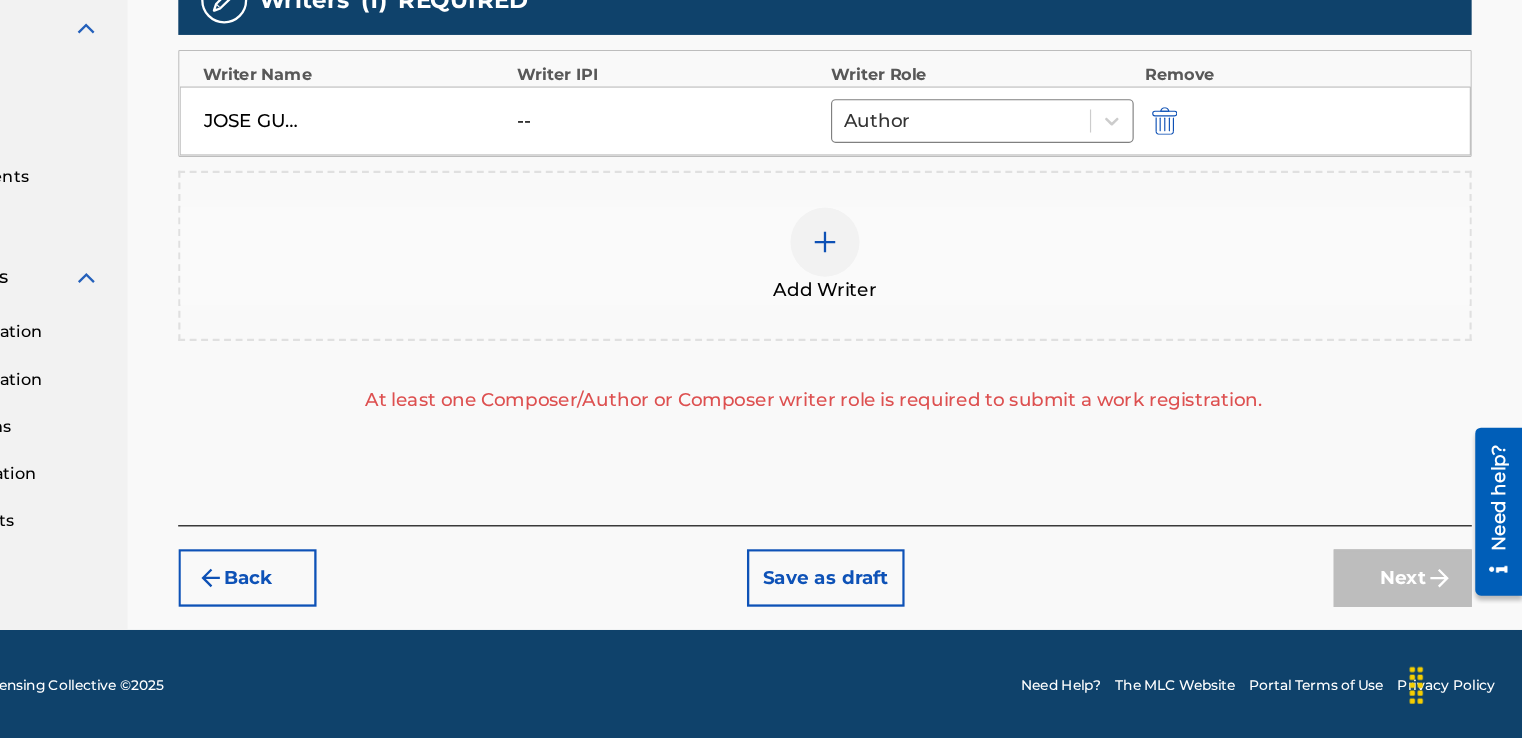 click at bounding box center (916, 307) 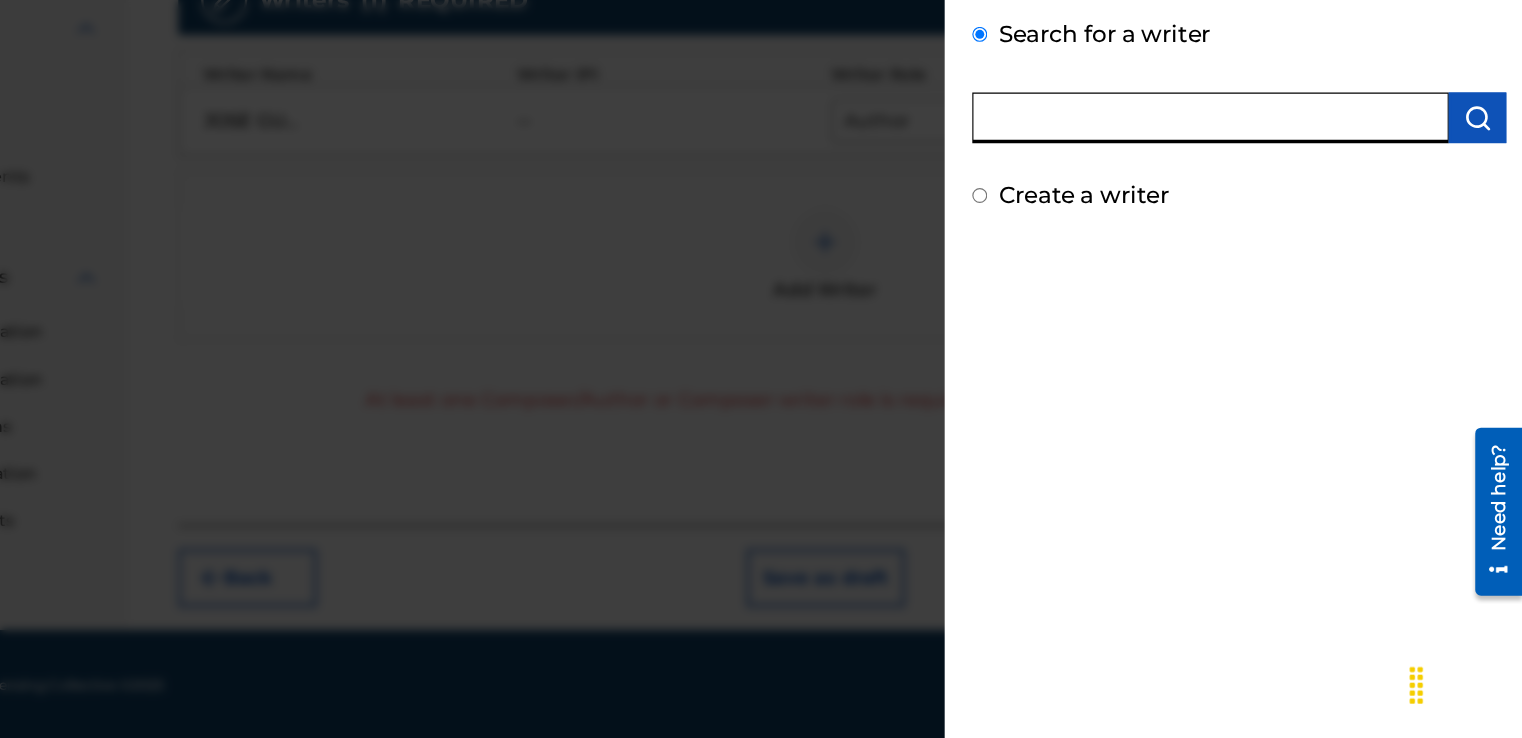 click at bounding box center [1251, 199] 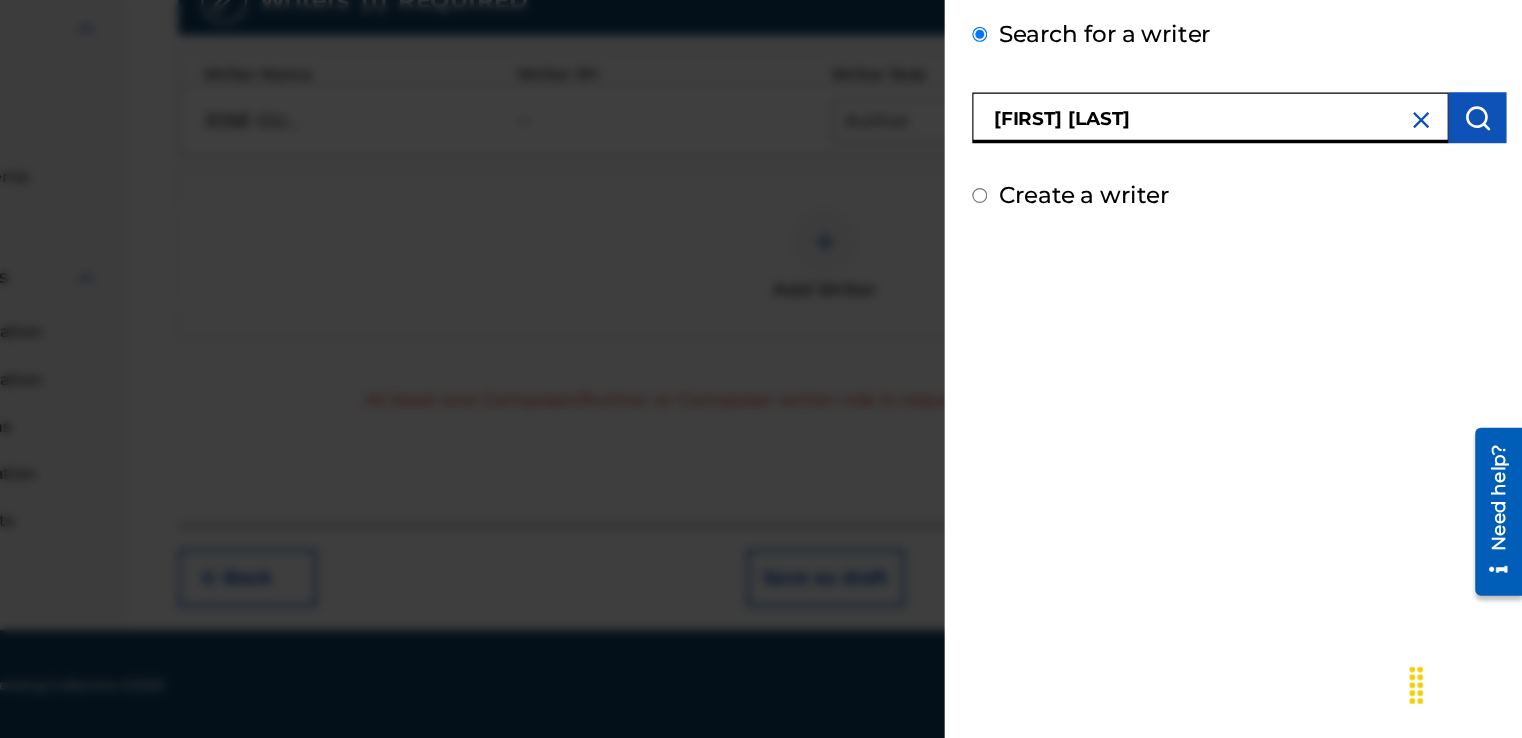 type on "[FIRST] [LAST]" 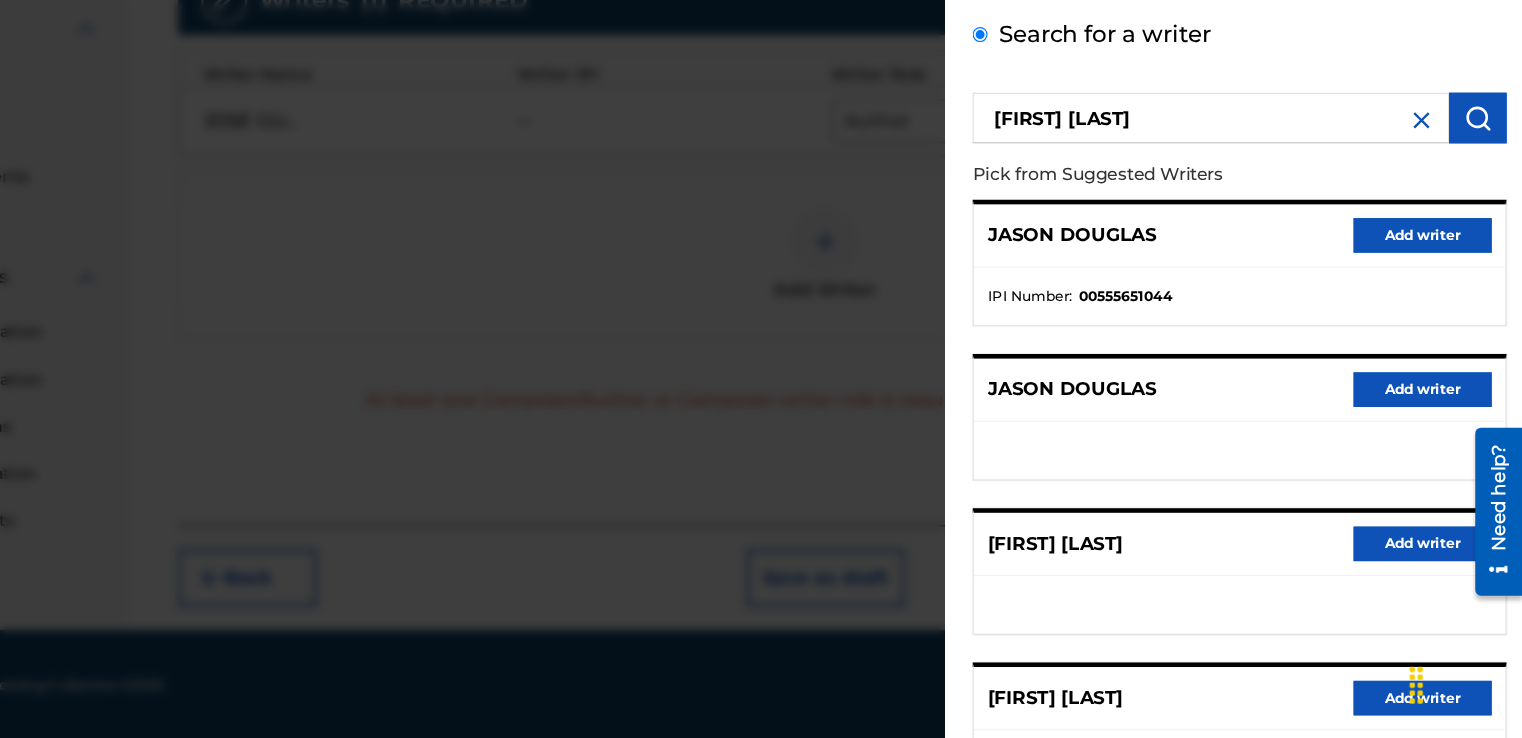 click on "Add writer" at bounding box center (1435, 703) 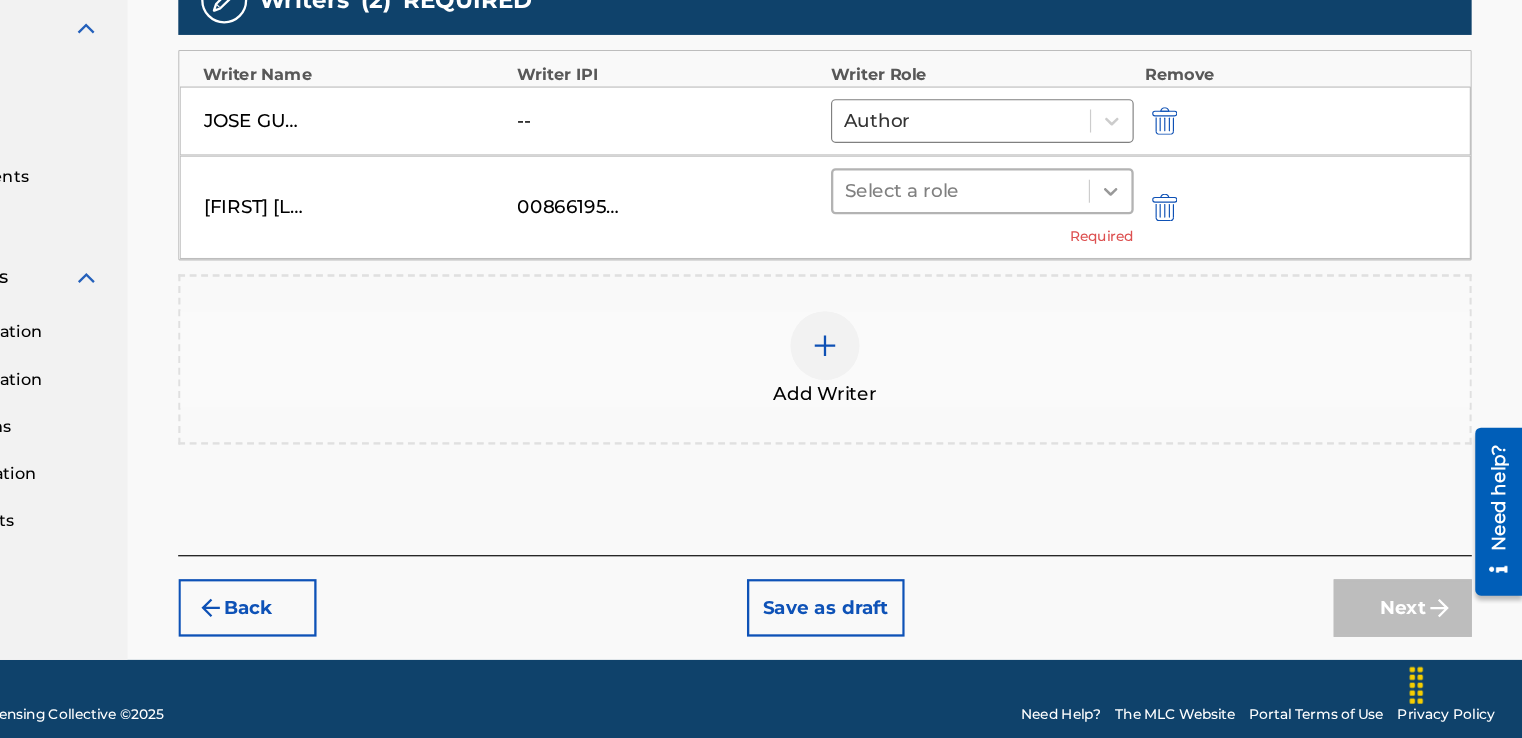 click 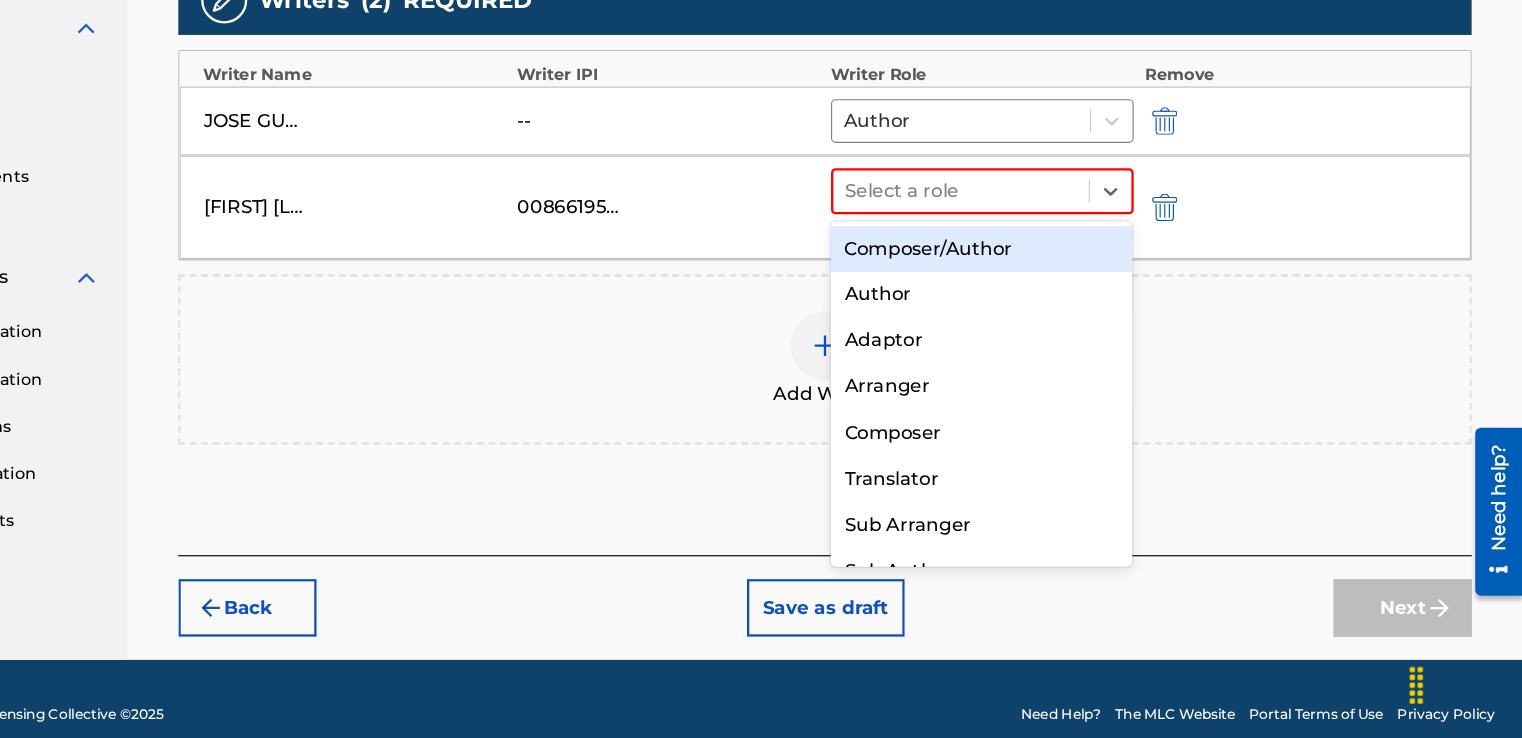 click on "Composer/Author" at bounding box center [1052, 313] 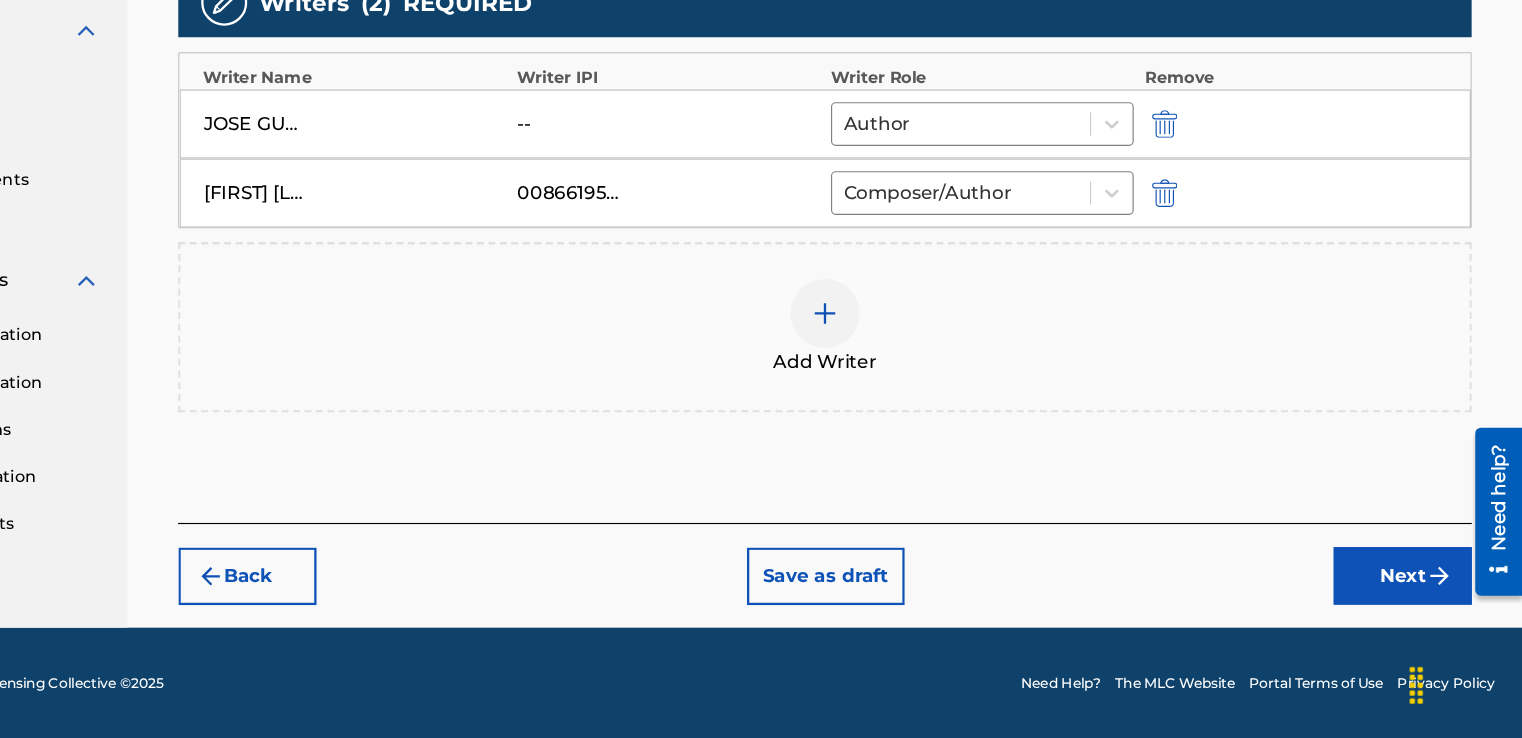 scroll, scrollTop: 555, scrollLeft: 0, axis: vertical 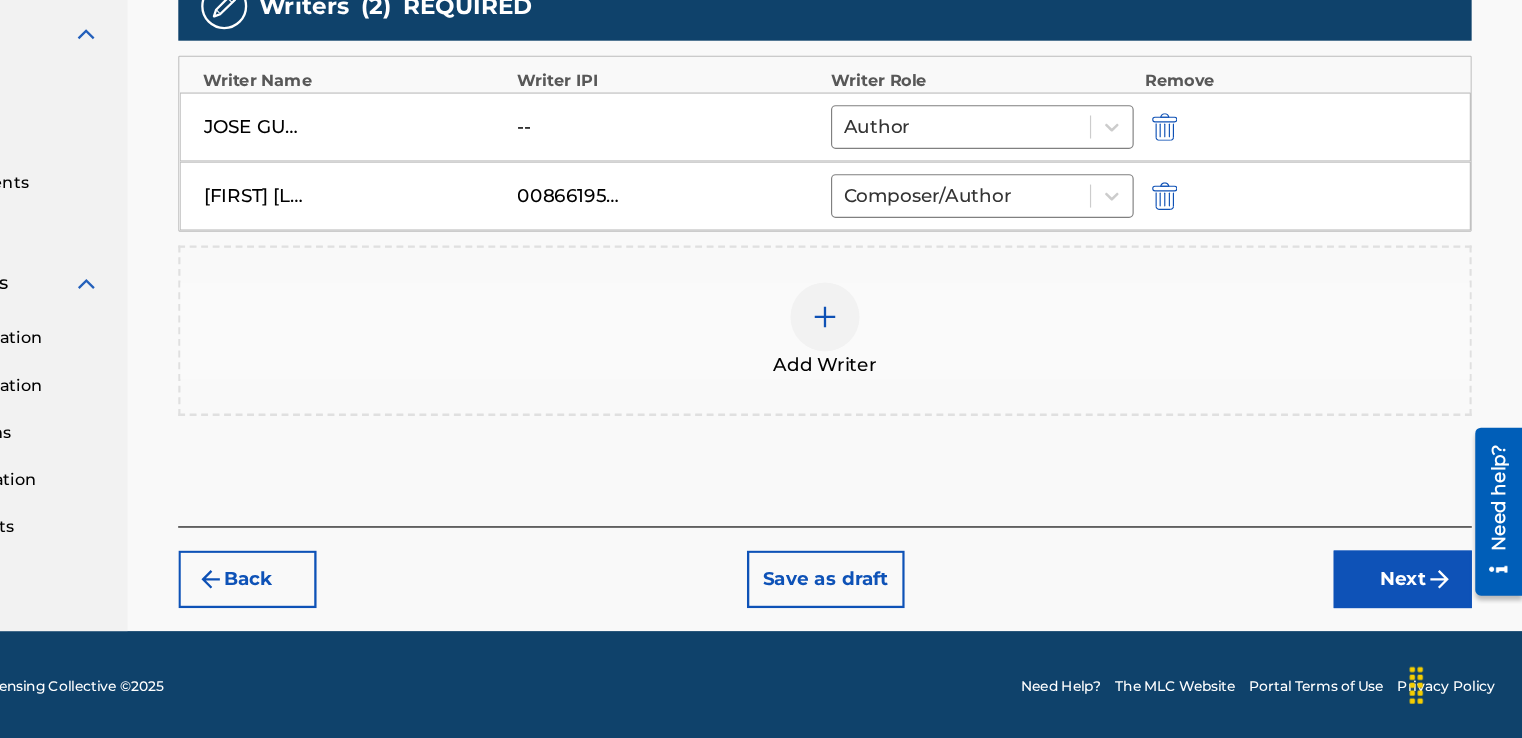 click on "Next" at bounding box center (1418, 600) 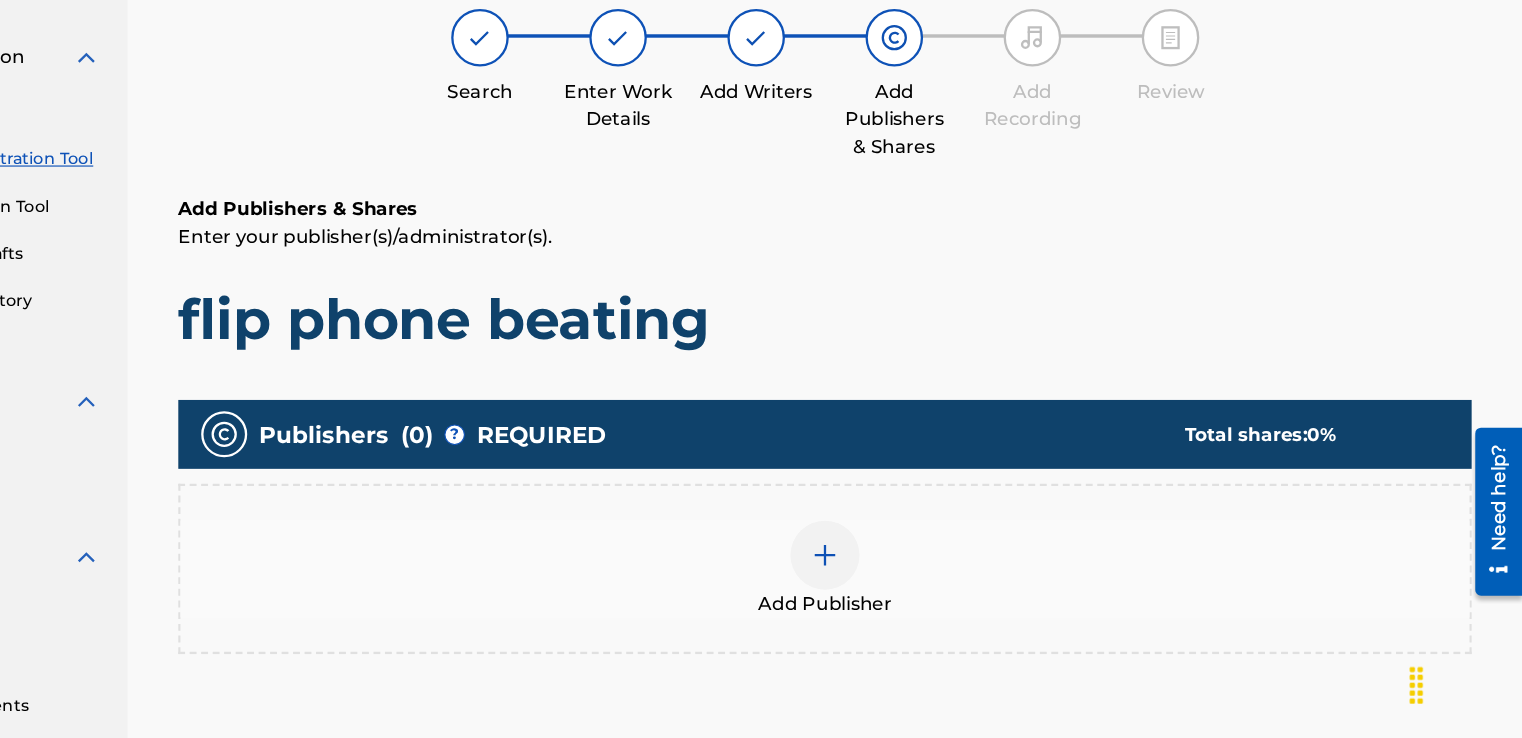 scroll, scrollTop: 90, scrollLeft: 0, axis: vertical 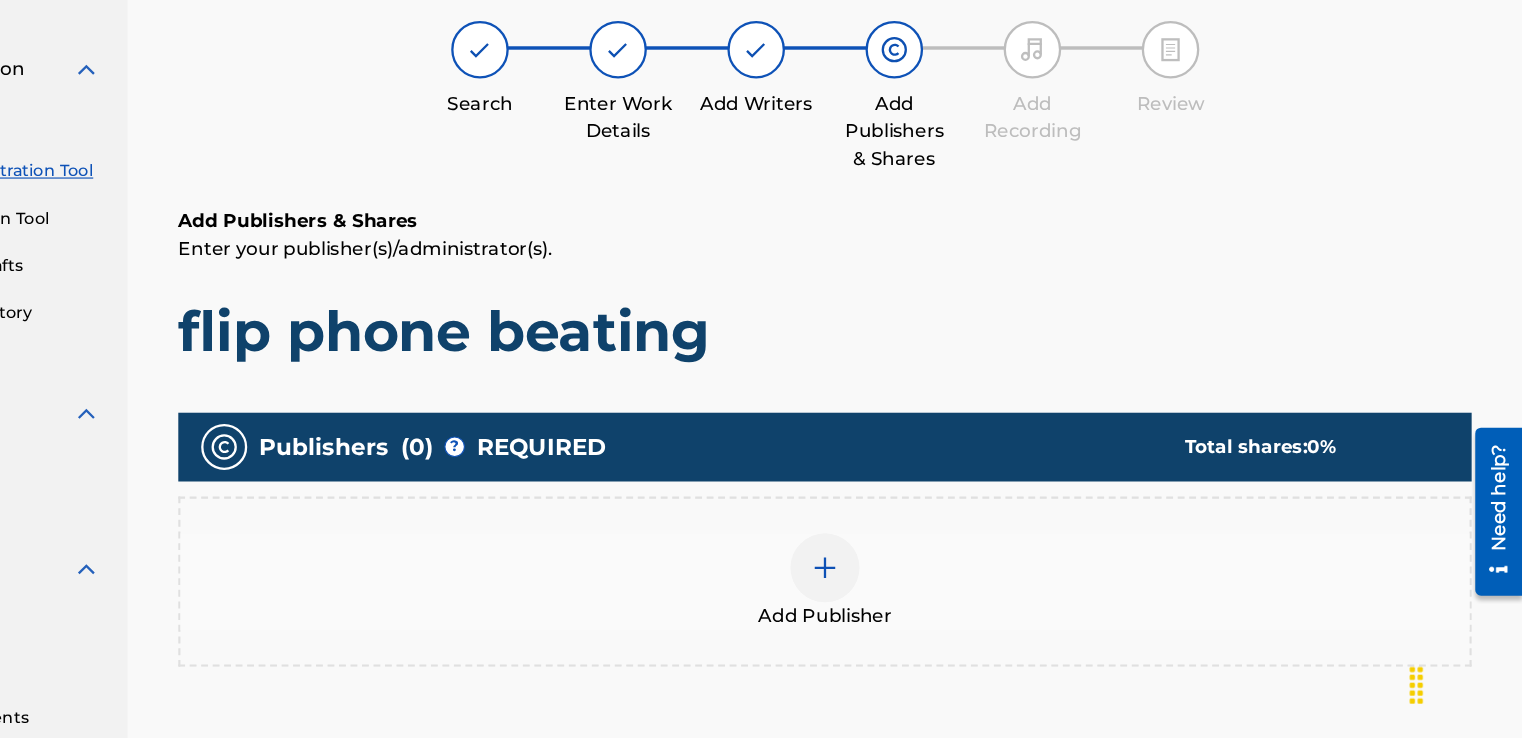 click at bounding box center (916, 590) 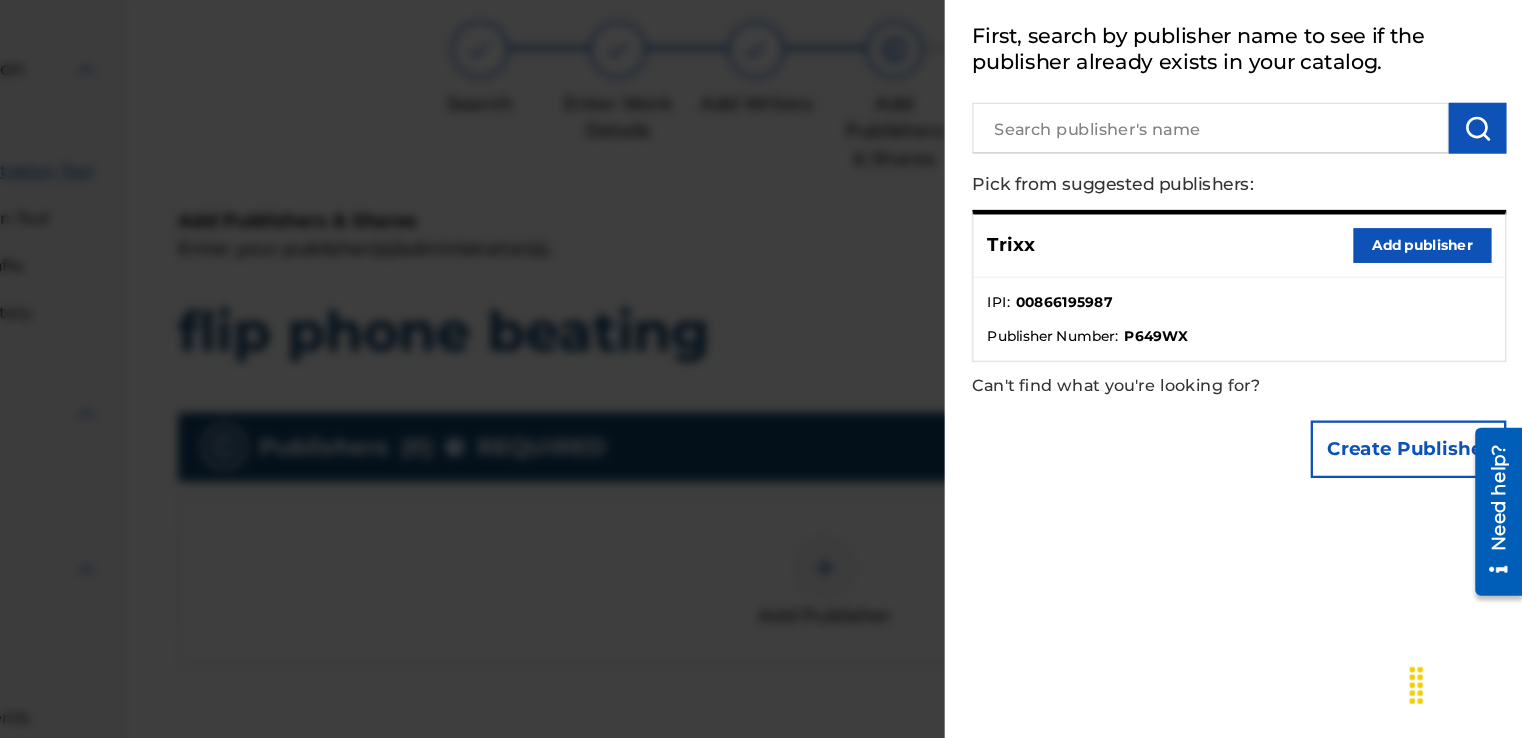 click on "Add publisher" at bounding box center [1435, 310] 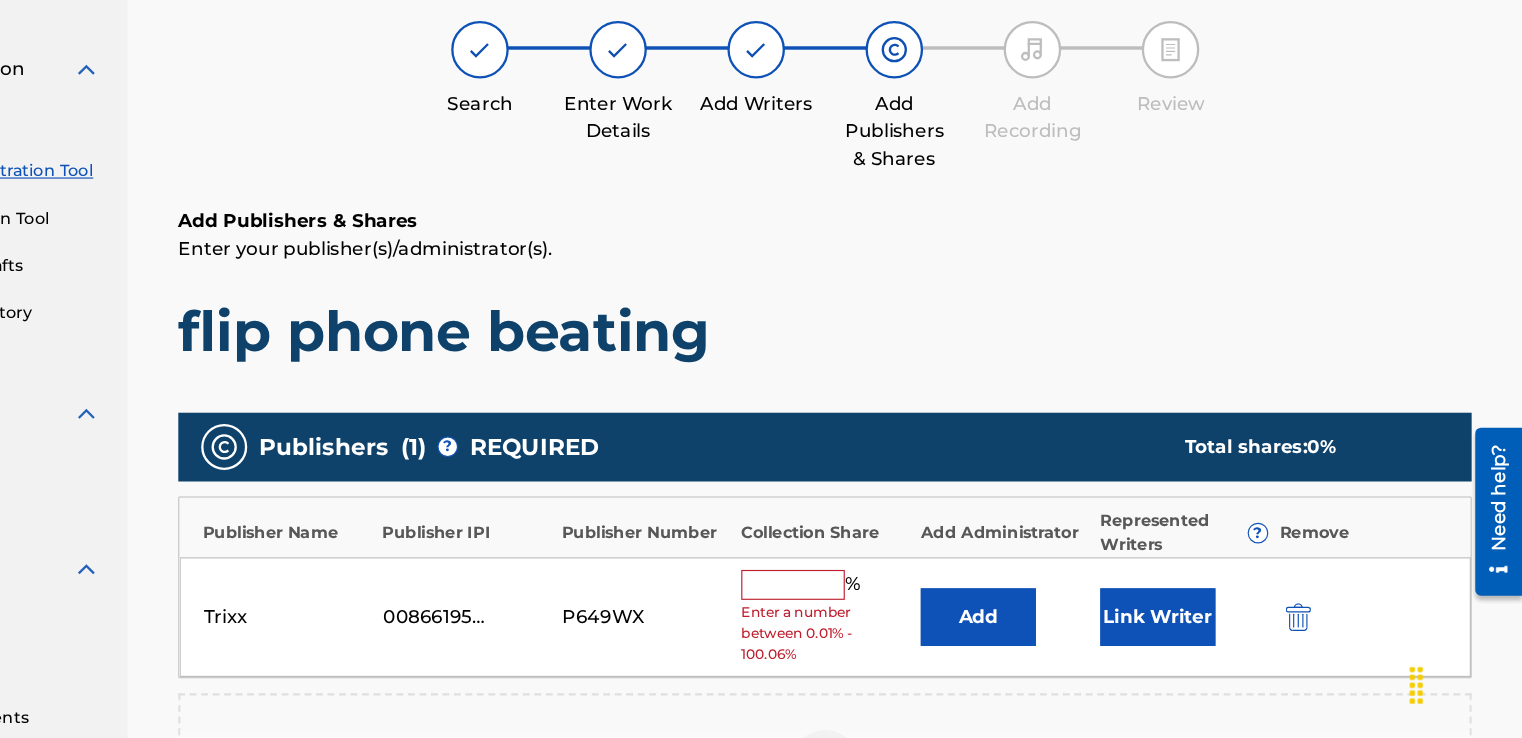 click at bounding box center [888, 605] 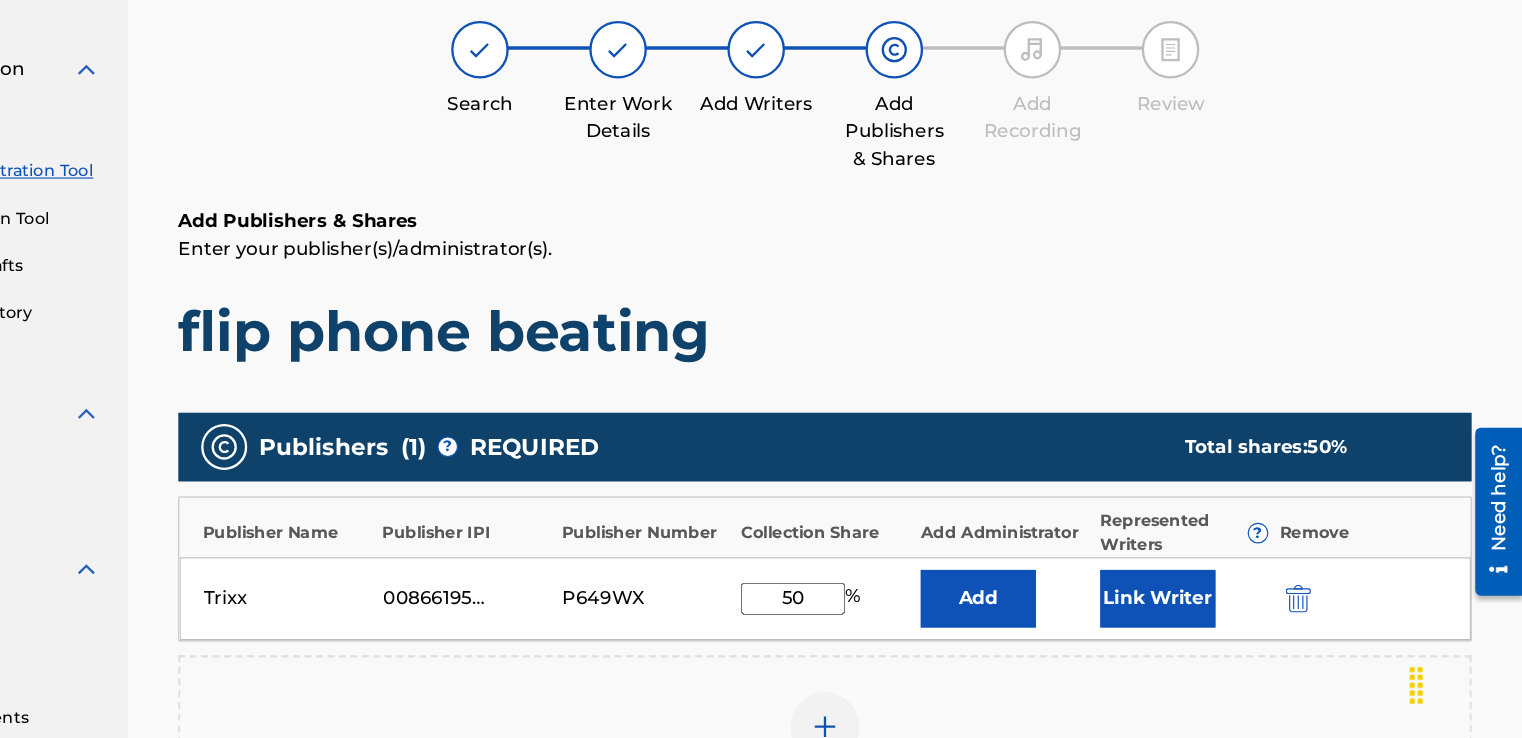 click on "Link Writer" at bounding box center (1205, 617) 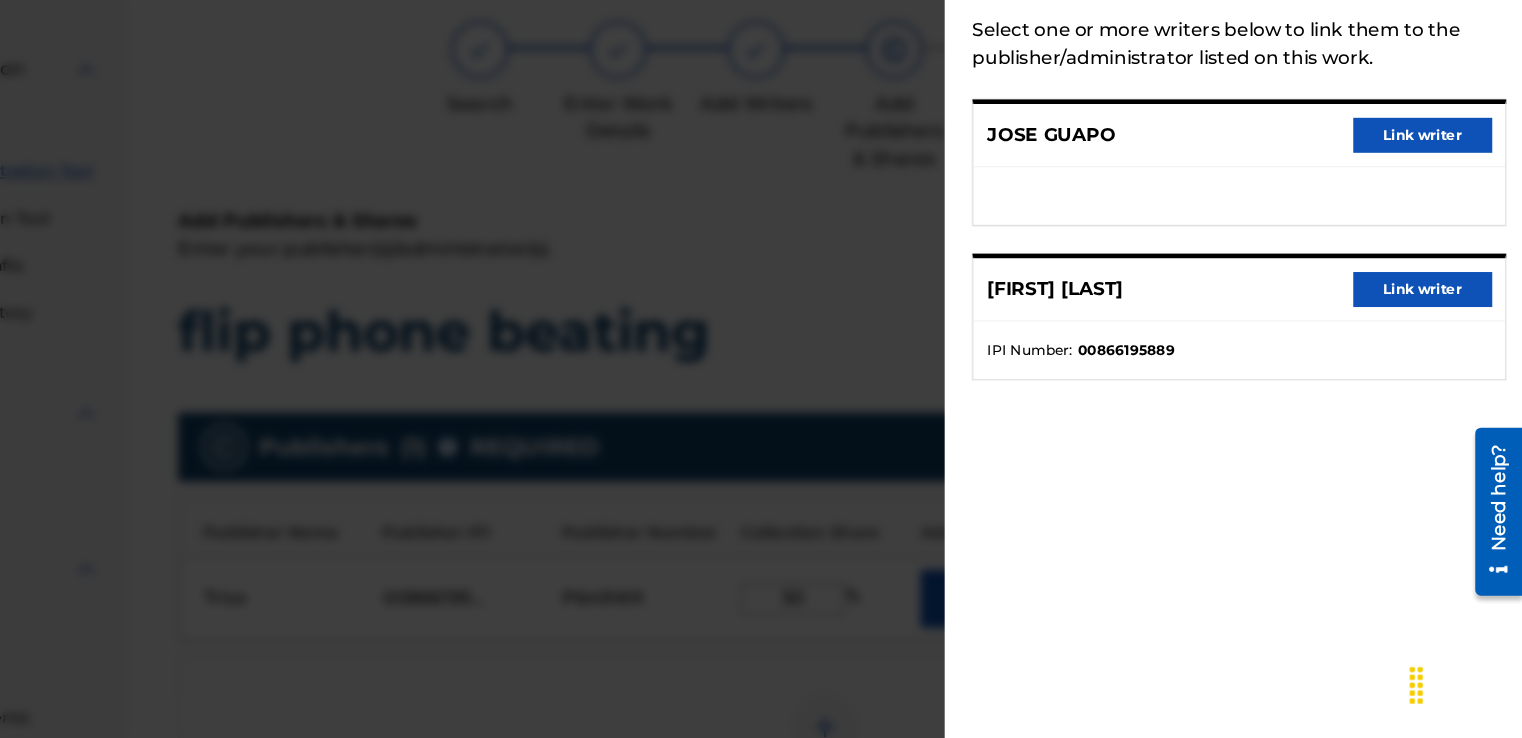 click on "Link writer" at bounding box center [1435, 348] 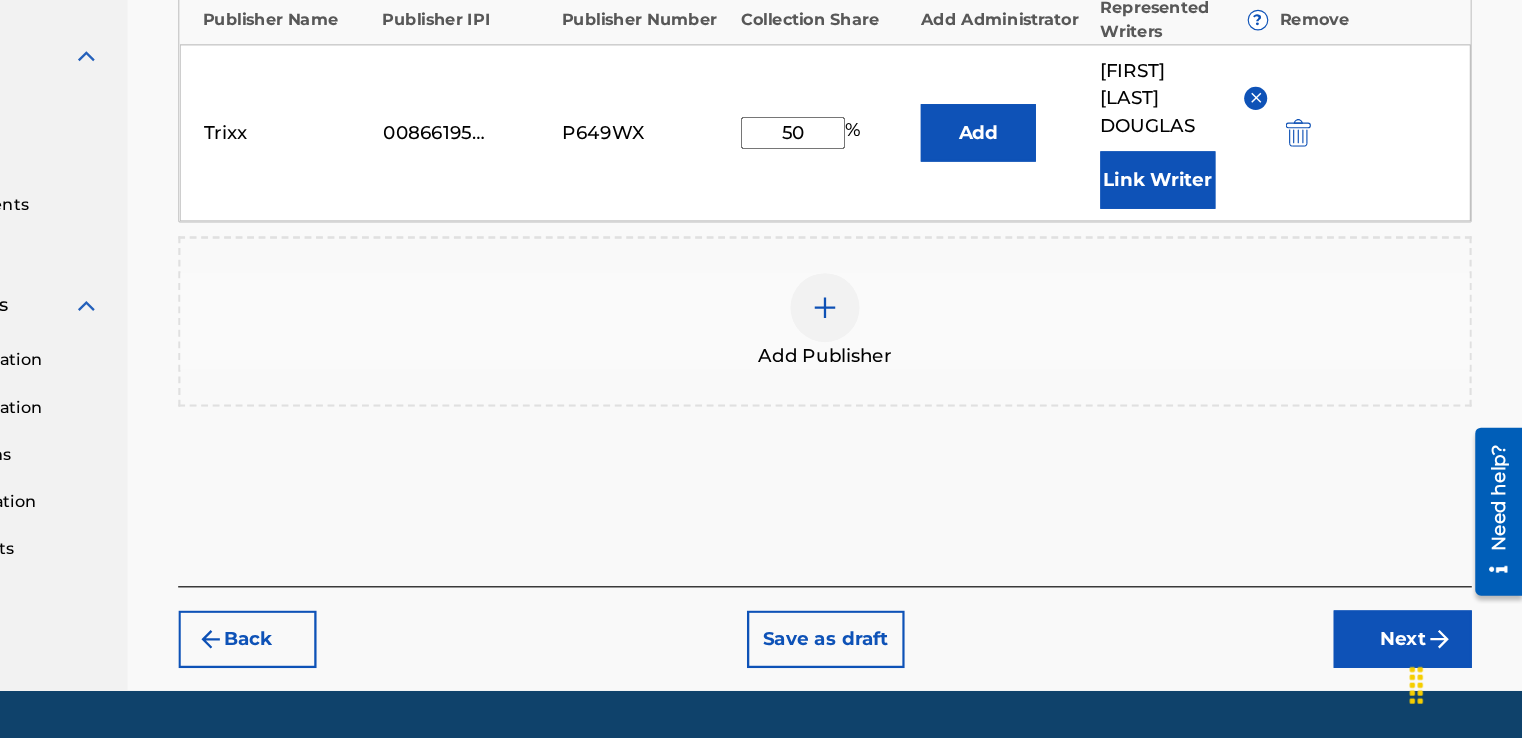 scroll, scrollTop: 588, scrollLeft: 0, axis: vertical 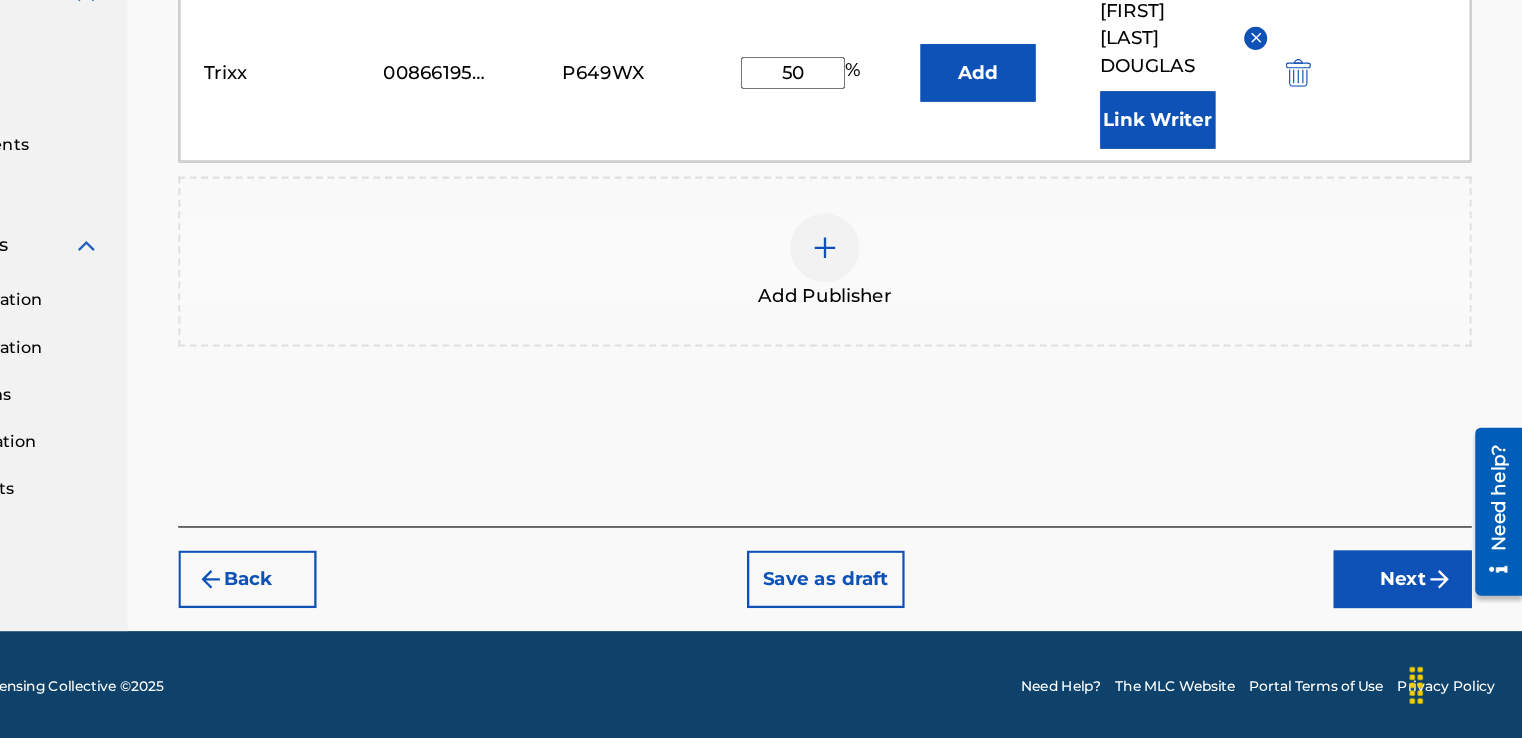 click on "Next" at bounding box center [1418, 600] 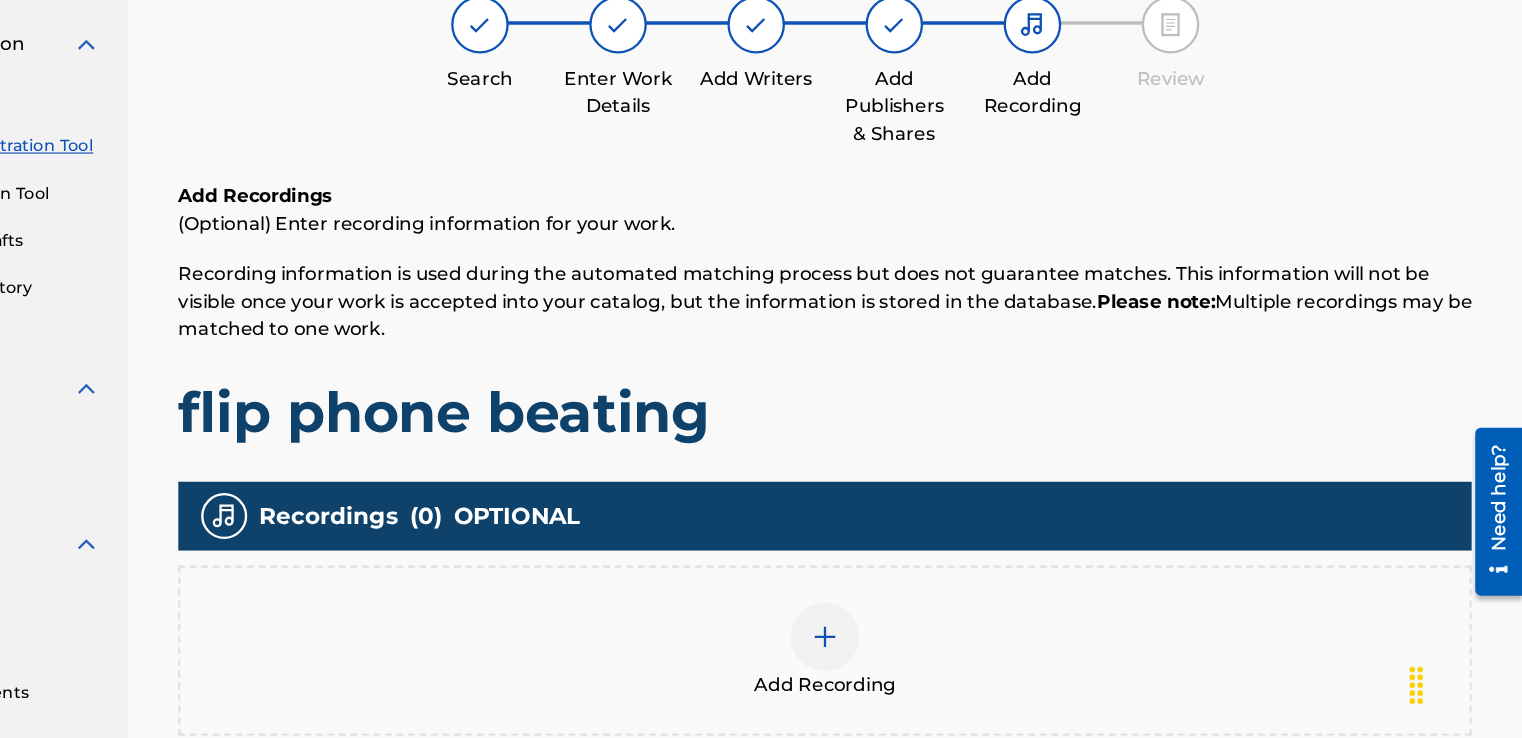 scroll, scrollTop: 90, scrollLeft: 0, axis: vertical 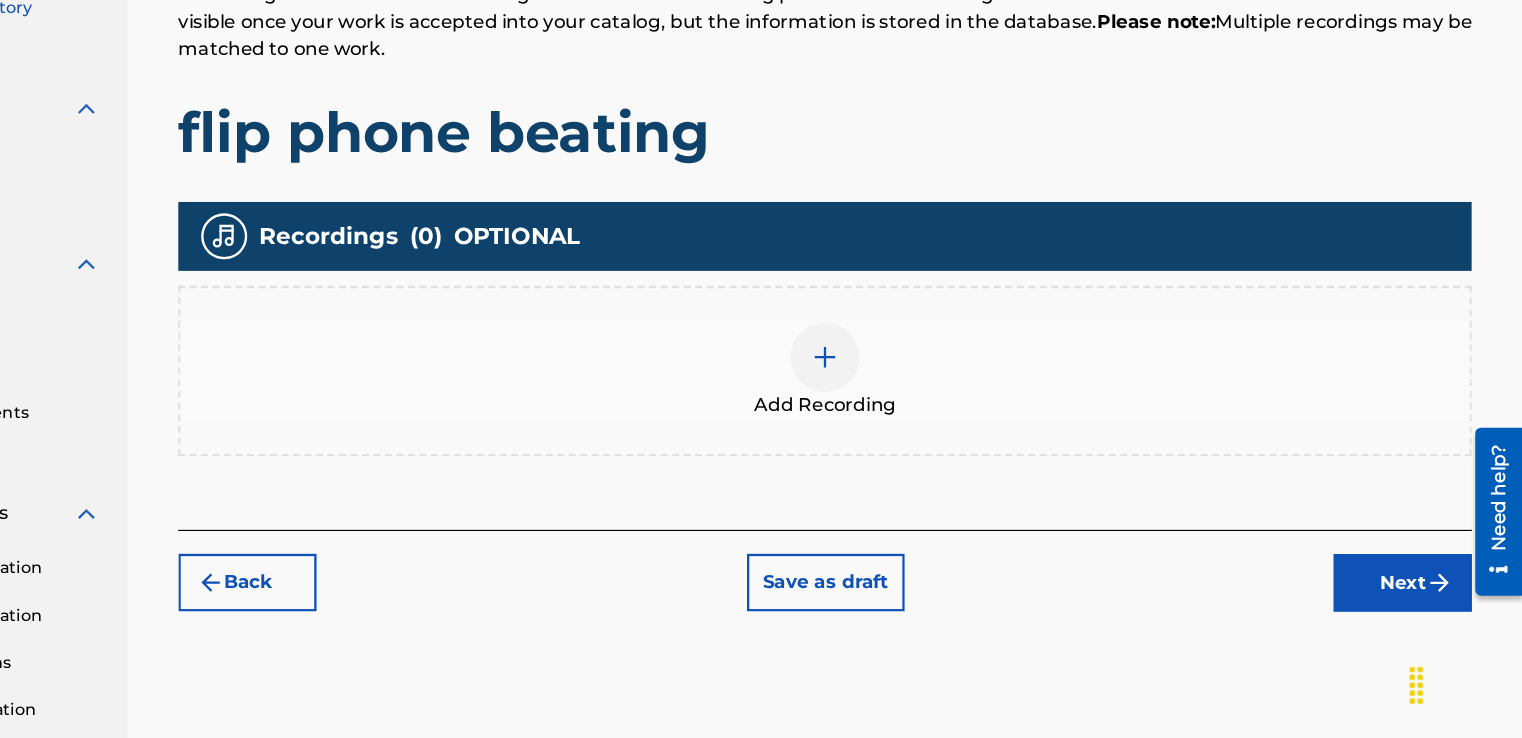click at bounding box center [916, 407] 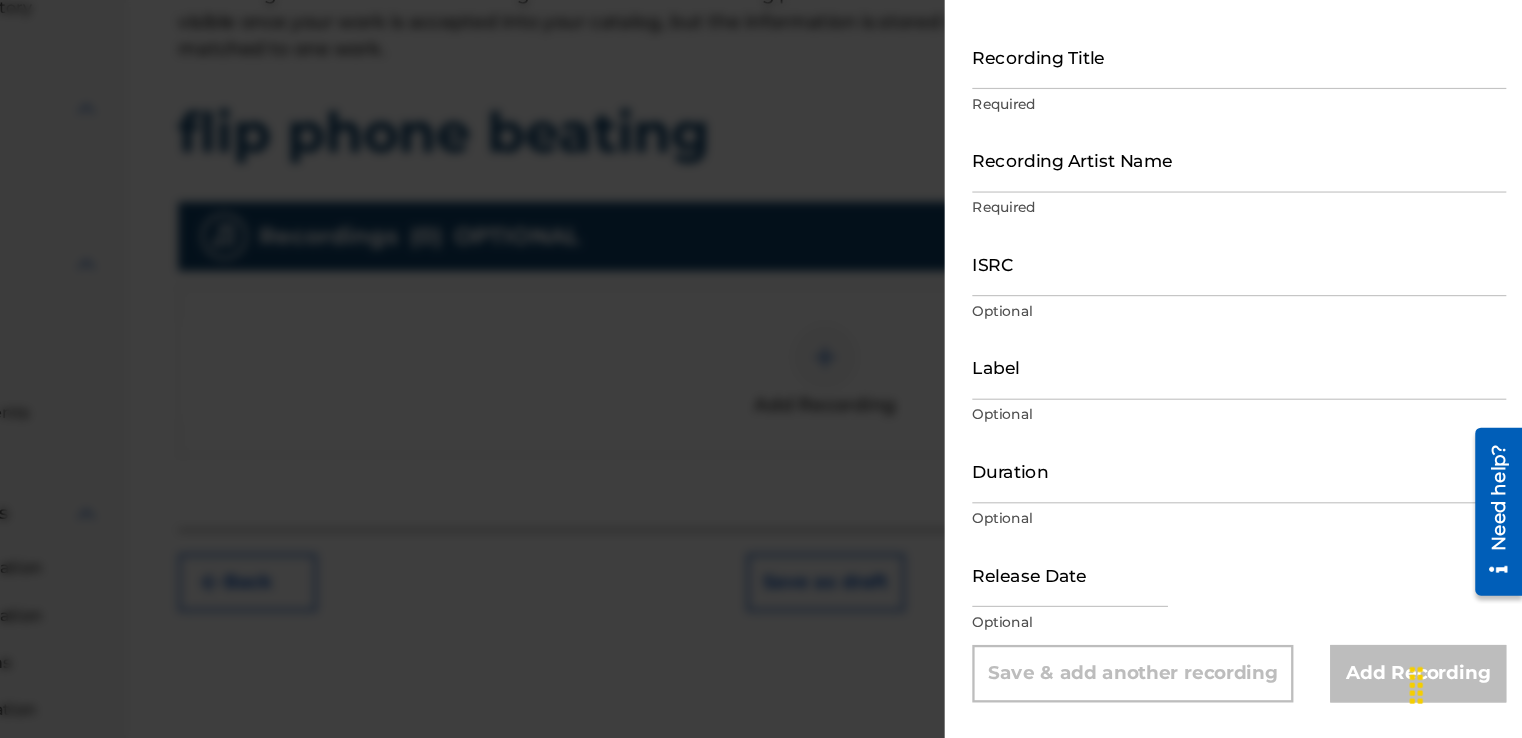 click on "Recording Title" at bounding box center (1276, 145) 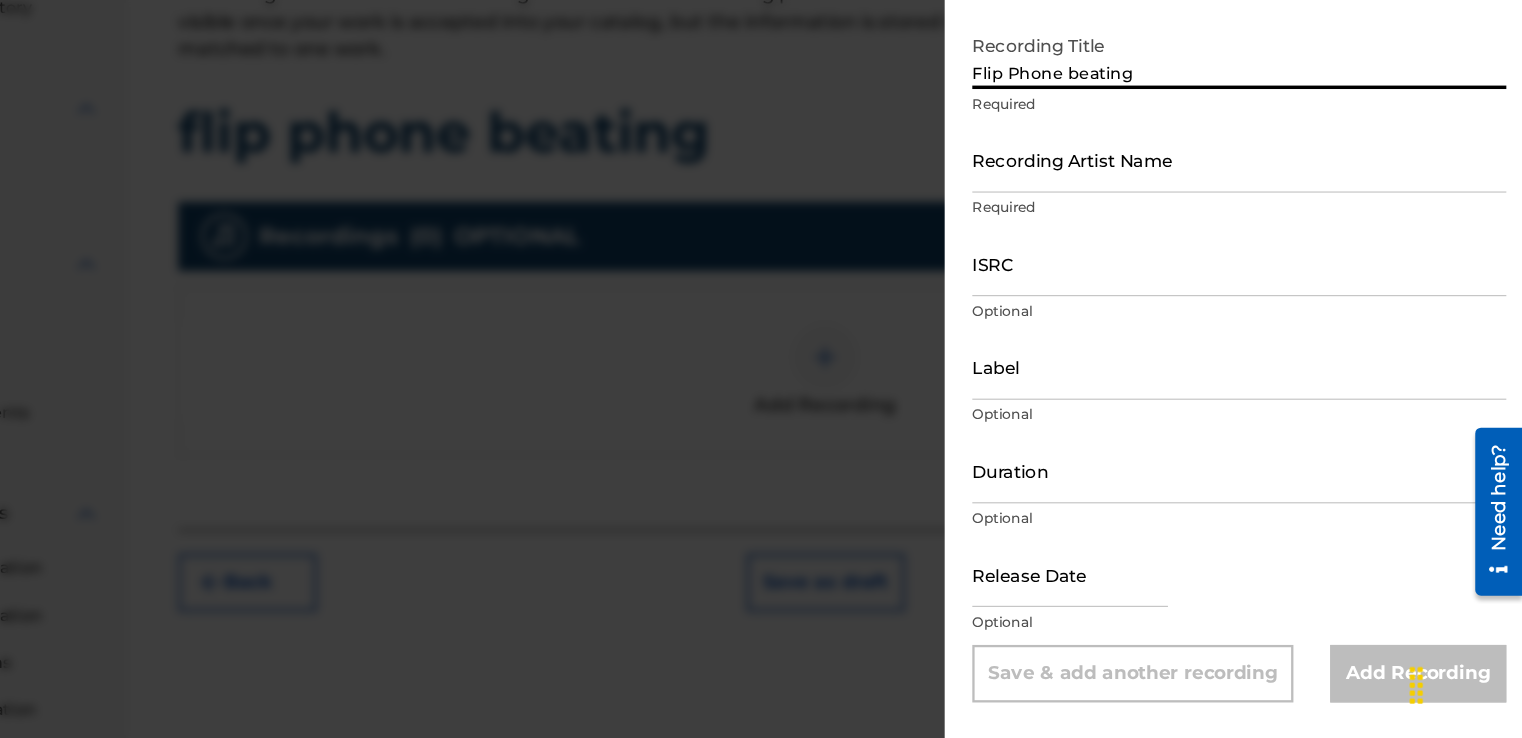 type on "Flip Phone beating" 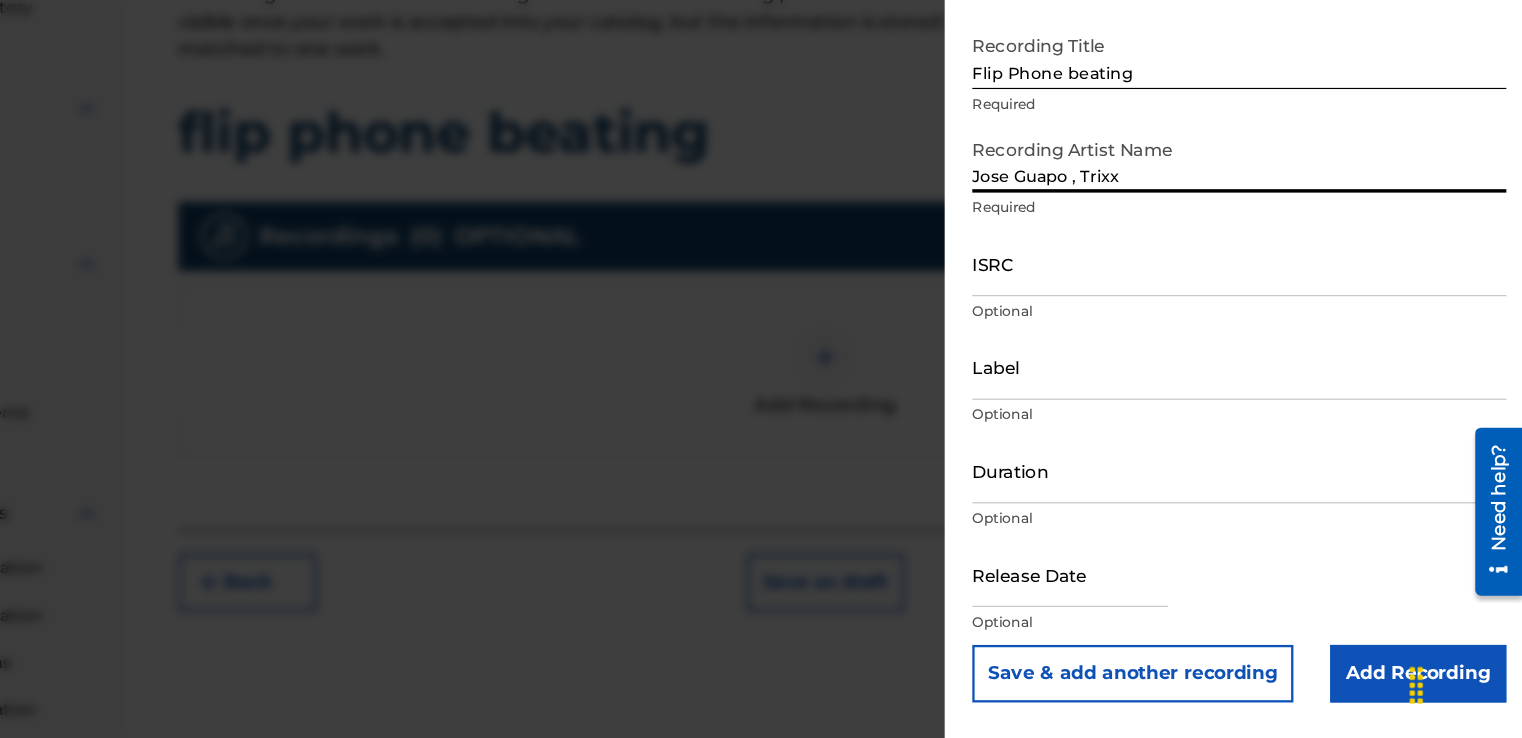 type on "Jose Guapo , Trixx" 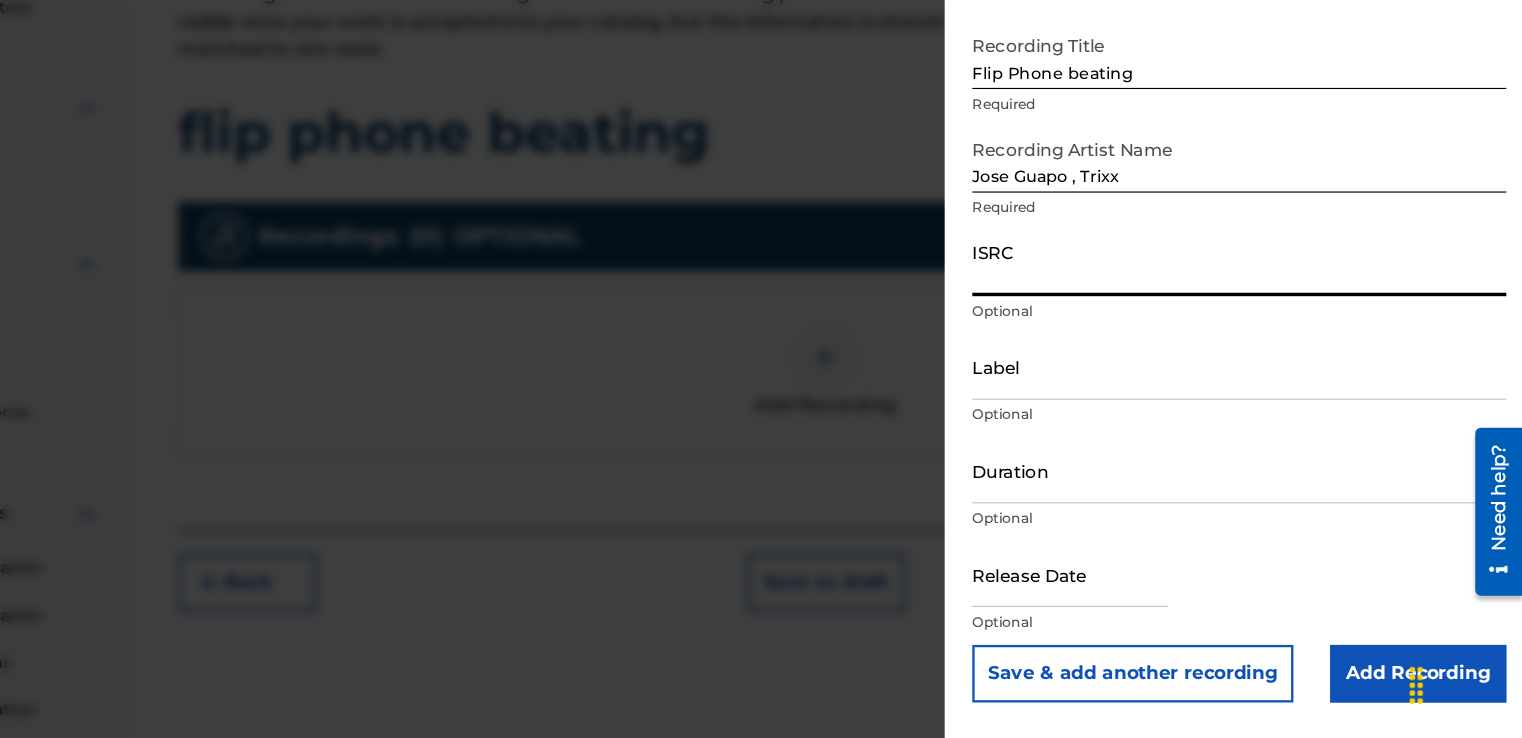 paste on "TCAHP2374209" 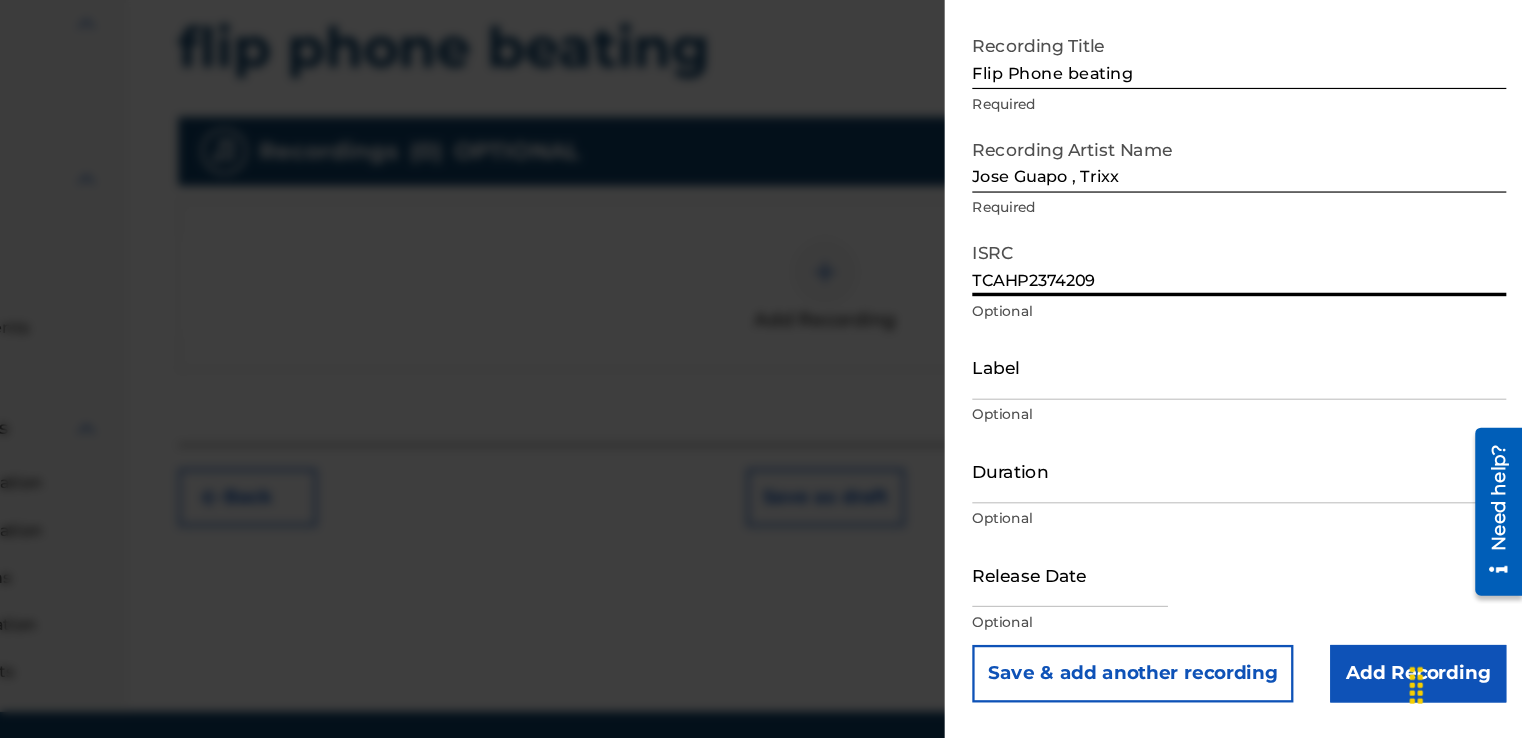 scroll, scrollTop: 428, scrollLeft: 0, axis: vertical 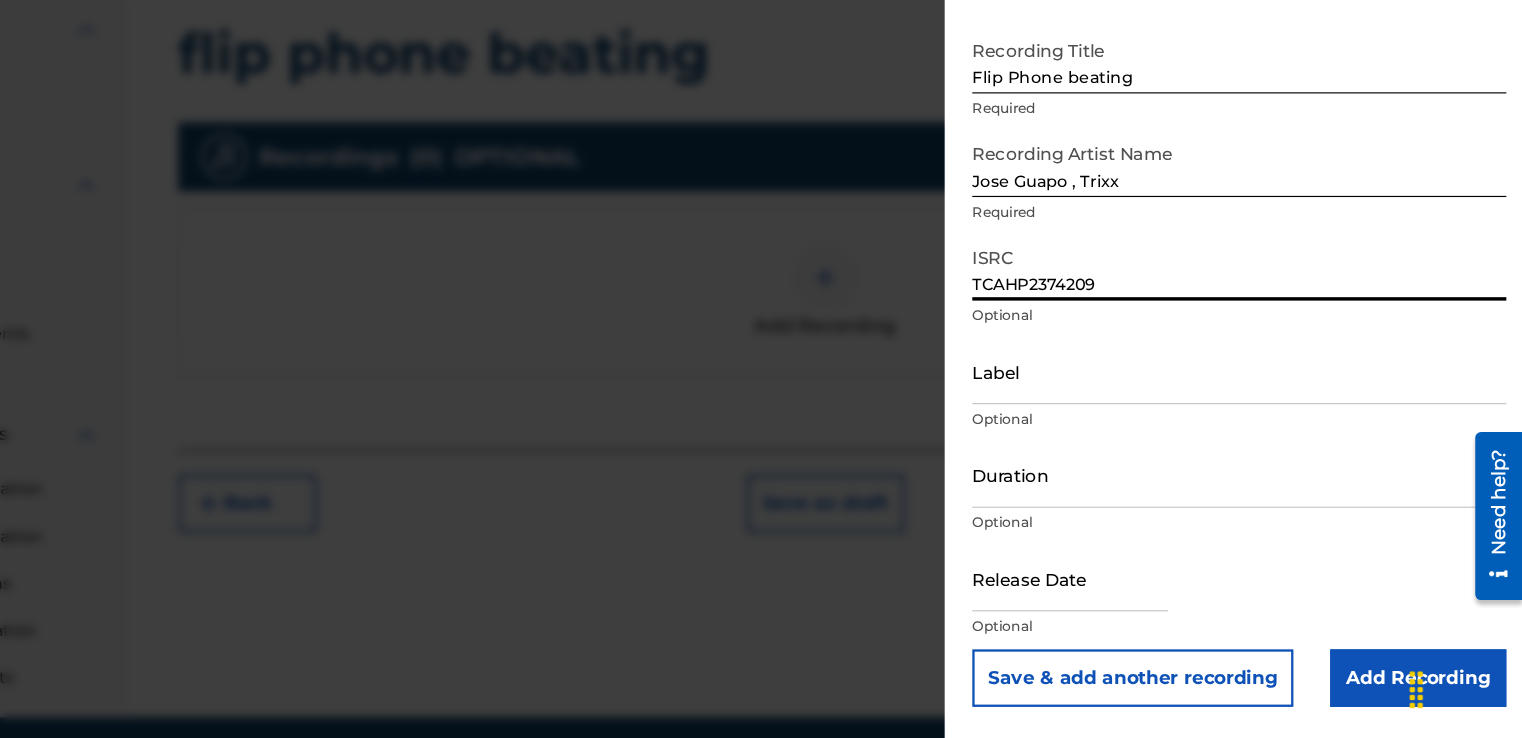 type on "TCAHP2374209" 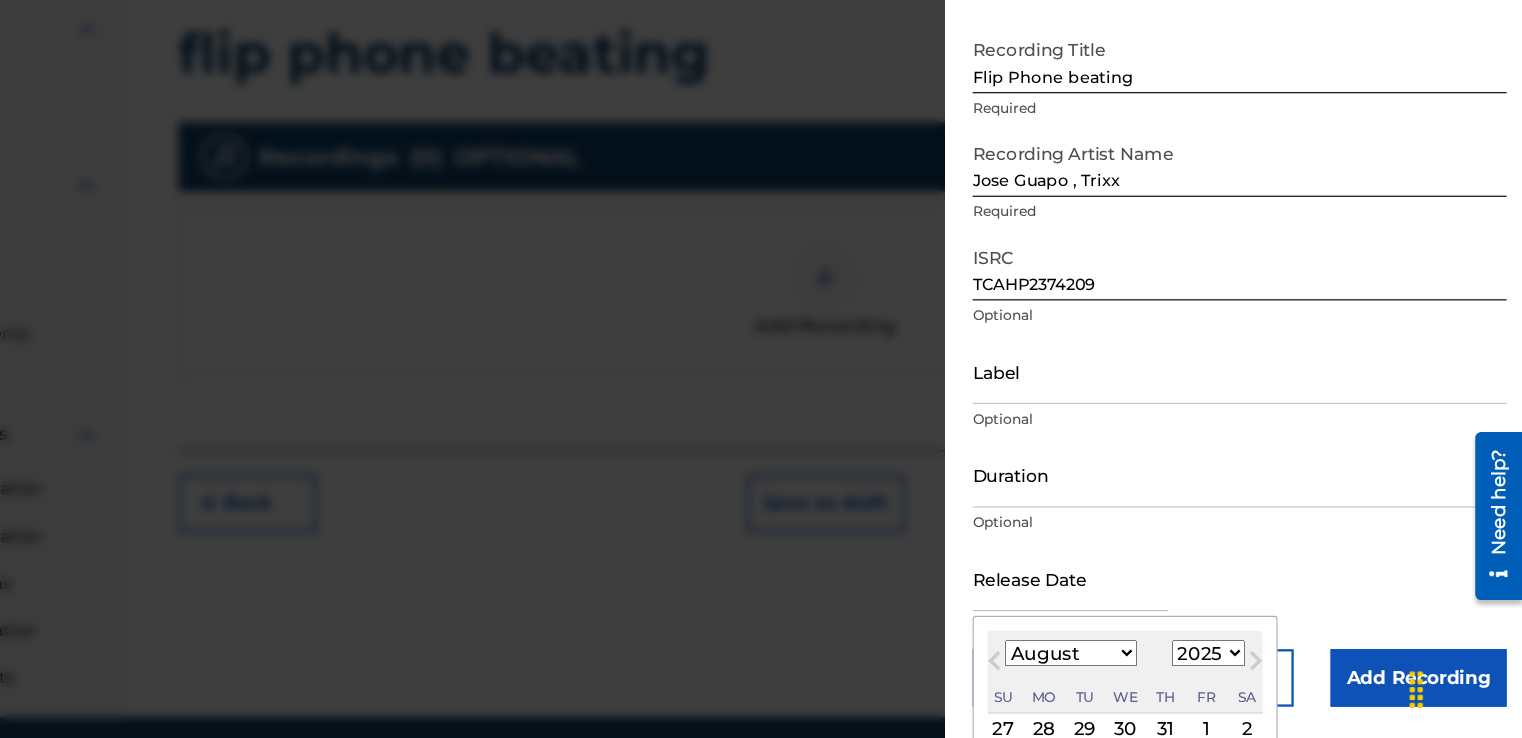 click on "January February March April May June July August September October November December" at bounding box center [1129, 660] 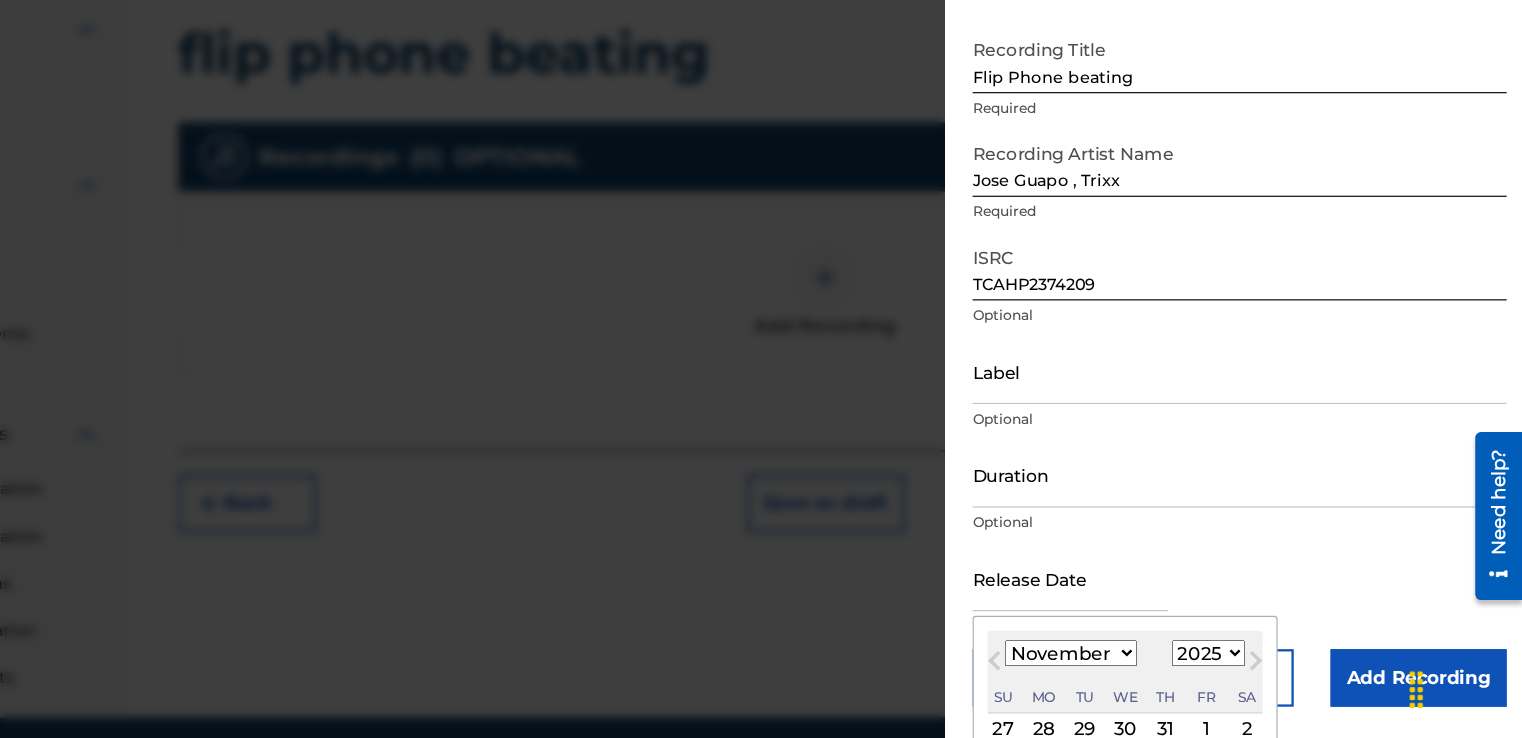 click on "January February March April May June July August September October November December" at bounding box center [1129, 660] 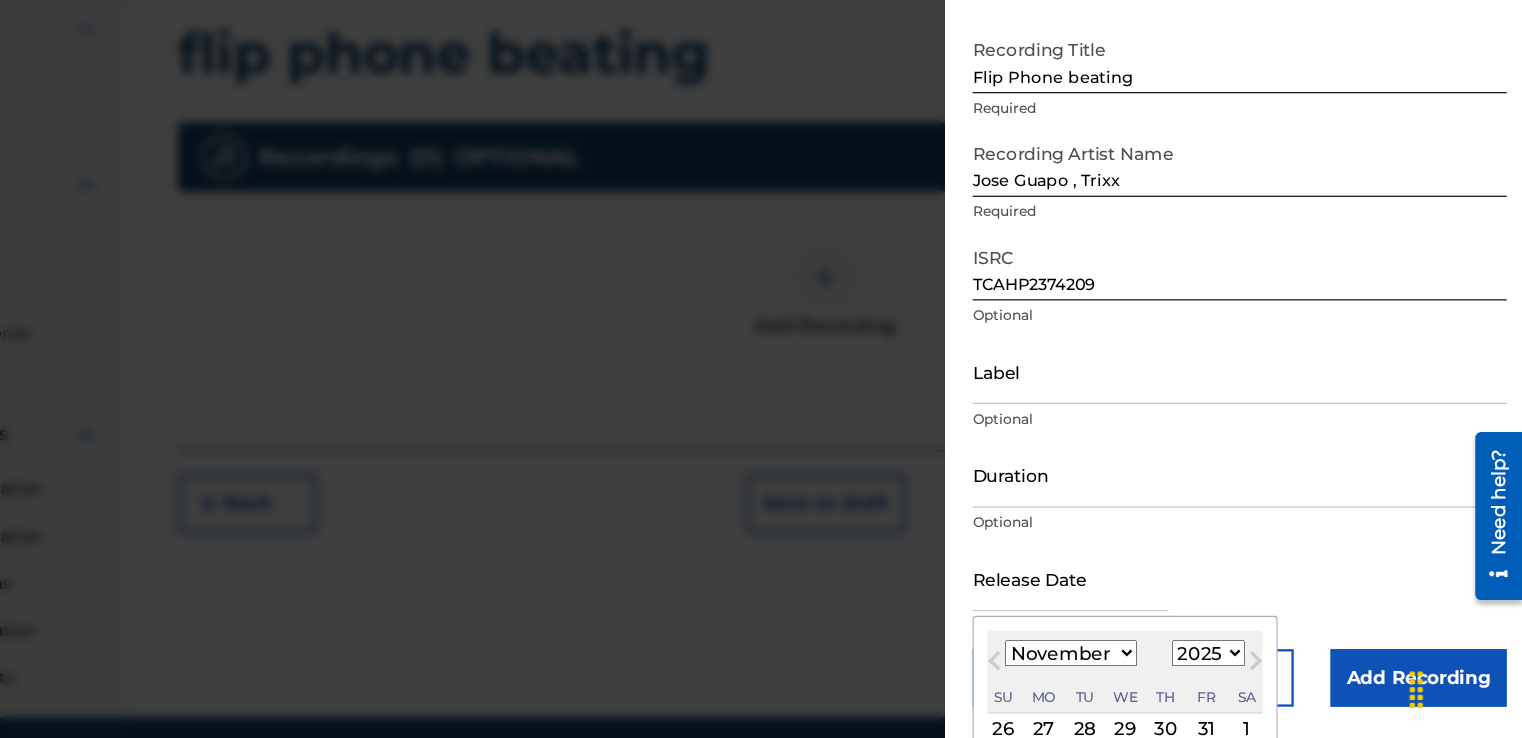 click on "1899 1900 1901 1902 1903 1904 1905 1906 1907 1908 1909 1910 1911 1912 1913 1914 1915 1916 1917 1918 1919 1920 1921 1922 1923 1924 1925 1926 1927 1928 1929 1930 1931 1932 1933 1934 1935 1936 1937 1938 1939 1940 1941 1942 1943 1944 1945 1946 1947 1948 1949 1950 1951 1952 1953 1954 1955 1956 1957 1958 1959 1960 1961 1962 1963 1964 1965 1966 1967 1968 1969 1970 1971 1972 1973 1974 1975 1976 1977 1978 1979 1980 1981 1982 1983 1984 1985 1986 1987 1988 1989 1990 1991 1992 1993 1994 1995 1996 1997 1998 1999 2000 2001 2002 2003 2004 2005 2006 2007 2008 2009 2010 2011 2012 2013 2014 2015 2016 2017 2018 2019 2020 2021 2022 2023 2024 2025 2026 2027 2028 2029 2030 2031 2032 2033 2034 2035 2036 2037 2038 2039 2040 2041 2042 2043 2044 2045 2046 2047 2048 2049 2050 2051 2052 2053 2054 2055 2056 2057 2058 2059 2060 2061 2062 2063 2064 2065 2066 2067 2068 2069 2070 2071 2072 2073 2074 2075 2076 2077 2078 2079 2080 2081 2082 2083 2084 2085 2086 2087 2088 2089 2090 2091 2092 2093 2094 2095 2096 2097 2098 2099 2100" at bounding box center (1249, 660) 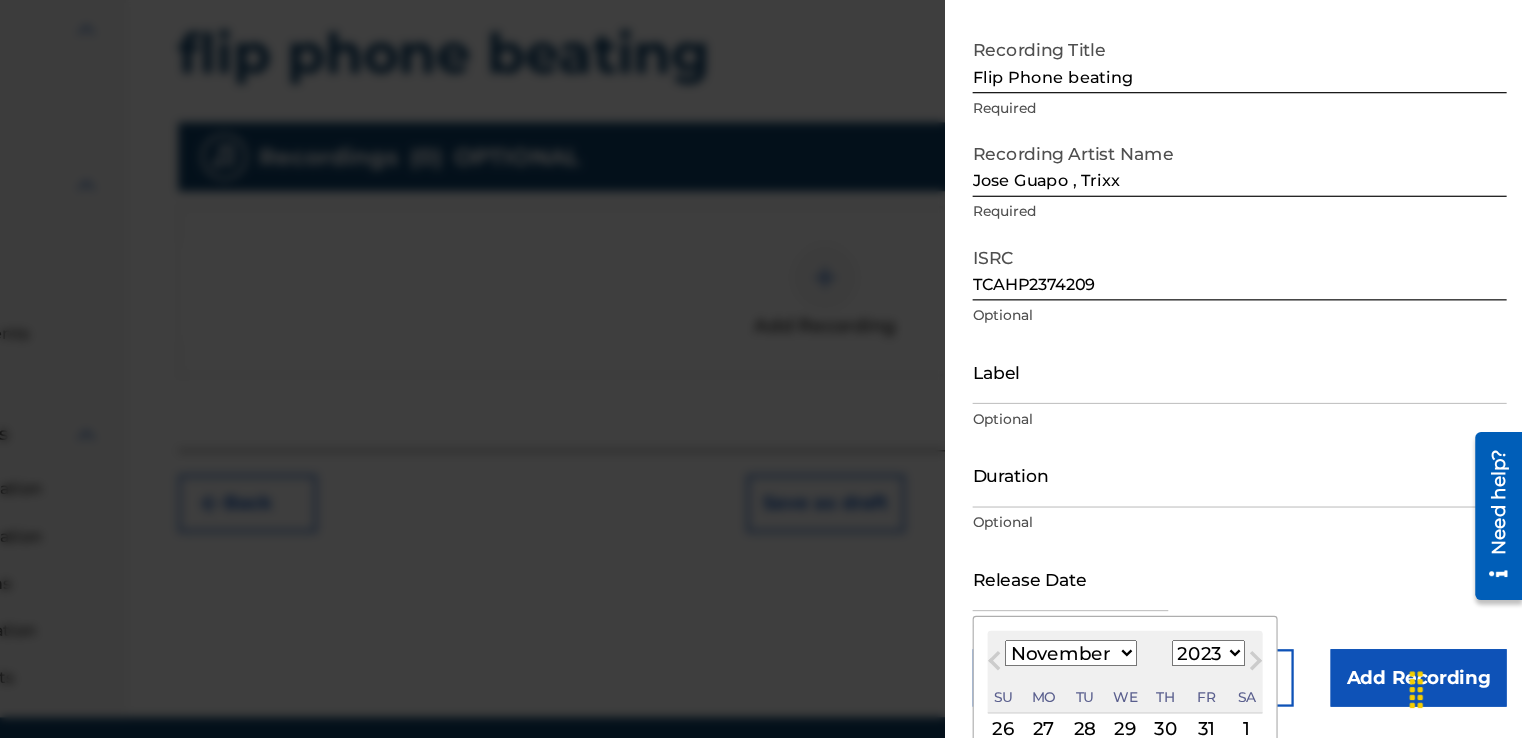 click on "1899 1900 1901 1902 1903 1904 1905 1906 1907 1908 1909 1910 1911 1912 1913 1914 1915 1916 1917 1918 1919 1920 1921 1922 1923 1924 1925 1926 1927 1928 1929 1930 1931 1932 1933 1934 1935 1936 1937 1938 1939 1940 1941 1942 1943 1944 1945 1946 1947 1948 1949 1950 1951 1952 1953 1954 1955 1956 1957 1958 1959 1960 1961 1962 1963 1964 1965 1966 1967 1968 1969 1970 1971 1972 1973 1974 1975 1976 1977 1978 1979 1980 1981 1982 1983 1984 1985 1986 1987 1988 1989 1990 1991 1992 1993 1994 1995 1996 1997 1998 1999 2000 2001 2002 2003 2004 2005 2006 2007 2008 2009 2010 2011 2012 2013 2014 2015 2016 2017 2018 2019 2020 2021 2022 2023 2024 2025 2026 2027 2028 2029 2030 2031 2032 2033 2034 2035 2036 2037 2038 2039 2040 2041 2042 2043 2044 2045 2046 2047 2048 2049 2050 2051 2052 2053 2054 2055 2056 2057 2058 2059 2060 2061 2062 2063 2064 2065 2066 2067 2068 2069 2070 2071 2072 2073 2074 2075 2076 2077 2078 2079 2080 2081 2082 2083 2084 2085 2086 2087 2088 2089 2090 2091 2092 2093 2094 2095 2096 2097 2098 2099 2100" at bounding box center (1249, 660) 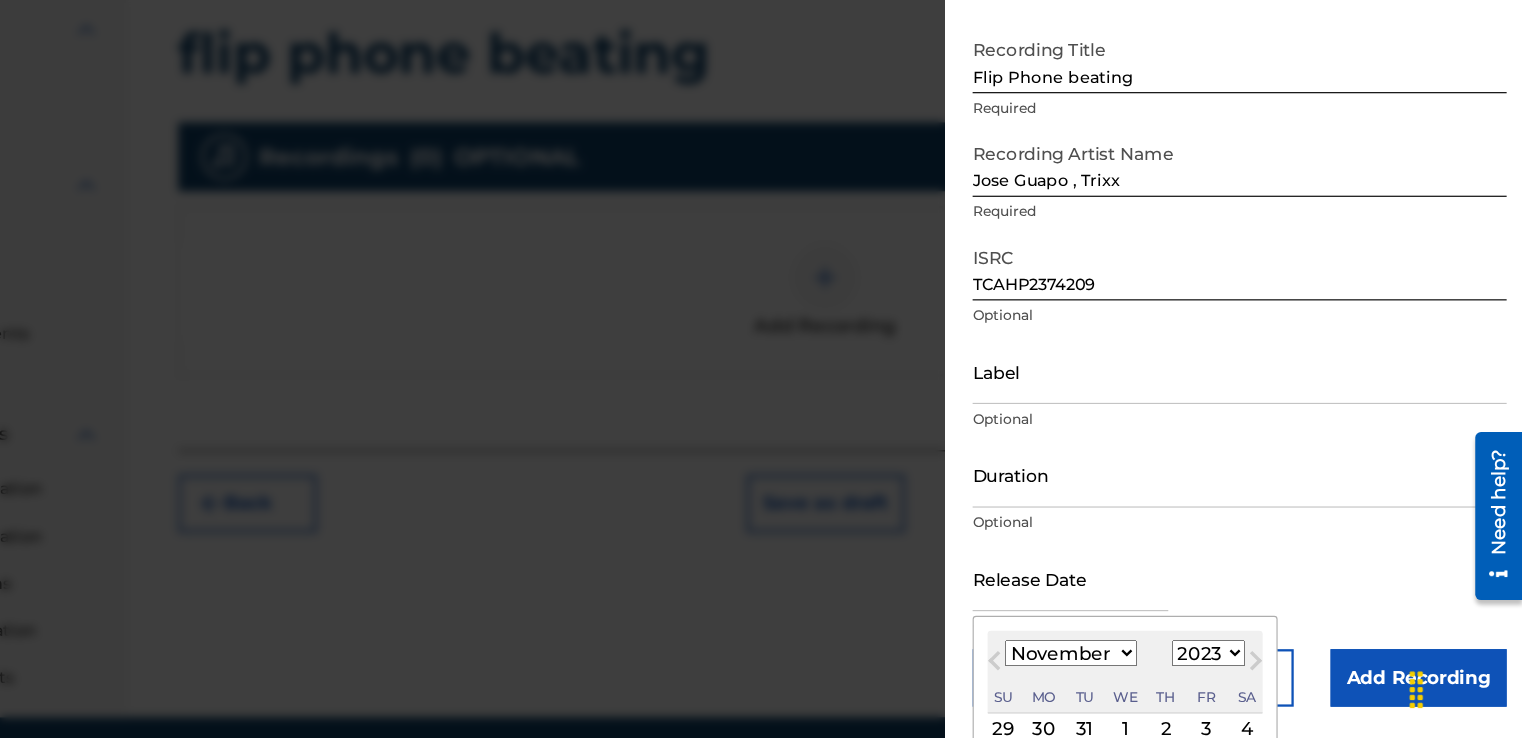 click on "1" at bounding box center (1177, 727) 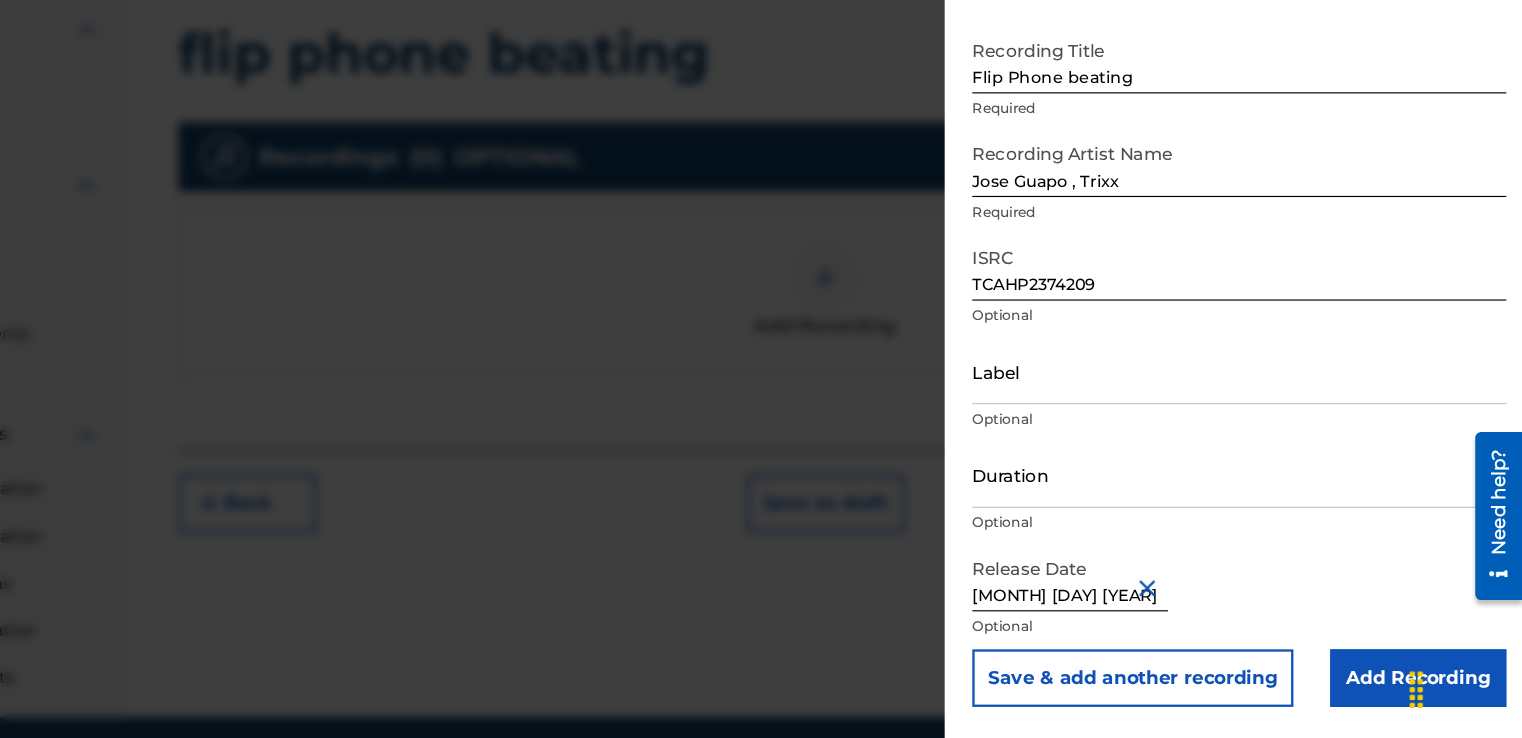 click on "[MONTH] [DAY] [YEAR]" at bounding box center (1129, 595) 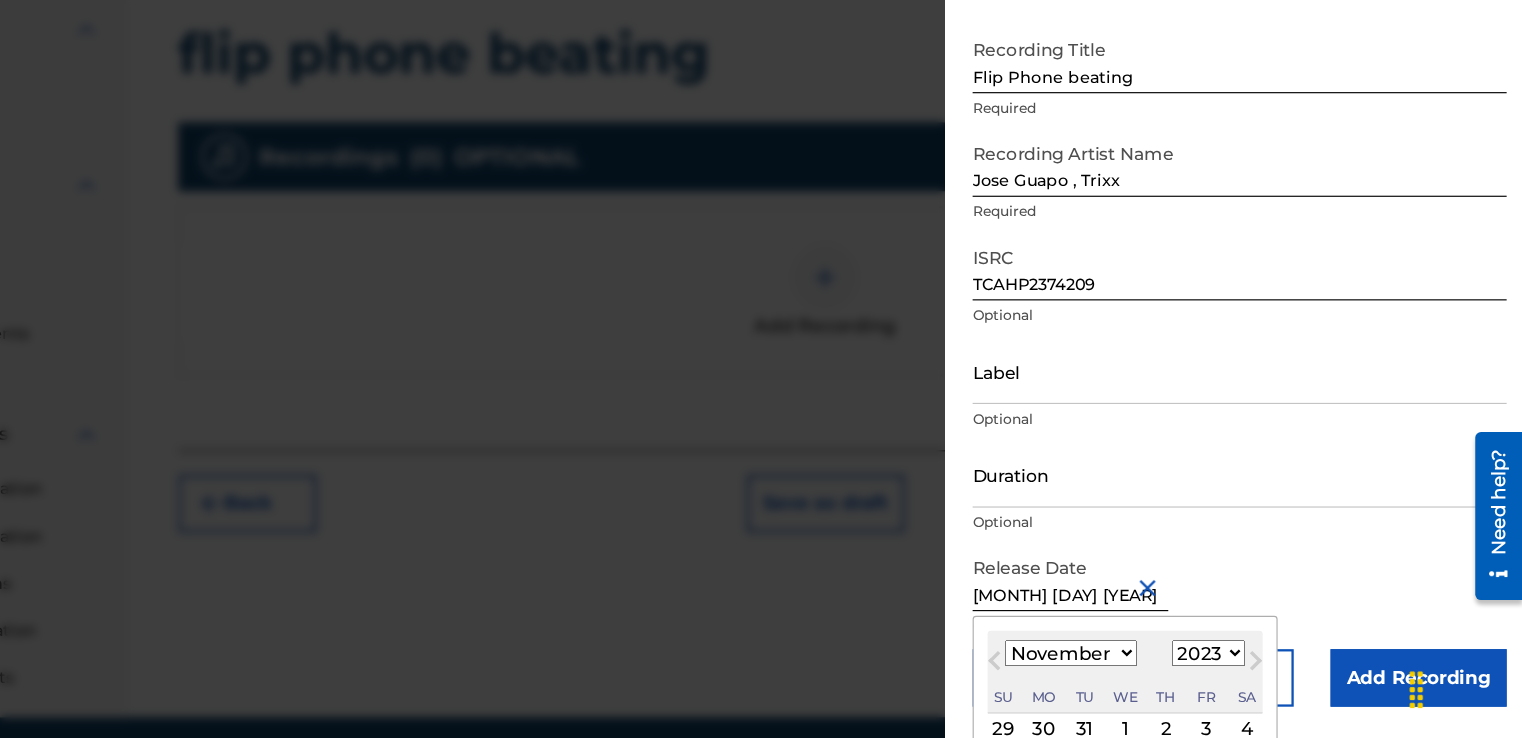 type on "[MONTH] [DAY] [YEAR]" 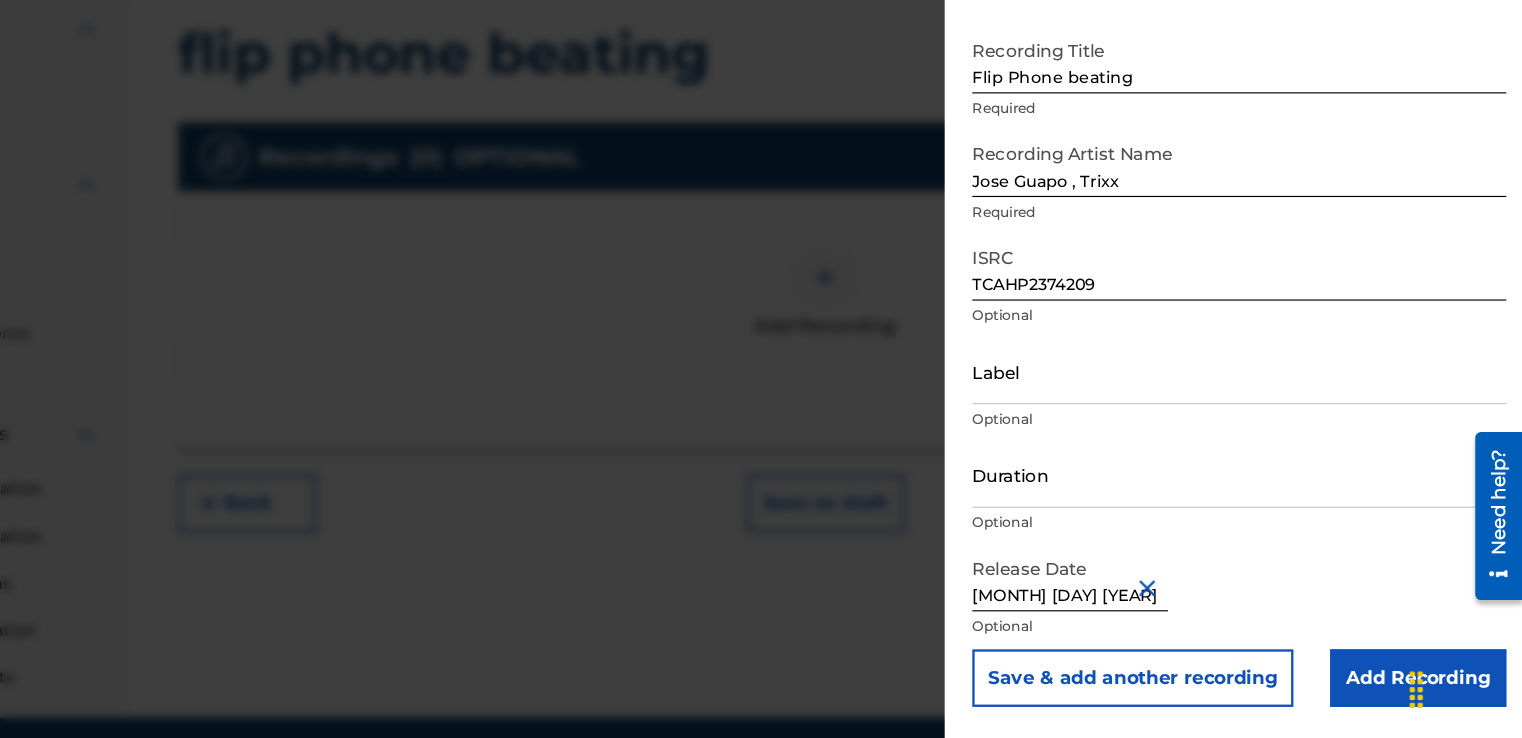 click on "Release Date [MONTH] [DAY] [YEAR] Optional" at bounding box center [1276, 612] 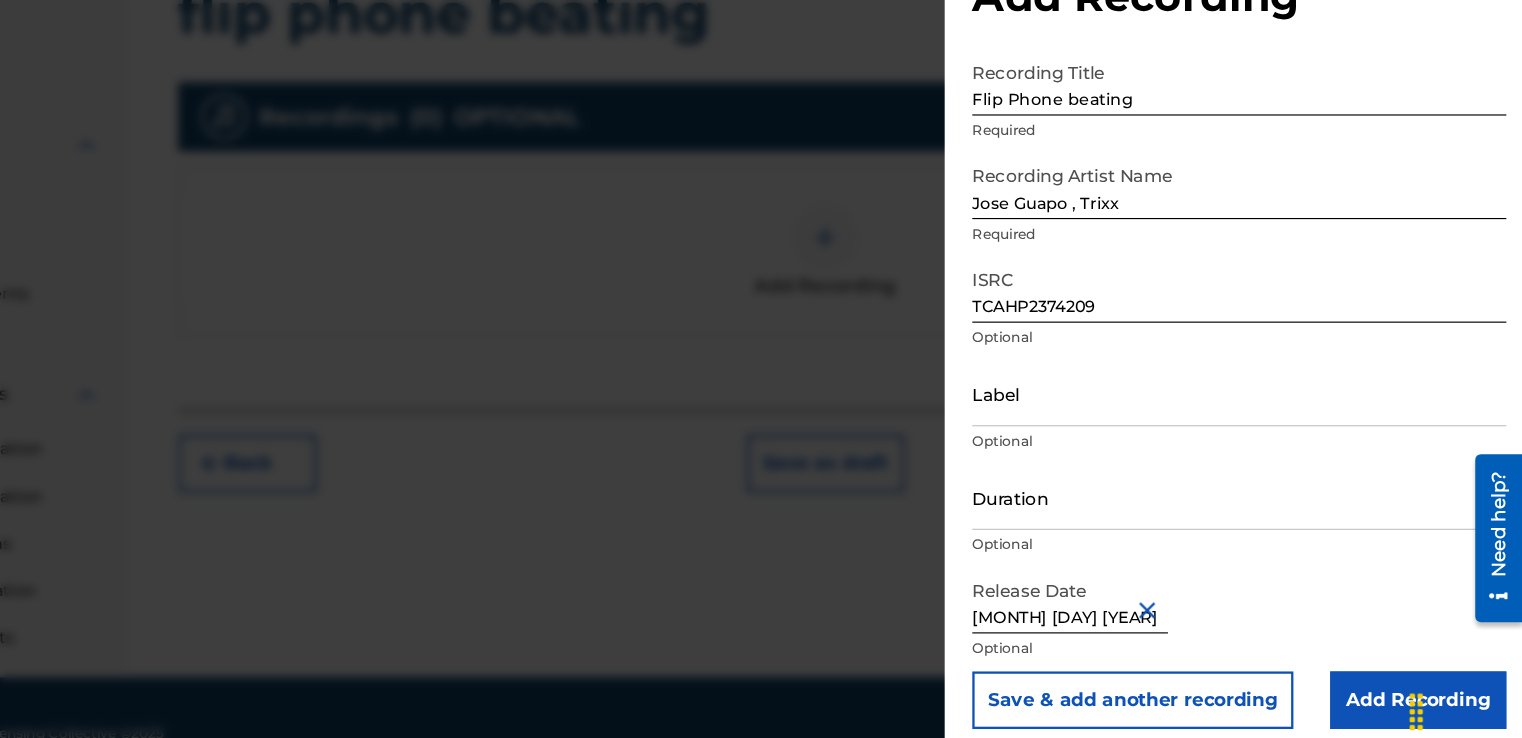 scroll, scrollTop: 482, scrollLeft: 0, axis: vertical 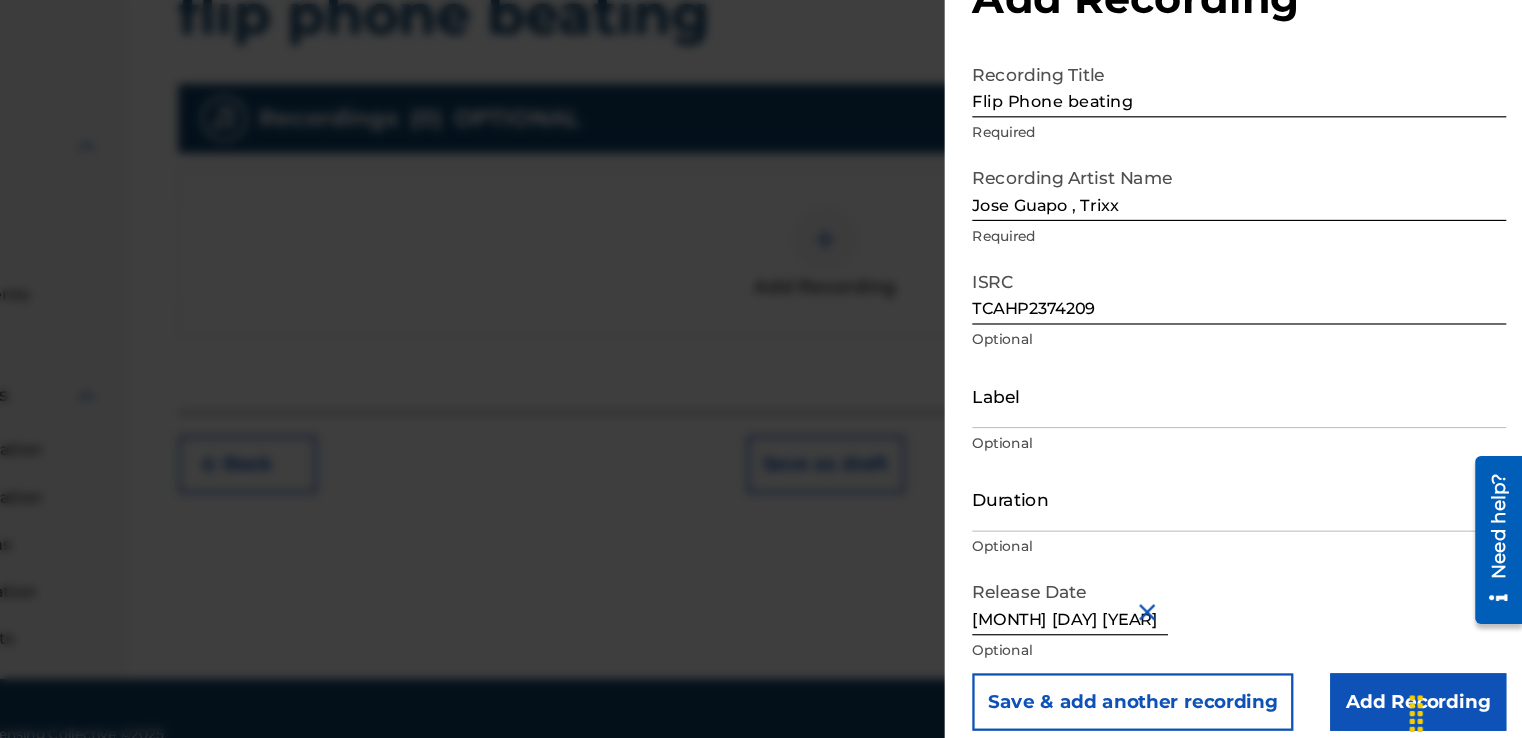click on "Add Recording" at bounding box center (1431, 682) 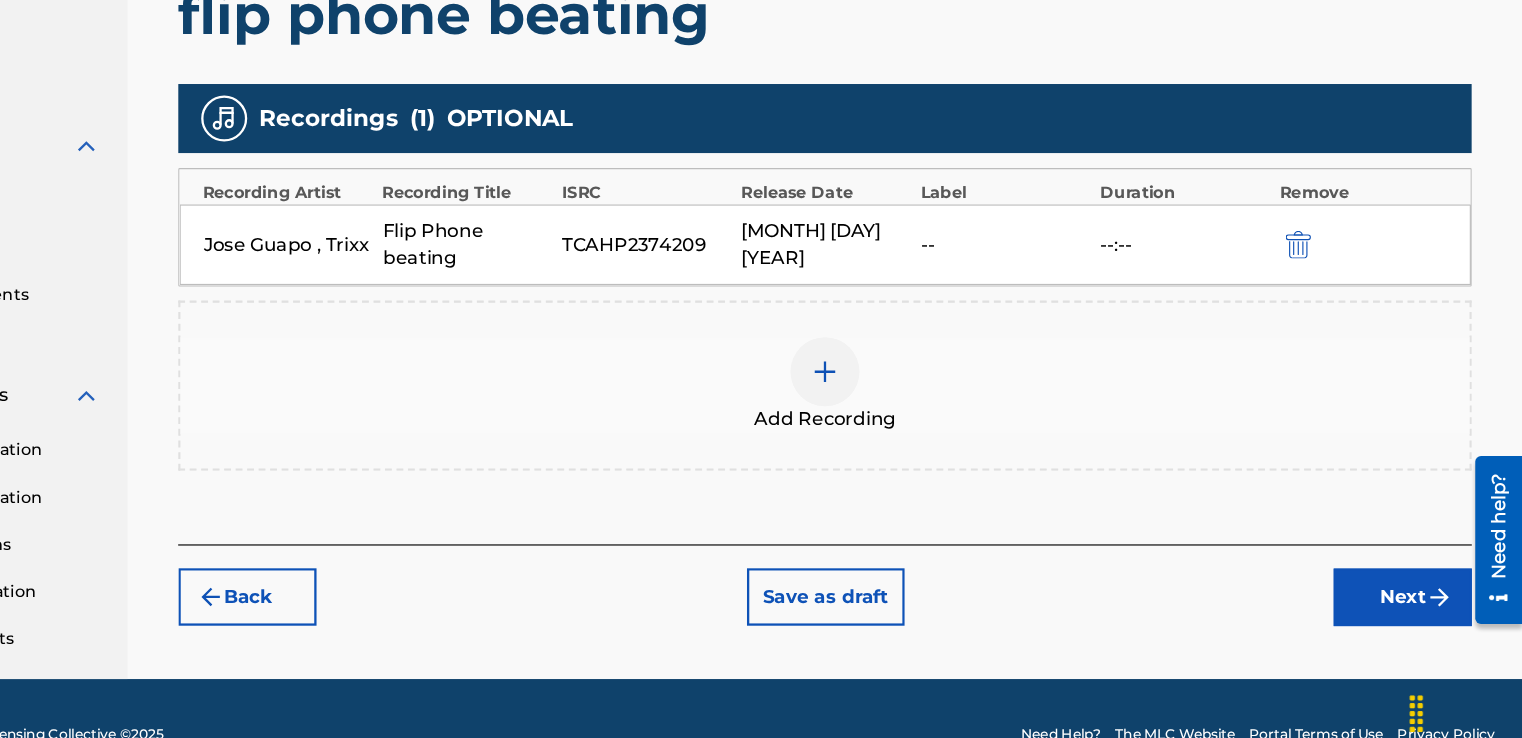 click on "Next" at bounding box center (1418, 591) 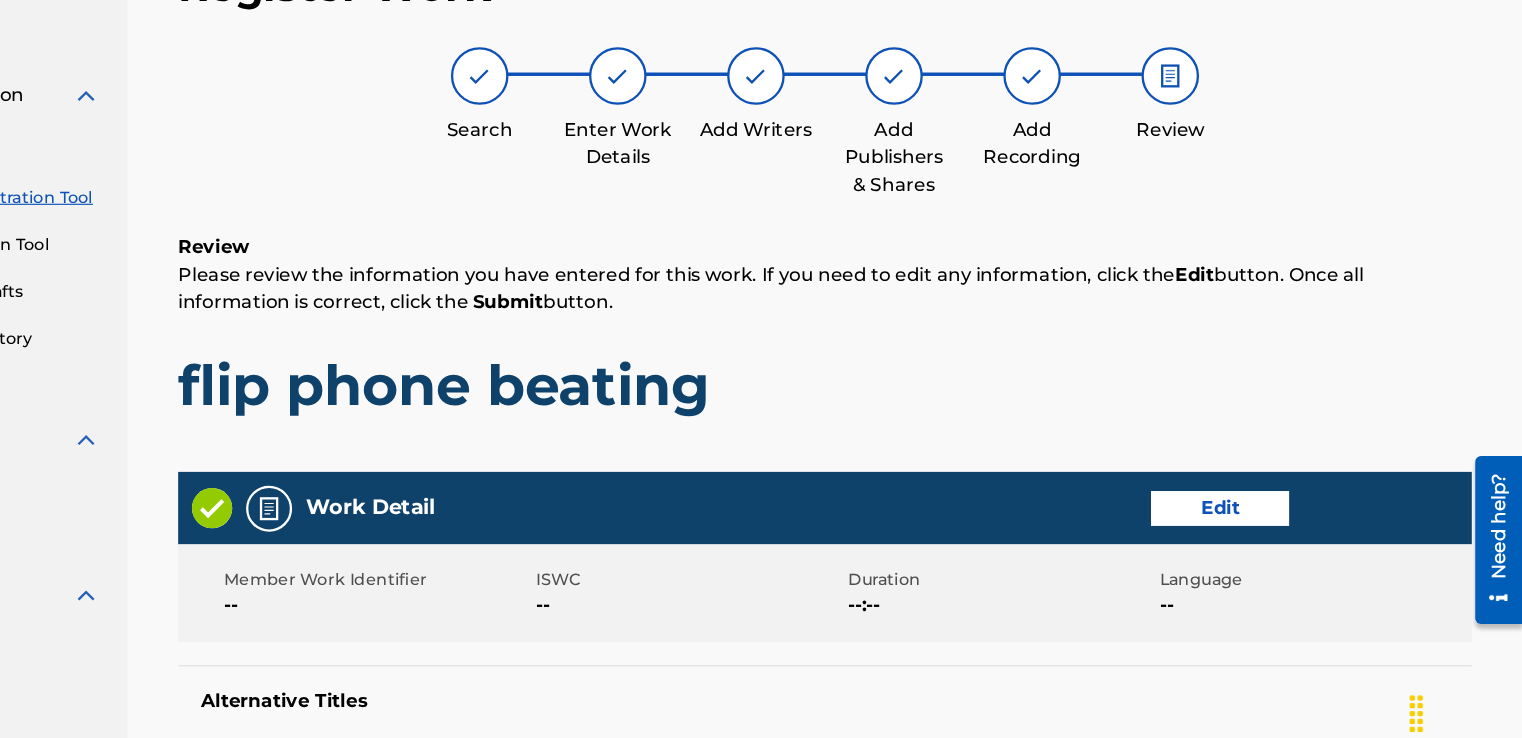 scroll, scrollTop: 90, scrollLeft: 0, axis: vertical 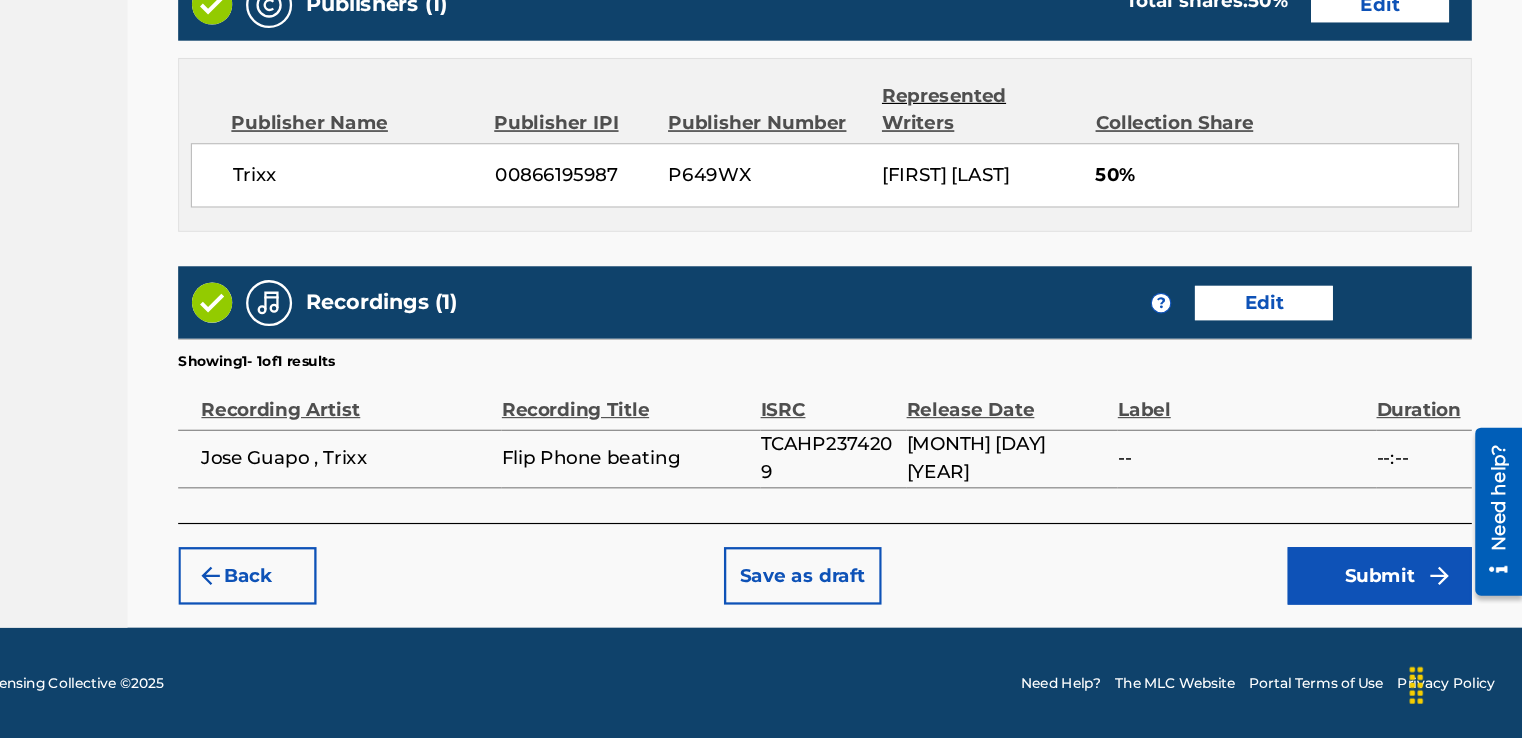 click on "Edit" at bounding box center (1297, 360) 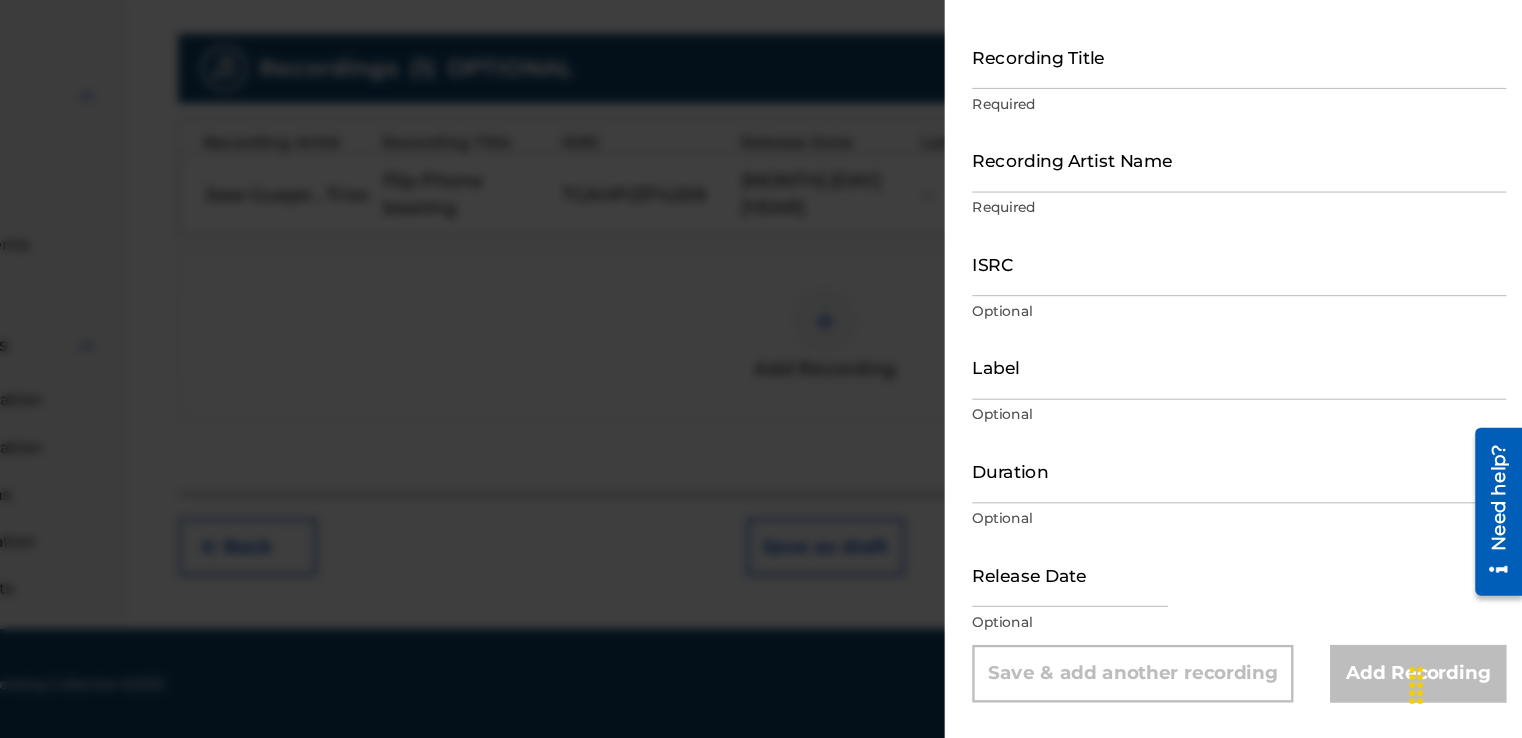 click at bounding box center [1129, 595] 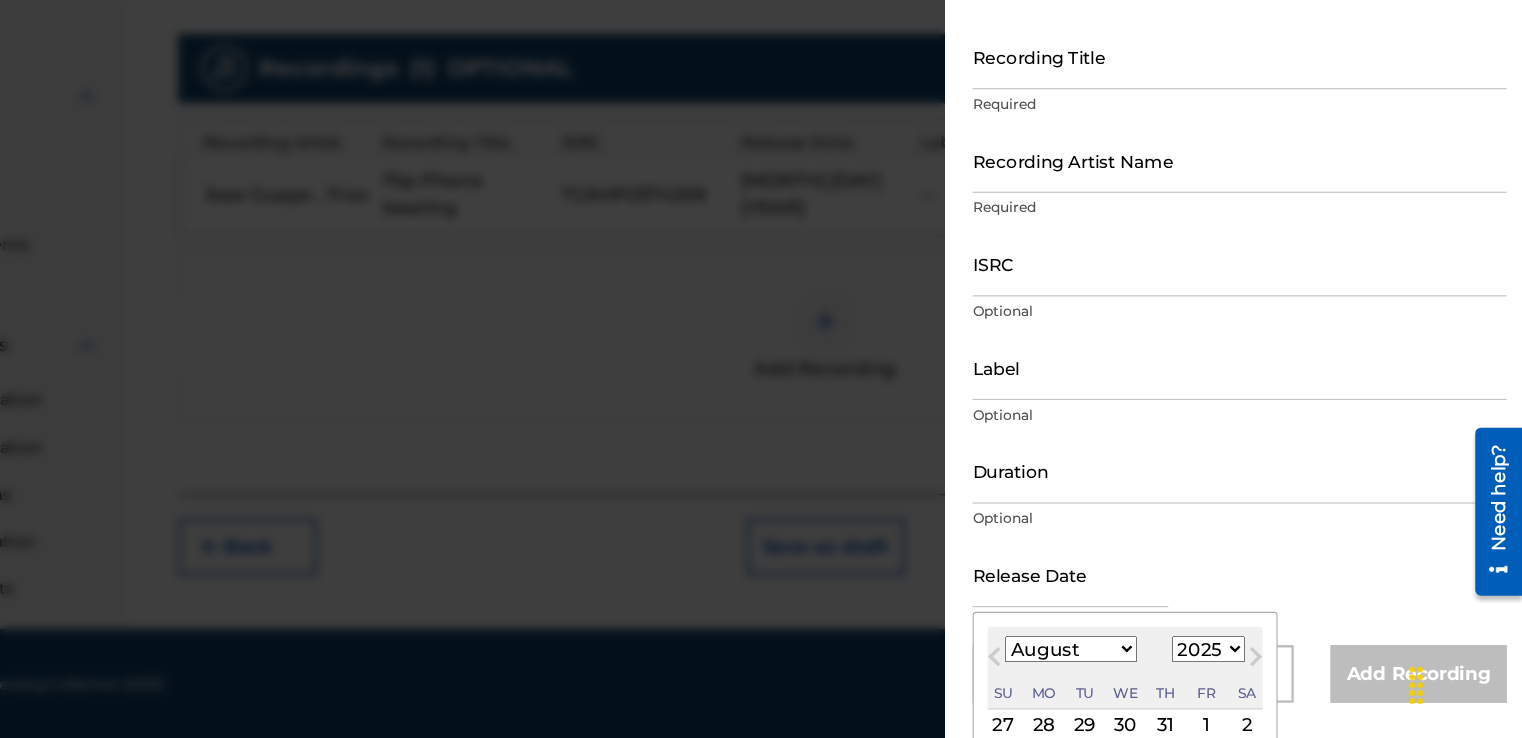 click on "January February March April May June July August September October November December" at bounding box center [1129, 660] 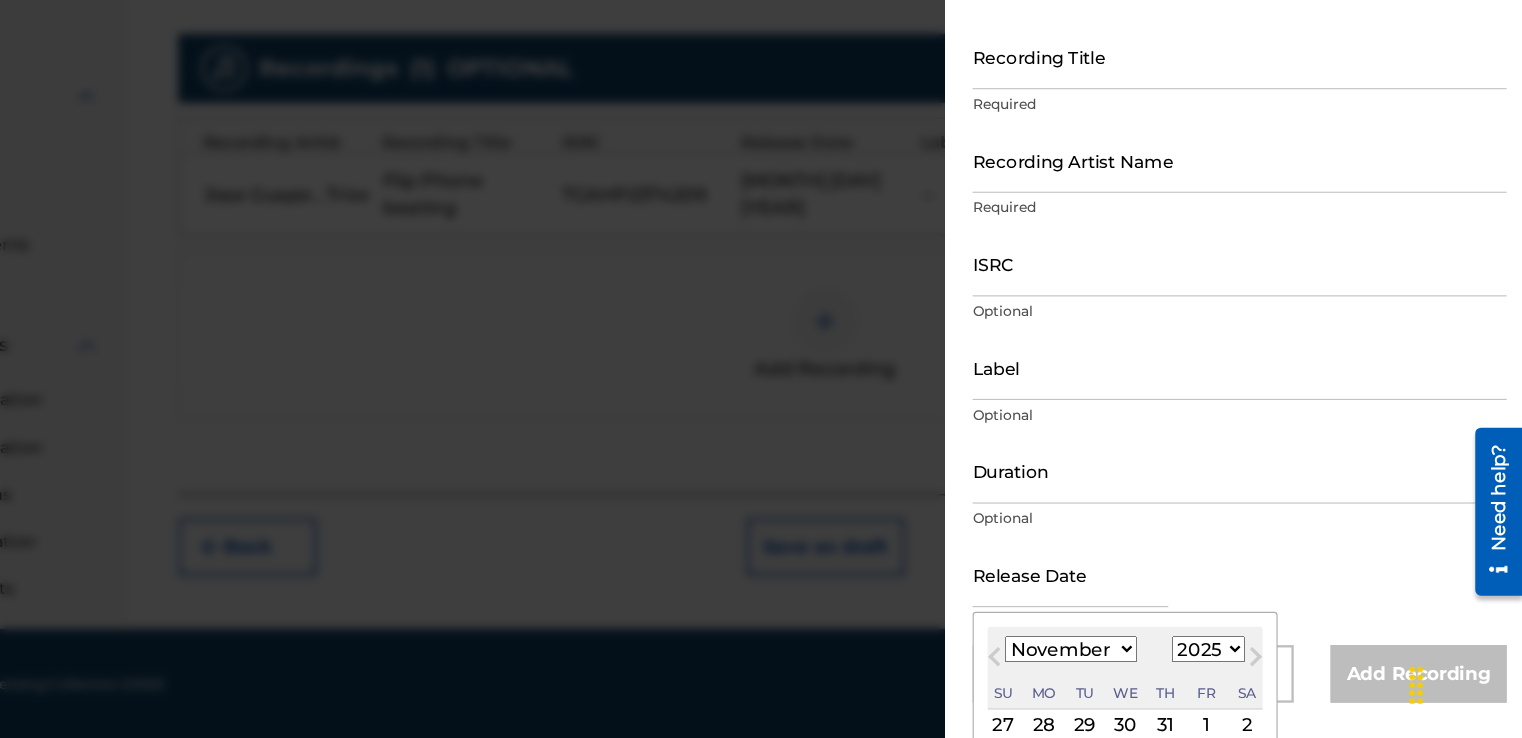 click on "January February March April May June July August September October November December" at bounding box center [1129, 660] 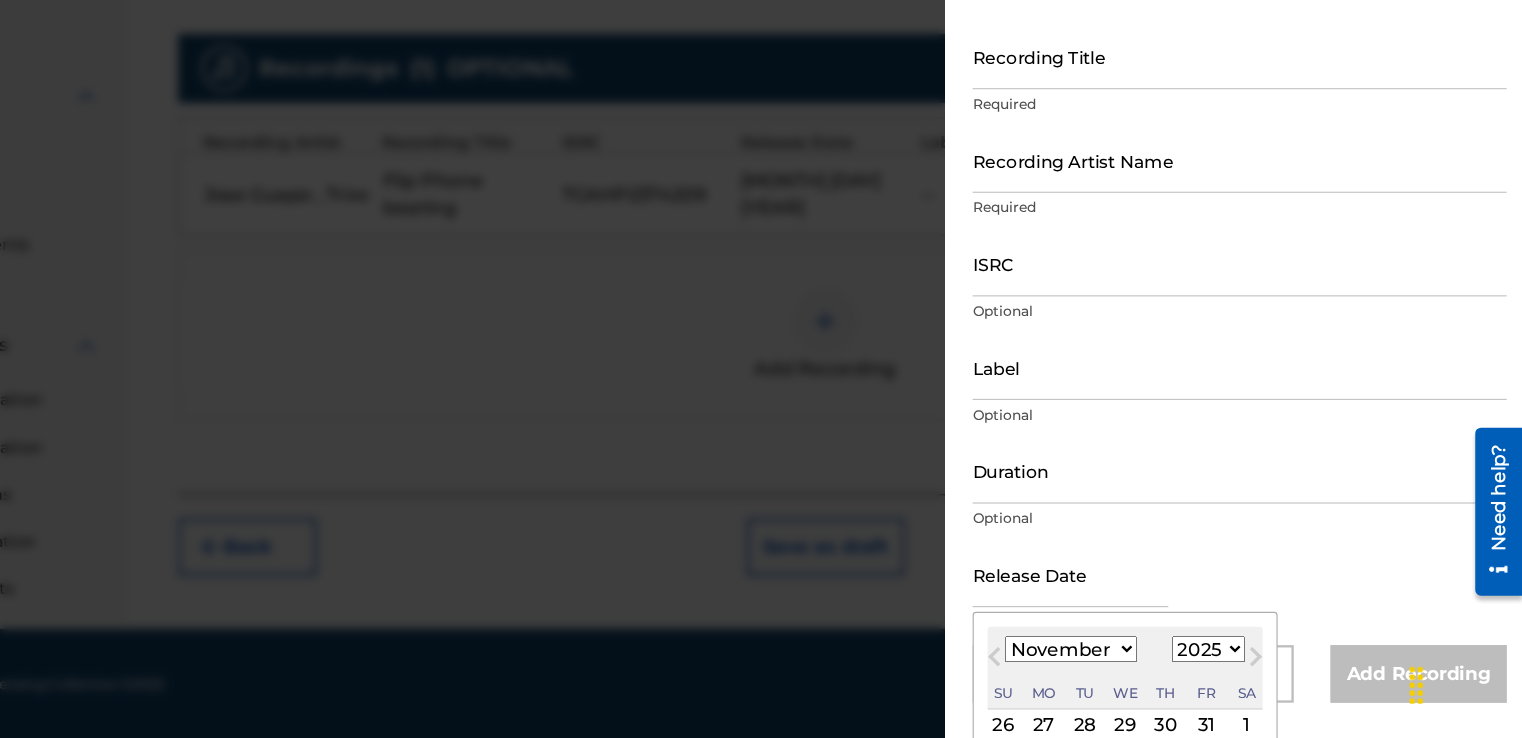 click on "1899 1900 1901 1902 1903 1904 1905 1906 1907 1908 1909 1910 1911 1912 1913 1914 1915 1916 1917 1918 1919 1920 1921 1922 1923 1924 1925 1926 1927 1928 1929 1930 1931 1932 1933 1934 1935 1936 1937 1938 1939 1940 1941 1942 1943 1944 1945 1946 1947 1948 1949 1950 1951 1952 1953 1954 1955 1956 1957 1958 1959 1960 1961 1962 1963 1964 1965 1966 1967 1968 1969 1970 1971 1972 1973 1974 1975 1976 1977 1978 1979 1980 1981 1982 1983 1984 1985 1986 1987 1988 1989 1990 1991 1992 1993 1994 1995 1996 1997 1998 1999 2000 2001 2002 2003 2004 2005 2006 2007 2008 2009 2010 2011 2012 2013 2014 2015 2016 2017 2018 2019 2020 2021 2022 2023 2024 2025 2026 2027 2028 2029 2030 2031 2032 2033 2034 2035 2036 2037 2038 2039 2040 2041 2042 2043 2044 2045 2046 2047 2048 2049 2050 2051 2052 2053 2054 2055 2056 2057 2058 2059 2060 2061 2062 2063 2064 2065 2066 2067 2068 2069 2070 2071 2072 2073 2074 2075 2076 2077 2078 2079 2080 2081 2082 2083 2084 2085 2086 2087 2088 2089 2090 2091 2092 2093 2094 2095 2096 2097 2098 2099 2100" at bounding box center (1249, 660) 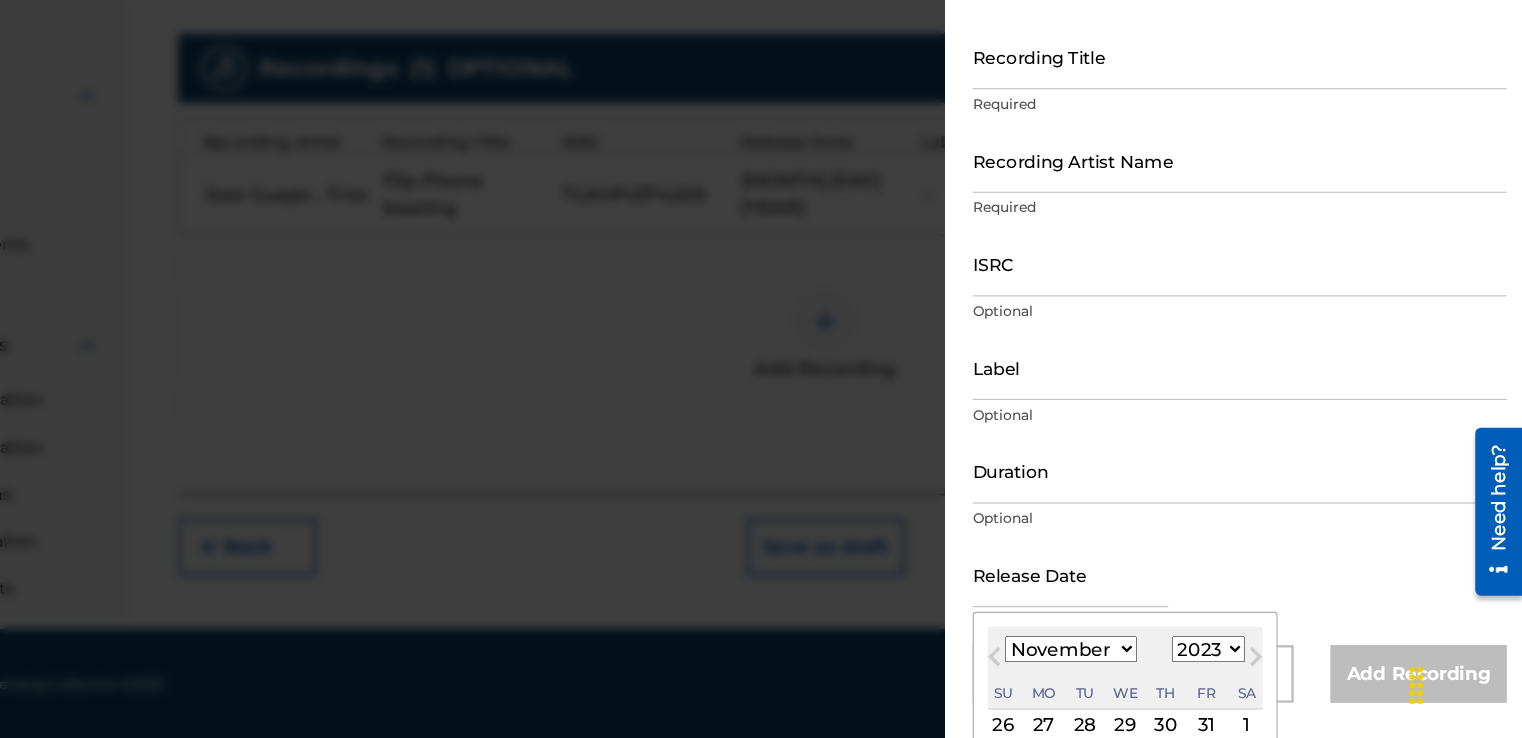 click on "1899 1900 1901 1902 1903 1904 1905 1906 1907 1908 1909 1910 1911 1912 1913 1914 1915 1916 1917 1918 1919 1920 1921 1922 1923 1924 1925 1926 1927 1928 1929 1930 1931 1932 1933 1934 1935 1936 1937 1938 1939 1940 1941 1942 1943 1944 1945 1946 1947 1948 1949 1950 1951 1952 1953 1954 1955 1956 1957 1958 1959 1960 1961 1962 1963 1964 1965 1966 1967 1968 1969 1970 1971 1972 1973 1974 1975 1976 1977 1978 1979 1980 1981 1982 1983 1984 1985 1986 1987 1988 1989 1990 1991 1992 1993 1994 1995 1996 1997 1998 1999 2000 2001 2002 2003 2004 2005 2006 2007 2008 2009 2010 2011 2012 2013 2014 2015 2016 2017 2018 2019 2020 2021 2022 2023 2024 2025 2026 2027 2028 2029 2030 2031 2032 2033 2034 2035 2036 2037 2038 2039 2040 2041 2042 2043 2044 2045 2046 2047 2048 2049 2050 2051 2052 2053 2054 2055 2056 2057 2058 2059 2060 2061 2062 2063 2064 2065 2066 2067 2068 2069 2070 2071 2072 2073 2074 2075 2076 2077 2078 2079 2080 2081 2082 2083 2084 2085 2086 2087 2088 2089 2090 2091 2092 2093 2094 2095 2096 2097 2098 2099 2100" at bounding box center [1249, 660] 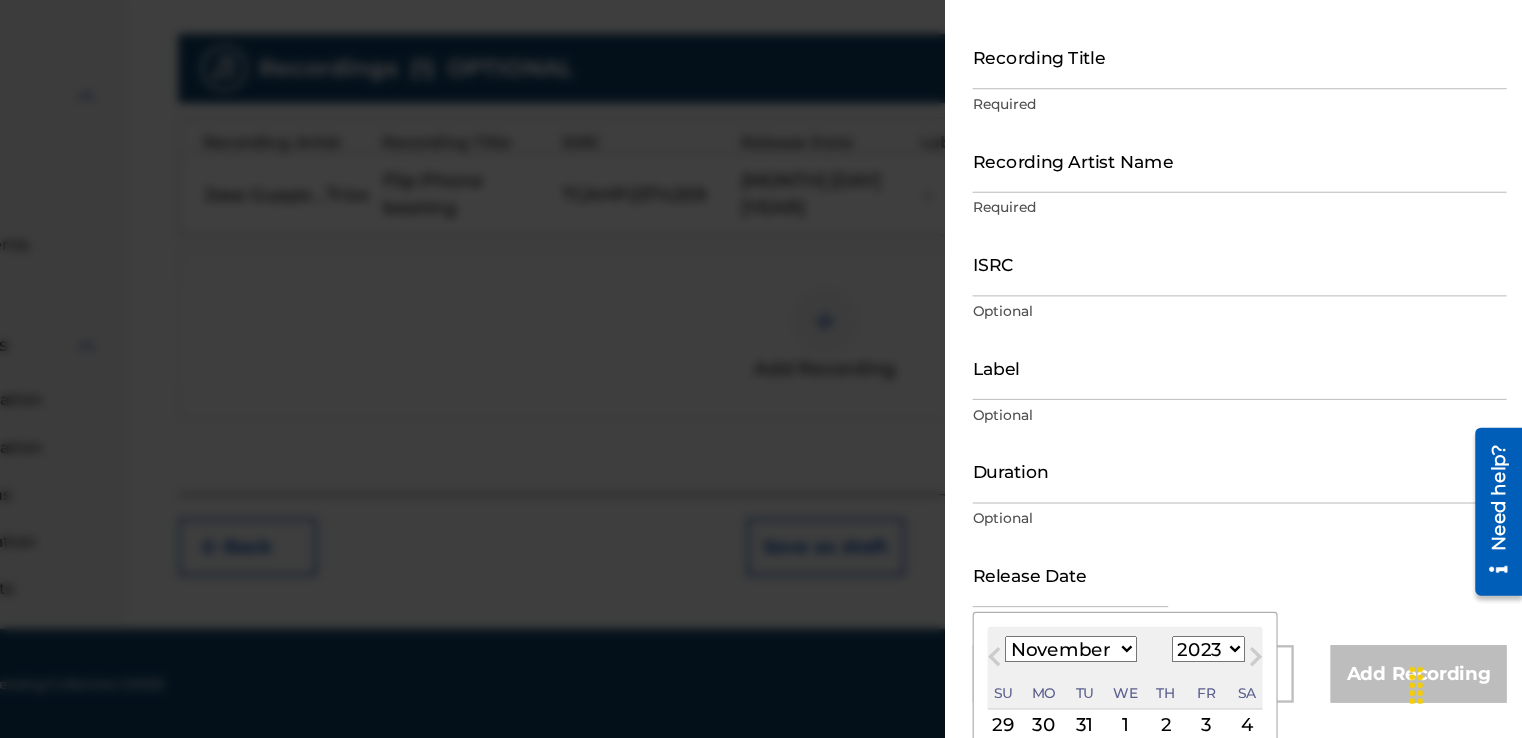 click at bounding box center [1129, 595] 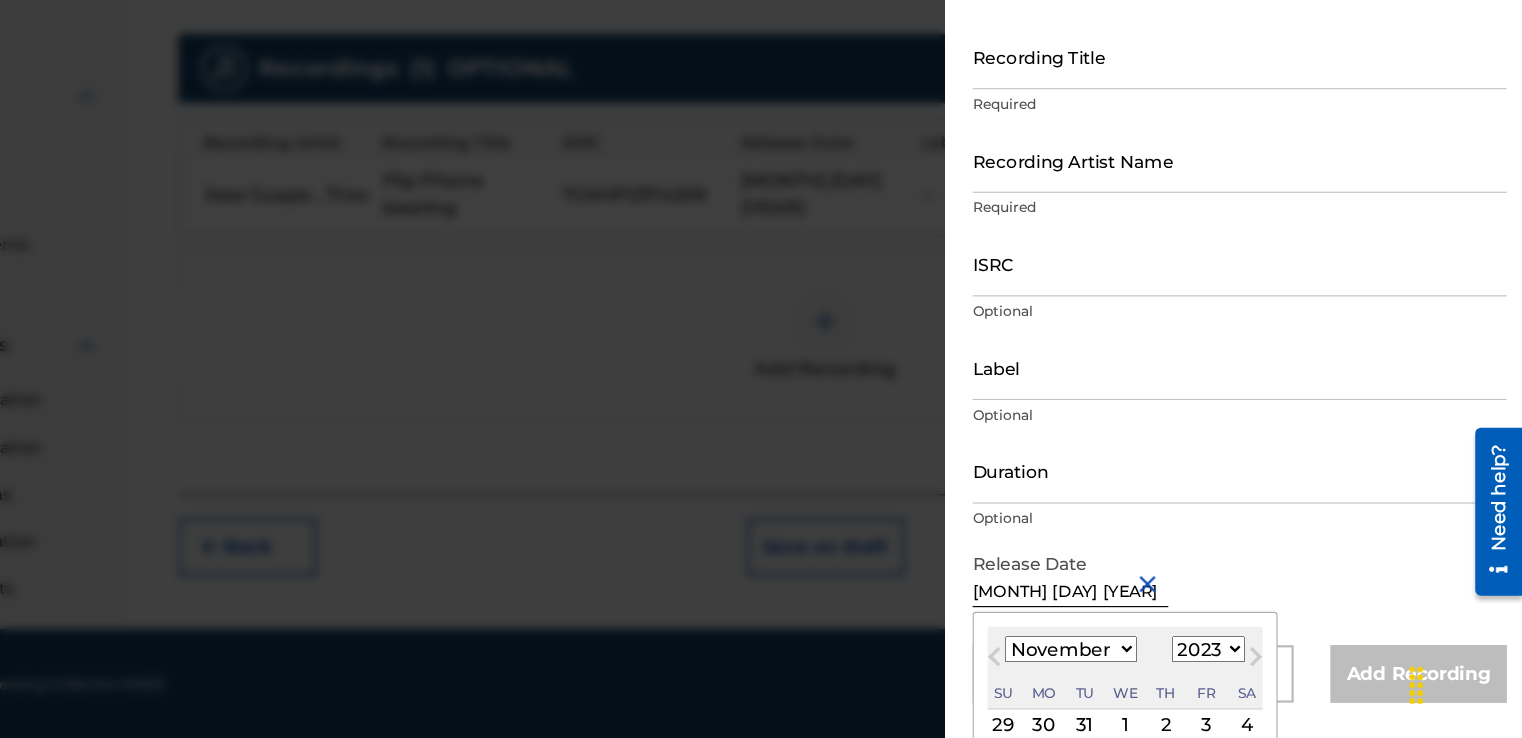 click on "[MONTH] [DAY] [YEAR]" at bounding box center (1129, 595) 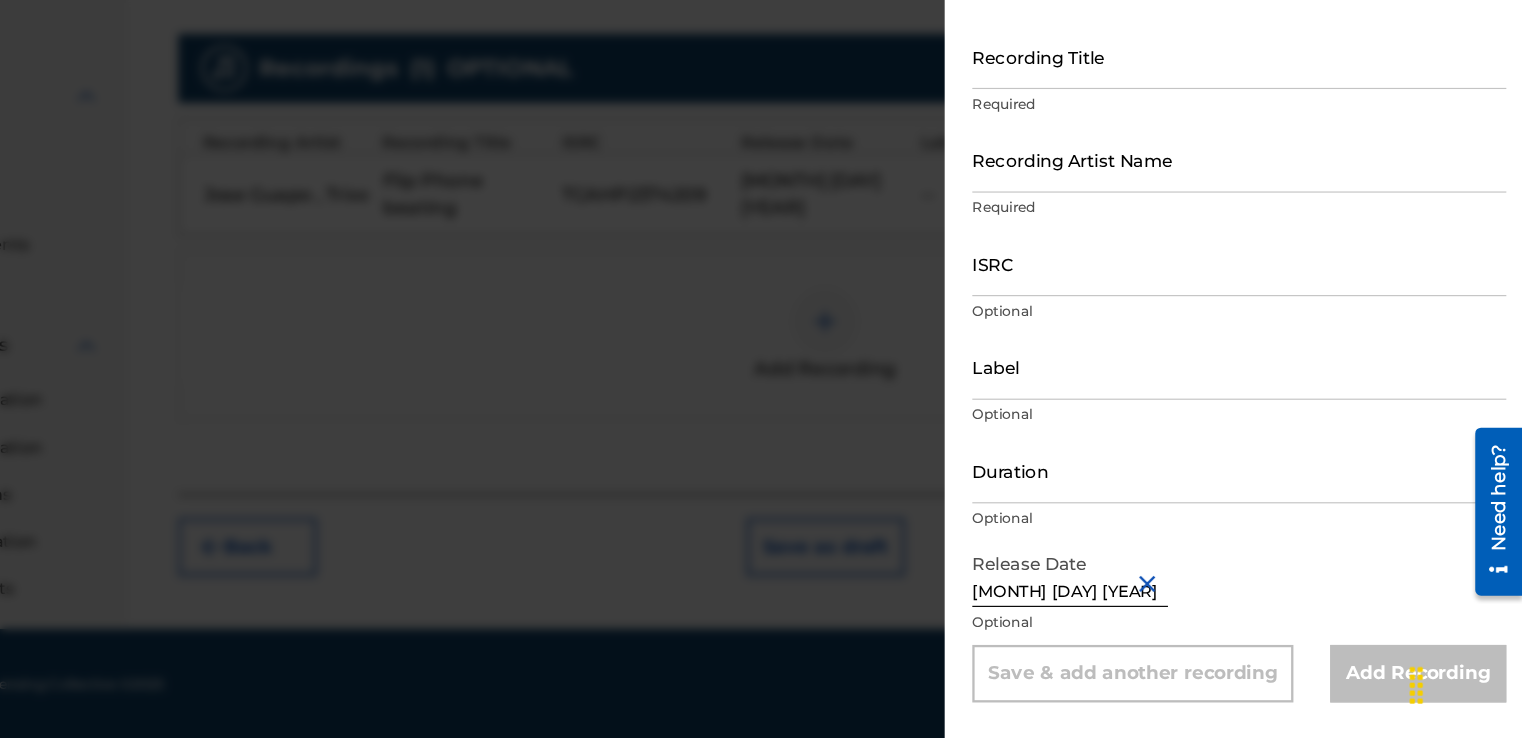 click on "Recording Title" at bounding box center [1276, 145] 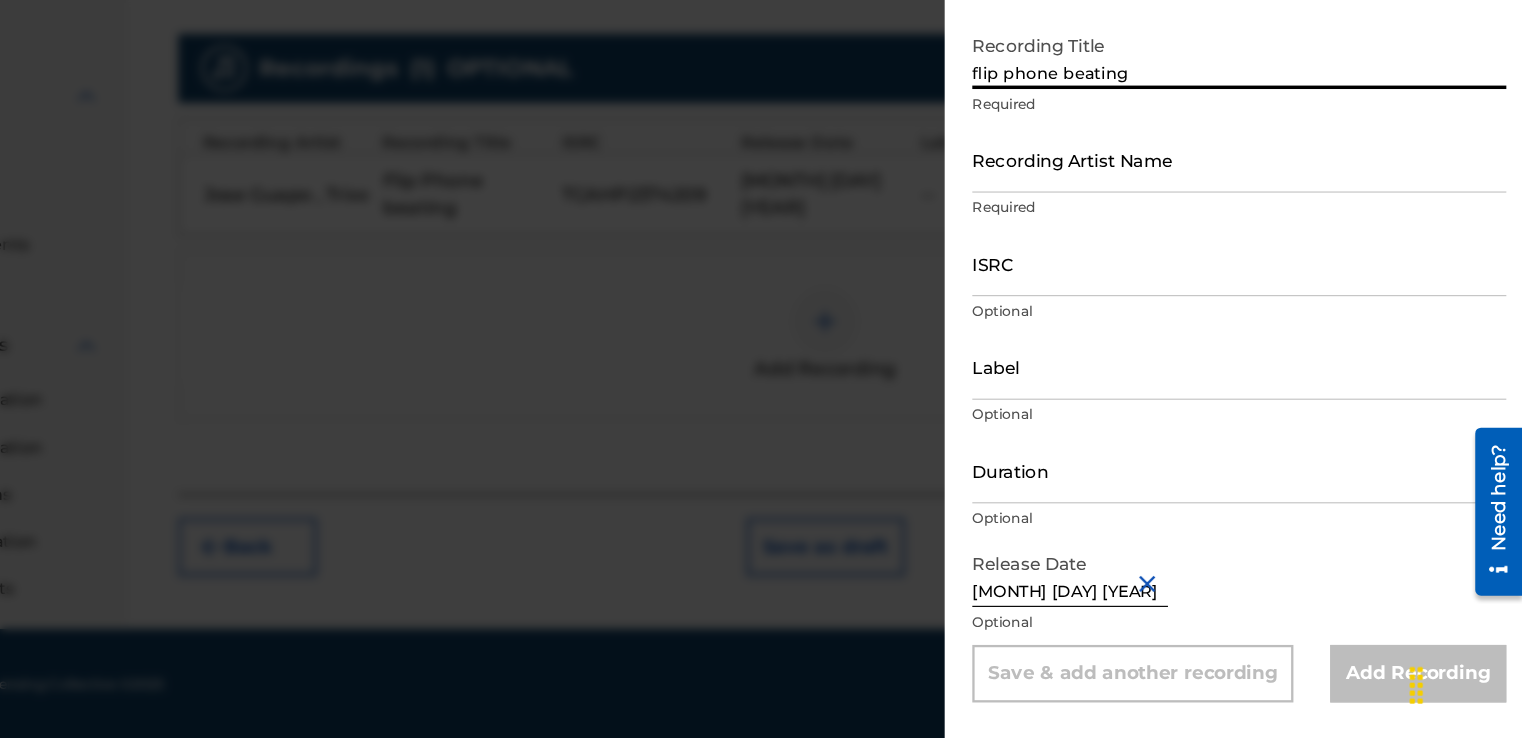 type on "flip phone beating" 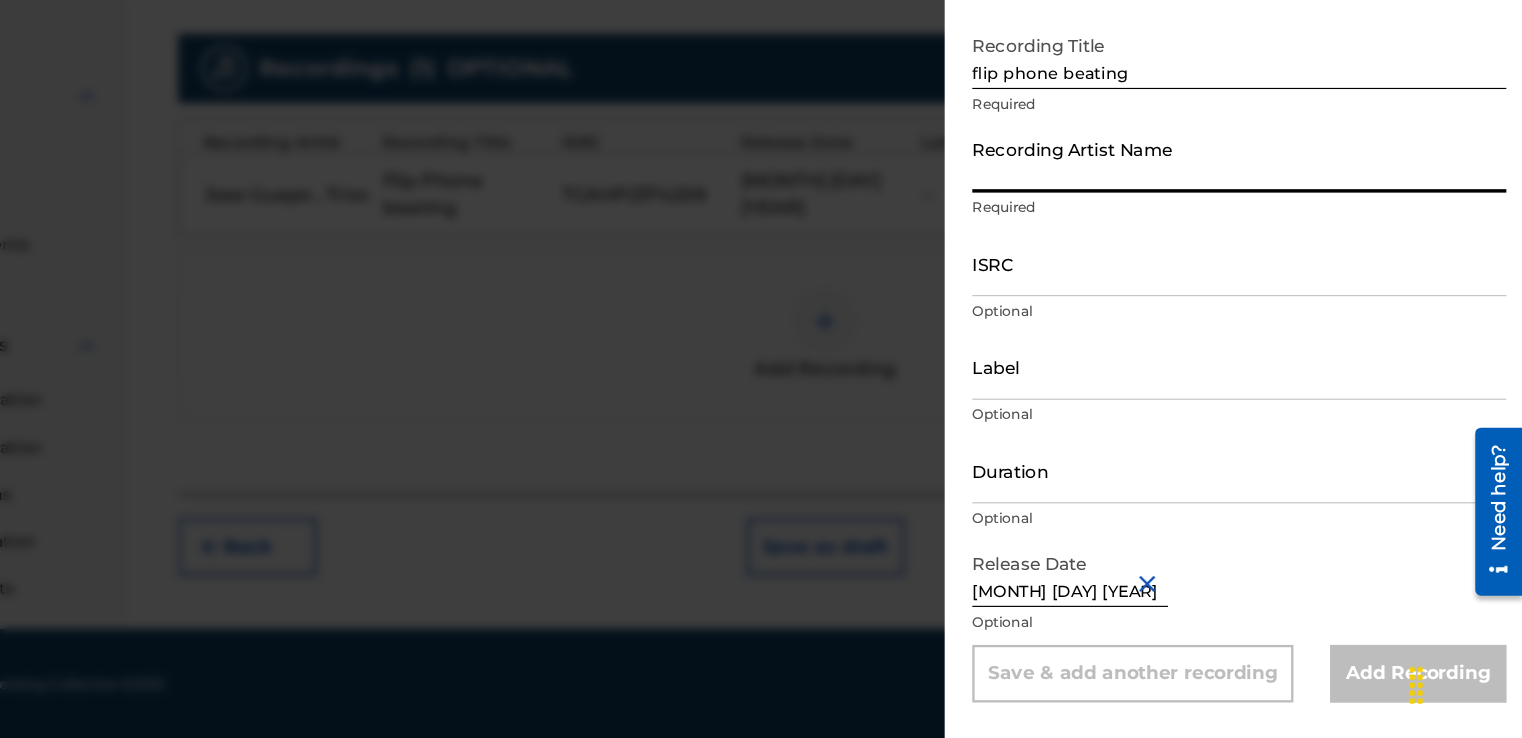 click on "Recording Artist Name" at bounding box center (1276, 235) 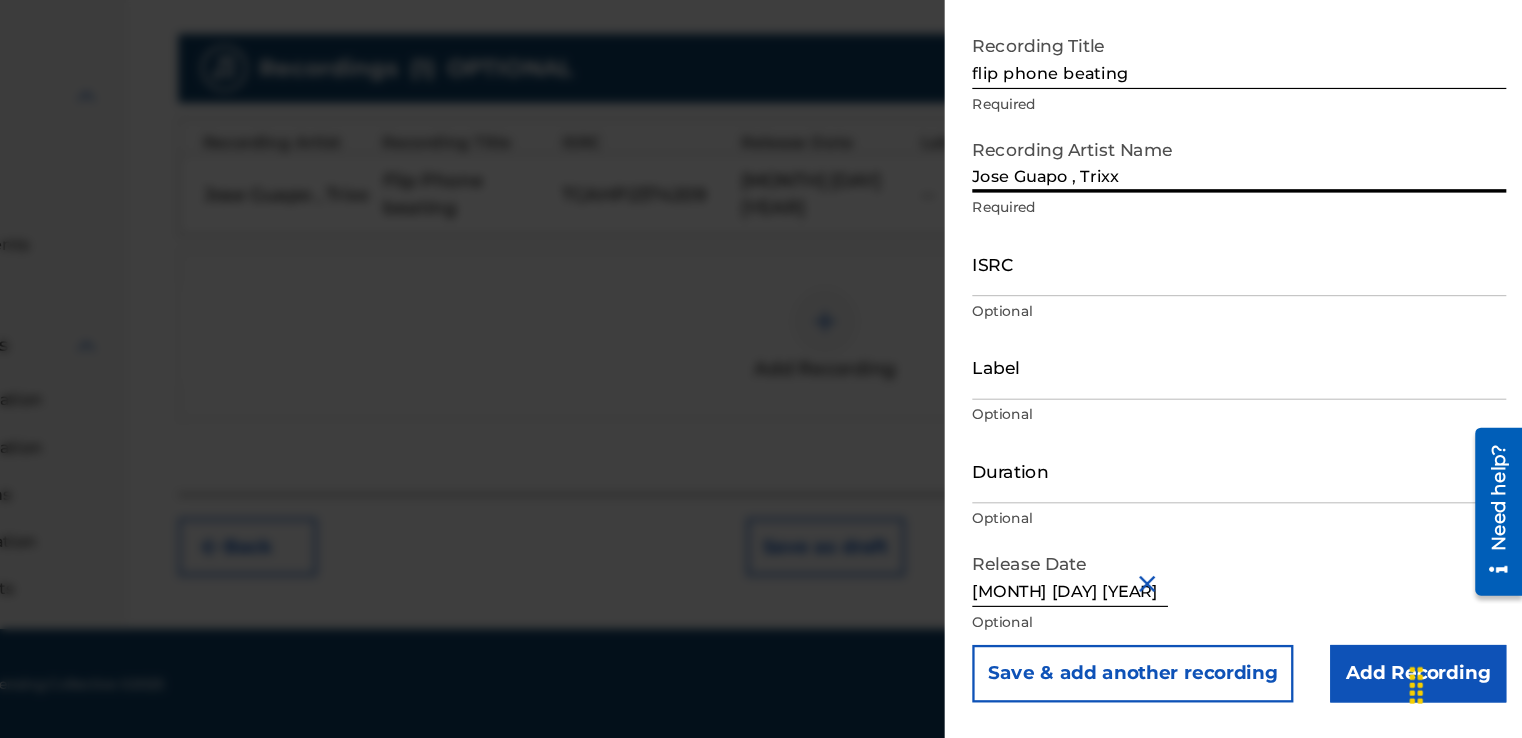 click on "ISRC" at bounding box center (1276, 325) 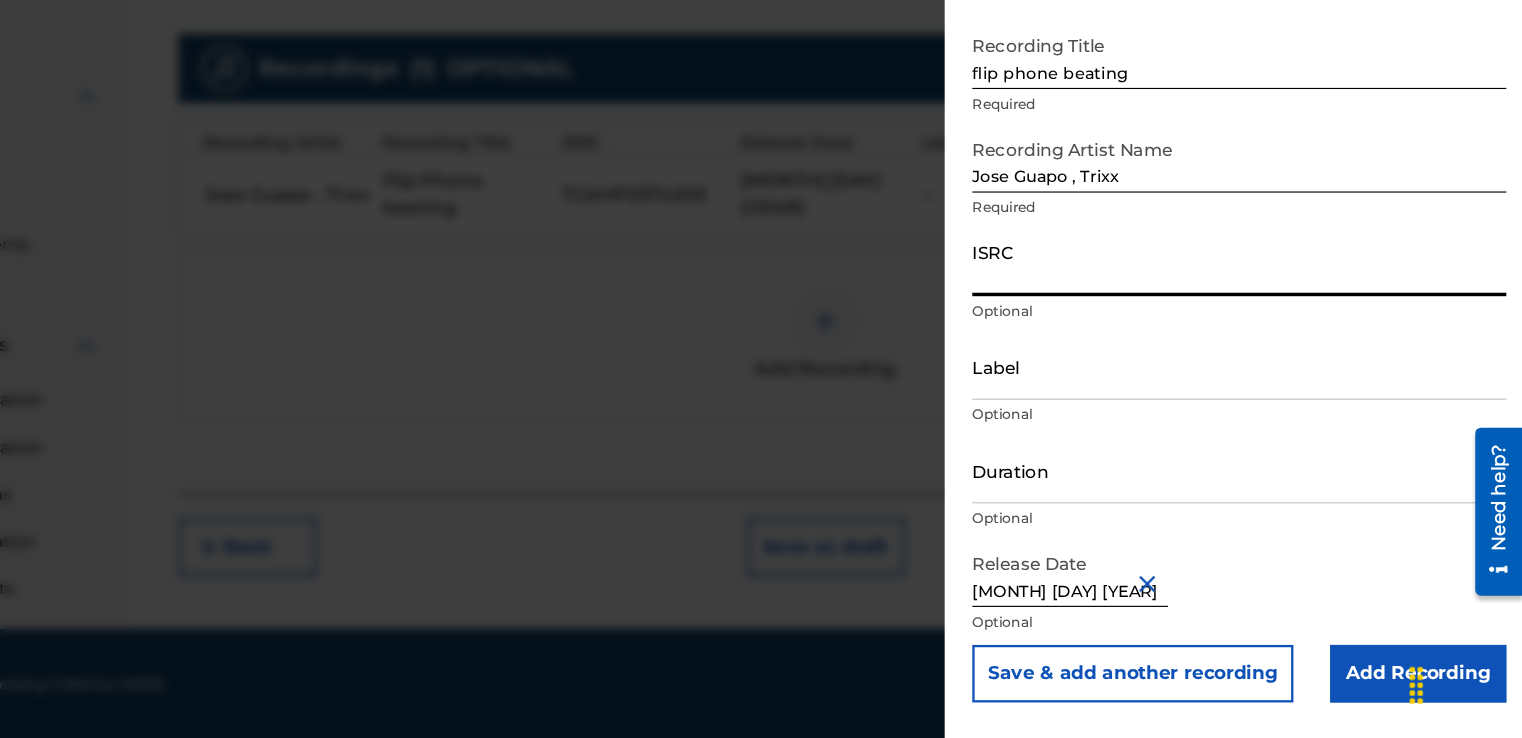 paste on "TCAHP2374209" 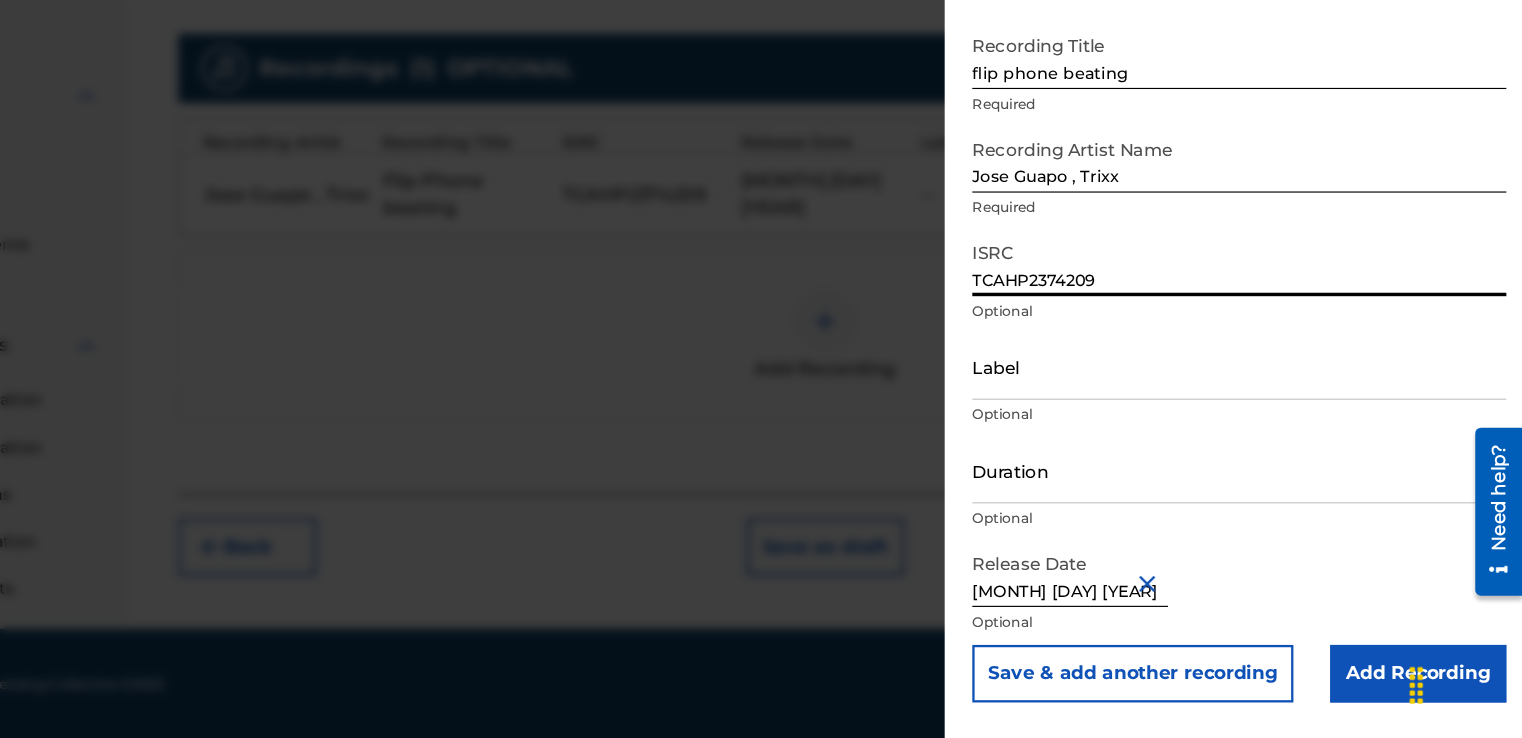 type on "TCAHP2374209" 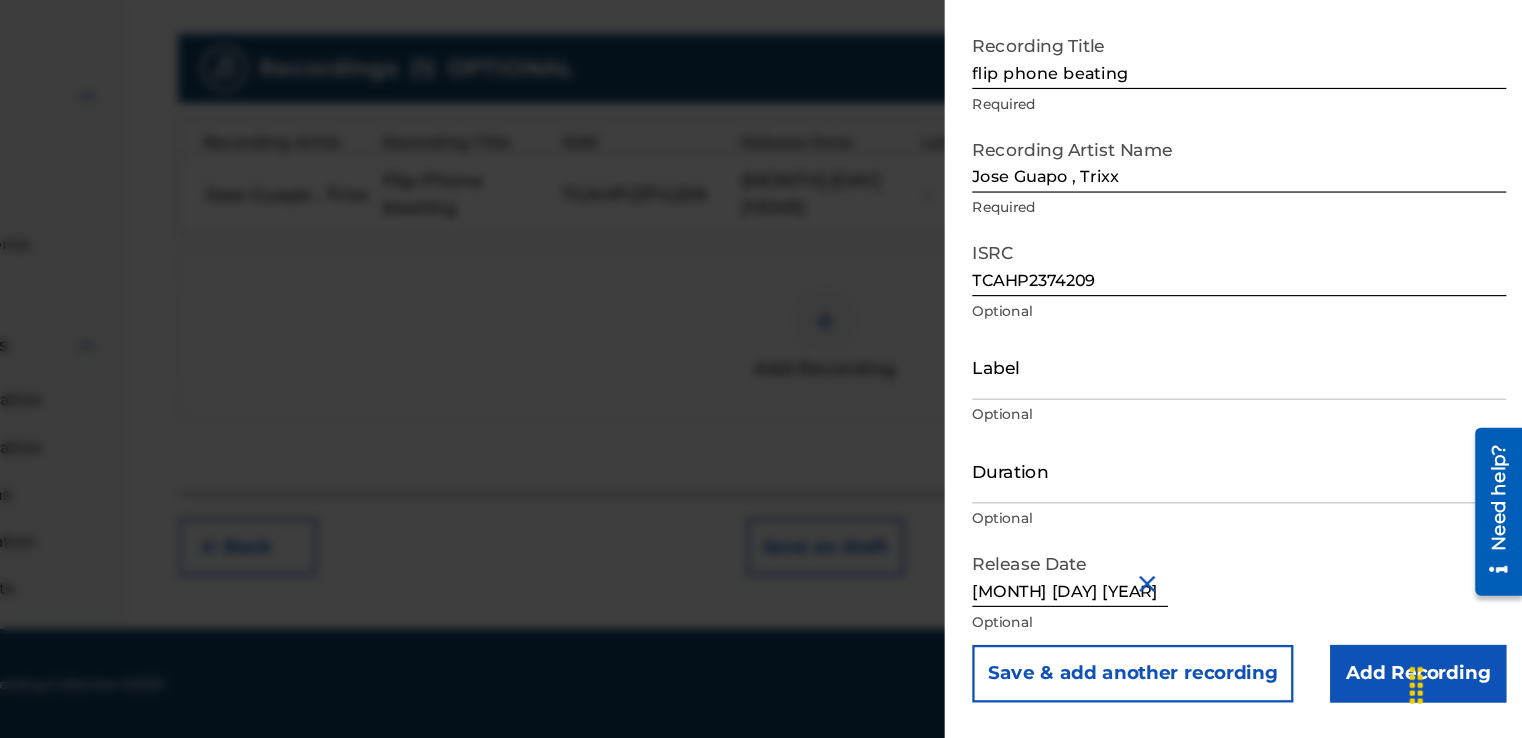 click on "Add Recording" at bounding box center [1431, 682] 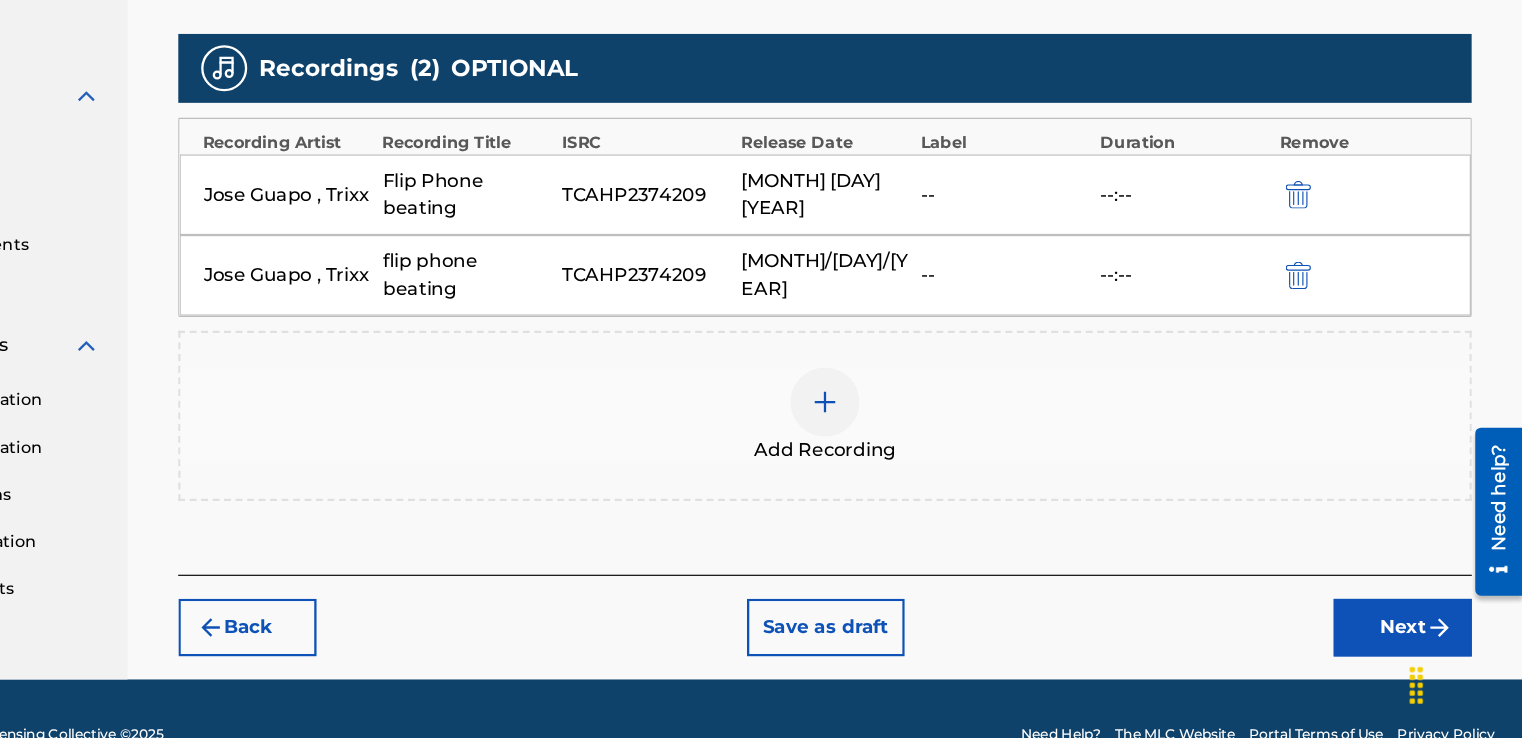 click at bounding box center [1327, 266] 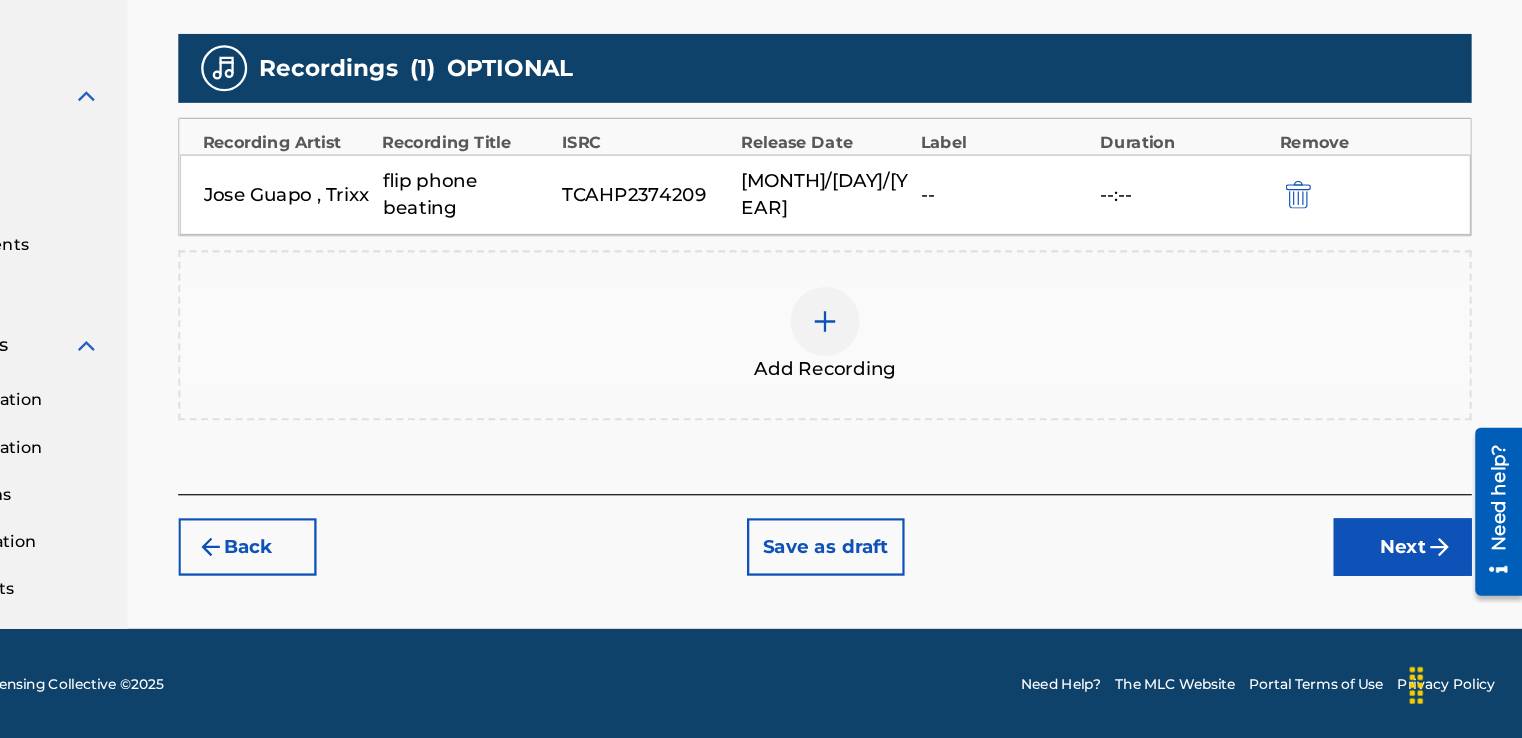 click on "Next" at bounding box center [1418, 572] 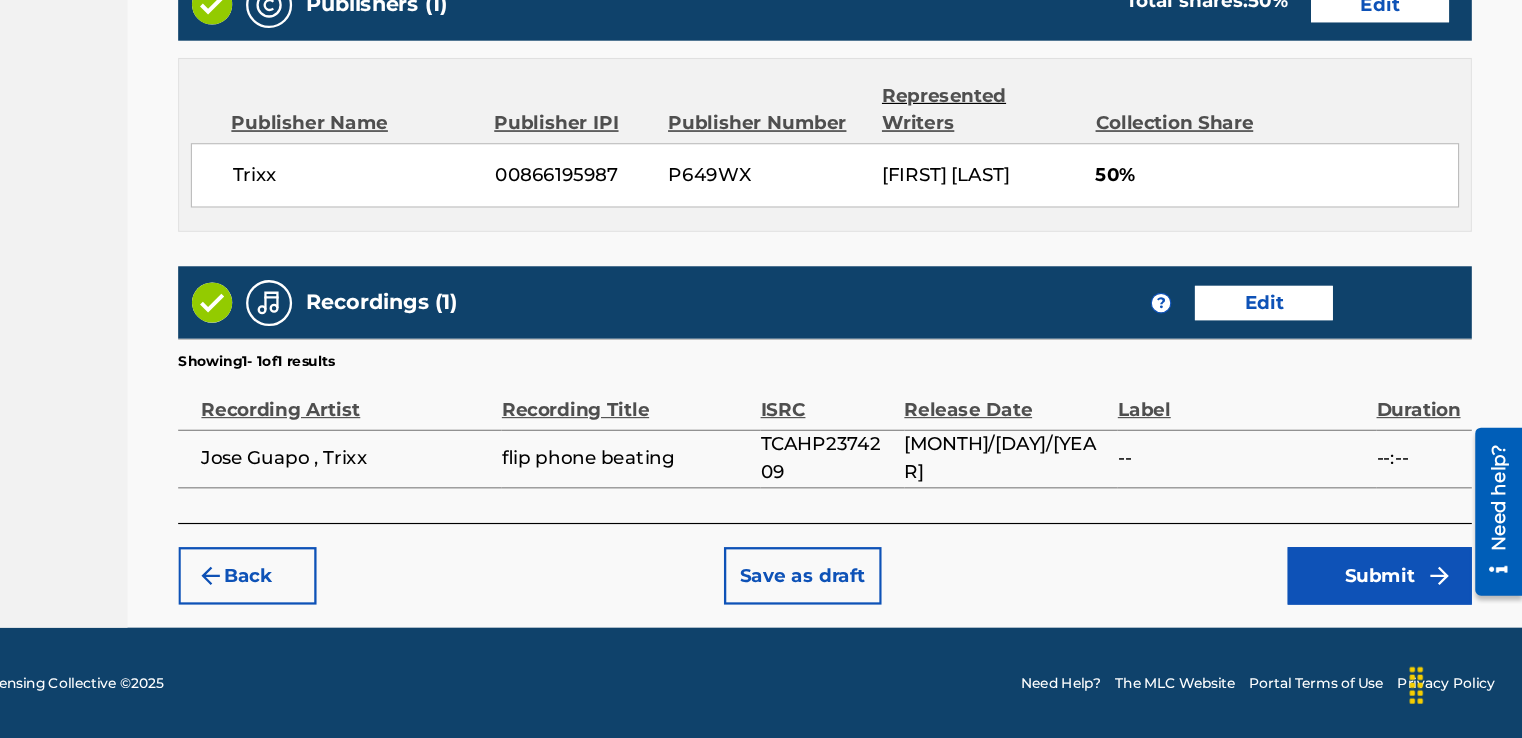 scroll, scrollTop: 1052, scrollLeft: 0, axis: vertical 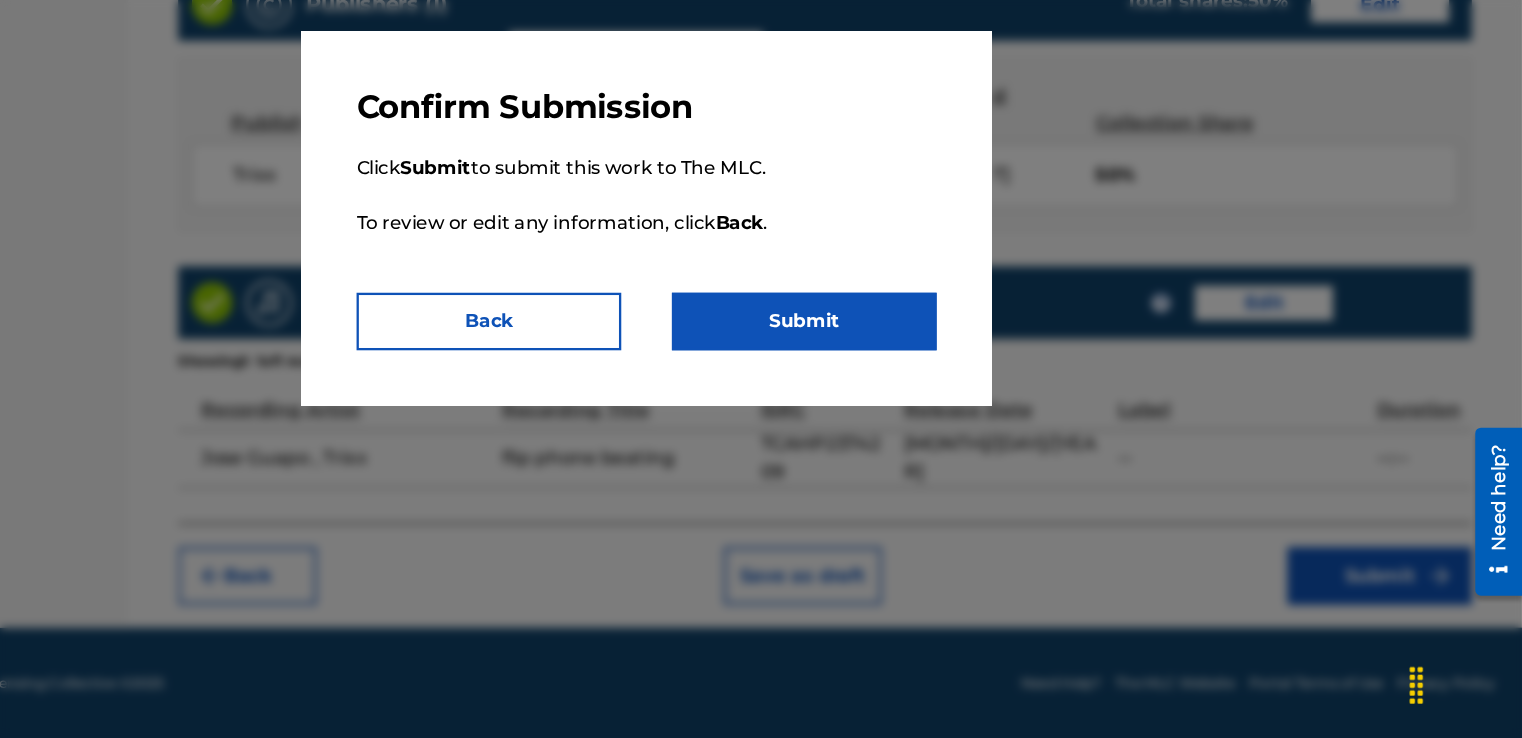 click on "Submit" at bounding box center (898, 376) 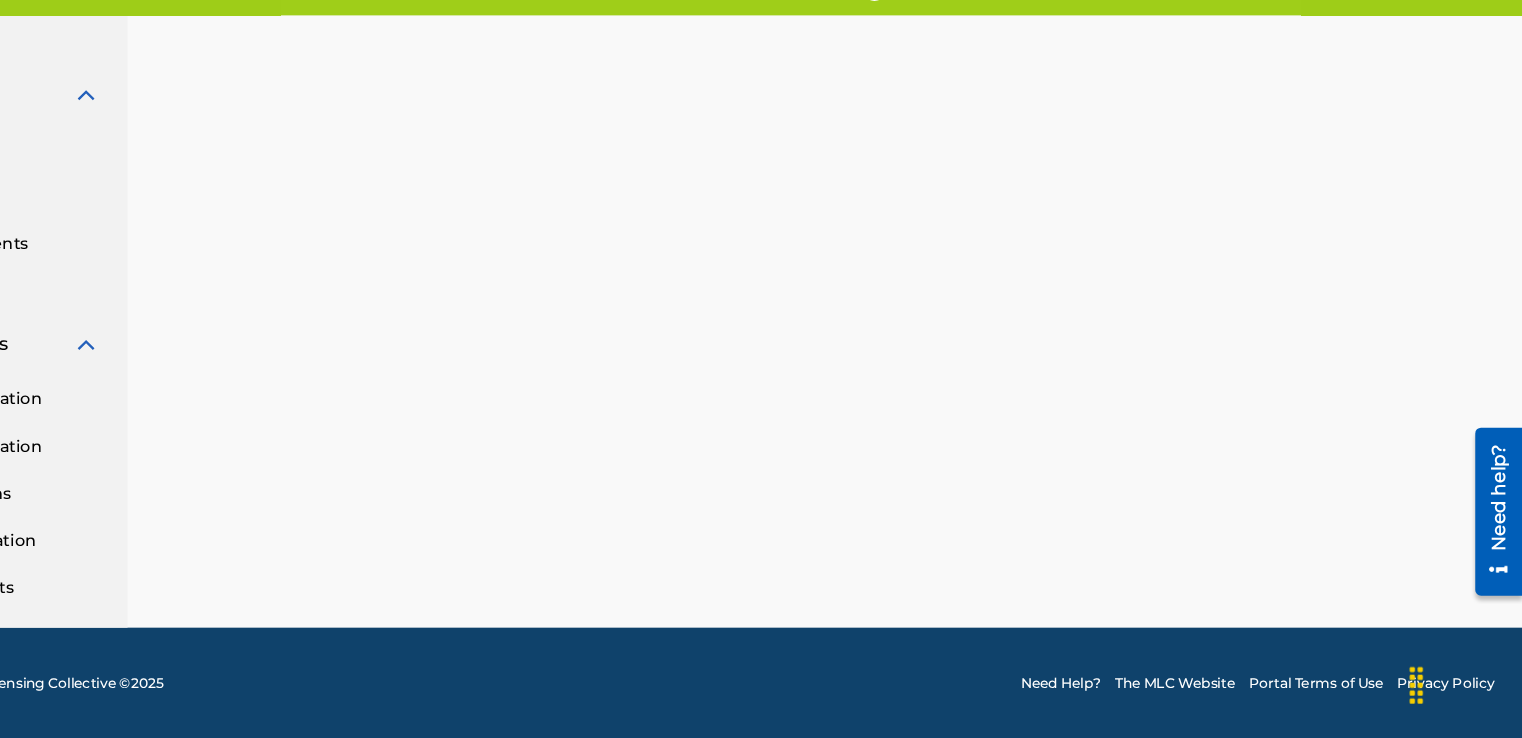 scroll, scrollTop: 0, scrollLeft: 0, axis: both 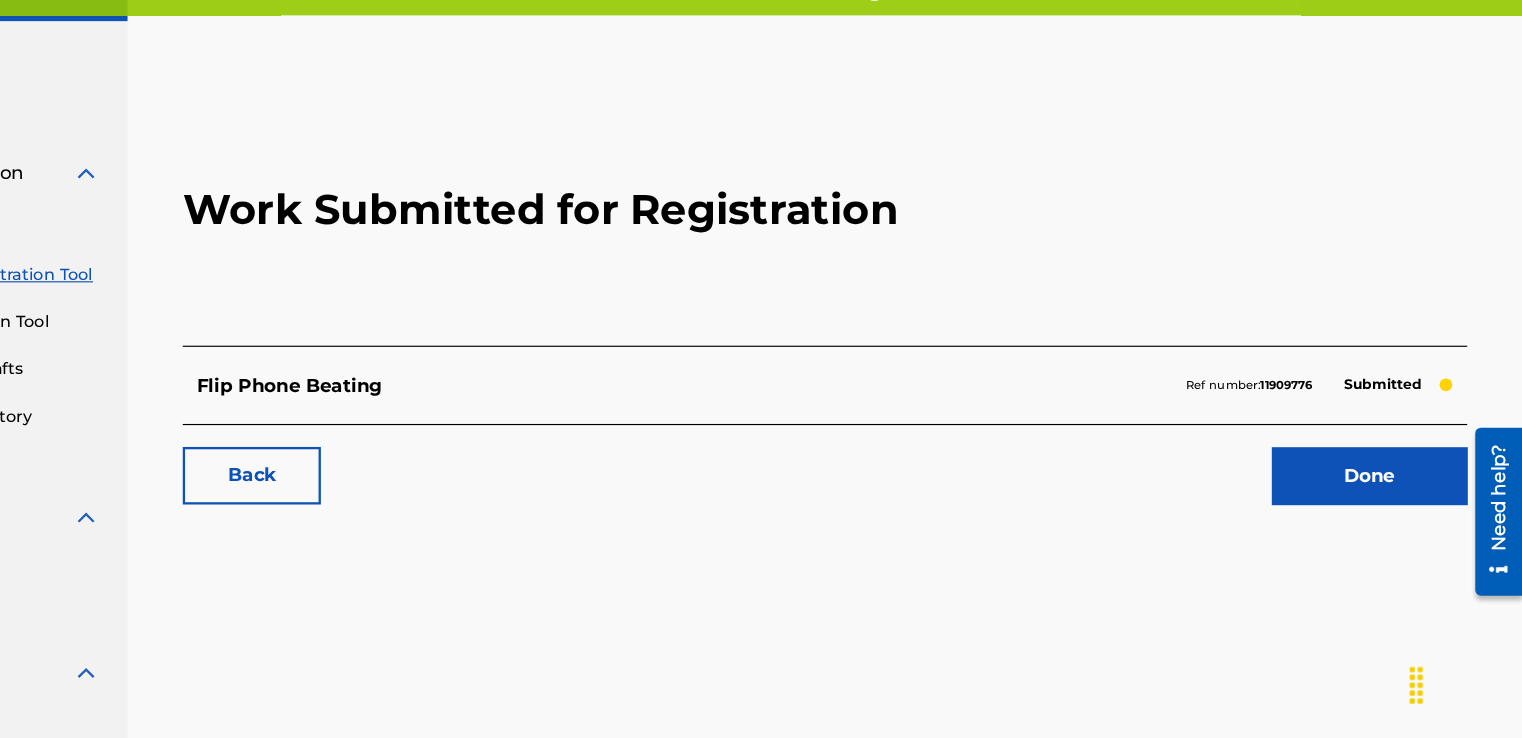 click on "Done" at bounding box center [1389, 510] 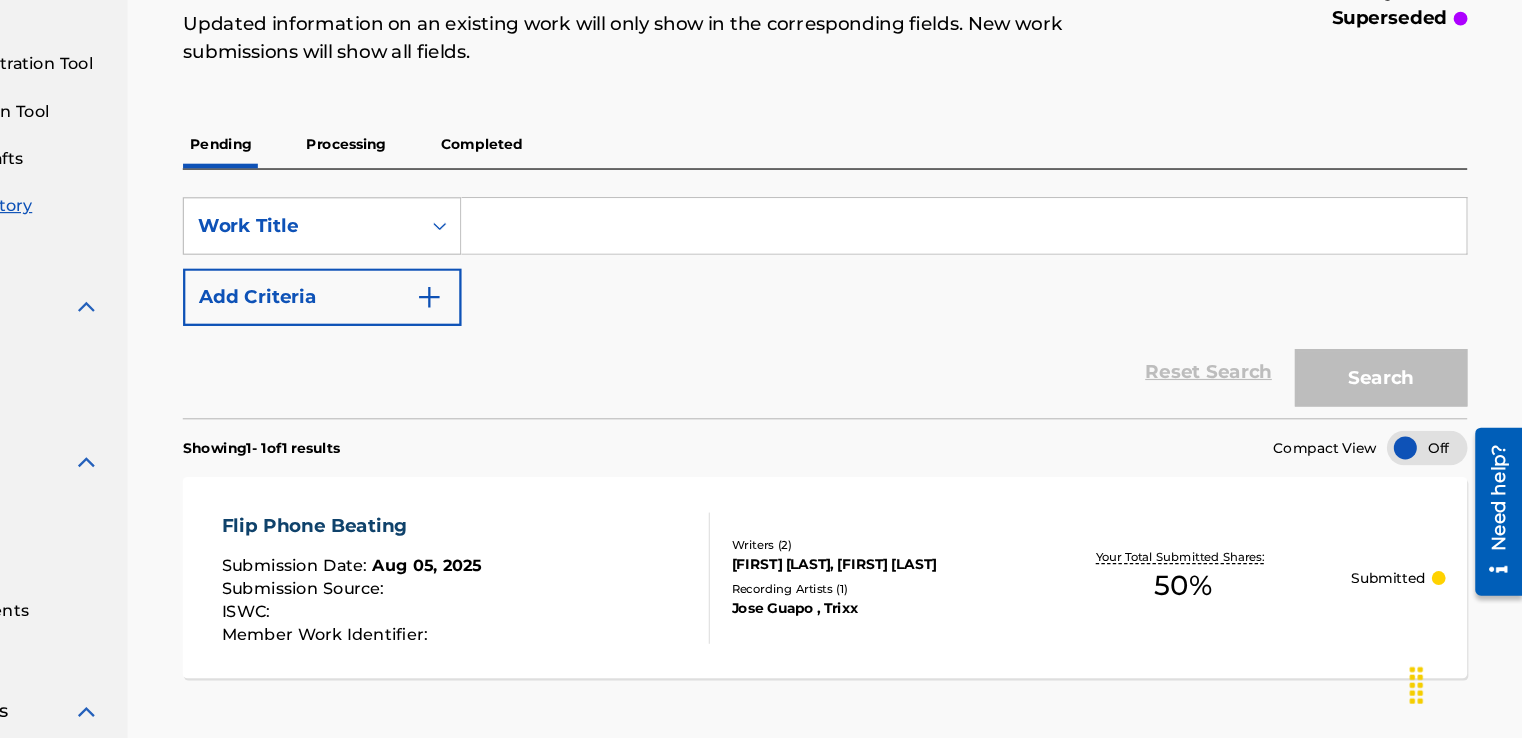 scroll, scrollTop: 193, scrollLeft: 0, axis: vertical 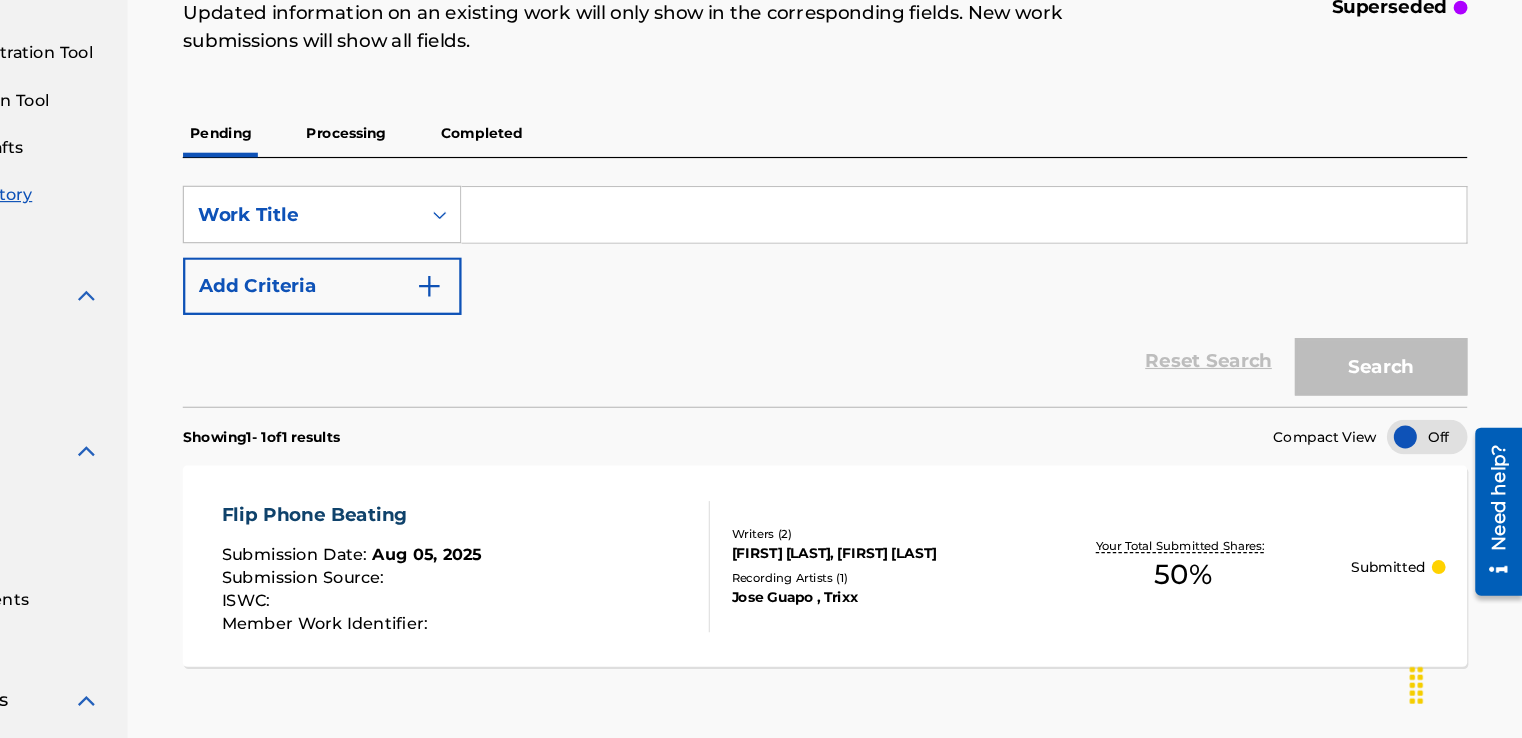 click on "Processing" at bounding box center [499, 212] 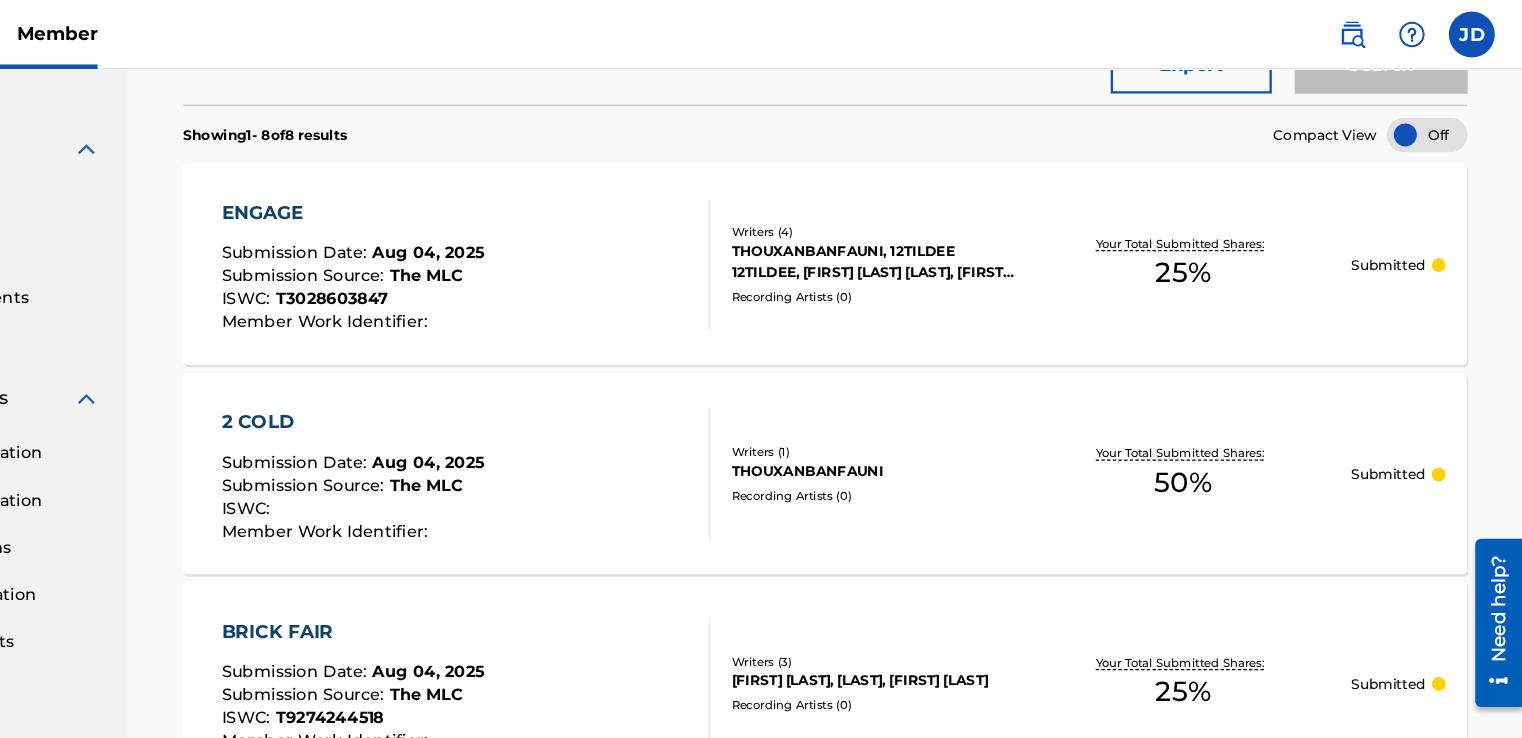 scroll, scrollTop: 0, scrollLeft: 0, axis: both 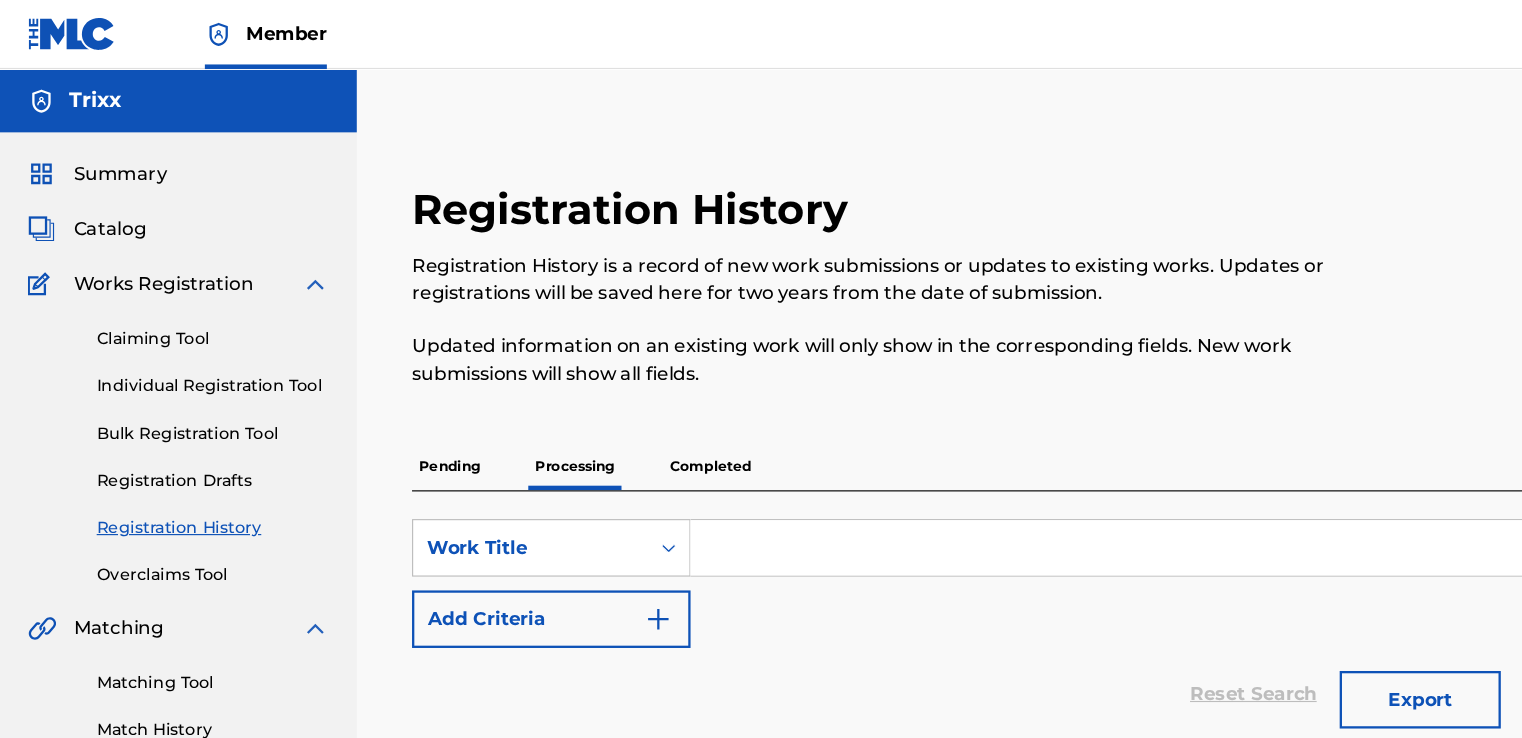 click on "Claiming Tool" at bounding box center [185, 294] 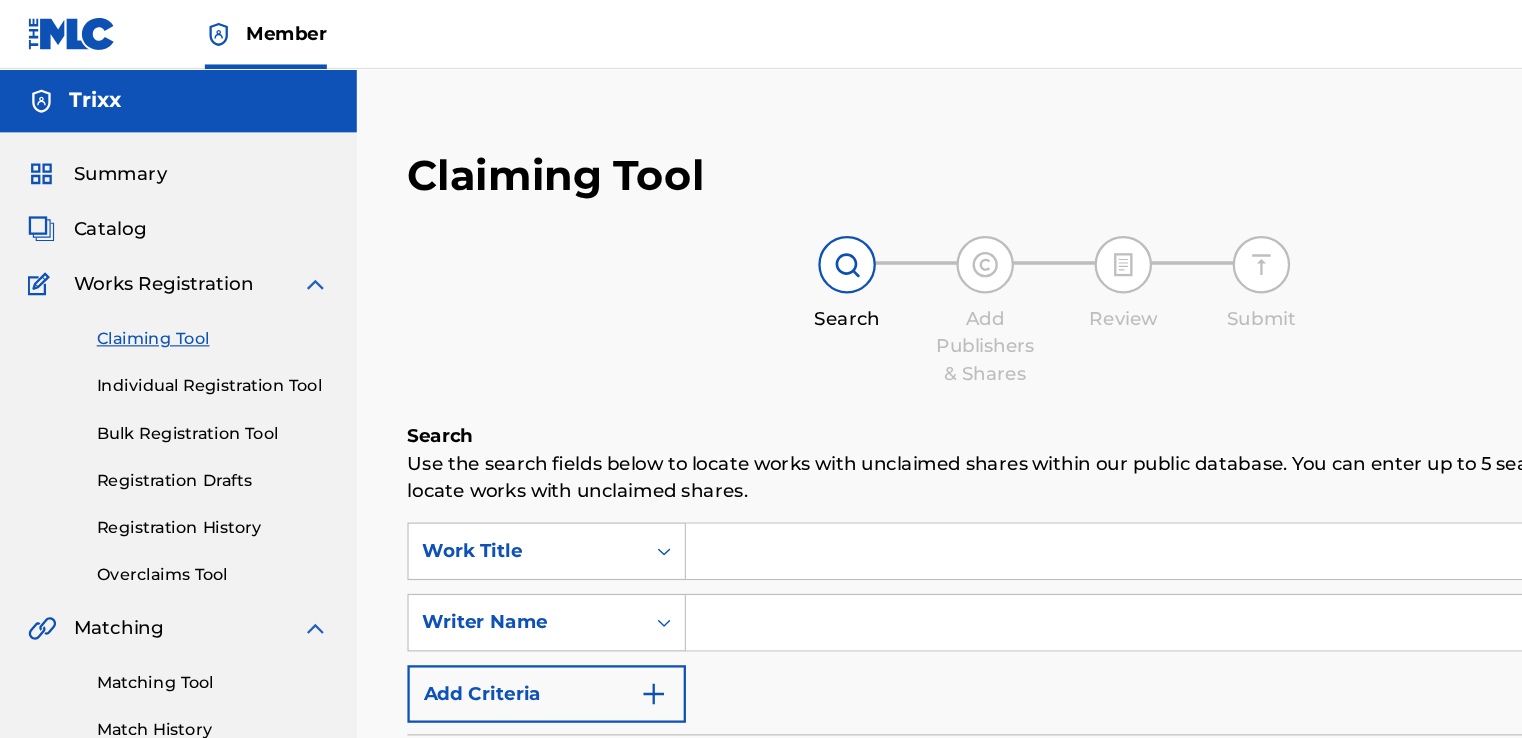 click at bounding box center [1036, 479] 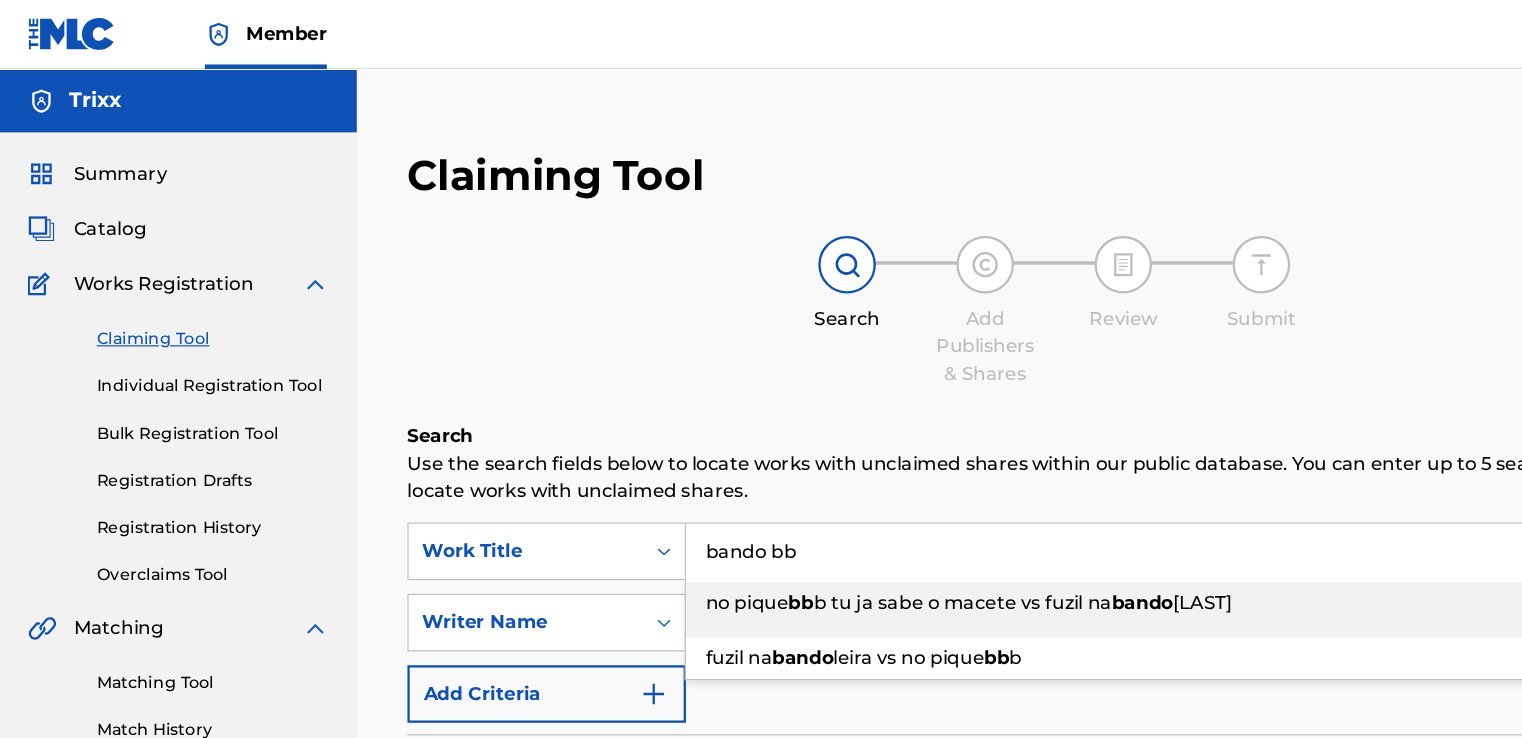 type on "bando bb" 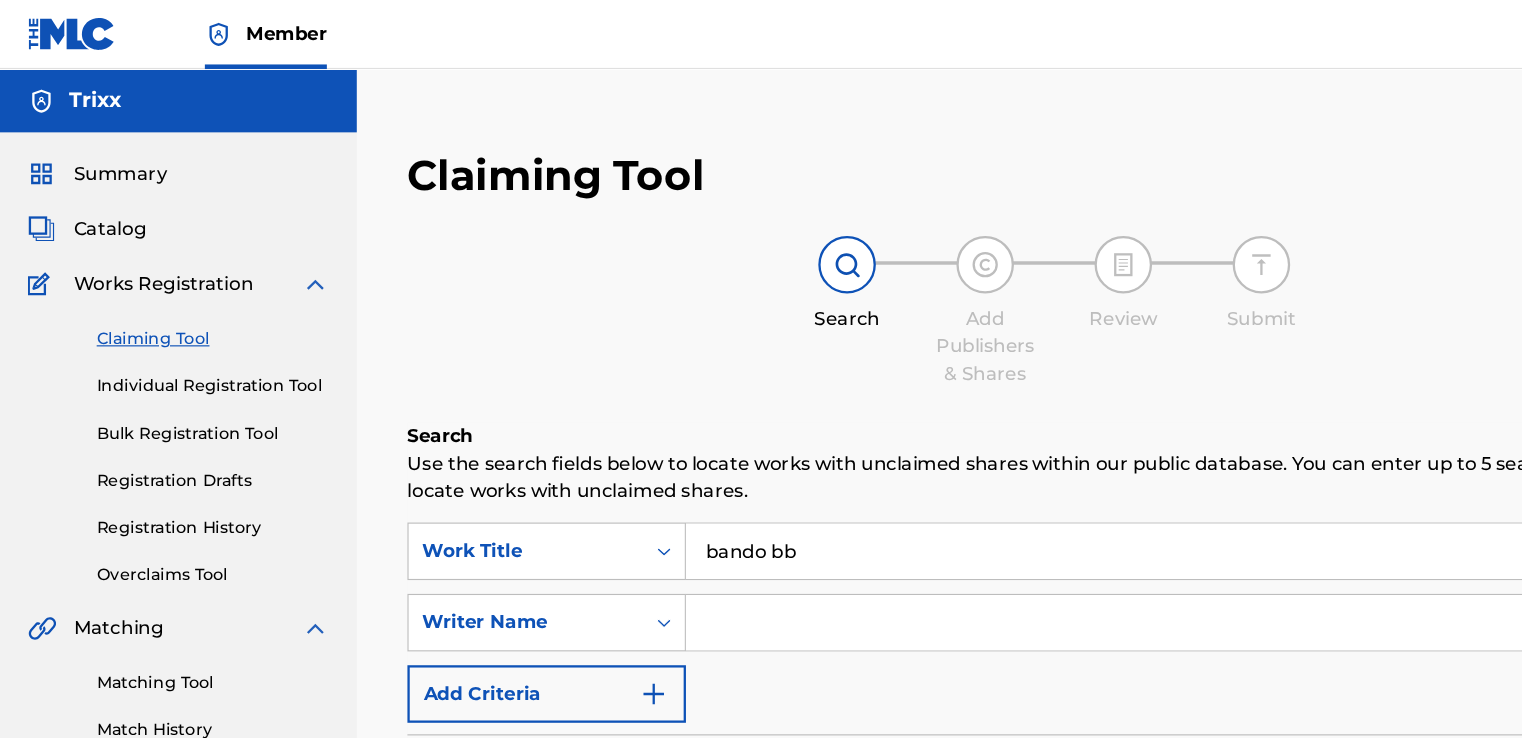 click on "Search Add Publishers & Shares Review Submit" at bounding box center [916, 271] 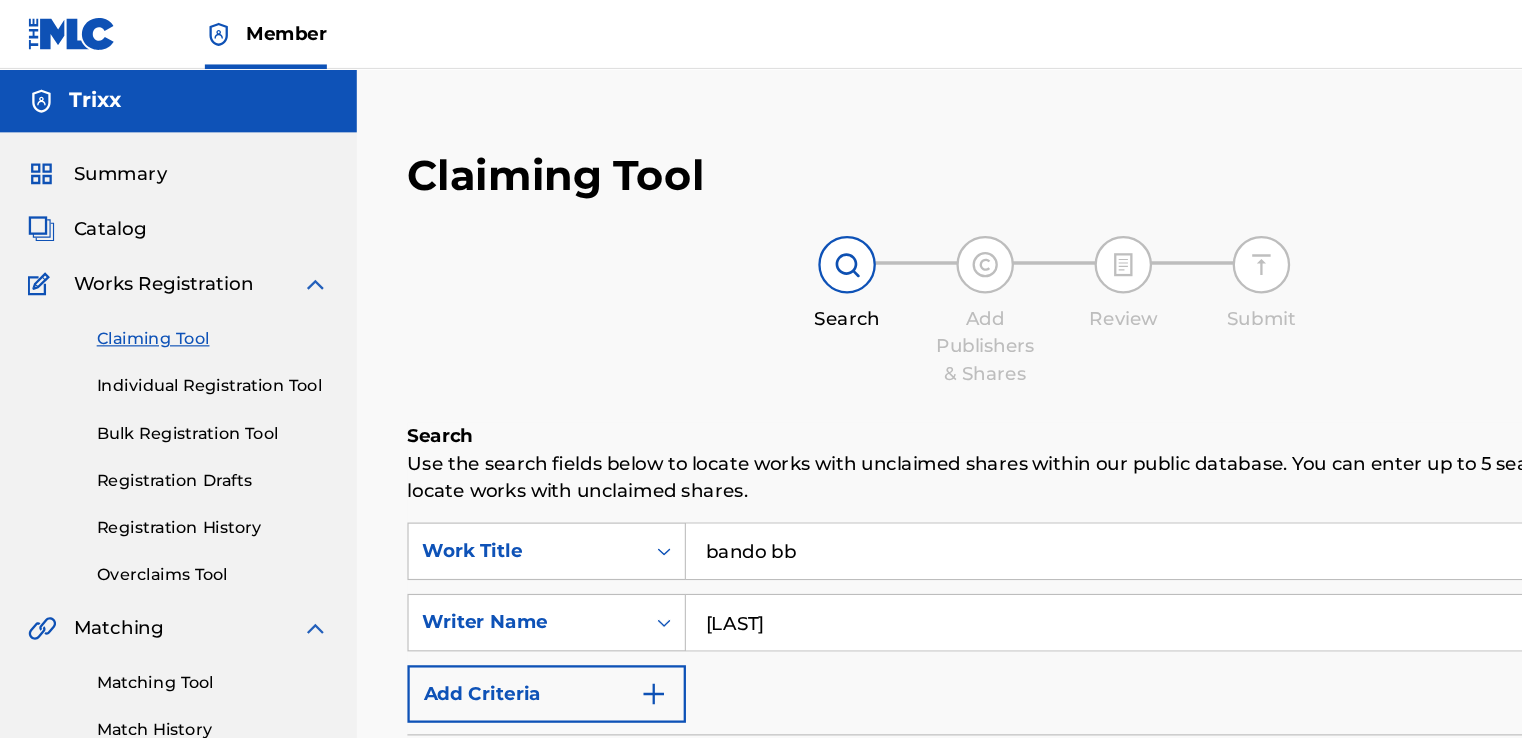 click on "Use the search fields below to locate works with unclaimed shares within our public database. You can enter up
to 5 search criteria to locate works with unclaimed shares." at bounding box center (916, 415) 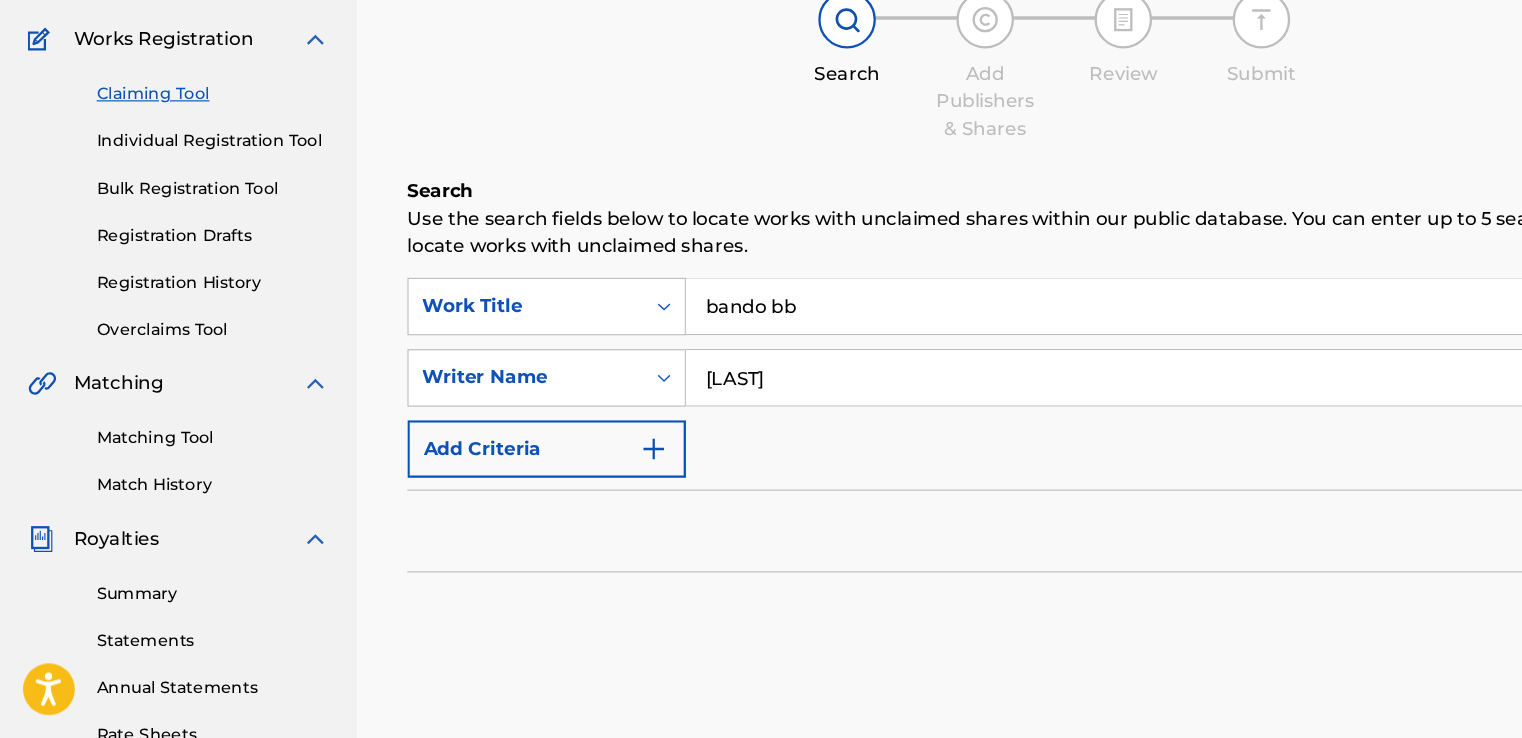 scroll, scrollTop: 183, scrollLeft: 0, axis: vertical 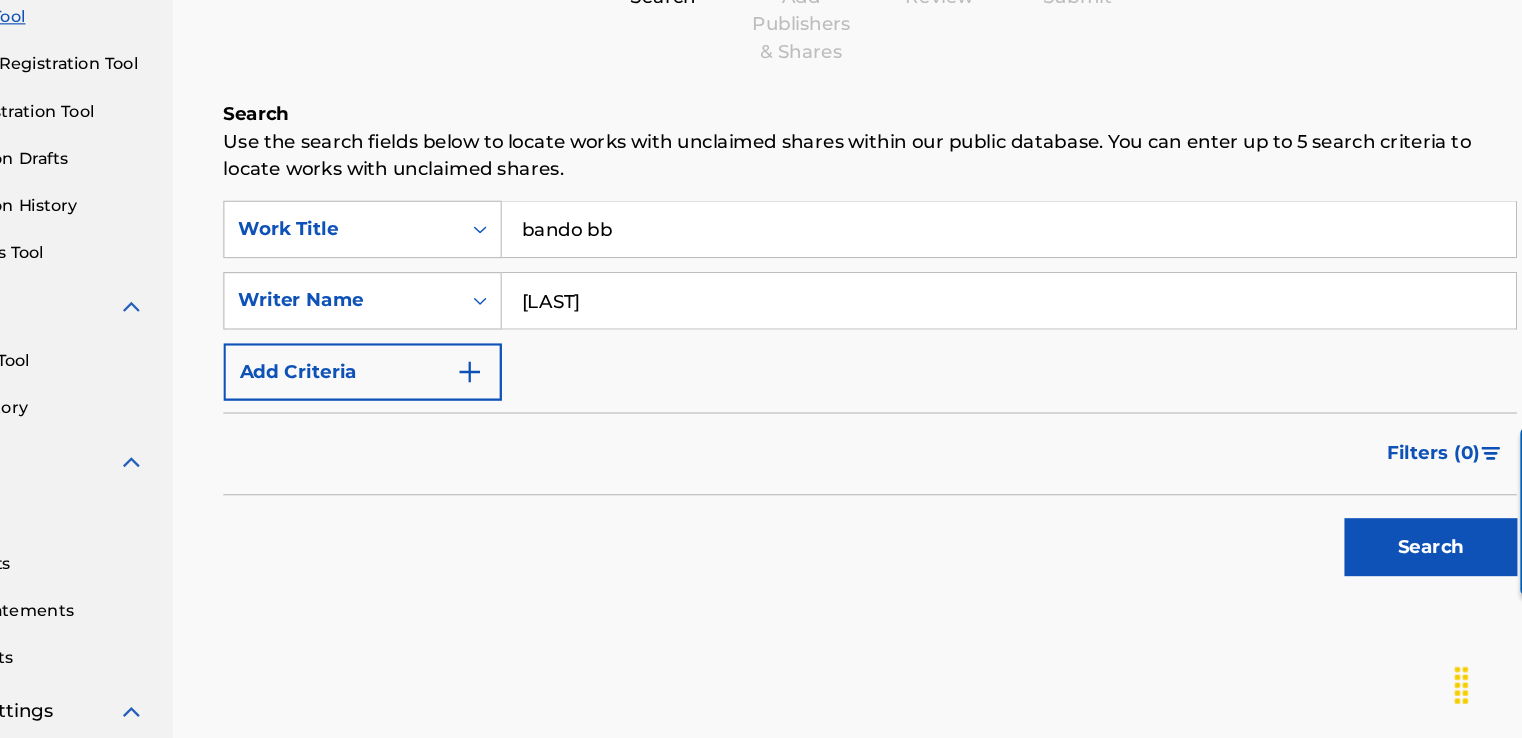 click on "Search" at bounding box center [1403, 572] 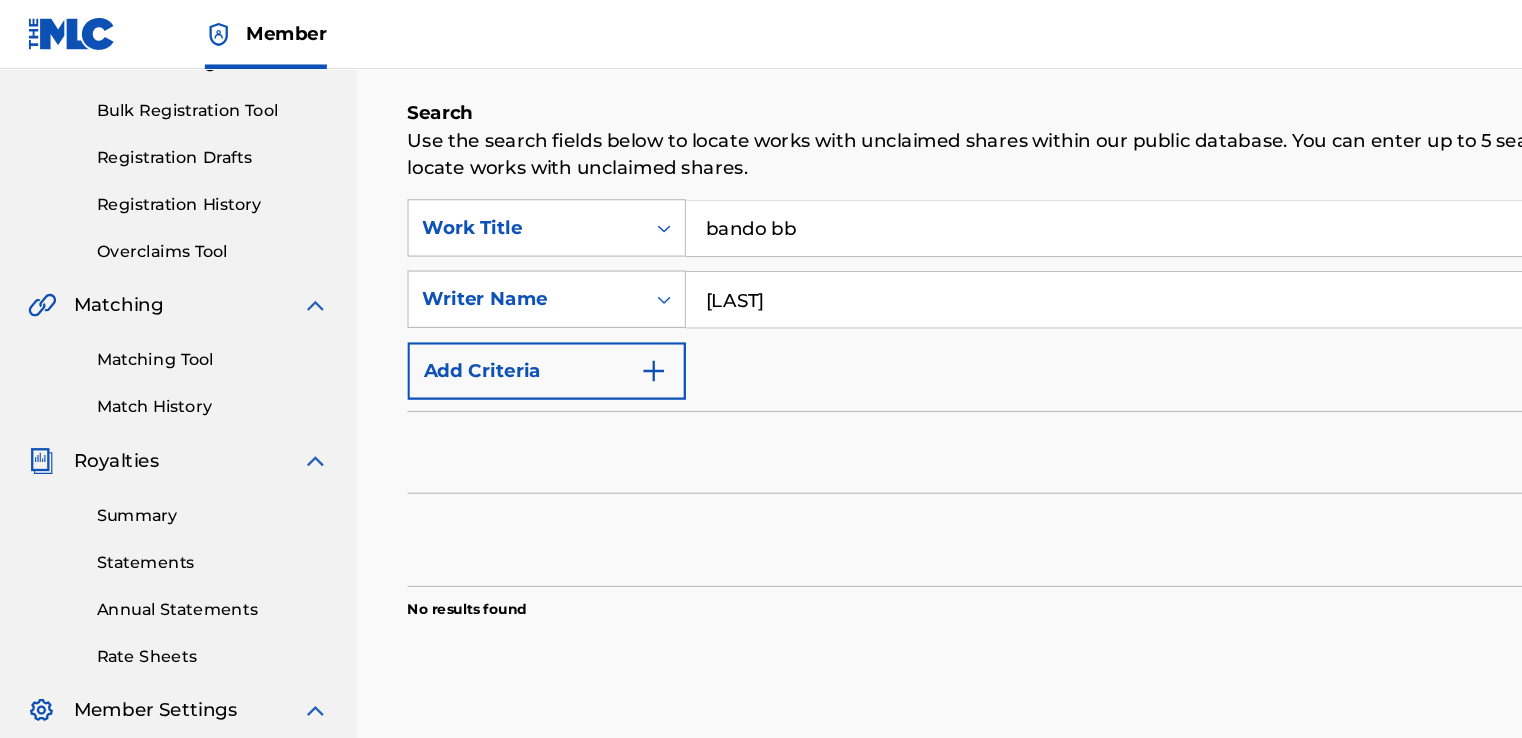 scroll, scrollTop: 238, scrollLeft: 0, axis: vertical 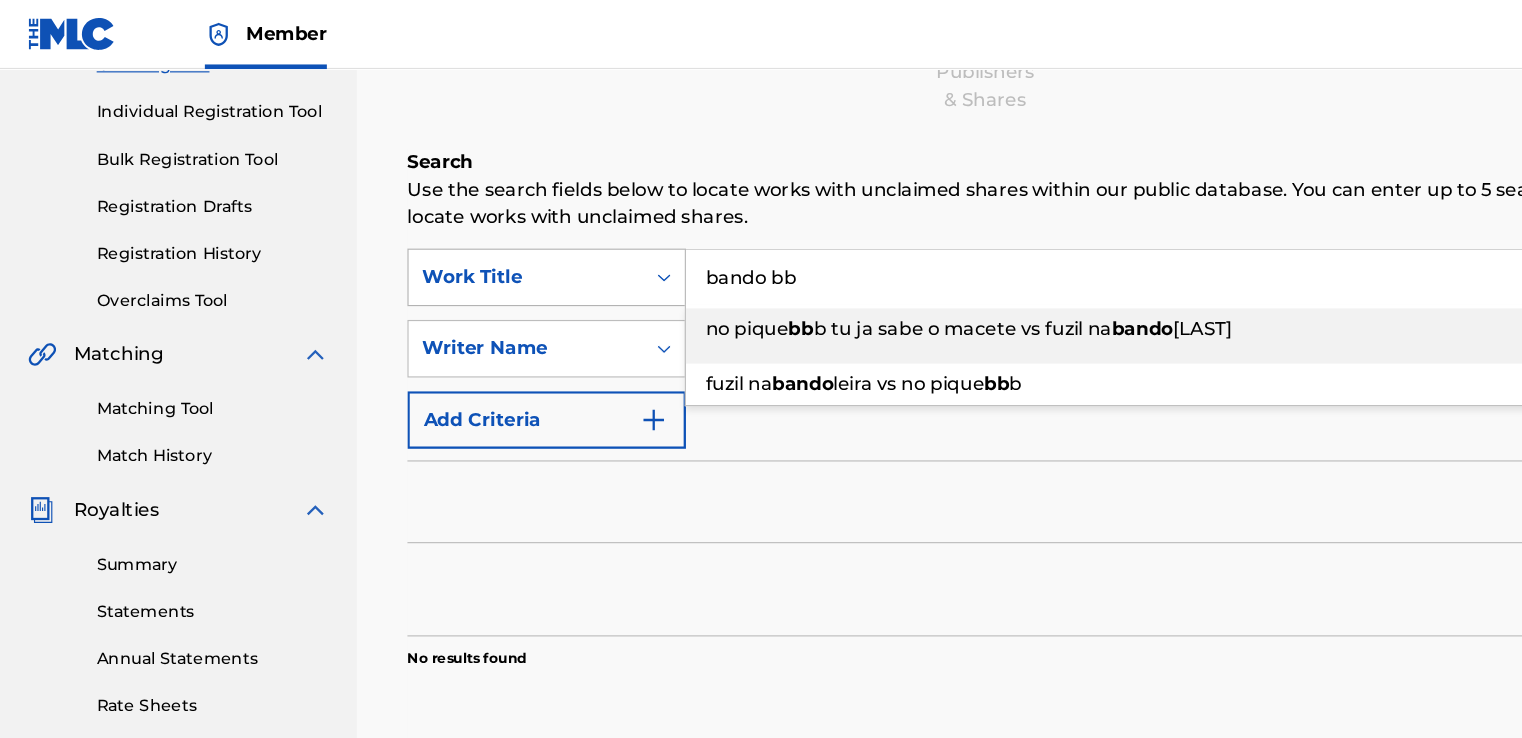 drag, startPoint x: 717, startPoint y: 241, endPoint x: 503, endPoint y: 242, distance: 214.00233 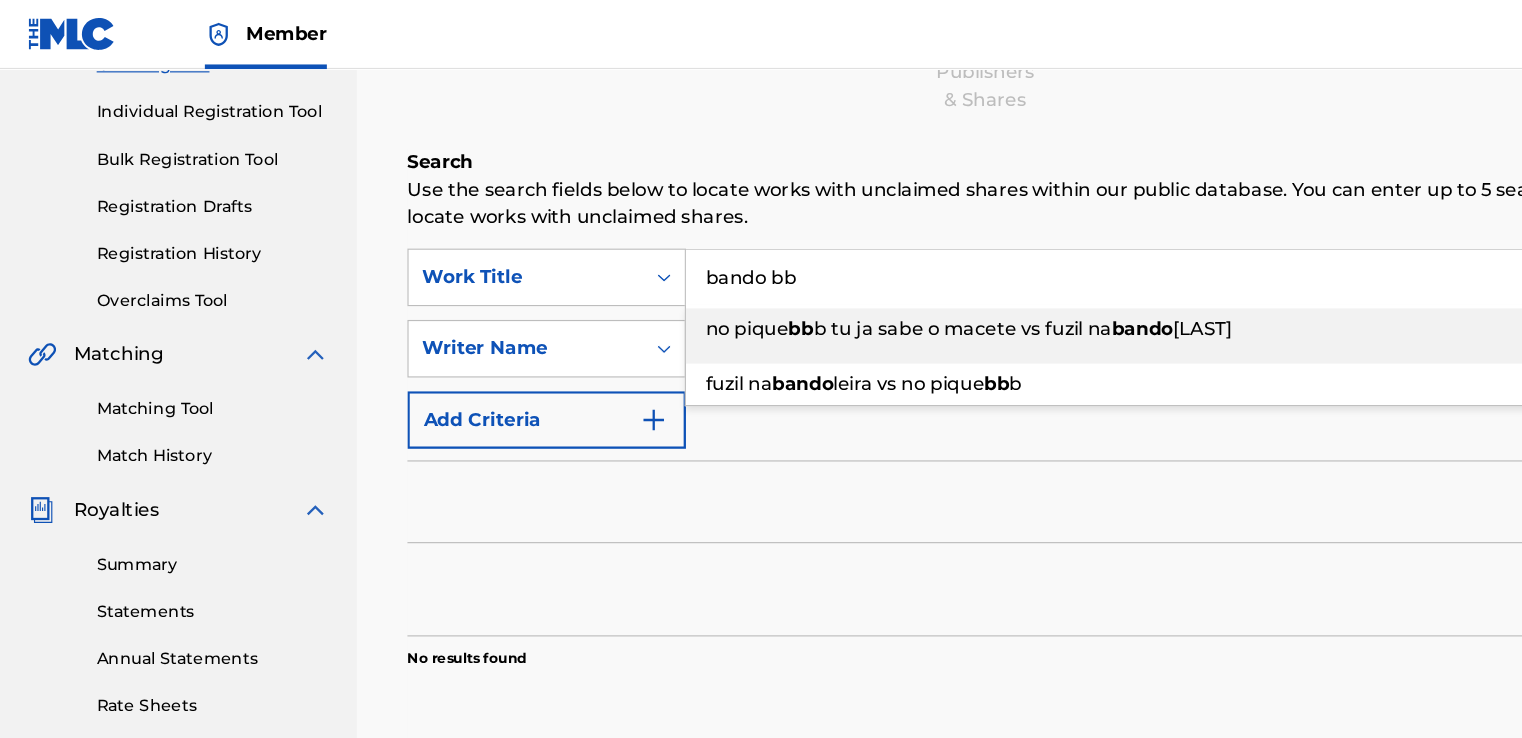 click on "Individual Registration Tool" at bounding box center [185, 97] 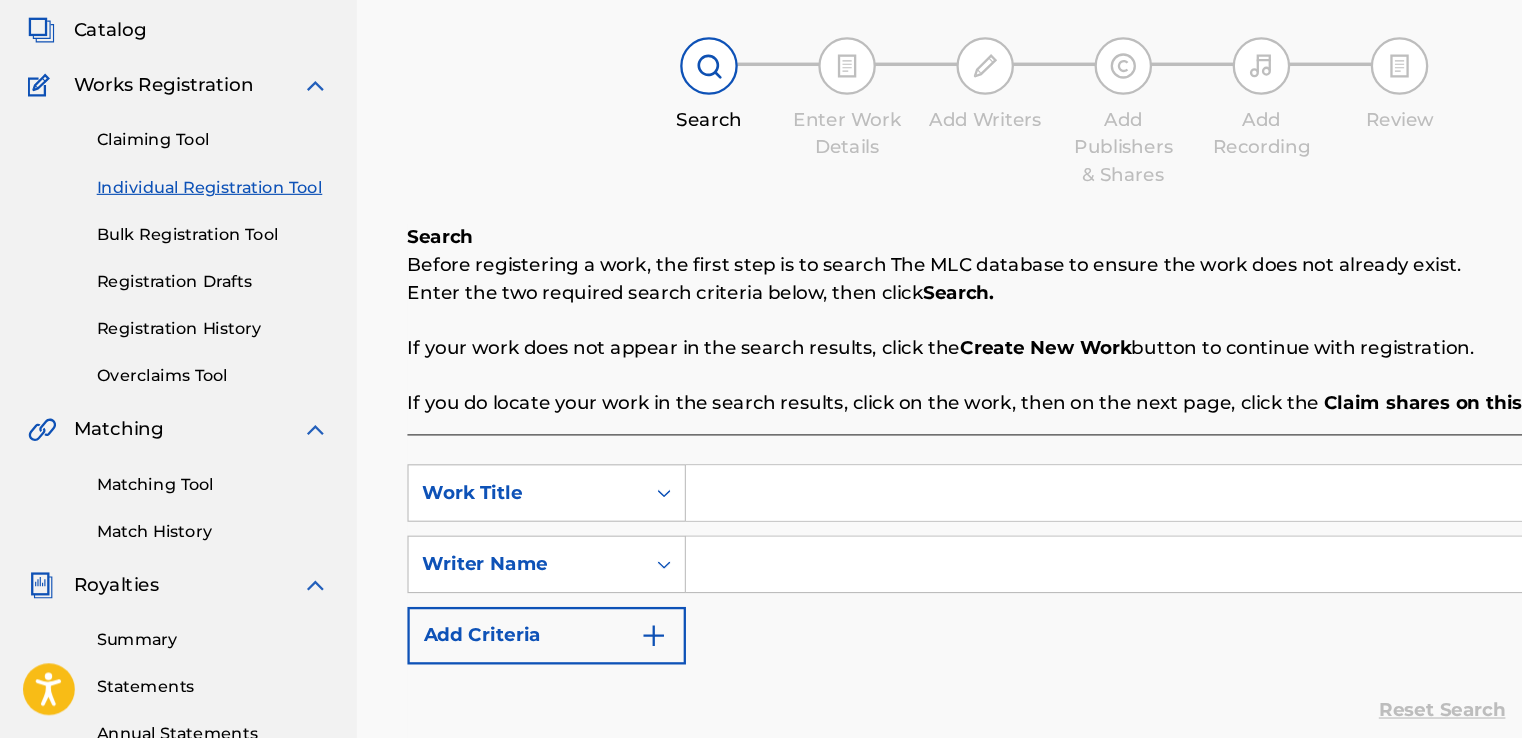 scroll, scrollTop: 103, scrollLeft: 0, axis: vertical 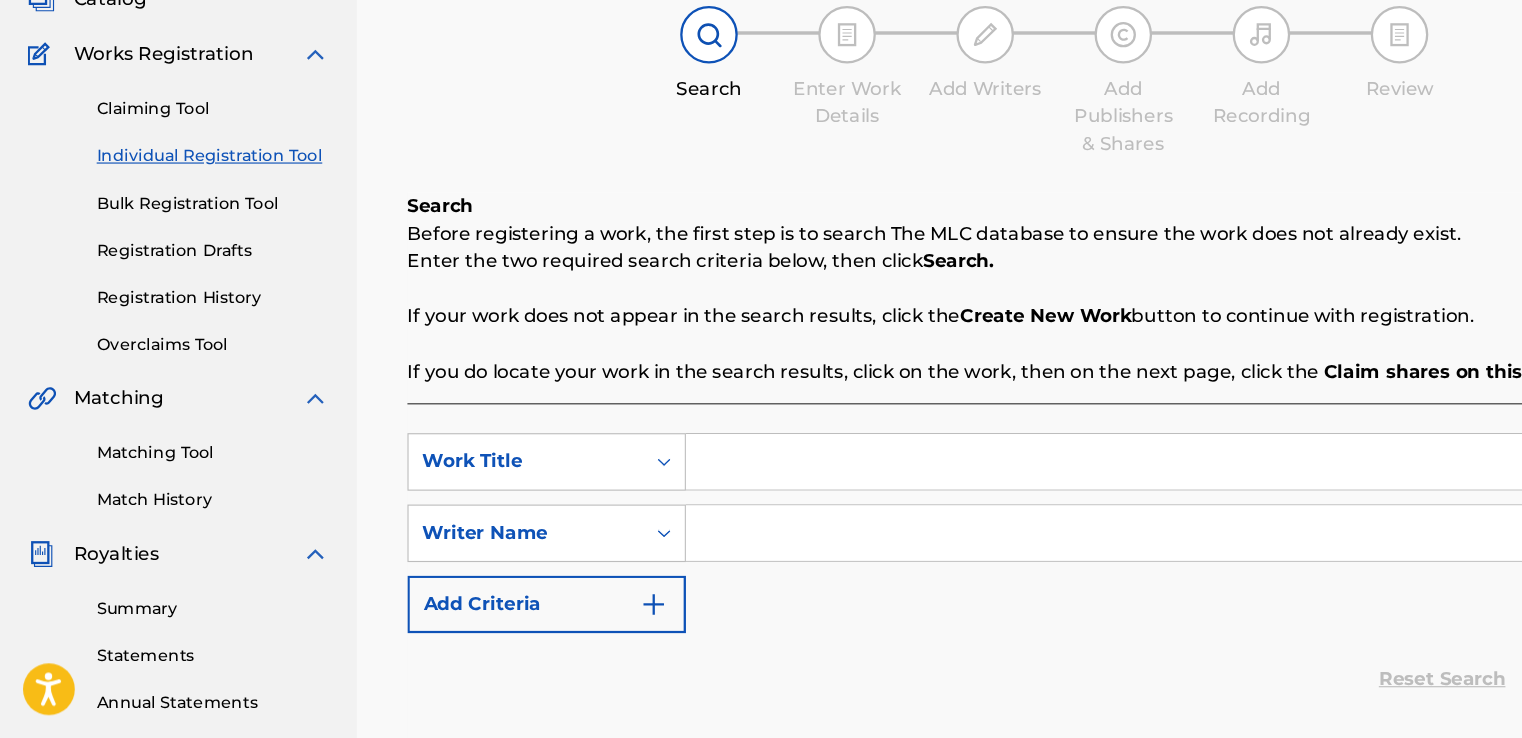 click at bounding box center (1036, 498) 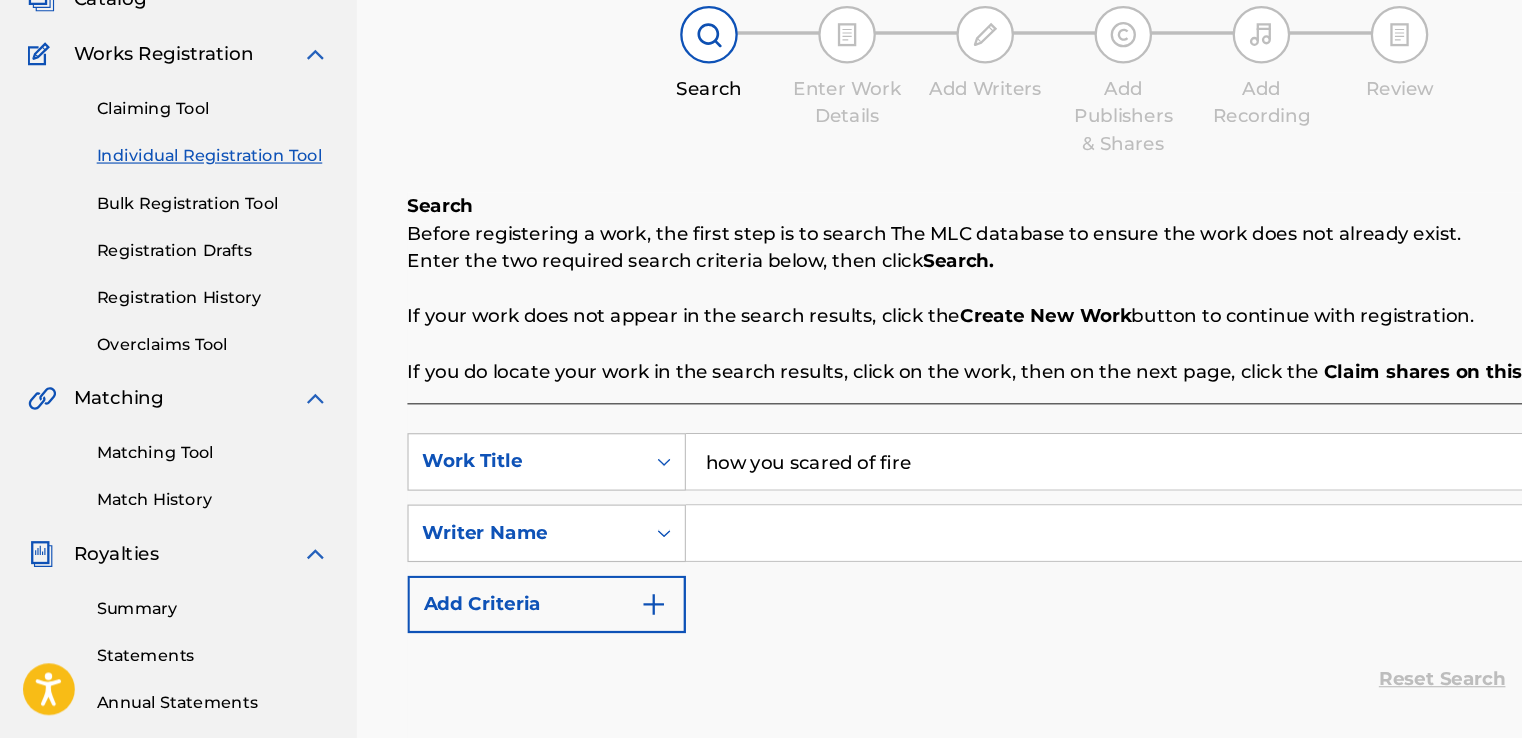type on "how you scared of fire" 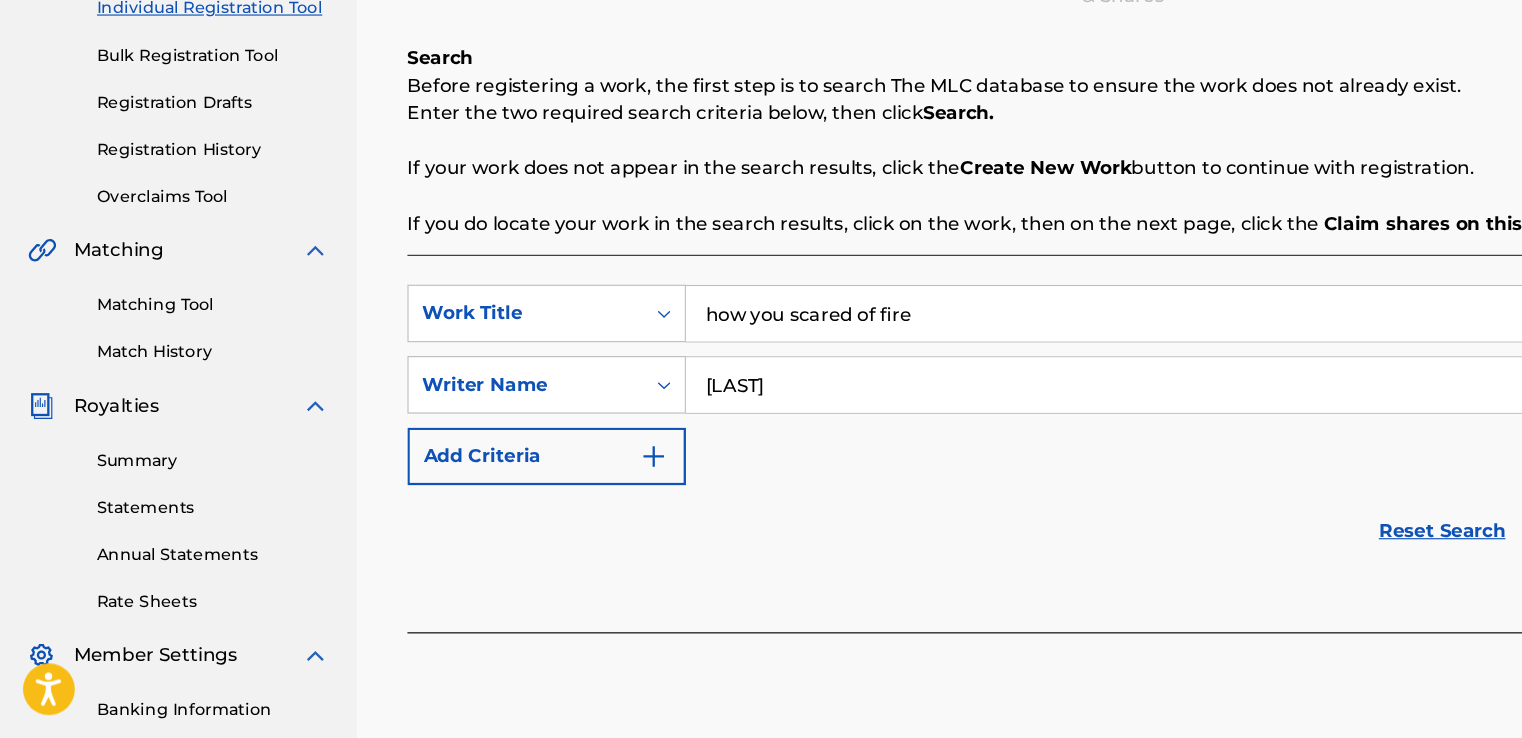 scroll, scrollTop: 239, scrollLeft: 0, axis: vertical 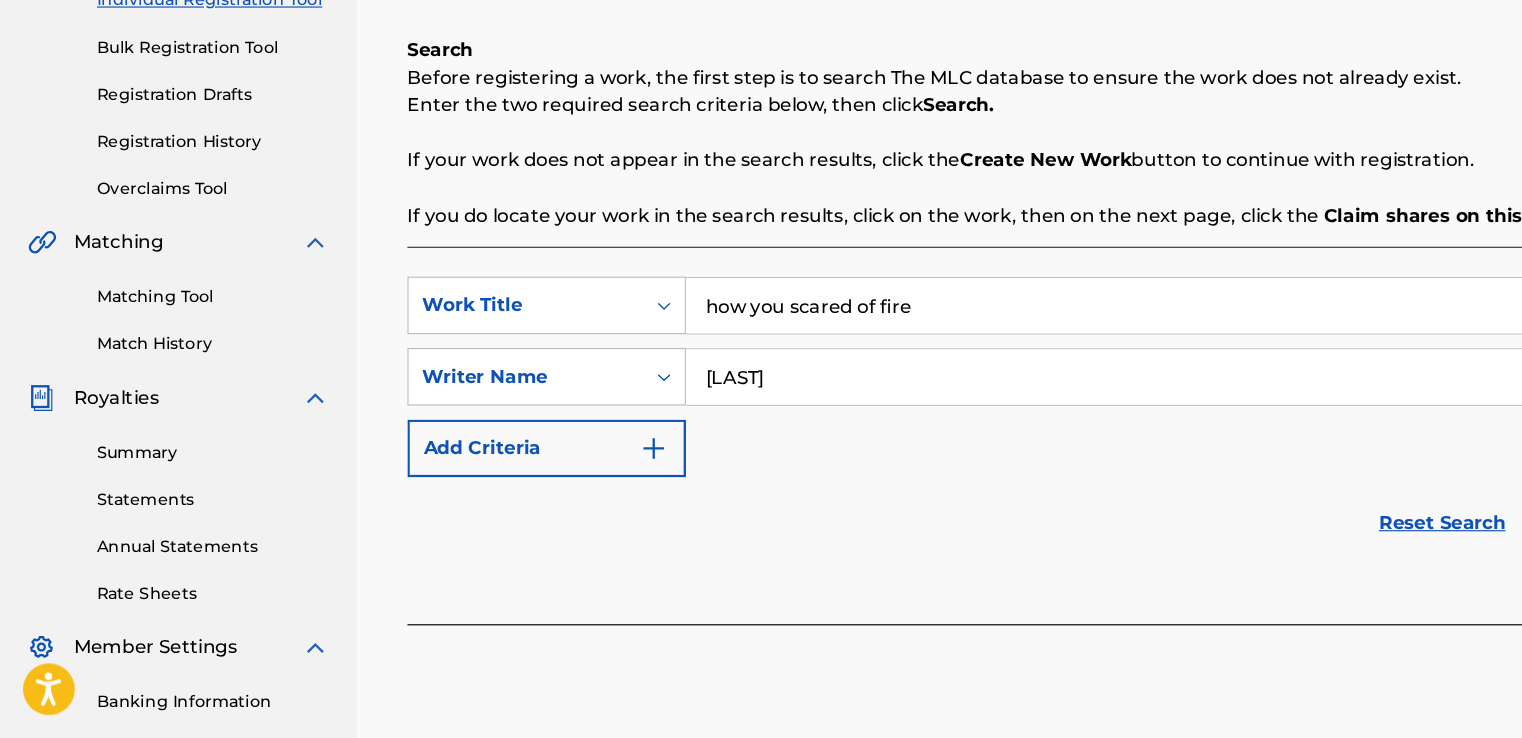 click on "SearchWithCriteria9e315291-07a4-4d77-9543-d8e0e14c89bc Work Title how you scared of fire SearchWithCriteria2b34ab47-137d-4e4c-bffc-f773e981b177 Writer Name thouxanbanfauni Add Criteria Reset Search Search" at bounding box center (916, 475) 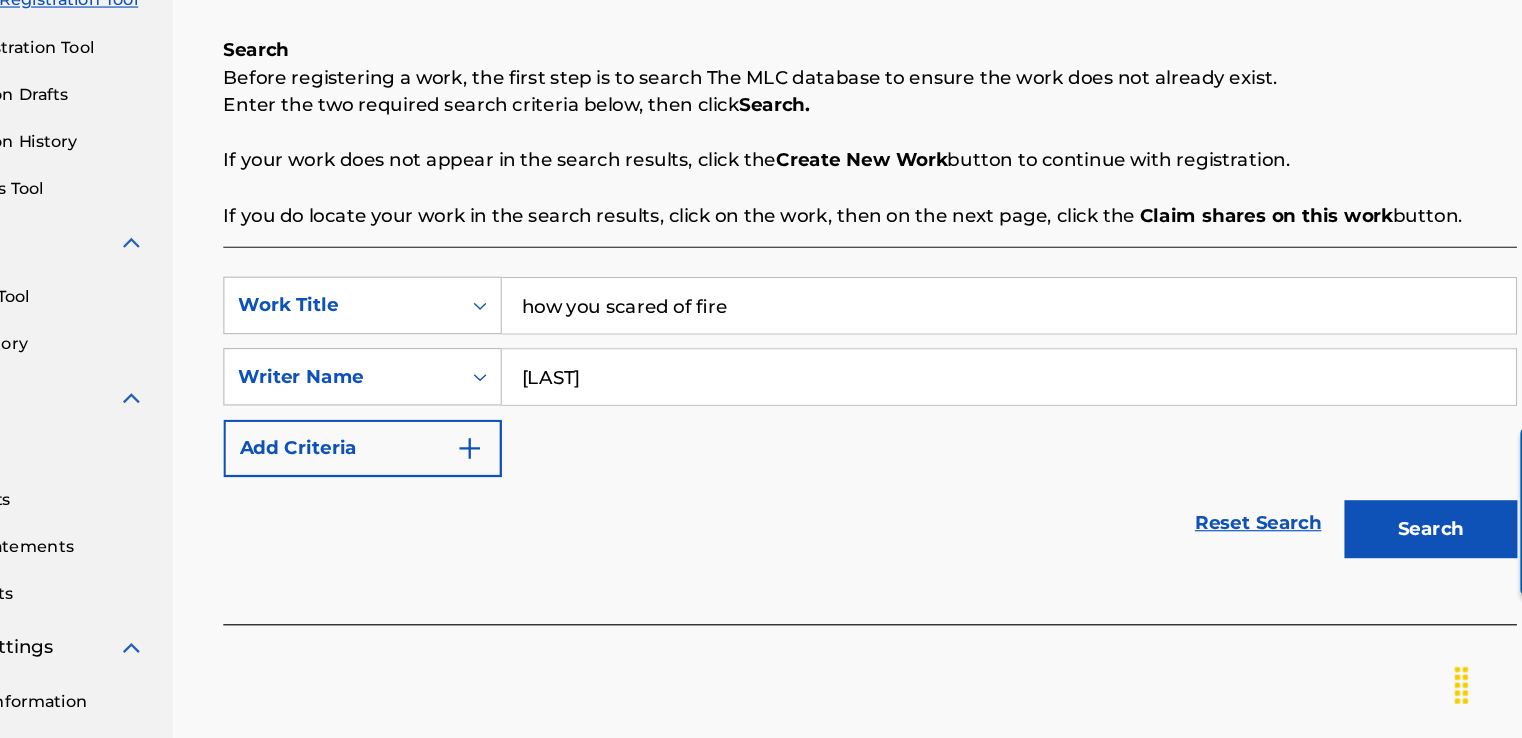 click on "Search" at bounding box center (1403, 556) 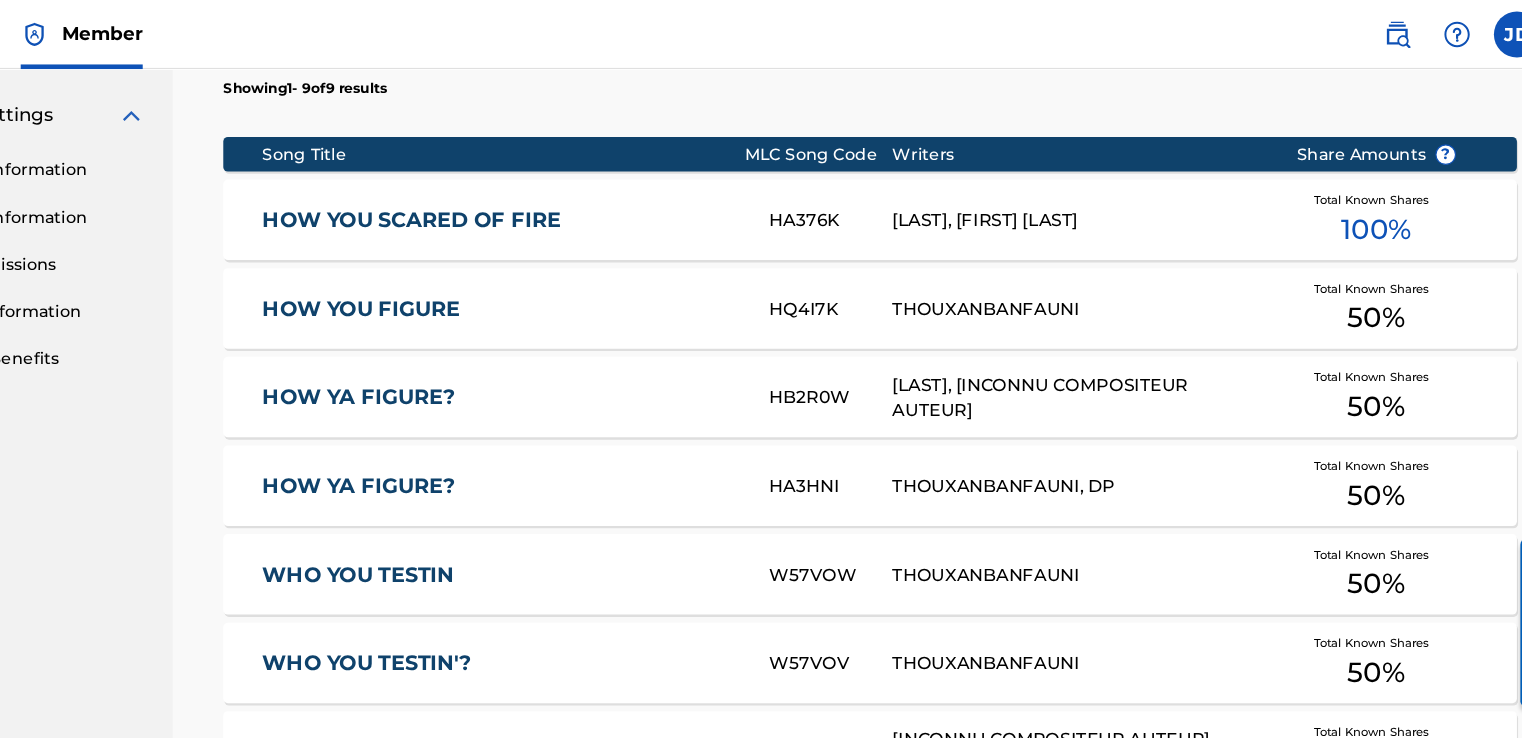 scroll, scrollTop: 791, scrollLeft: 0, axis: vertical 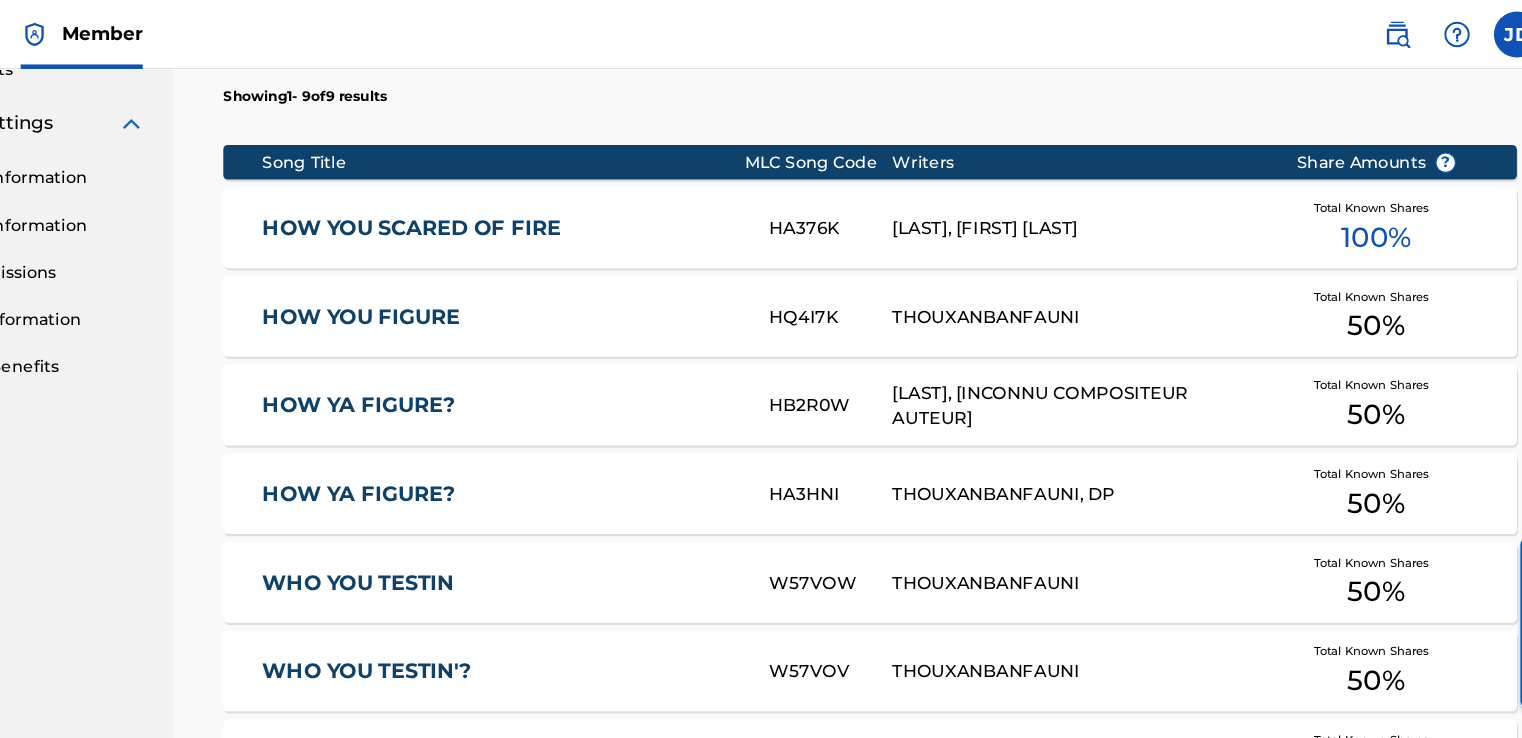 click on "[LAST], [FIRST] [LAST]" at bounding box center [1095, 198] 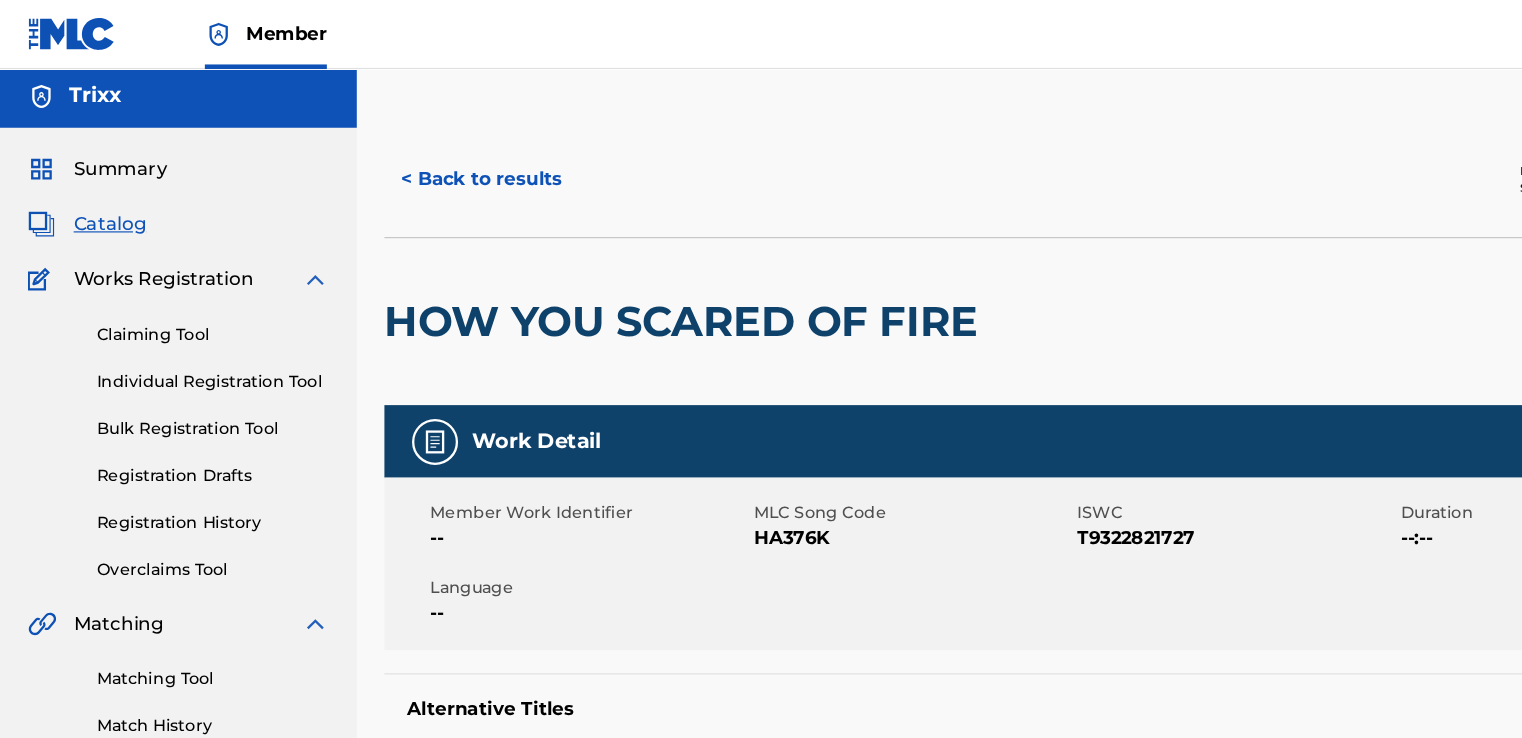 scroll, scrollTop: 0, scrollLeft: 0, axis: both 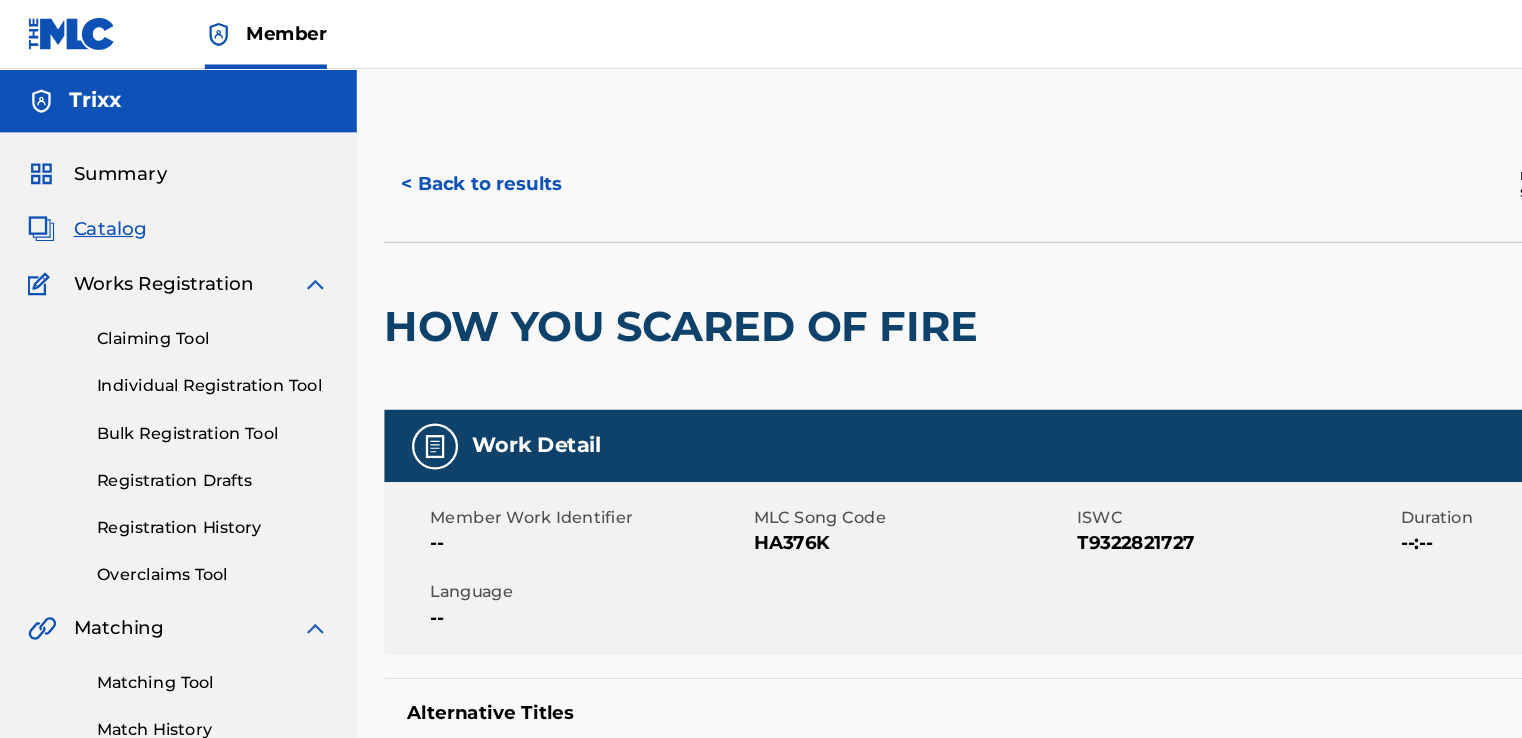 click on "Individual Registration Tool" at bounding box center [185, 335] 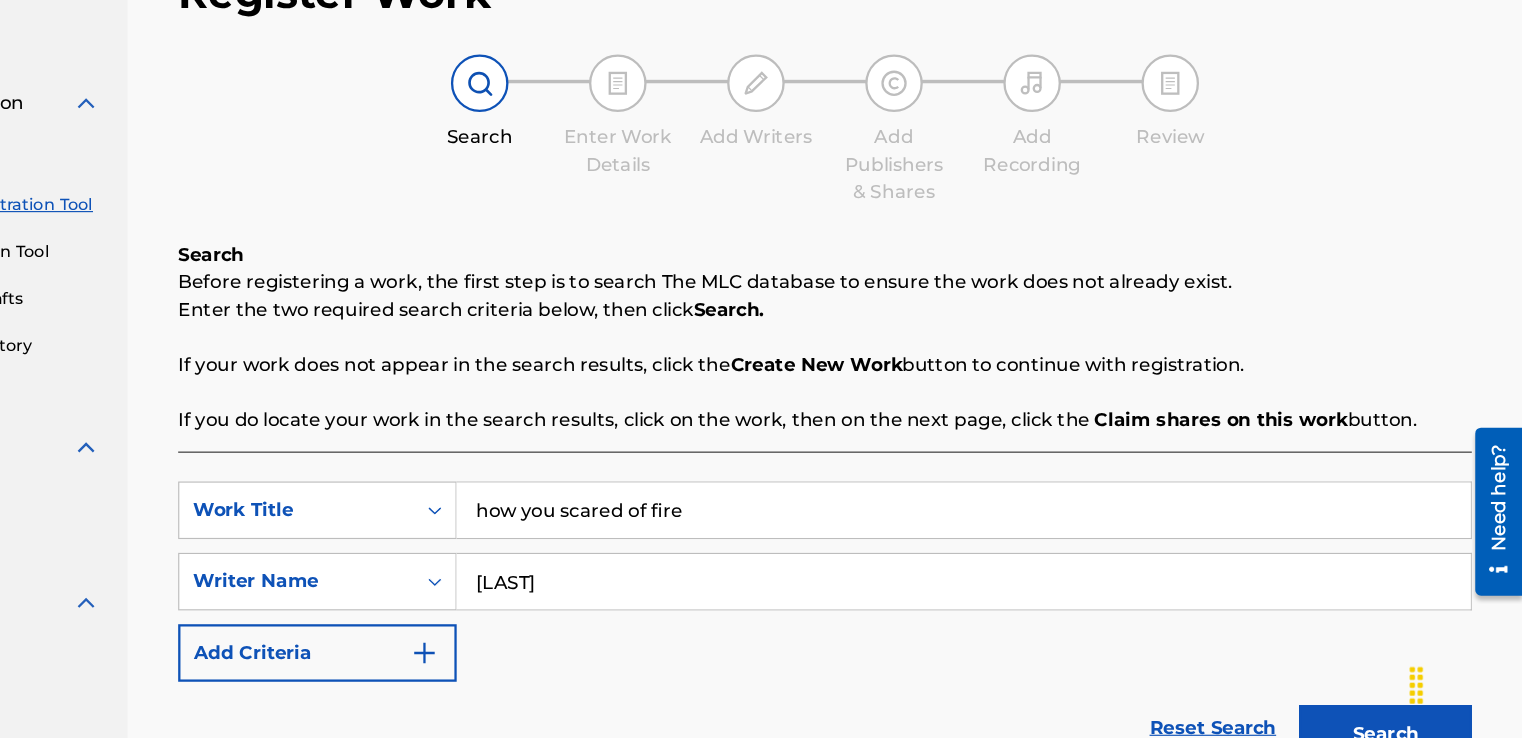 scroll, scrollTop: 63, scrollLeft: 0, axis: vertical 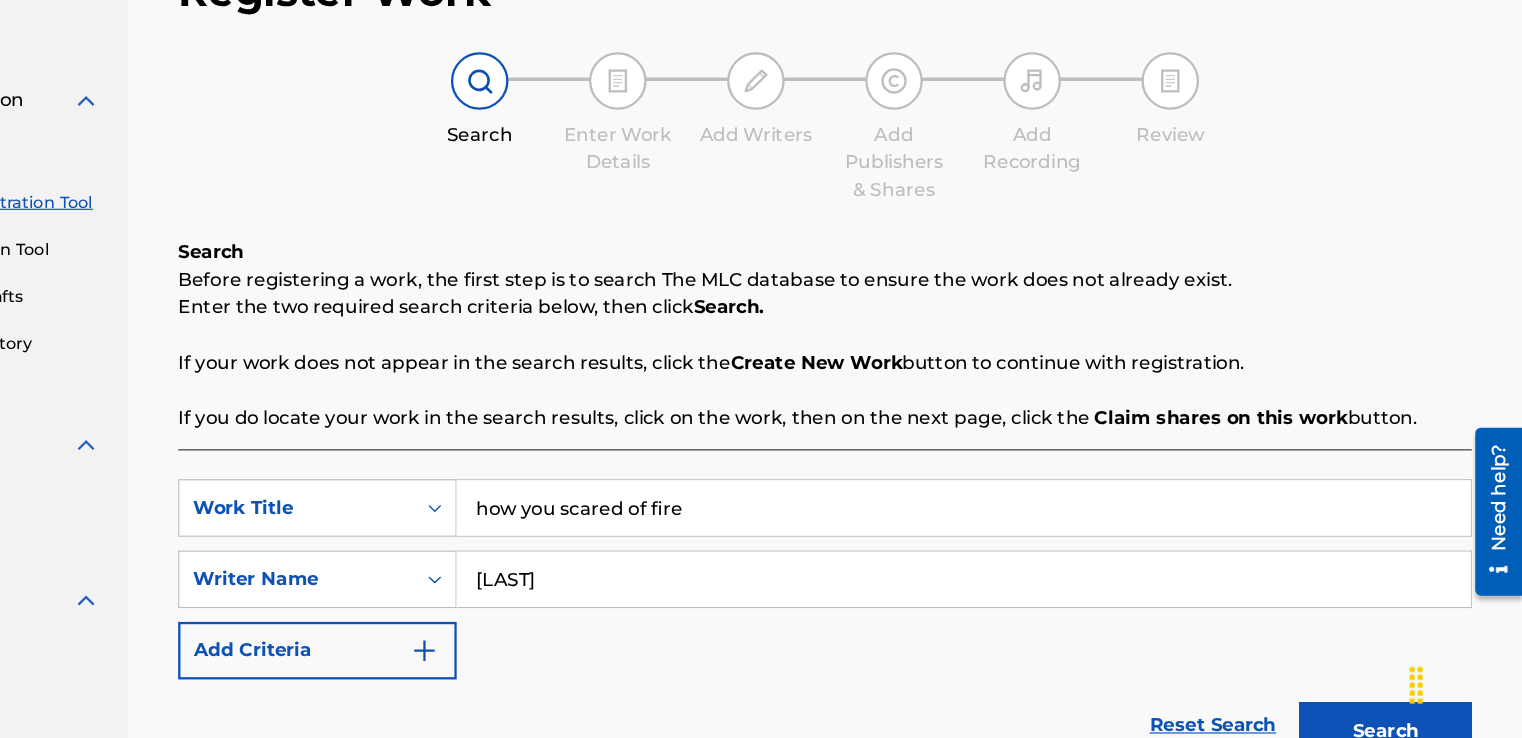 drag, startPoint x: 912, startPoint y: 537, endPoint x: 195, endPoint y: 560, distance: 717.3688 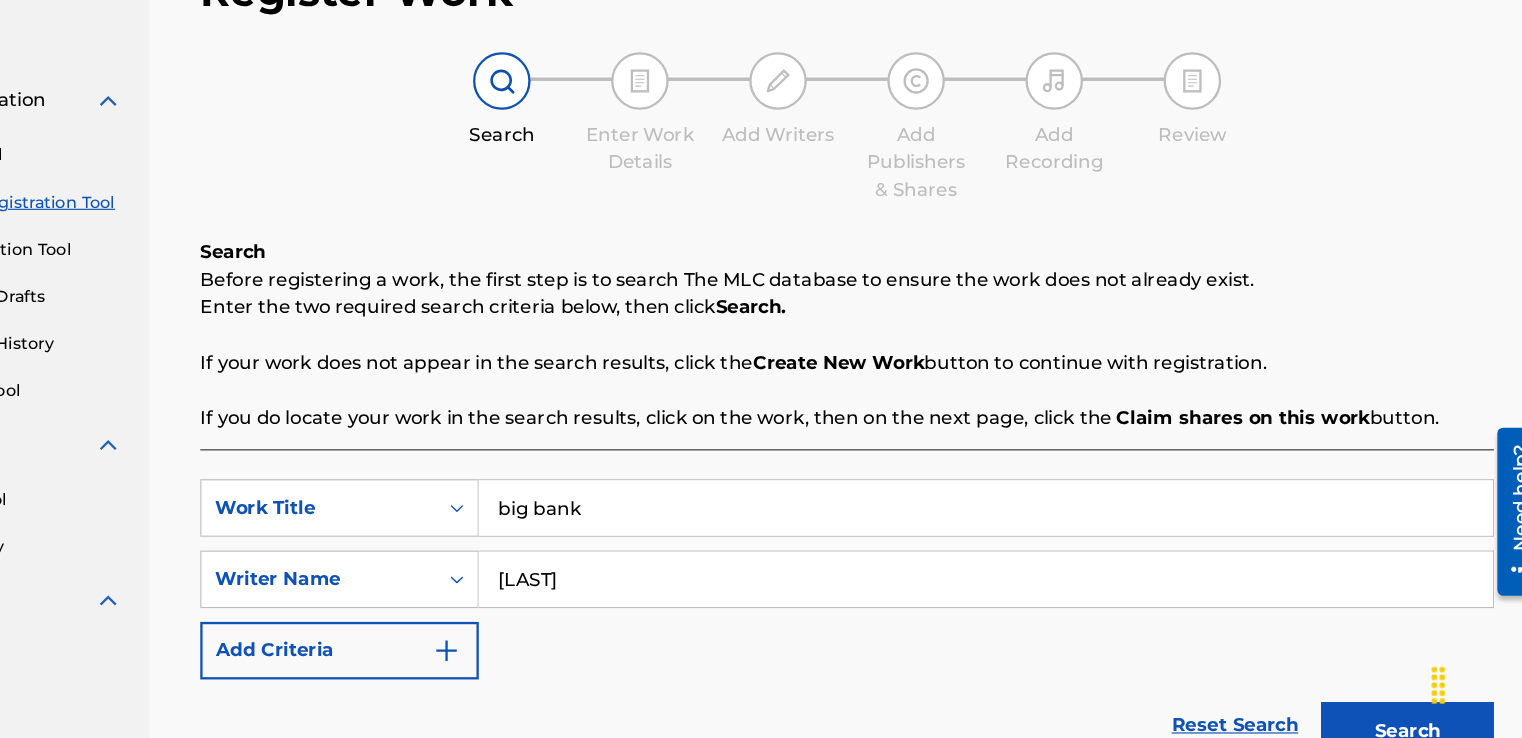 type on "big bank" 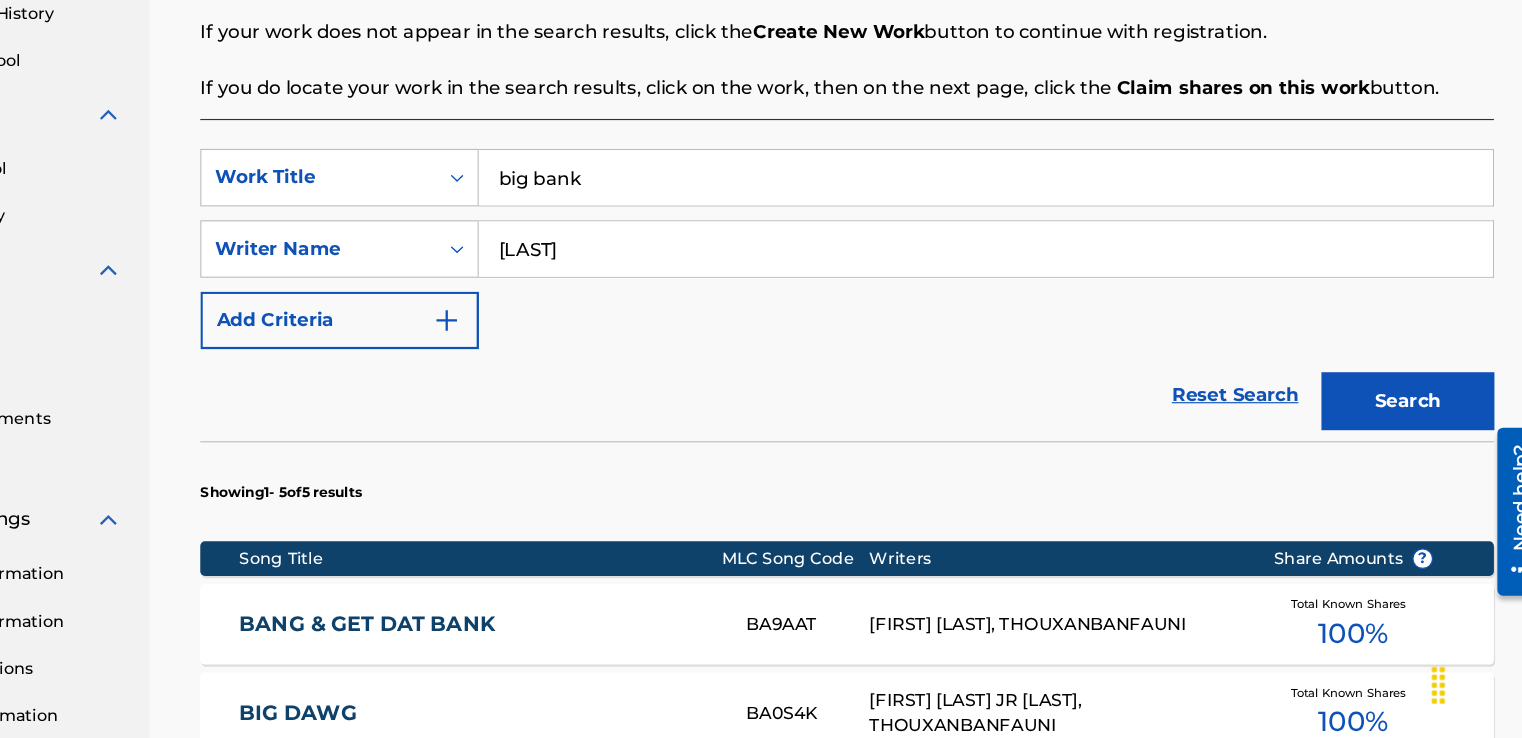 scroll, scrollTop: 352, scrollLeft: 0, axis: vertical 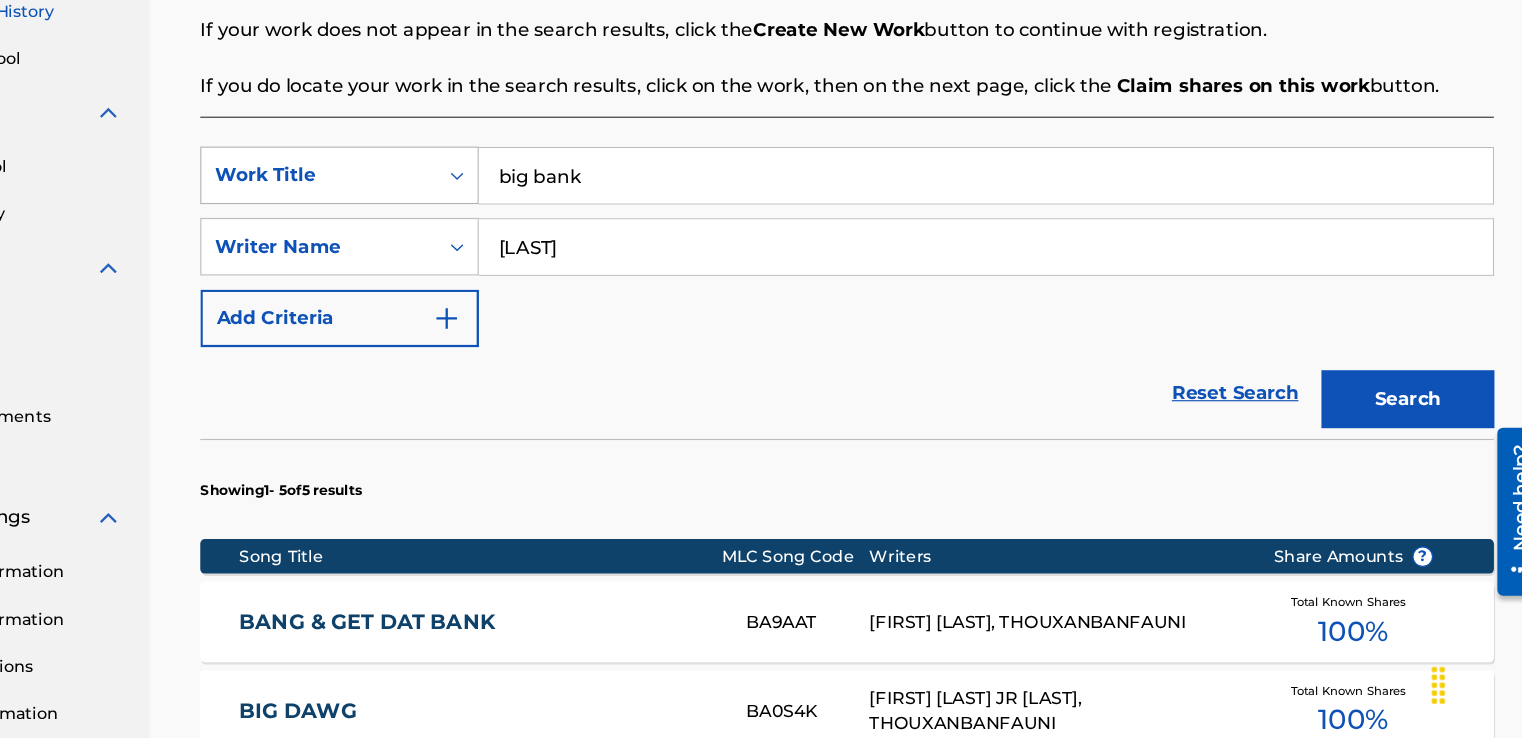 drag, startPoint x: 827, startPoint y: 241, endPoint x: 542, endPoint y: 241, distance: 285 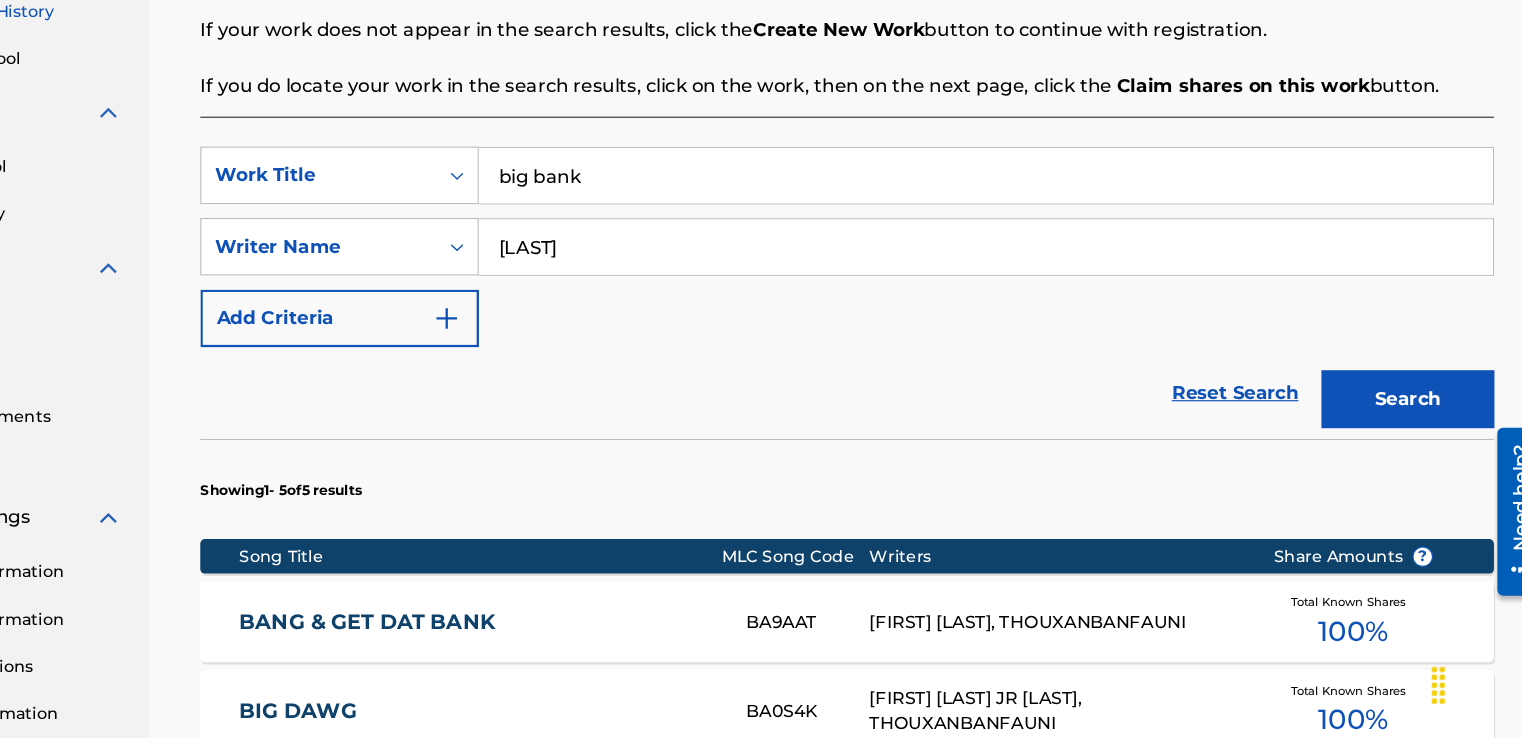 drag, startPoint x: 790, startPoint y: 304, endPoint x: 288, endPoint y: 327, distance: 502.5266 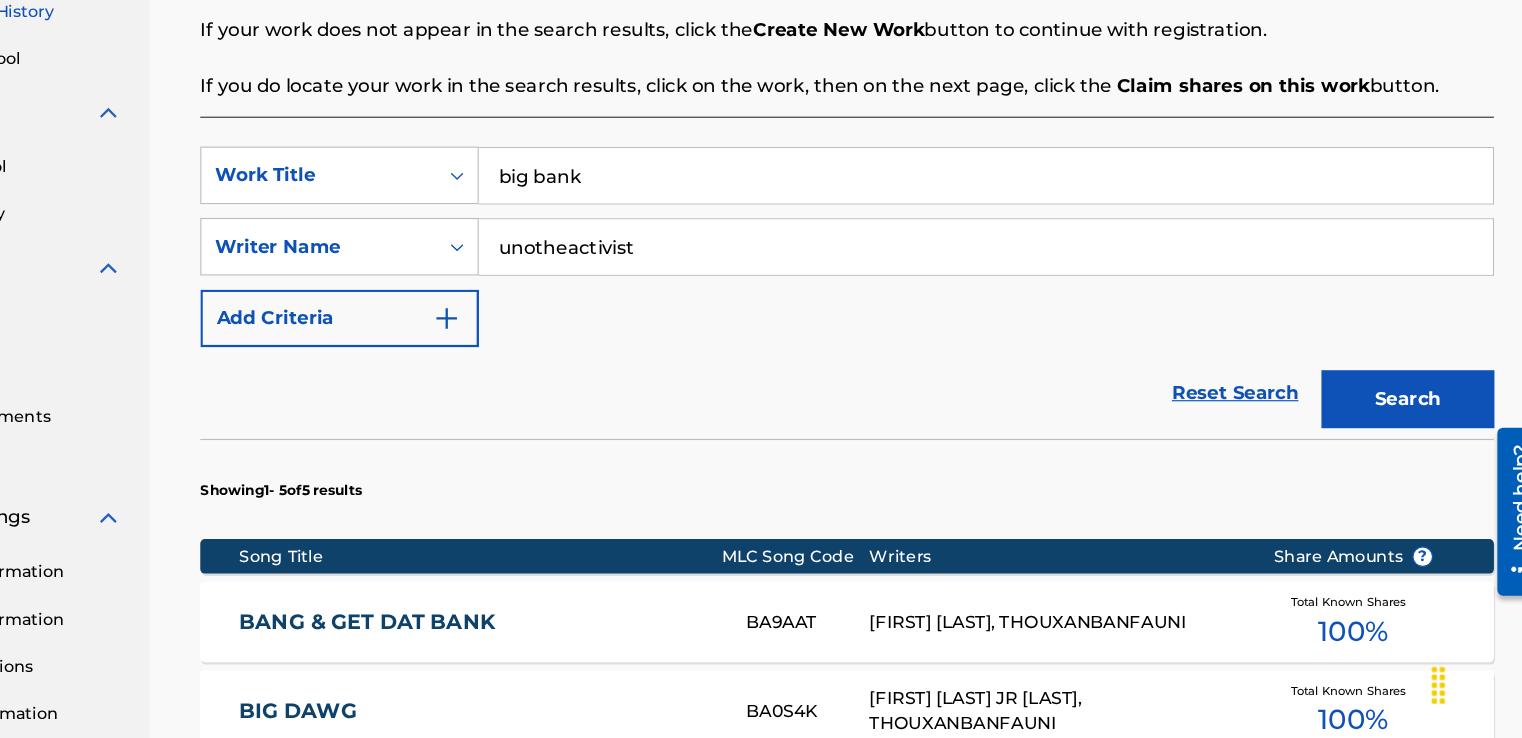 type on "unotheactivist" 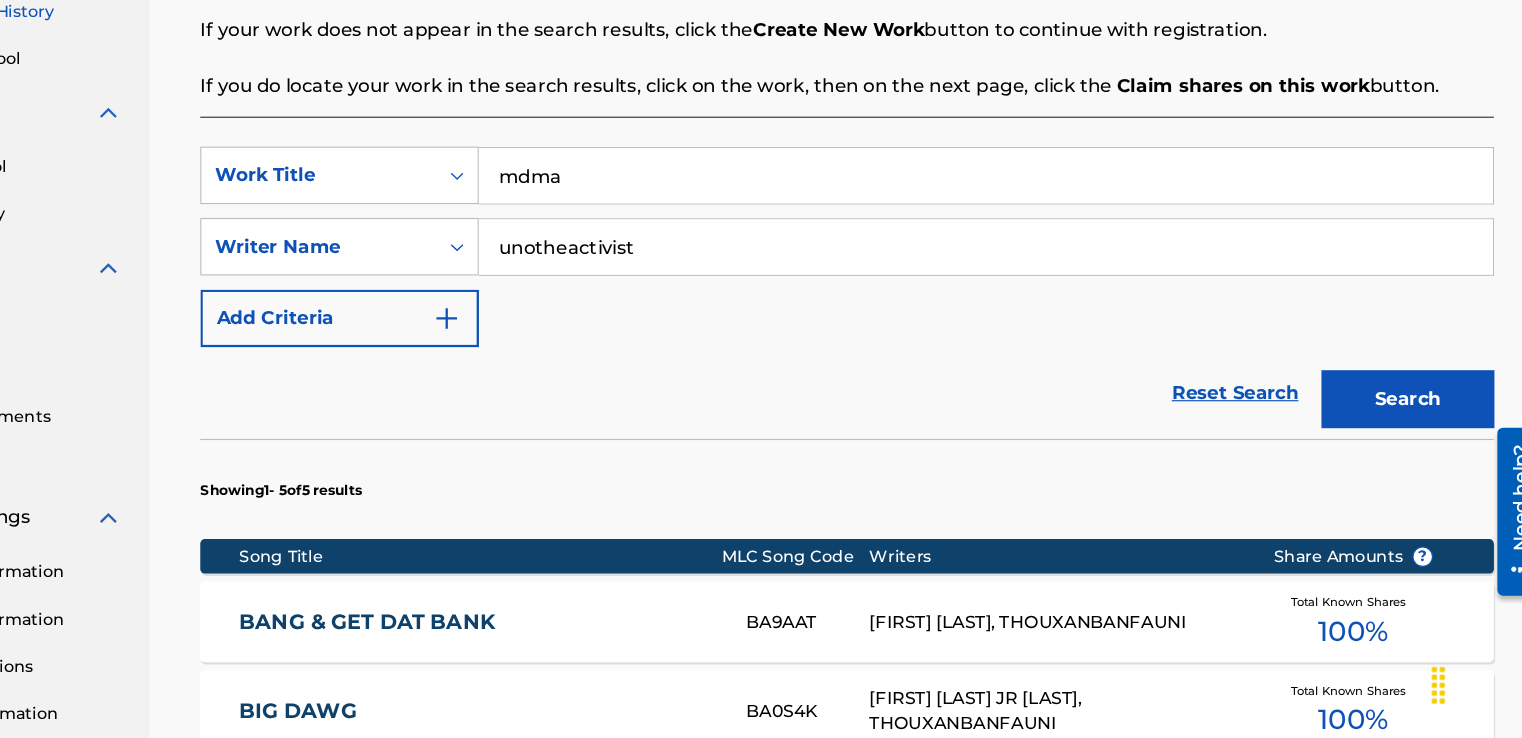 click on "Search" at bounding box center [1403, 443] 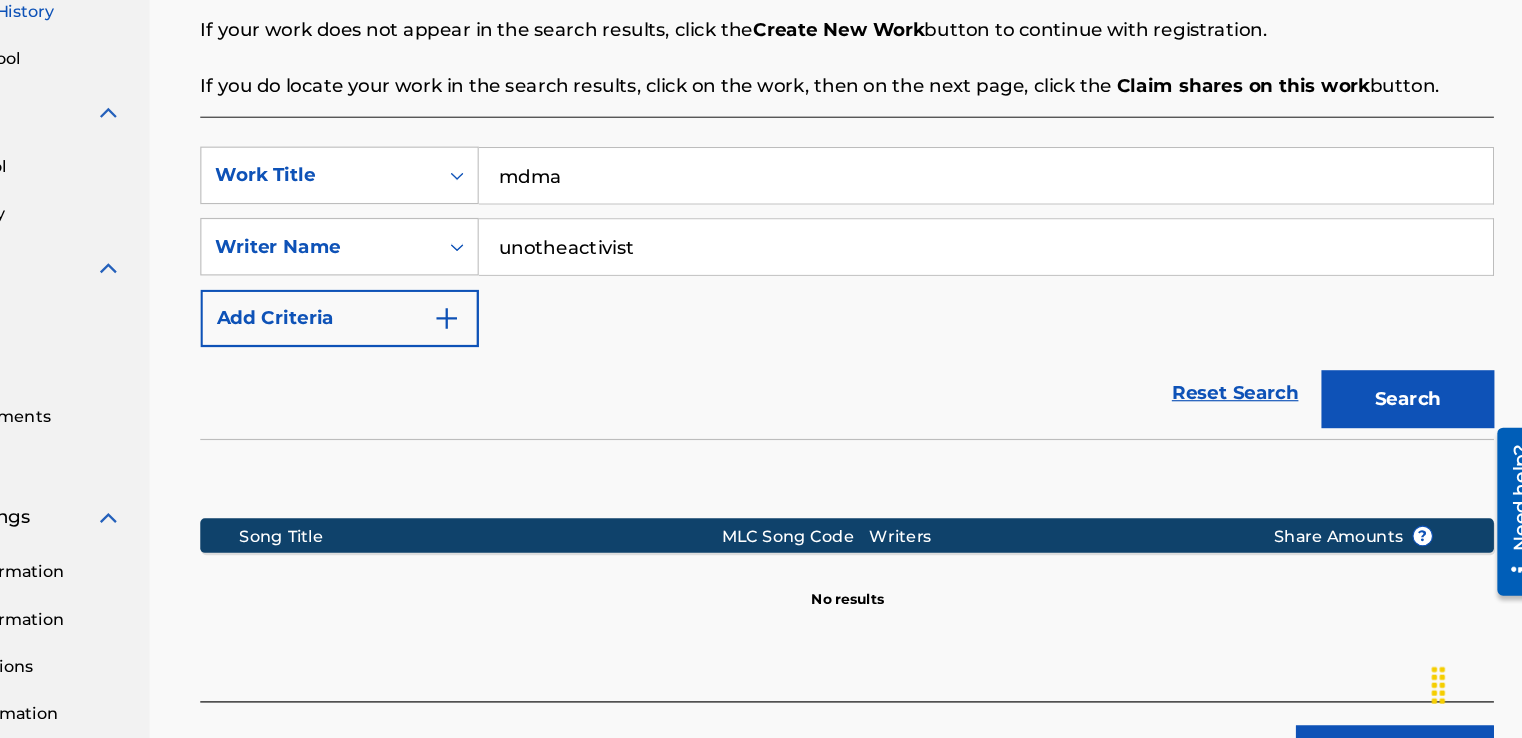 drag, startPoint x: 711, startPoint y: 250, endPoint x: 220, endPoint y: 243, distance: 491.0499 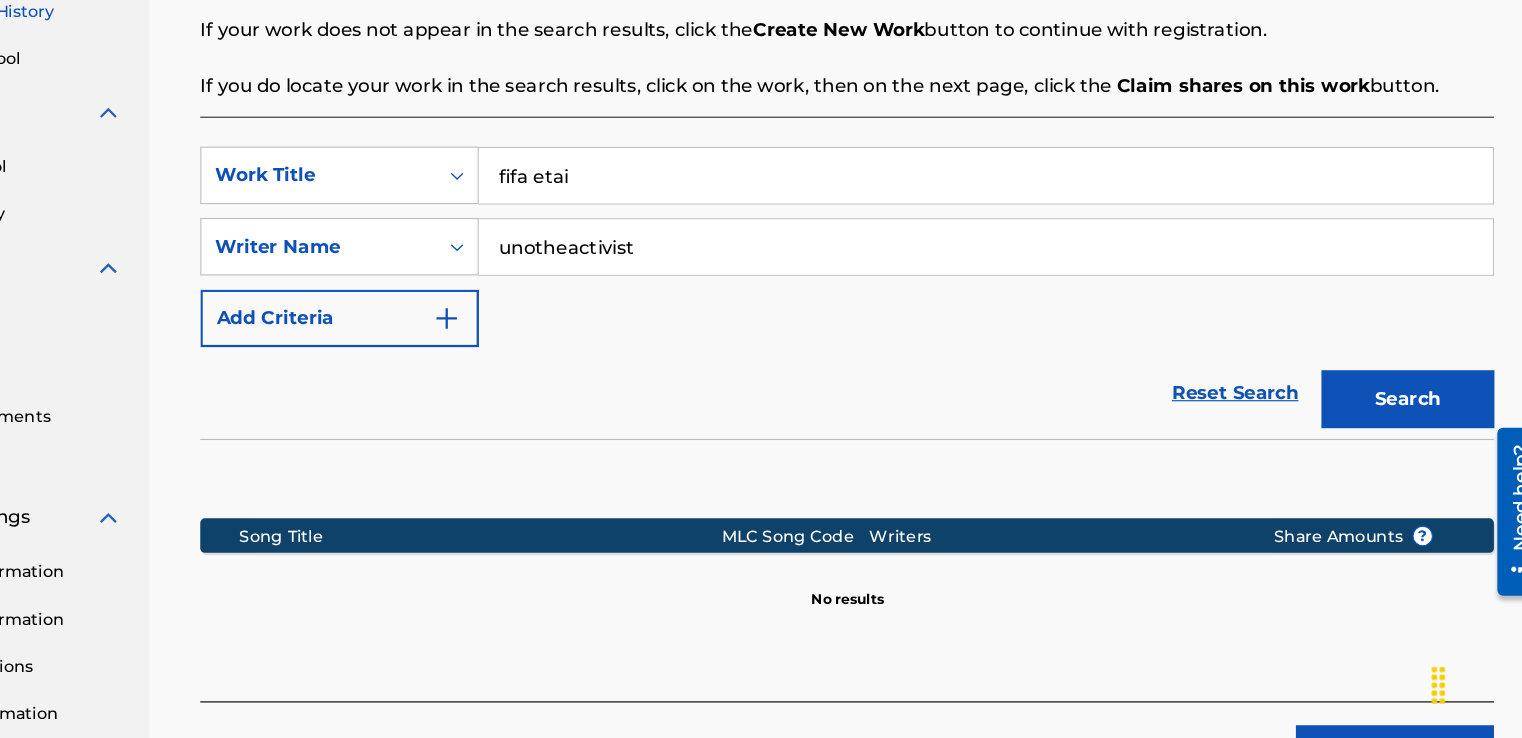 click on "Search" at bounding box center [1403, 443] 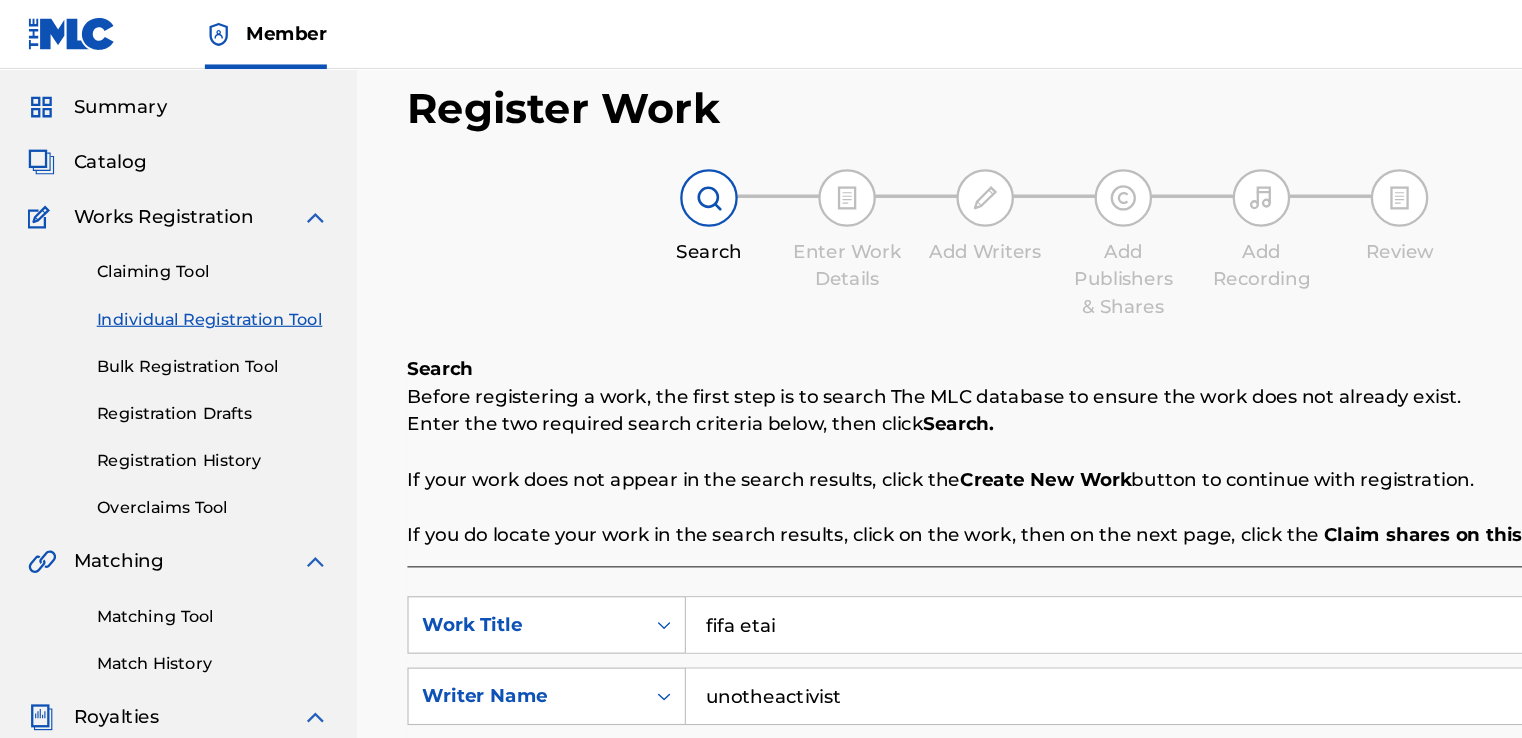 scroll, scrollTop: 0, scrollLeft: 0, axis: both 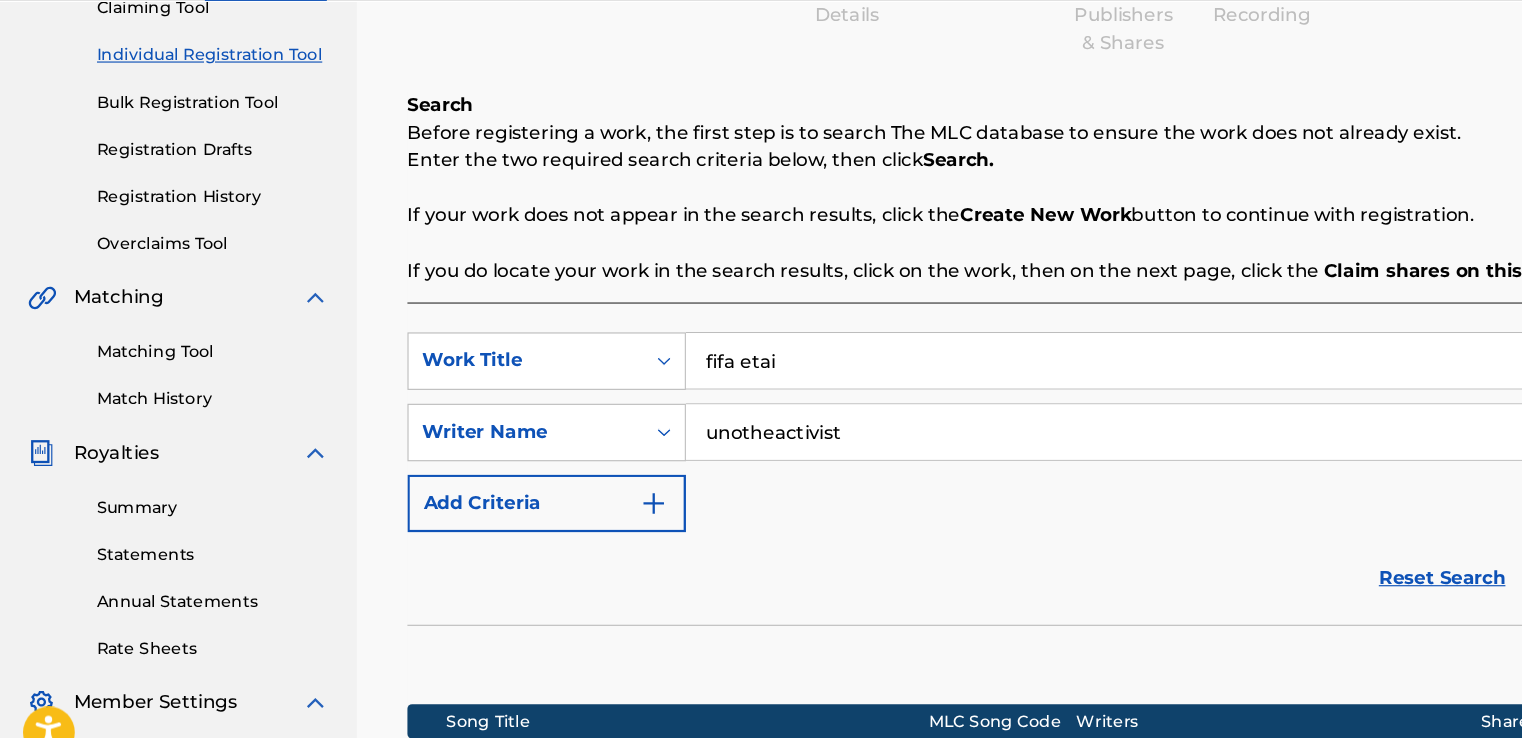 drag, startPoint x: 758, startPoint y: 359, endPoint x: 282, endPoint y: 389, distance: 476.94443 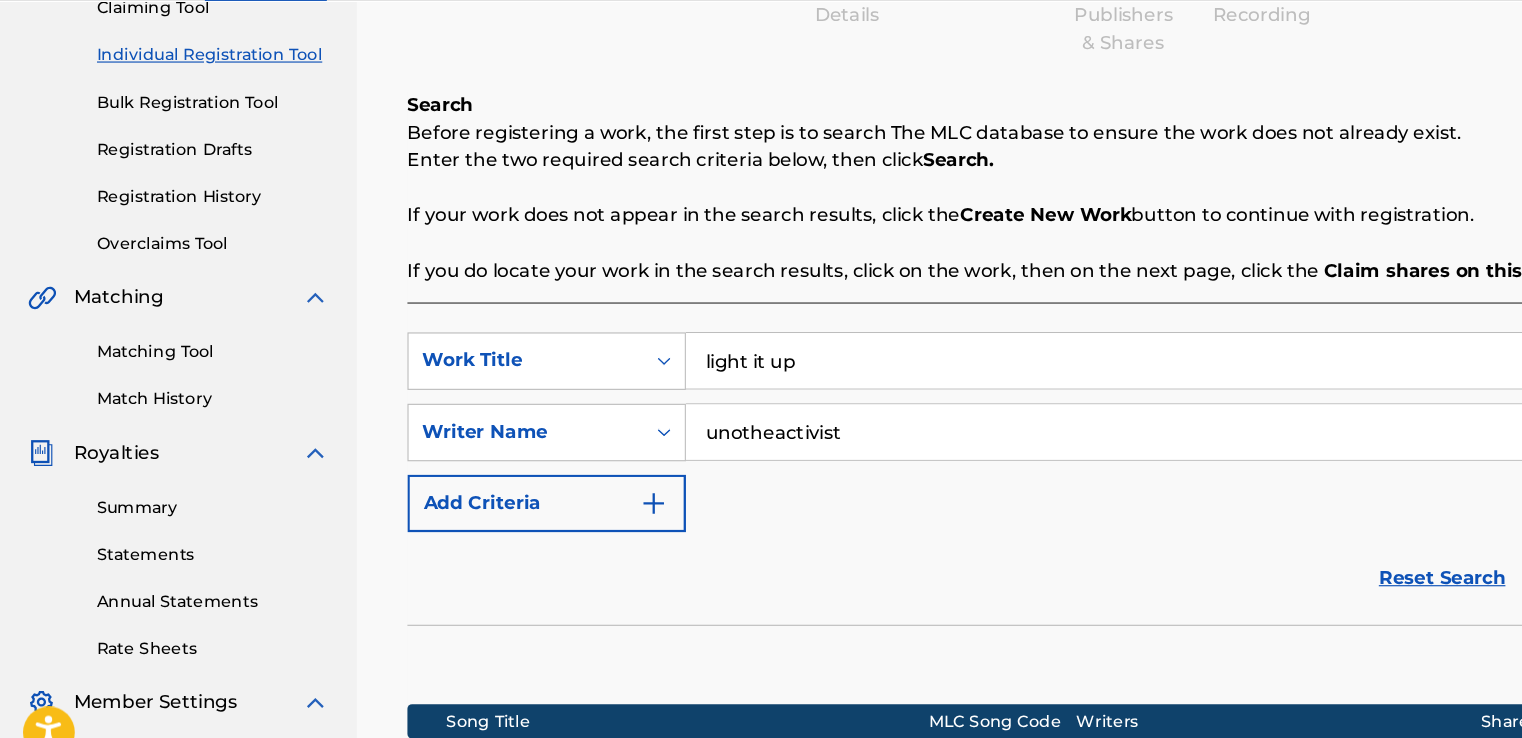 type on "light it up" 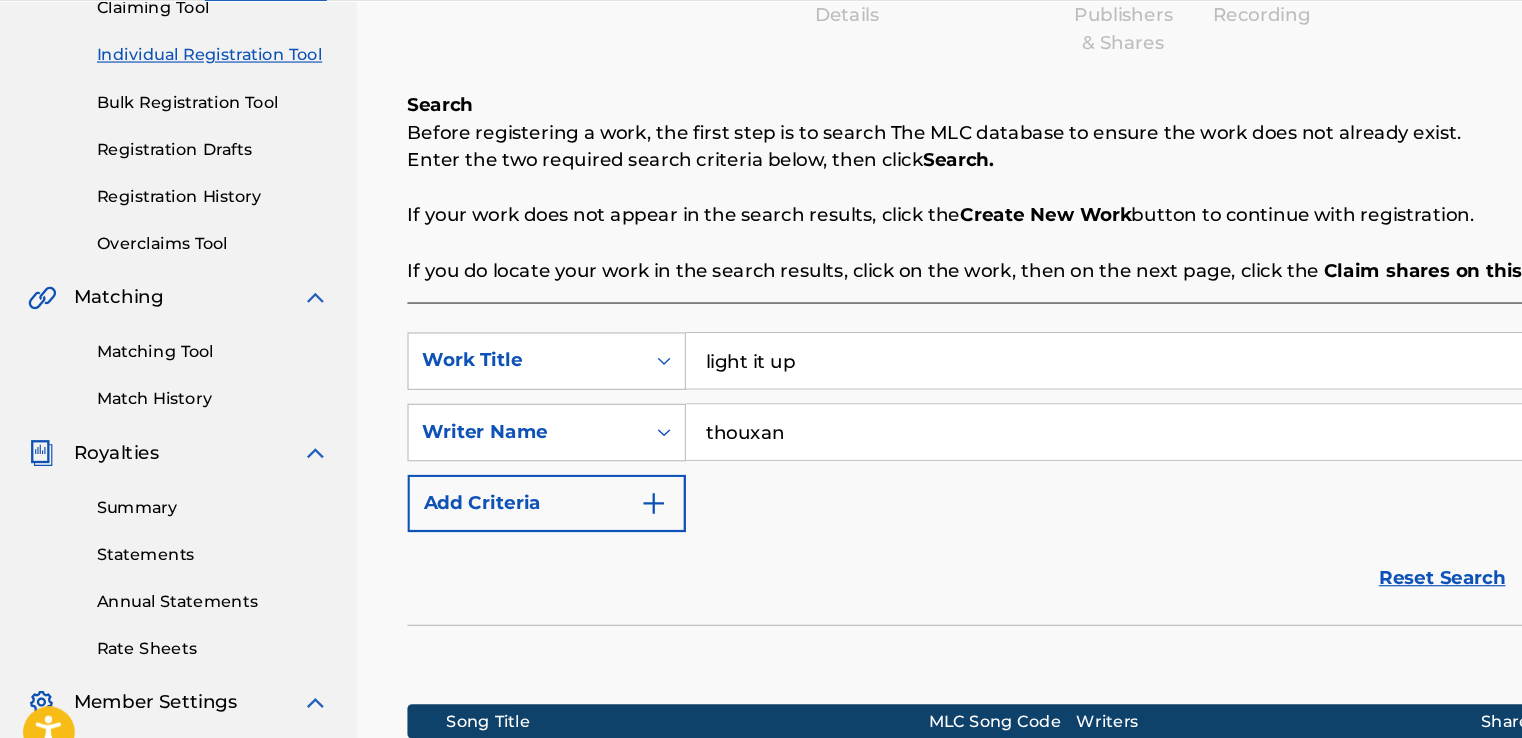 click on "Search" at bounding box center [1403, 567] 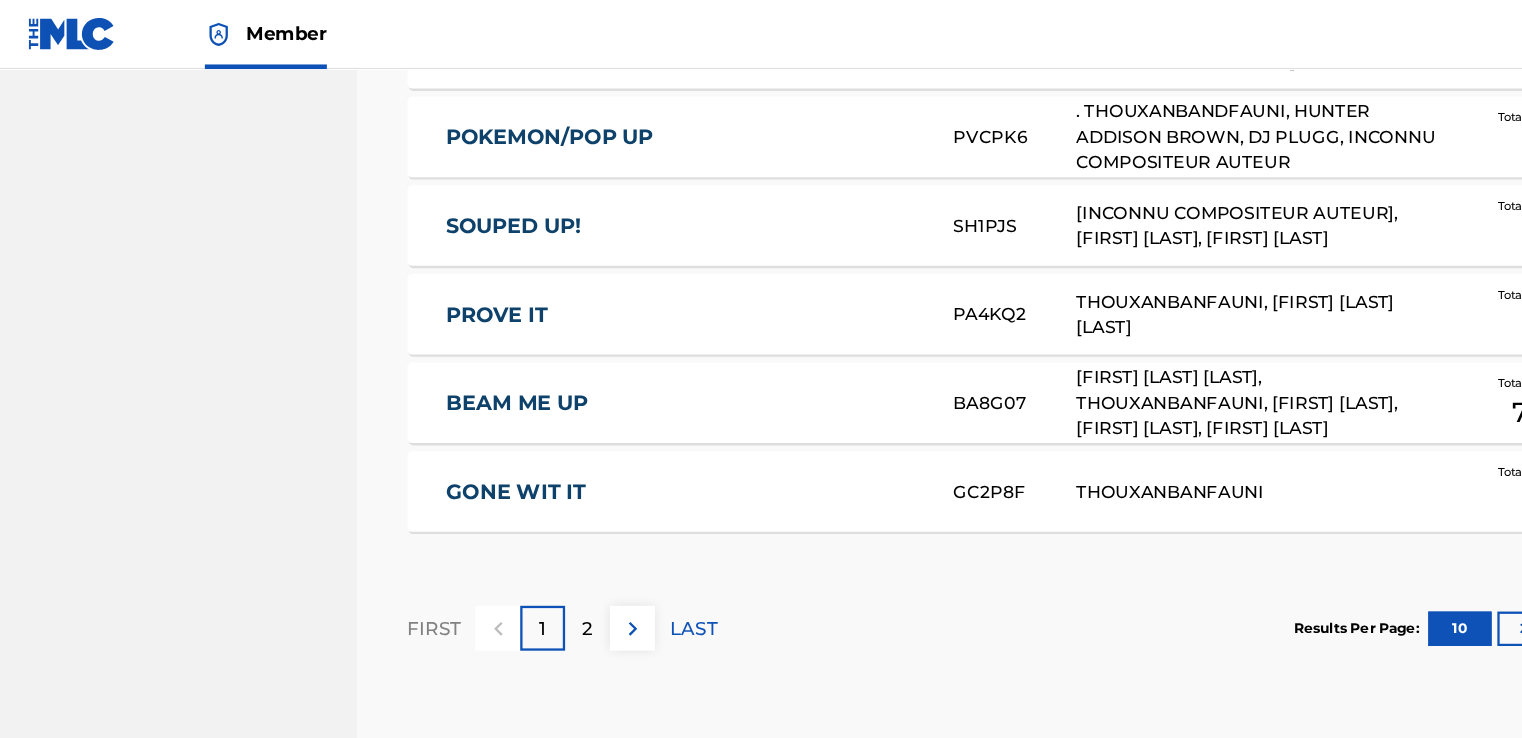 scroll, scrollTop: 1235, scrollLeft: 0, axis: vertical 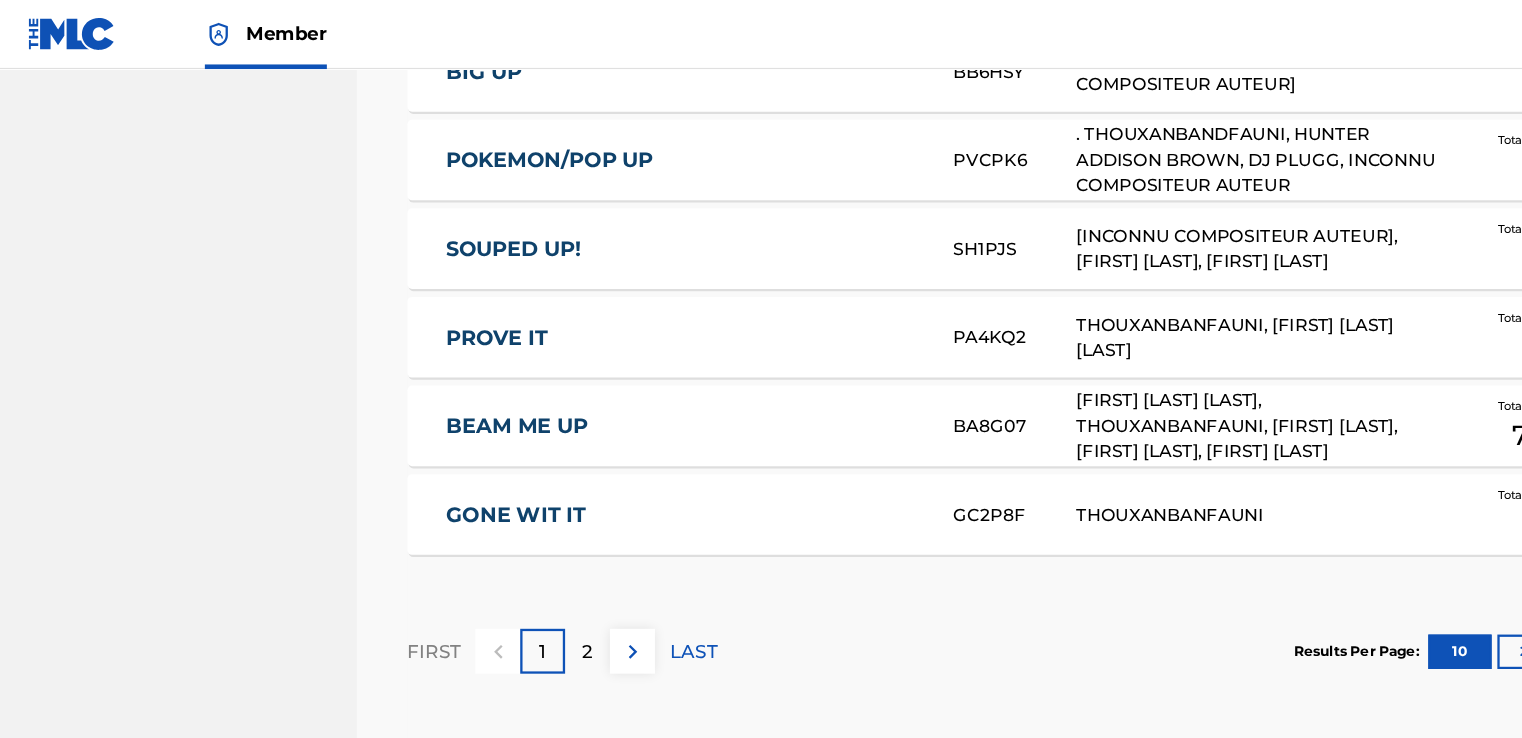 click on "2" at bounding box center (510, 566) 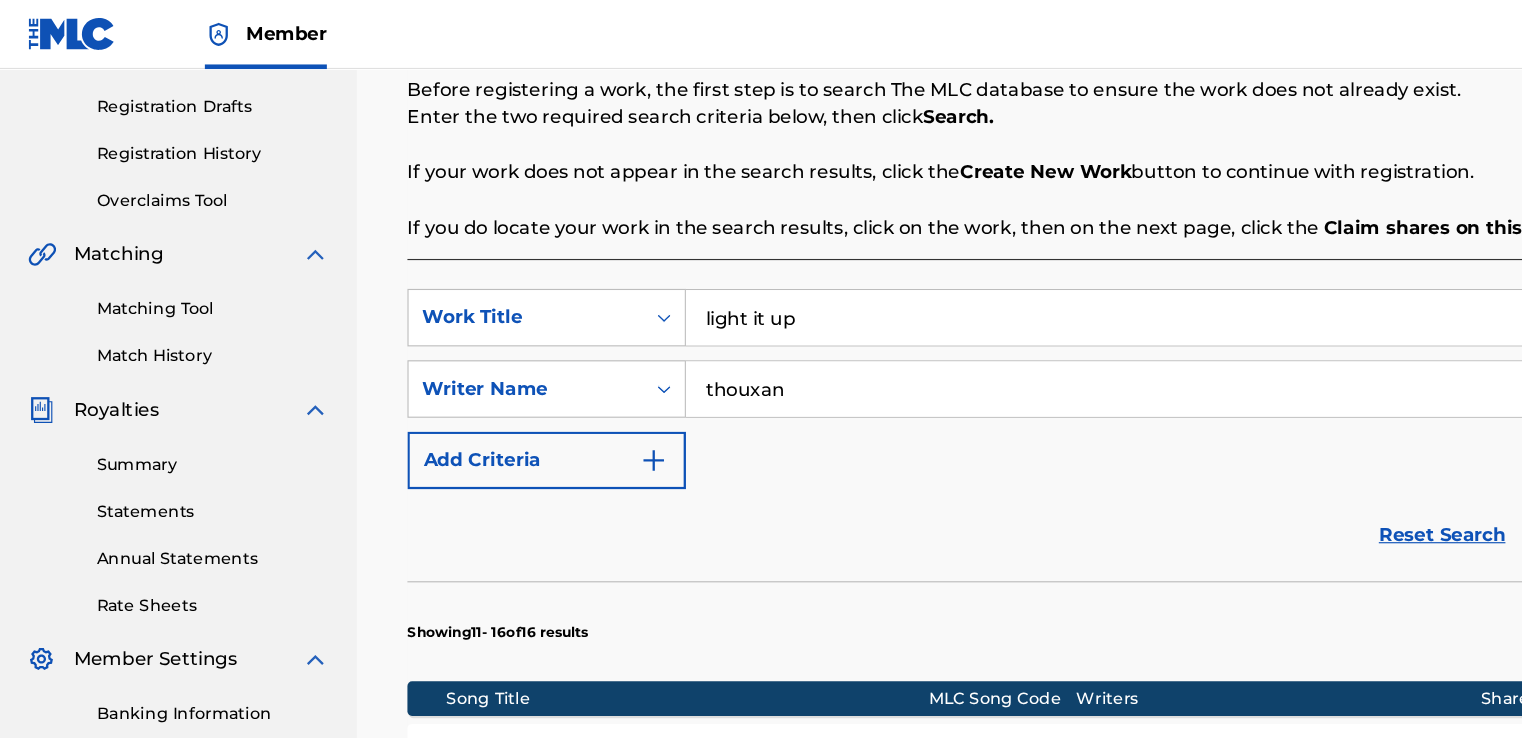 scroll, scrollTop: 296, scrollLeft: 0, axis: vertical 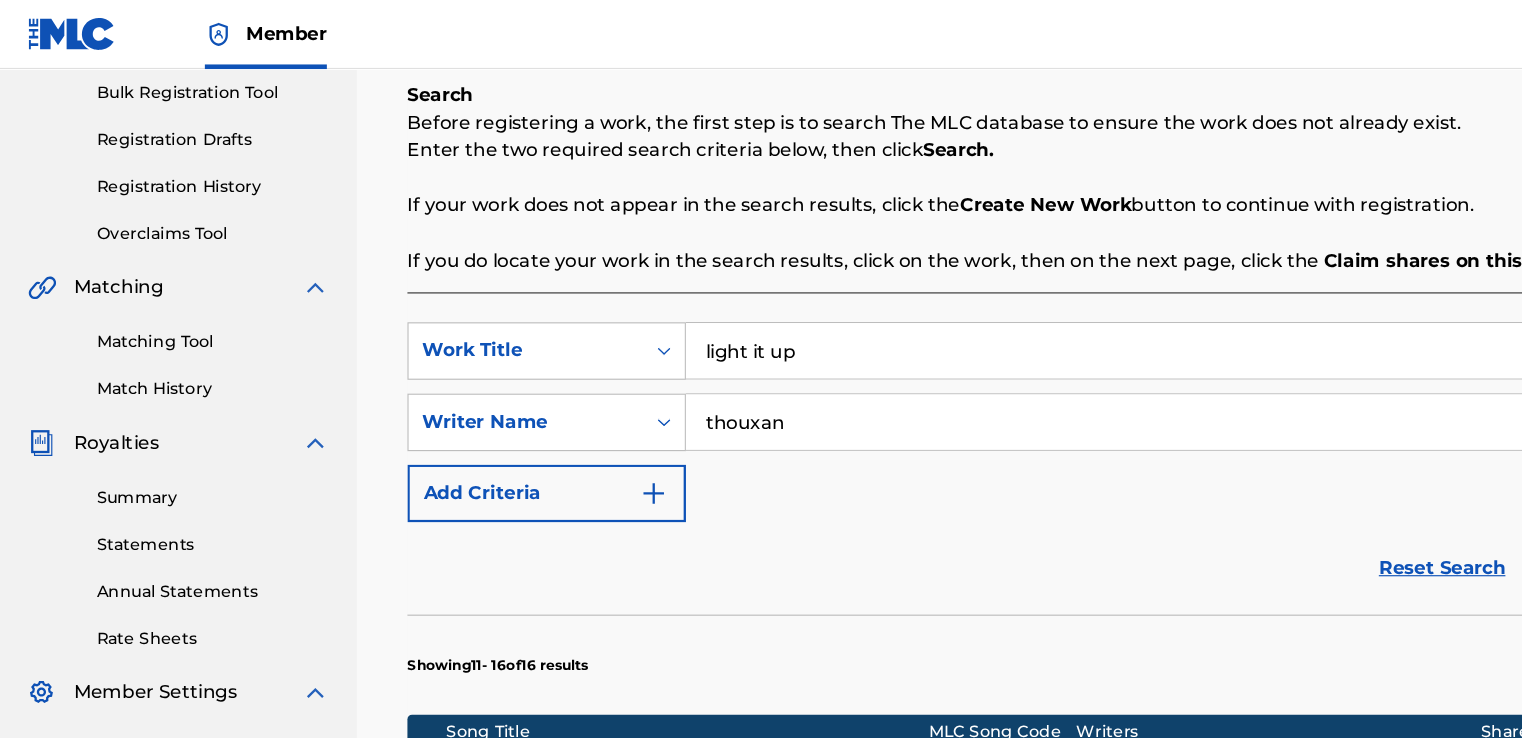 click on "thouxan" at bounding box center [1036, 367] 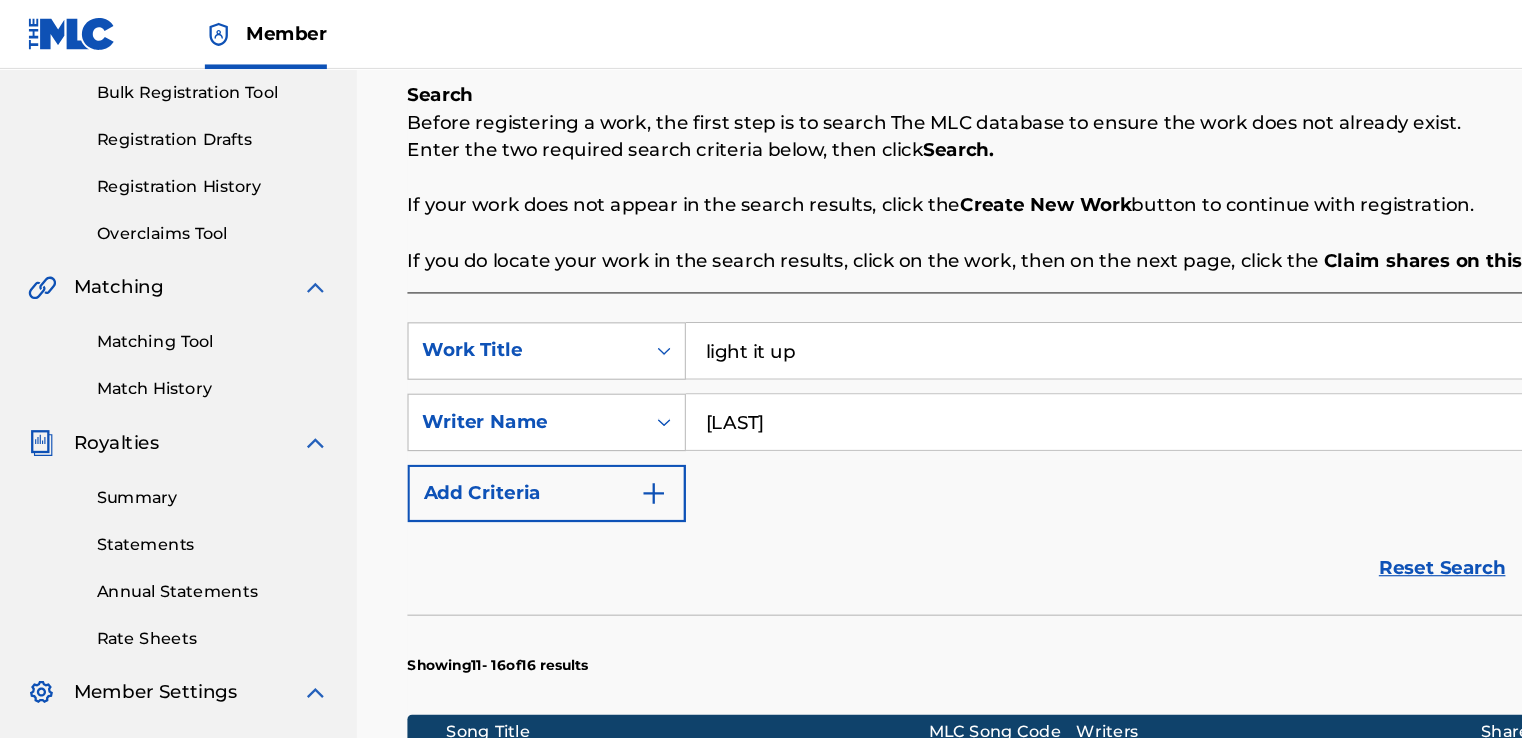 click on "SearchWithCriteria9e315291-07a4-4d77-9543-d8e0e14c89bc Work Title light it up SearchWithCriteria2b34ab47-137d-4e4c-bffc-f773e981b177 Writer Name thouxanbanfauni Add Criteria" at bounding box center (916, 367) 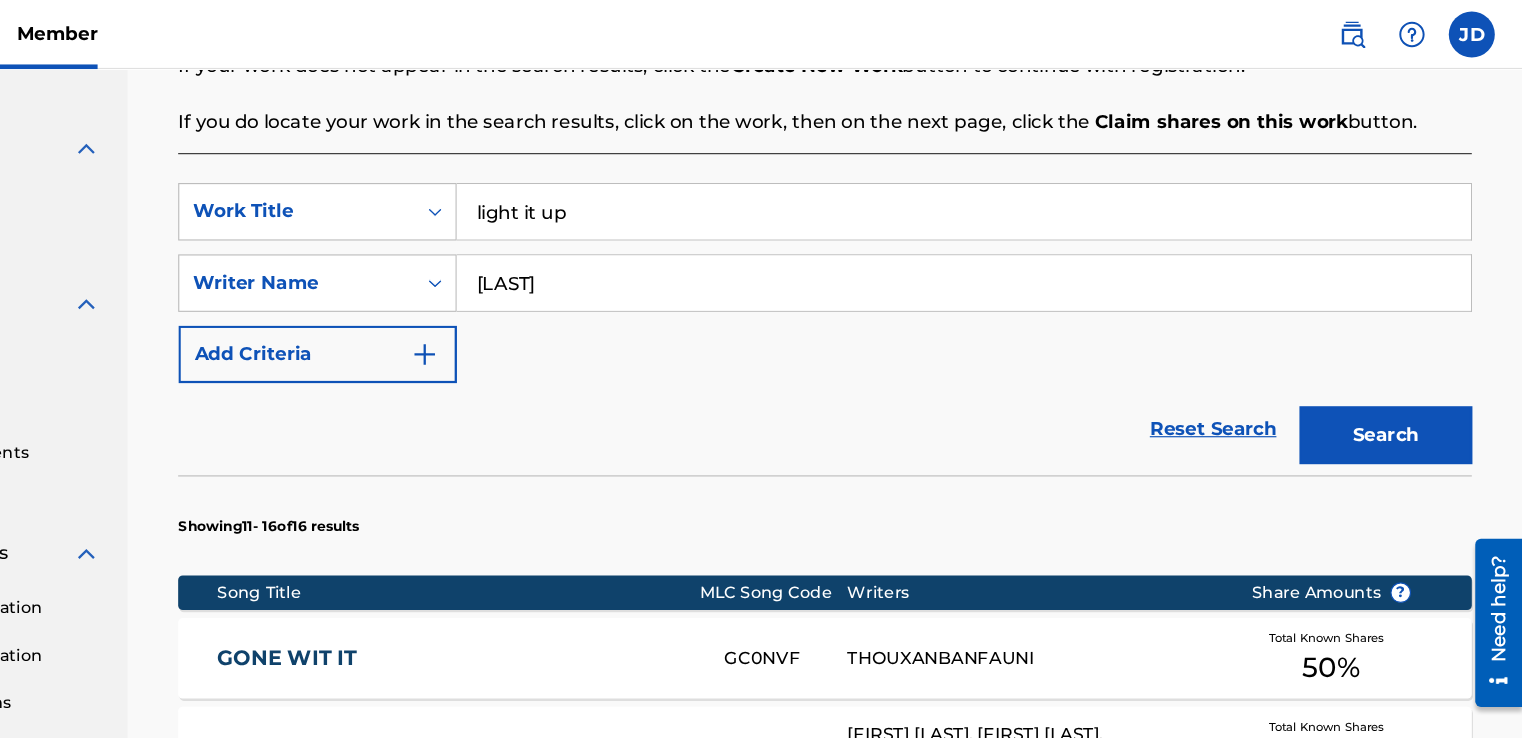 scroll, scrollTop: 376, scrollLeft: 0, axis: vertical 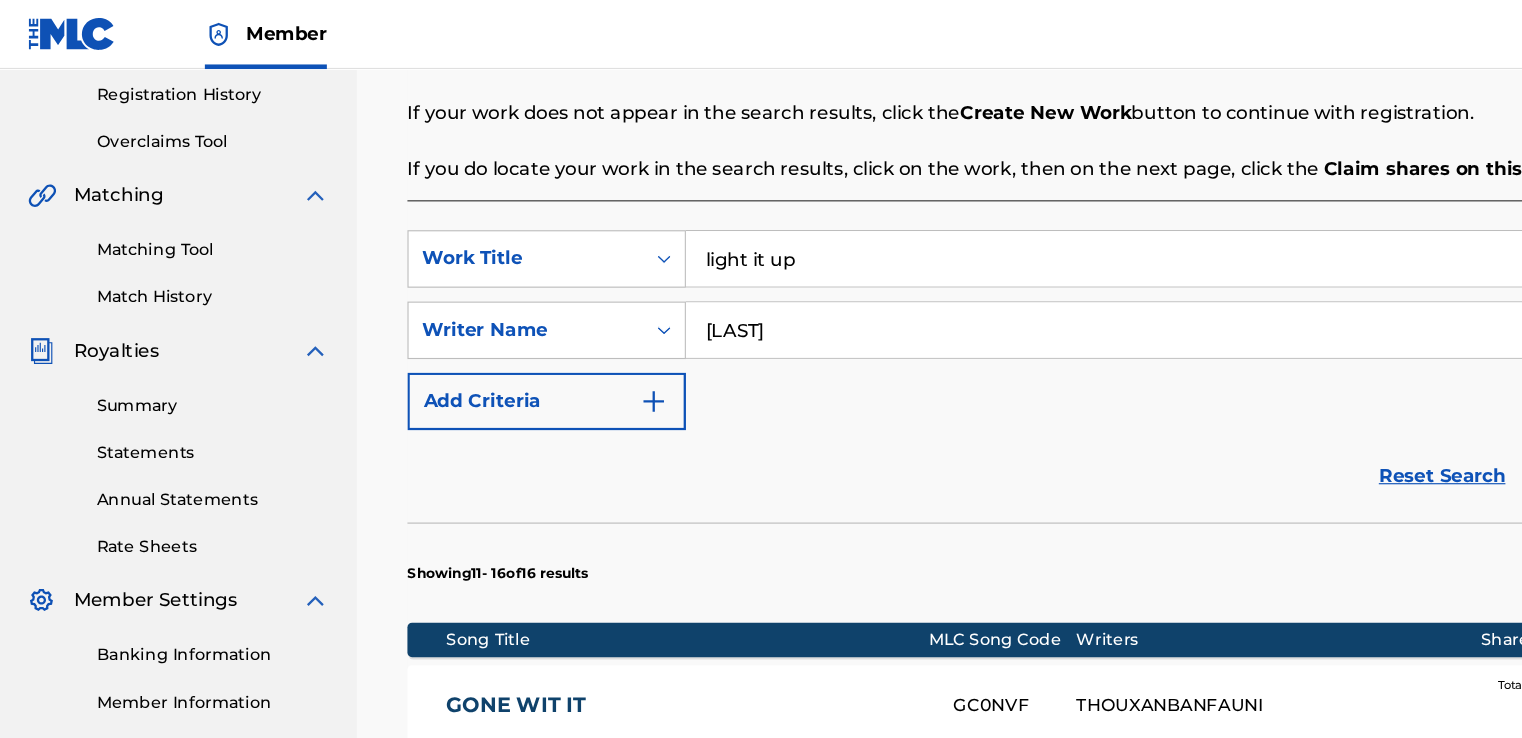 drag, startPoint x: 780, startPoint y: 228, endPoint x: 226, endPoint y: 262, distance: 555.04236 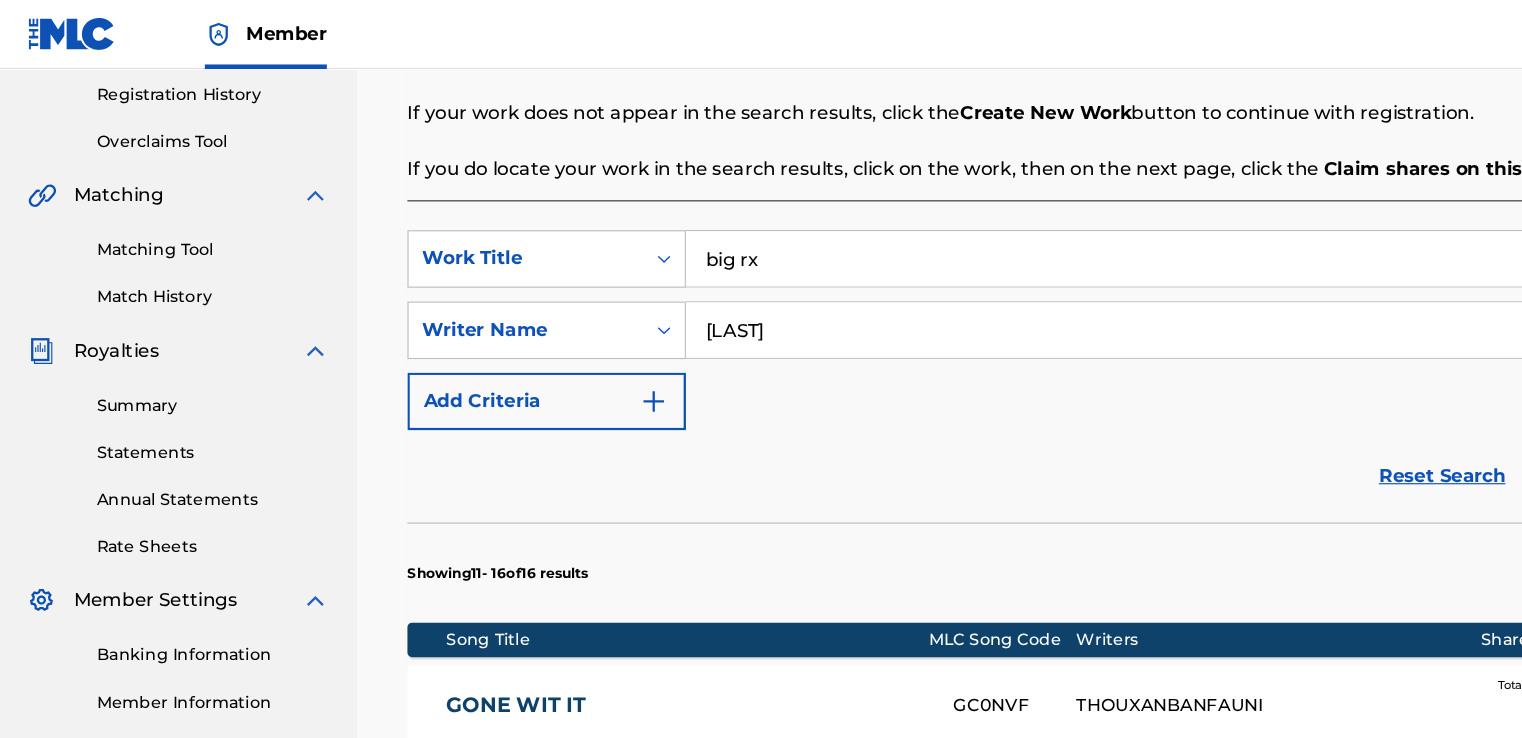 type on "big rx" 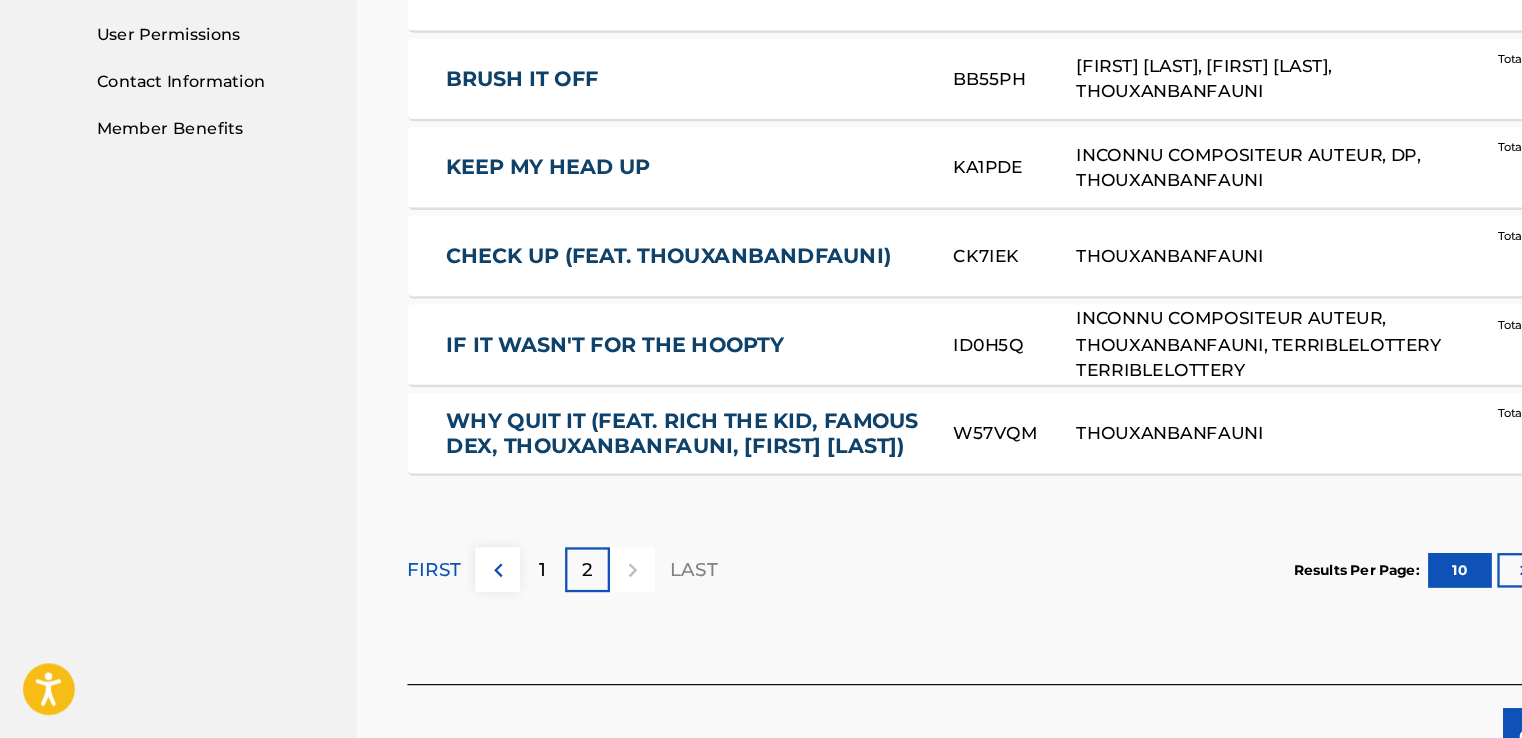 scroll, scrollTop: 1040, scrollLeft: 0, axis: vertical 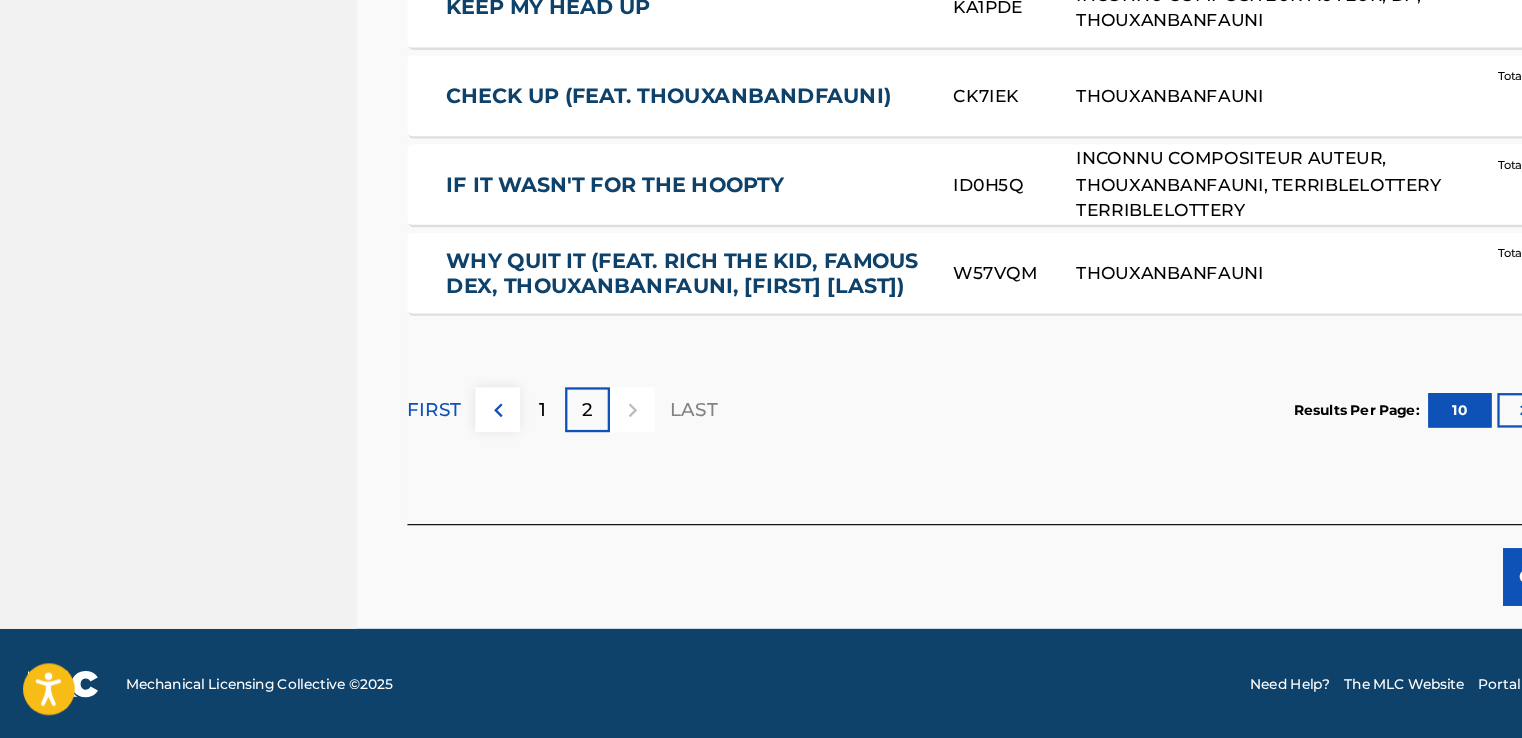 type on "rx peso" 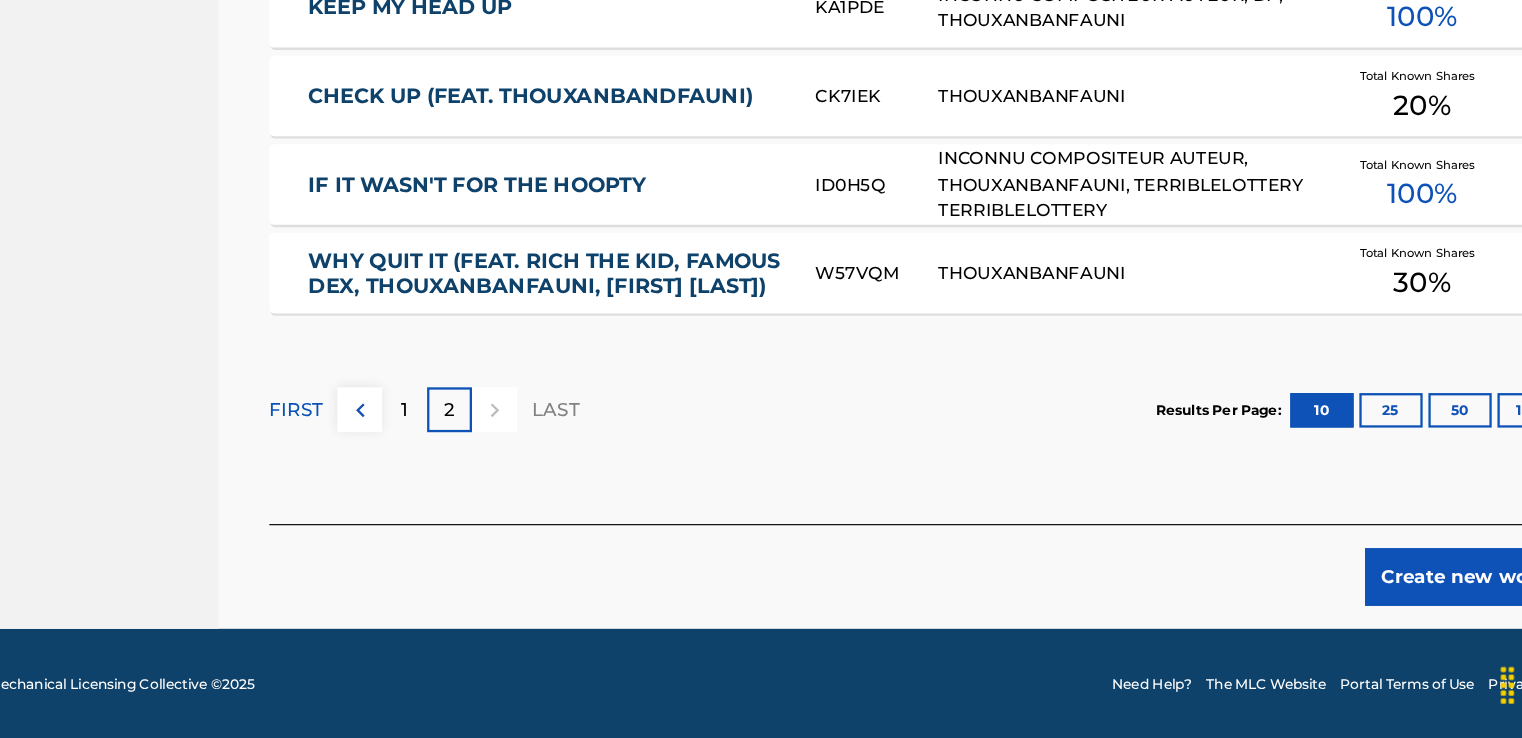 click on "Create new work" at bounding box center [1392, 598] 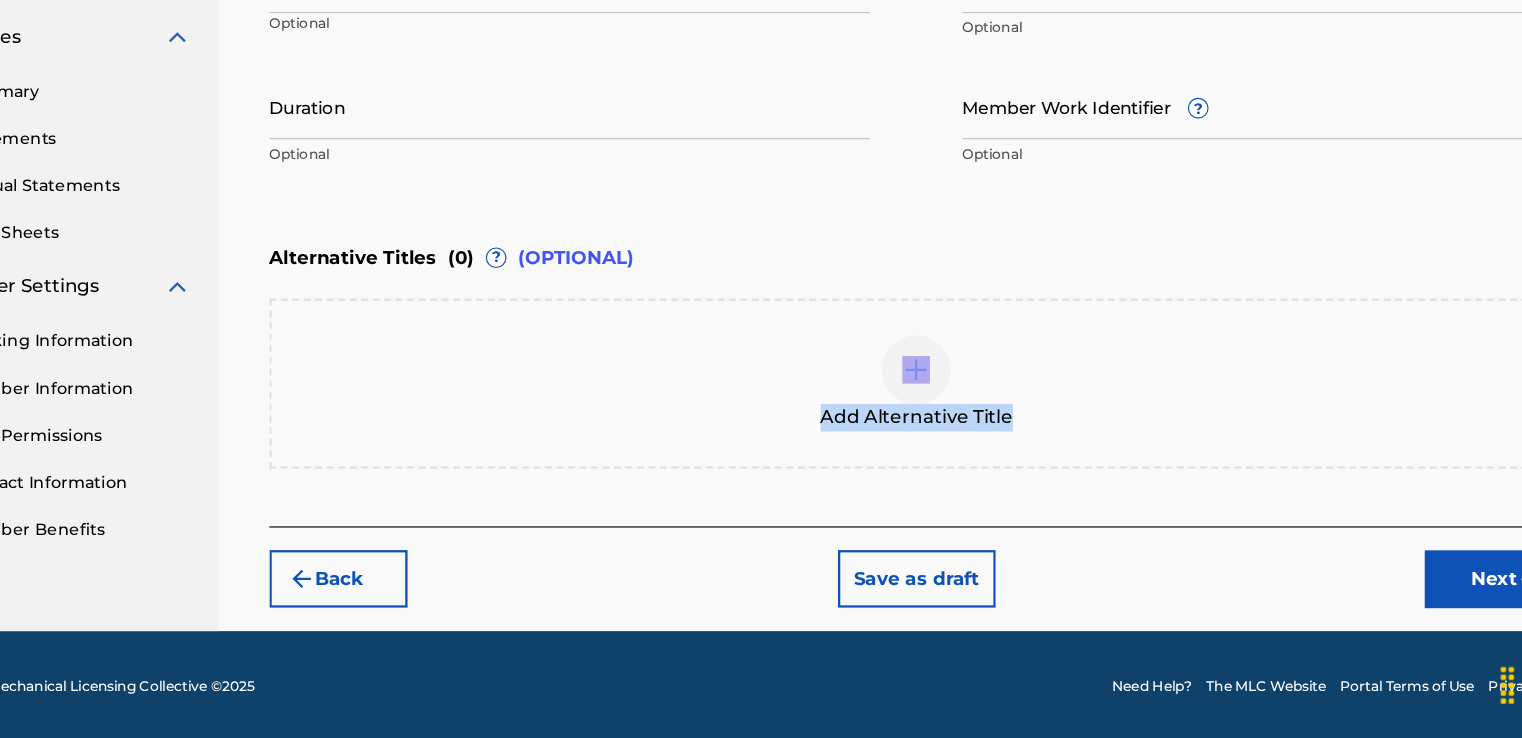 drag, startPoint x: 1442, startPoint y: 429, endPoint x: 1434, endPoint y: 340, distance: 89.358826 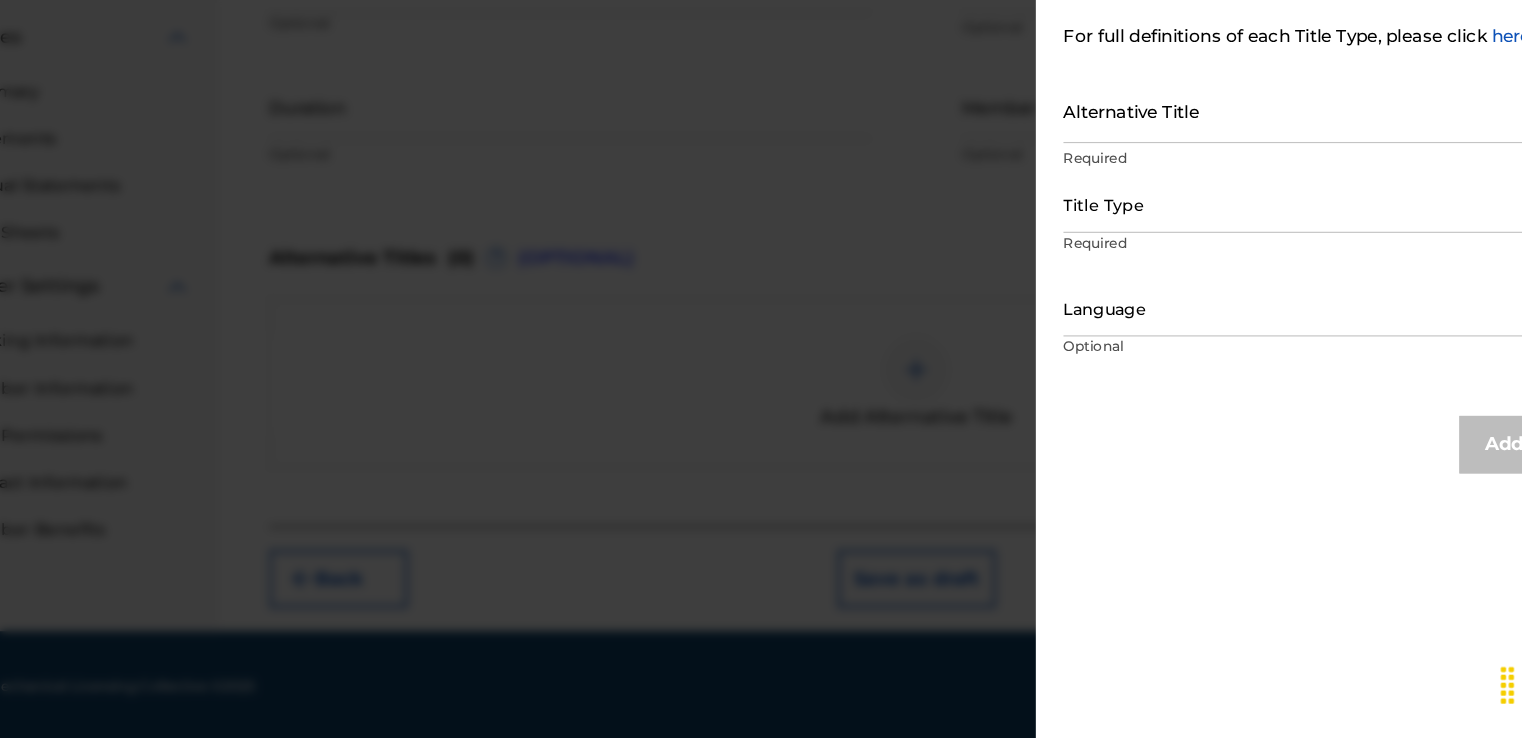 click at bounding box center (761, 429) 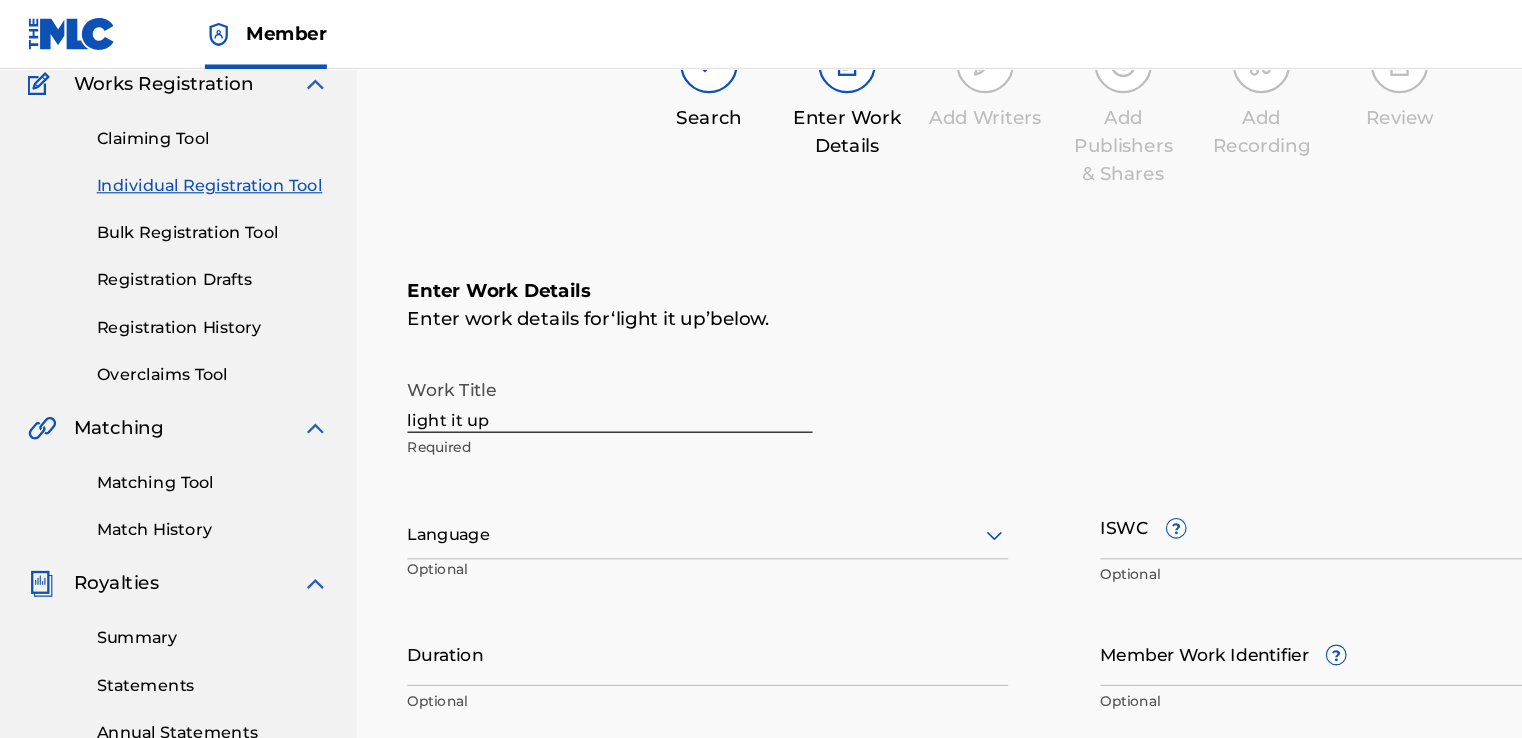 scroll, scrollTop: 169, scrollLeft: 0, axis: vertical 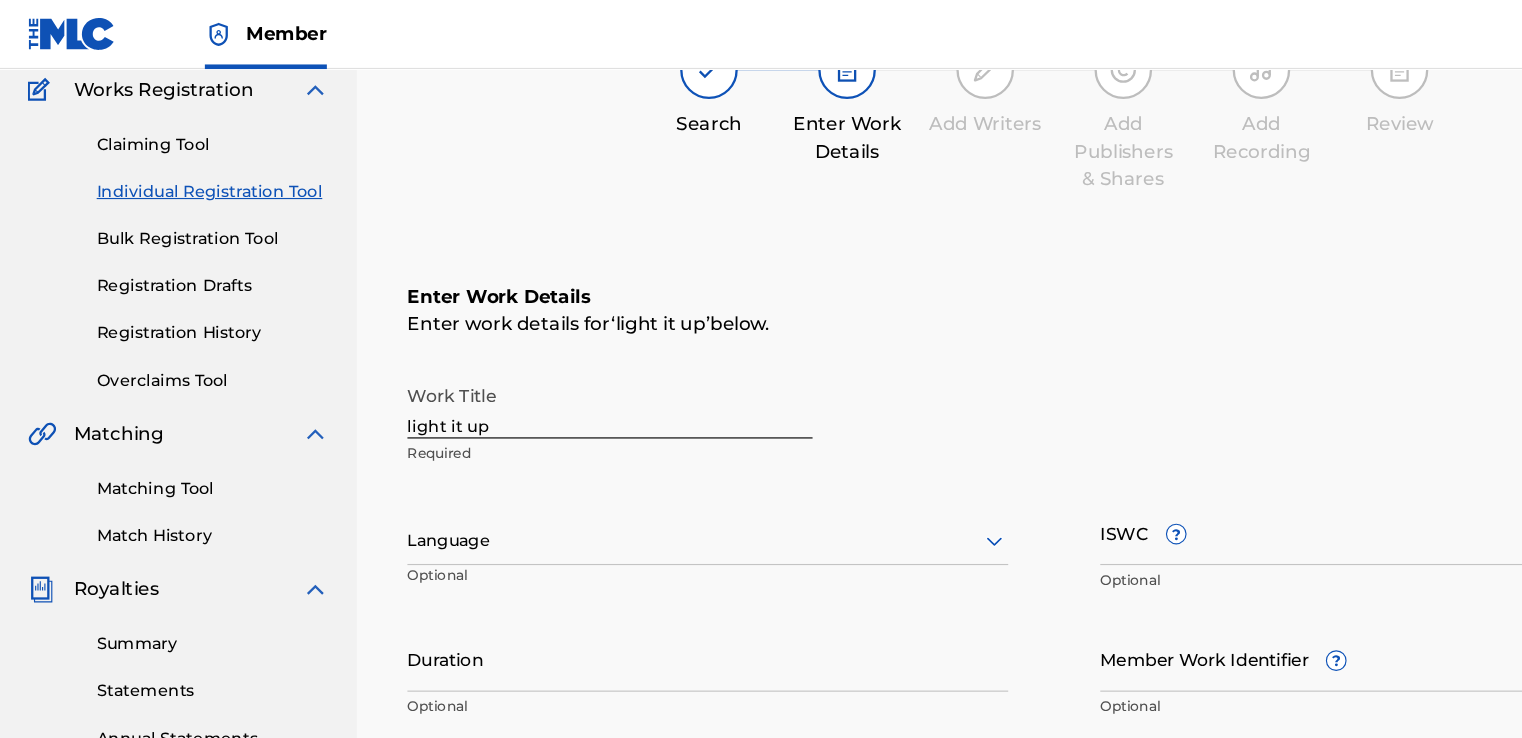 click on "Claiming Tool" at bounding box center [185, 125] 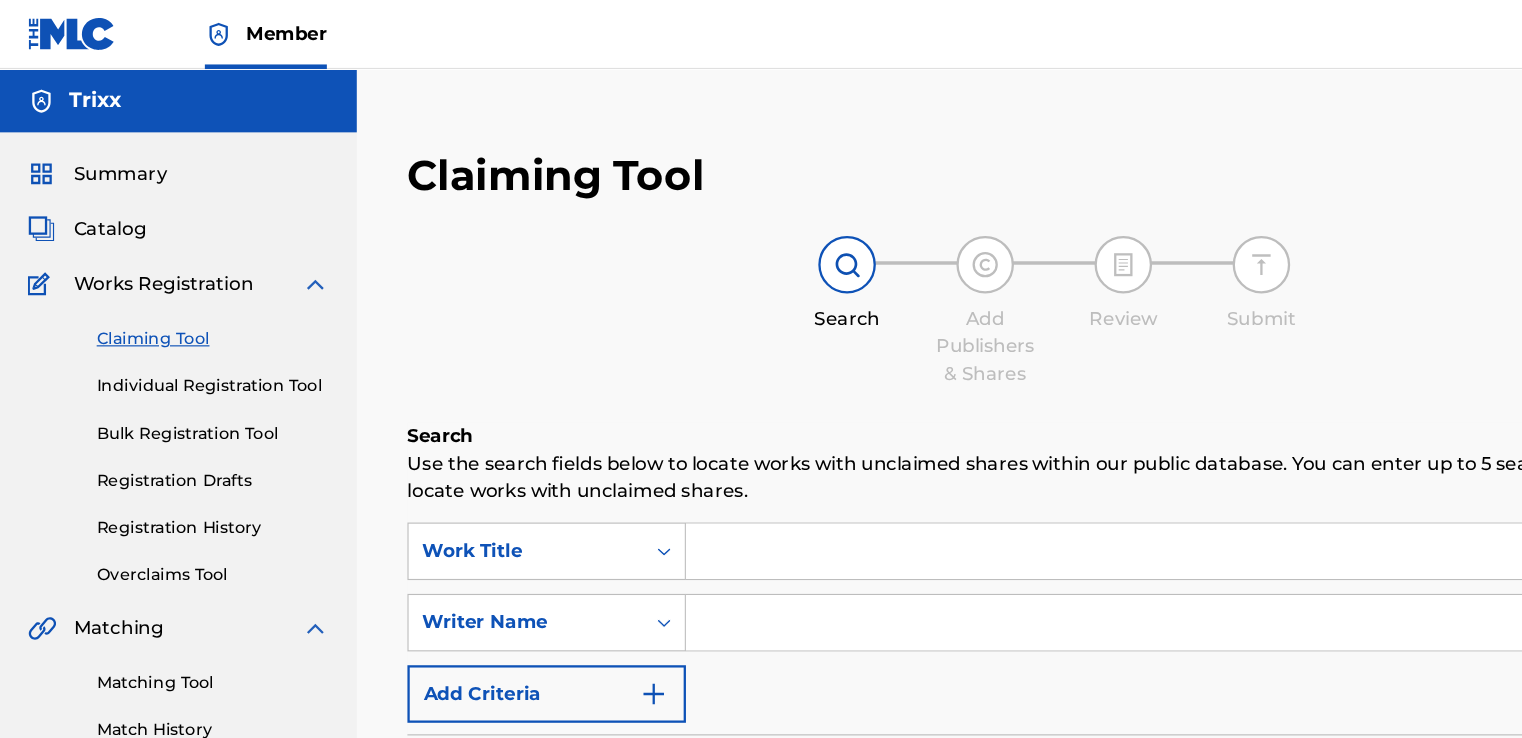 click at bounding box center (1036, 479) 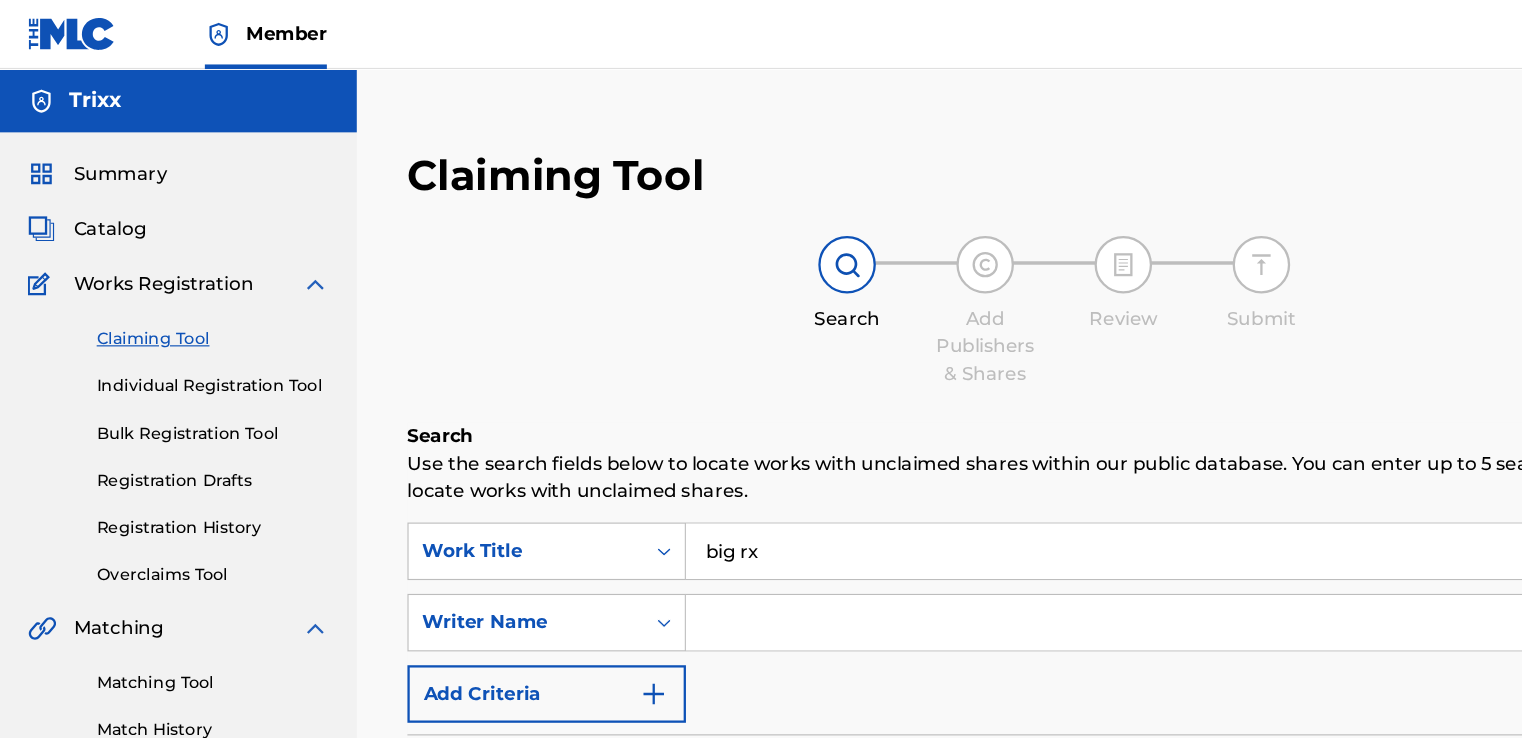 type on "big rx" 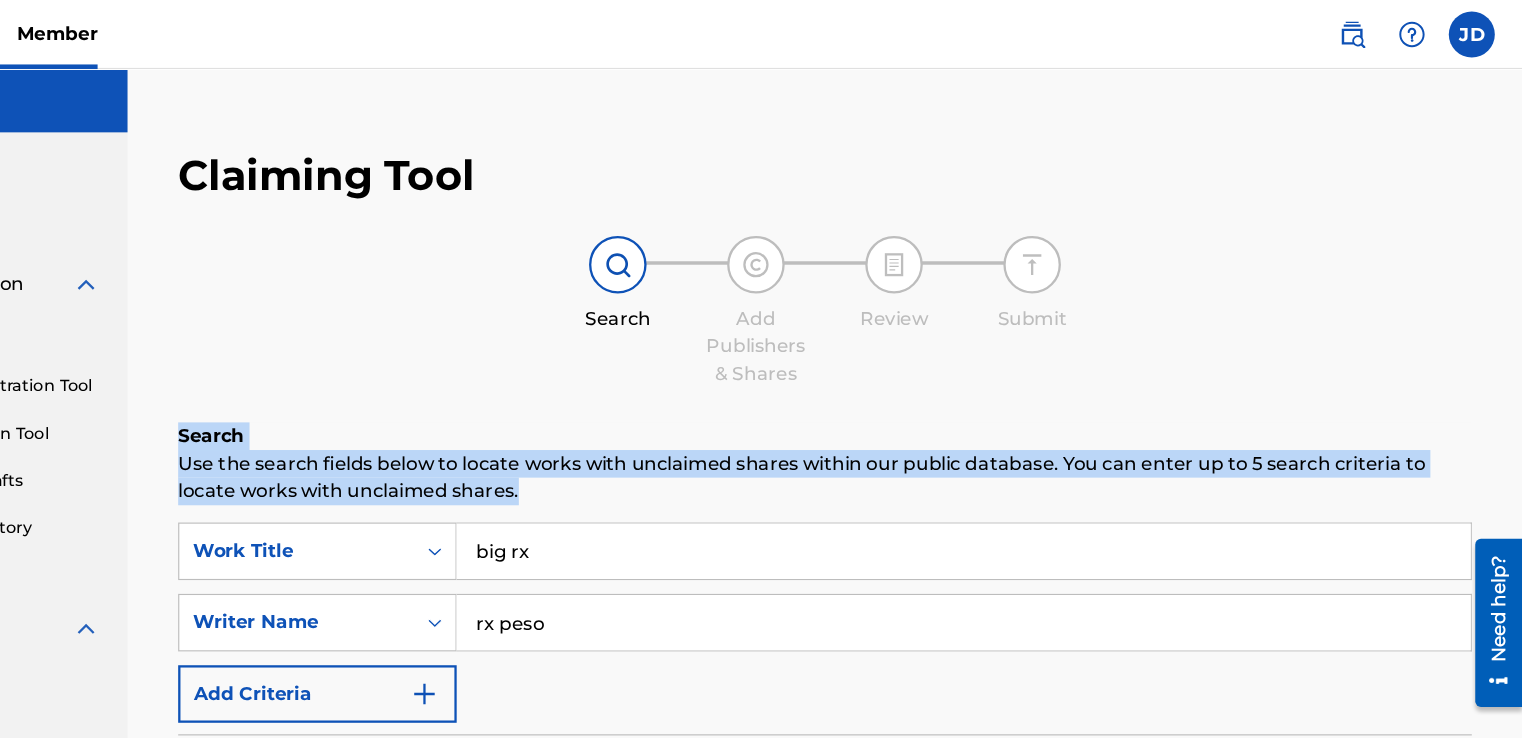 drag, startPoint x: 1322, startPoint y: 345, endPoint x: 1491, endPoint y: 428, distance: 188.28171 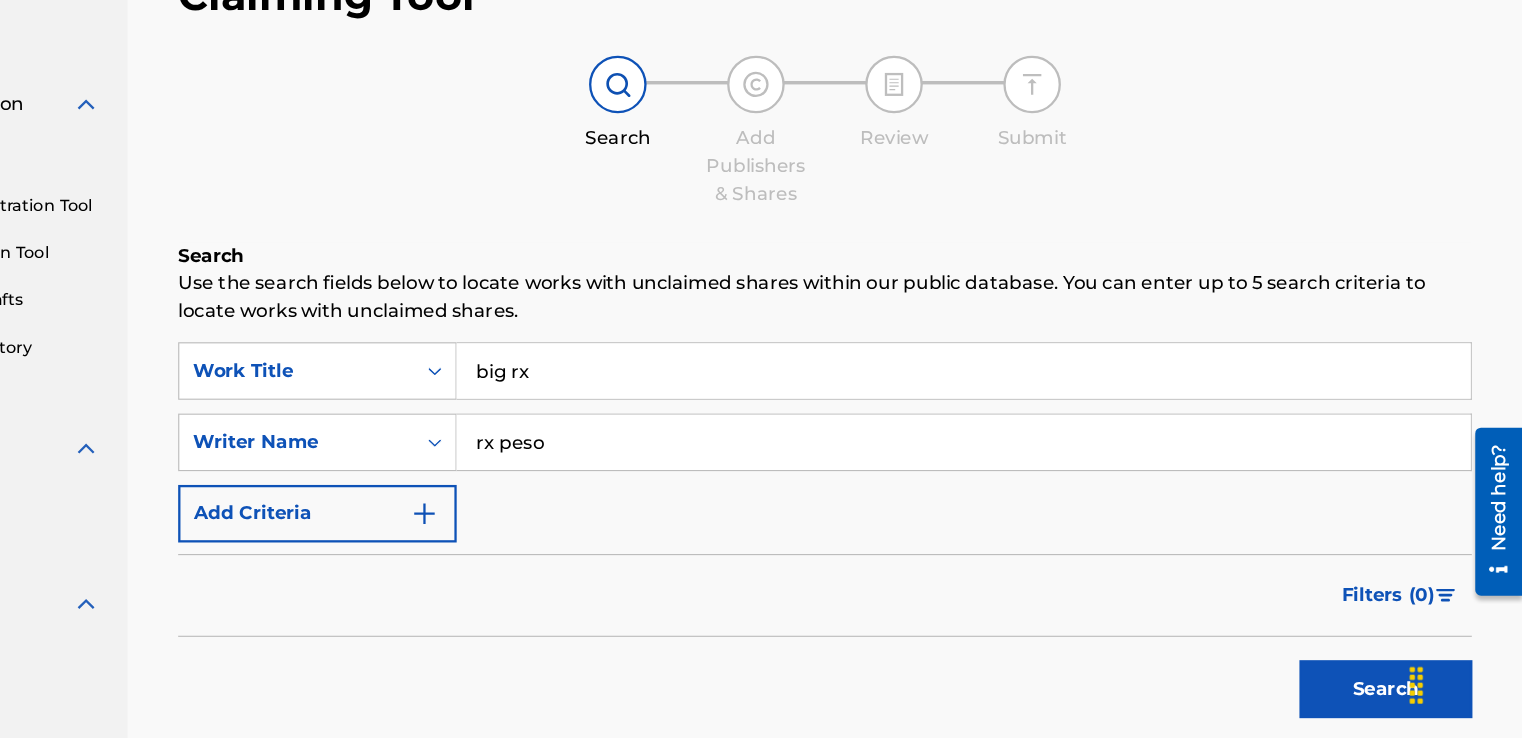 scroll, scrollTop: 63, scrollLeft: 0, axis: vertical 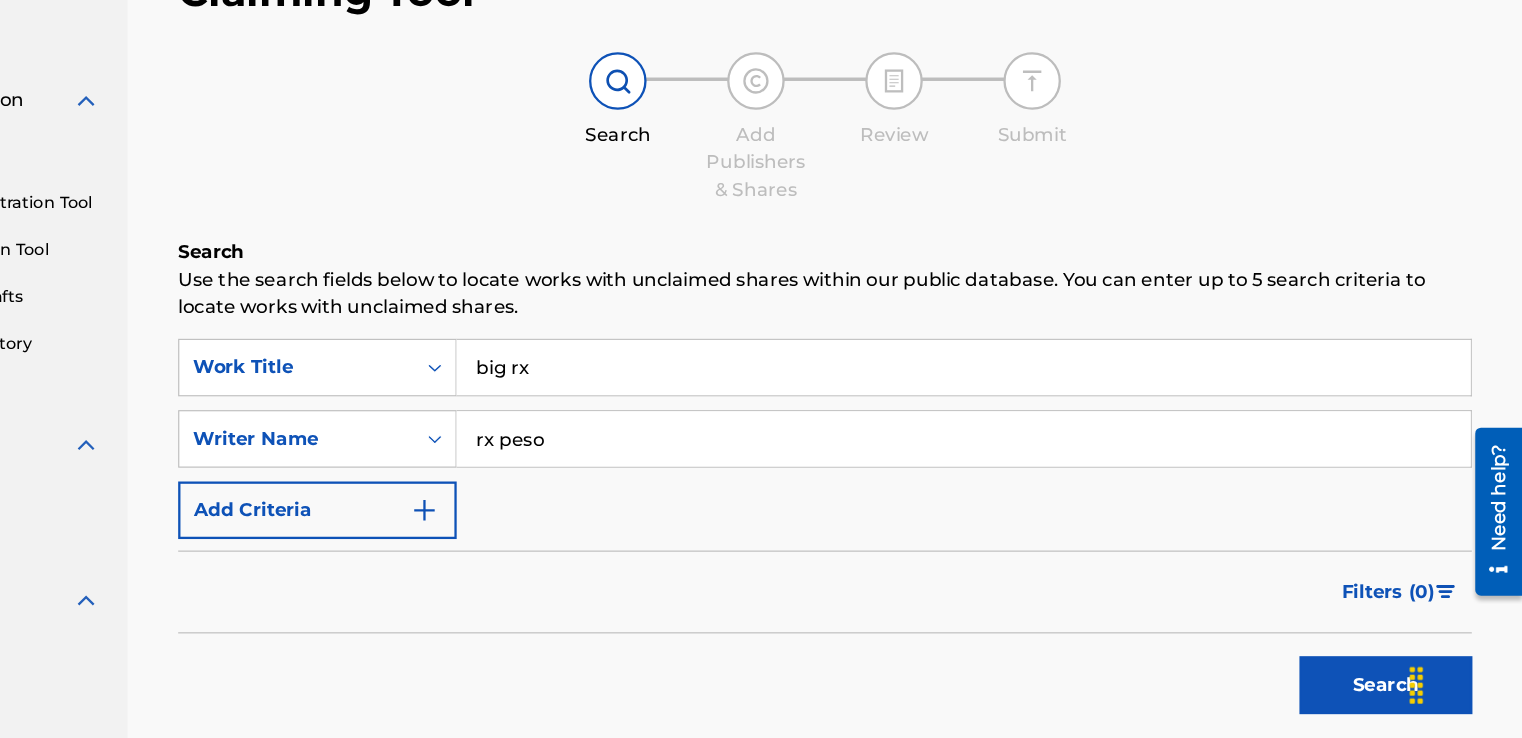 click on "Search" at bounding box center [1403, 692] 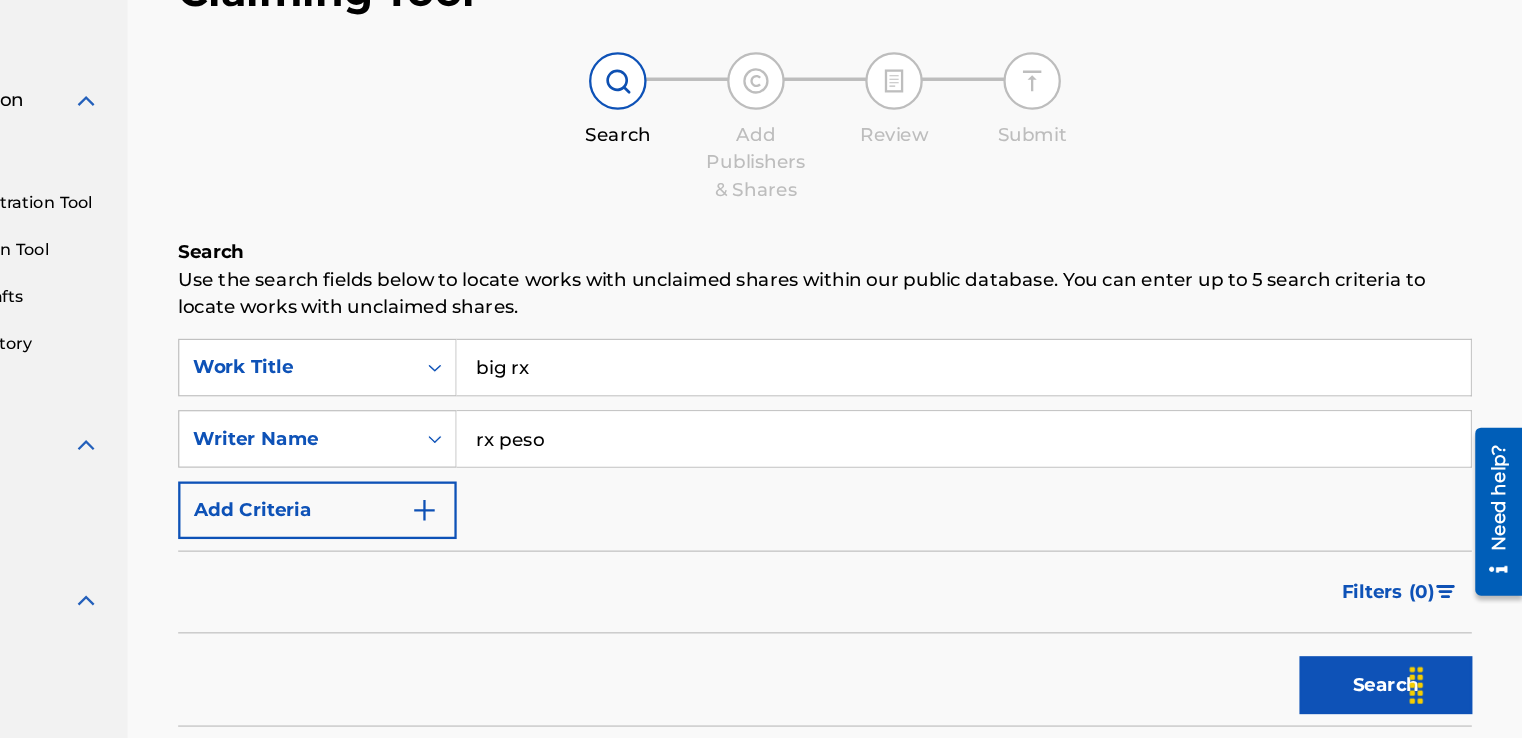 click on "Search" at bounding box center [1403, 692] 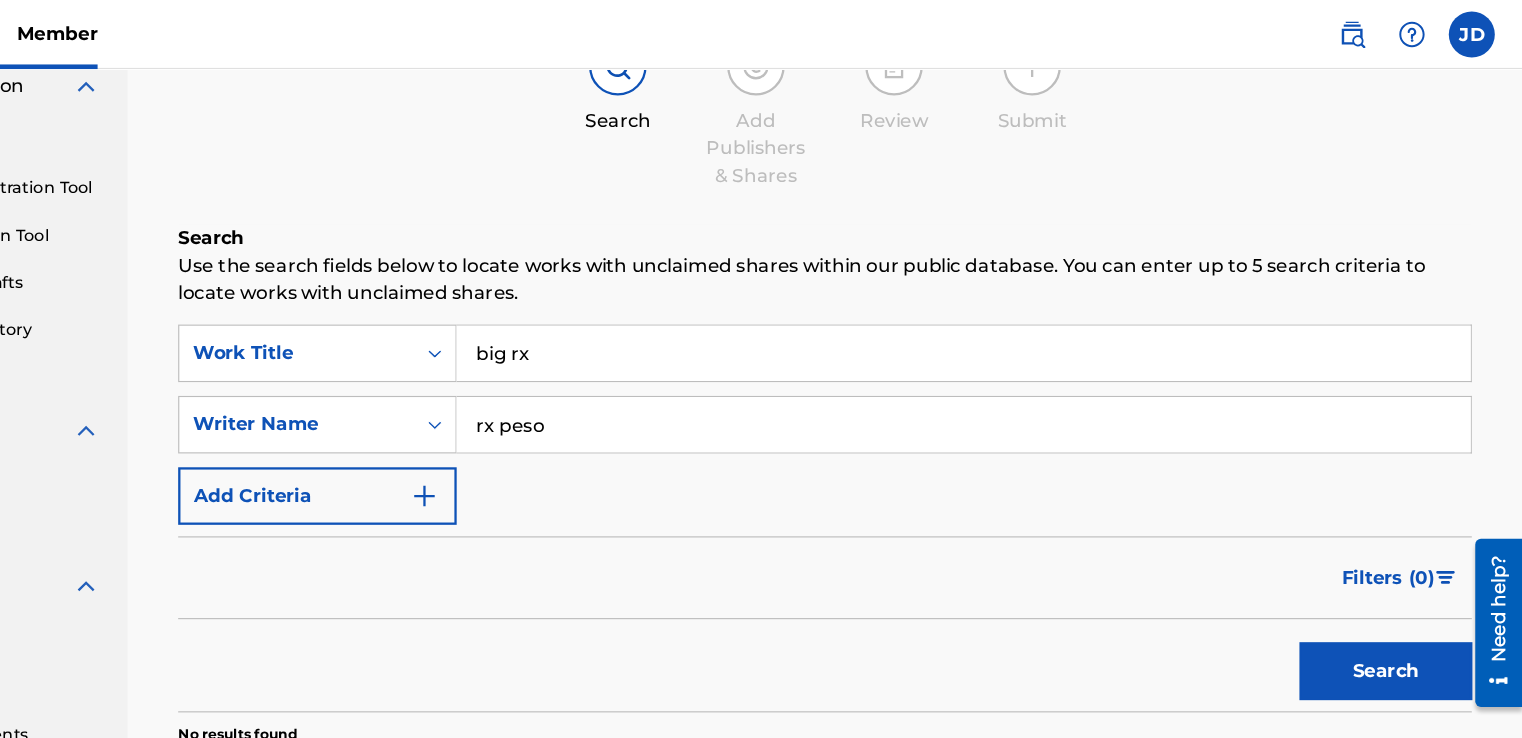 scroll, scrollTop: 168, scrollLeft: 0, axis: vertical 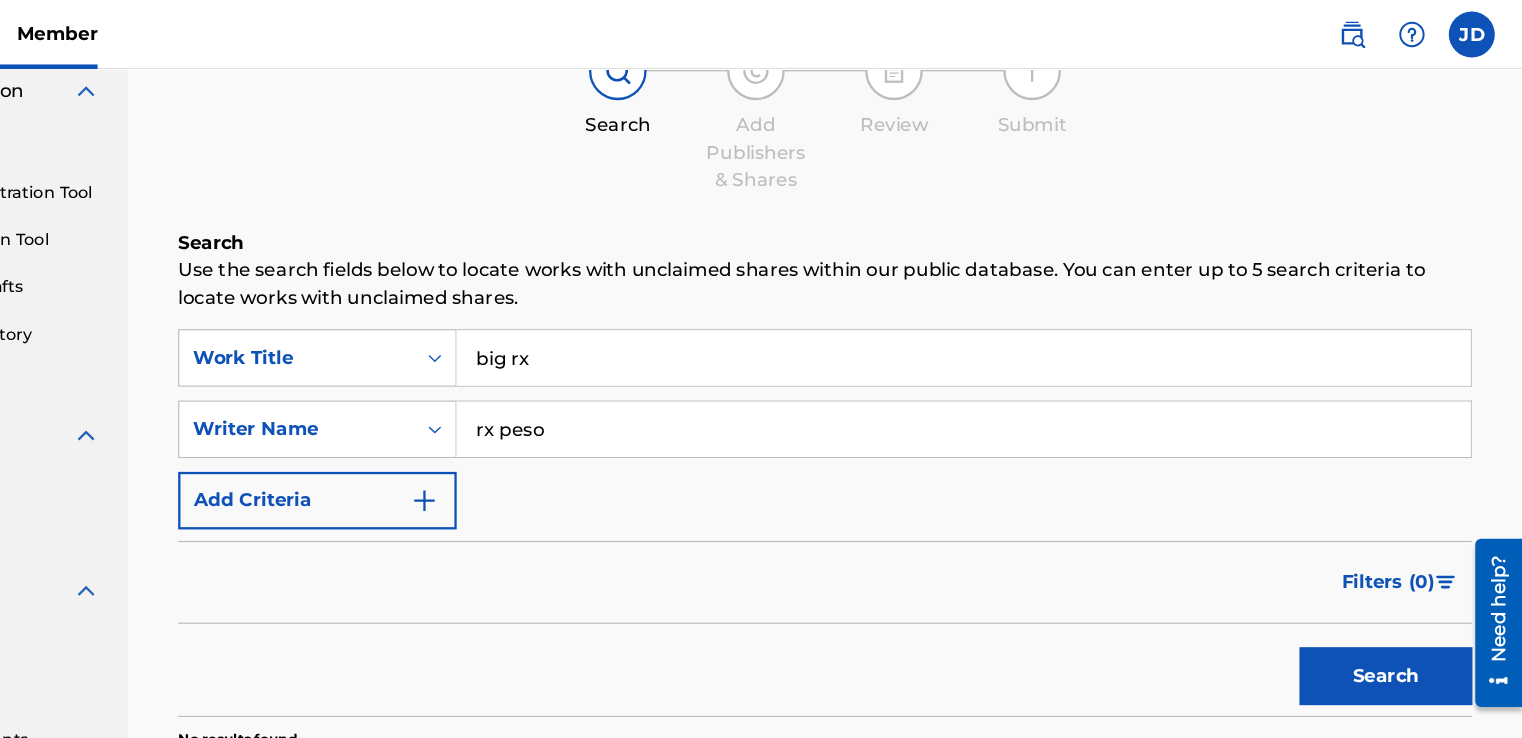 drag, startPoint x: 723, startPoint y: 375, endPoint x: 234, endPoint y: 413, distance: 490.47427 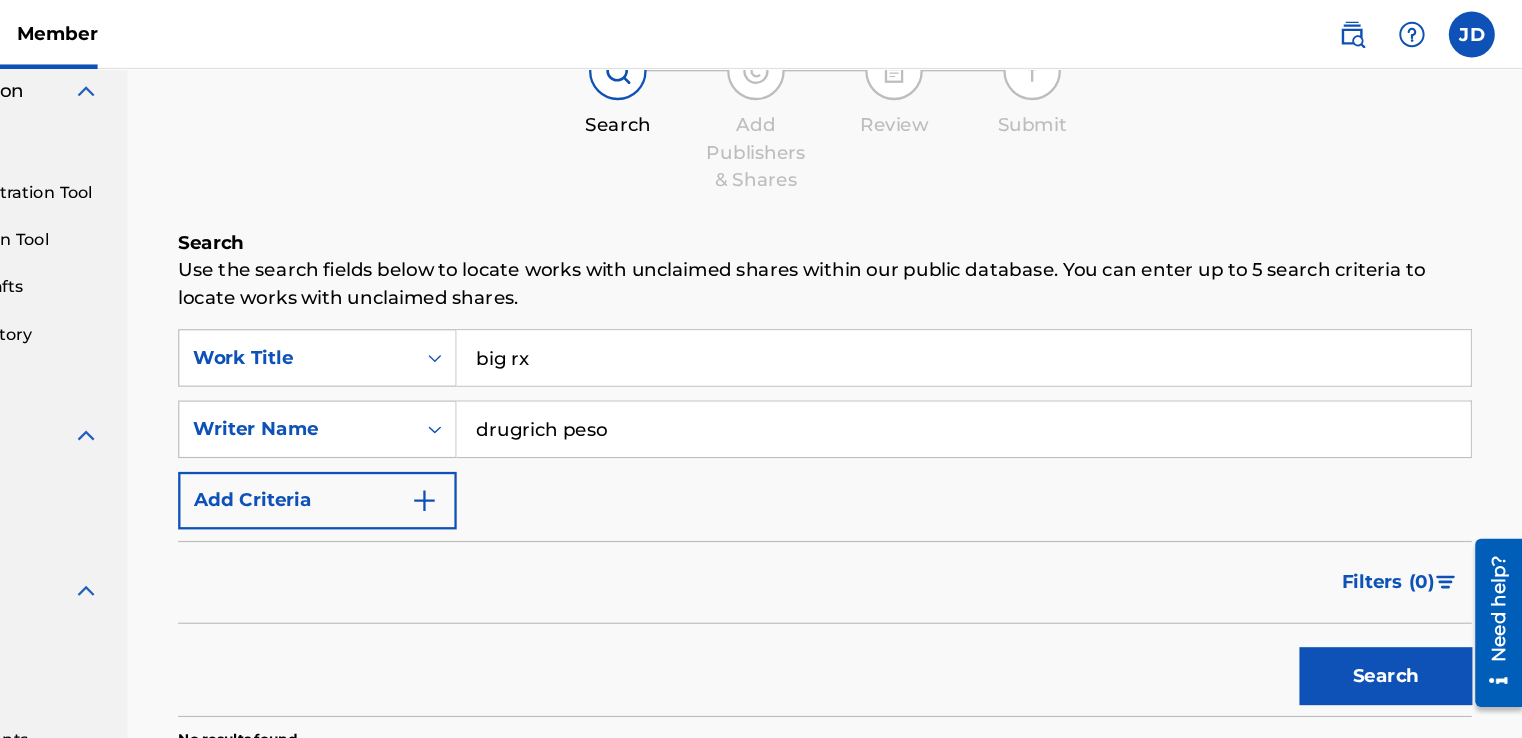 click on "Search" at bounding box center [1403, 587] 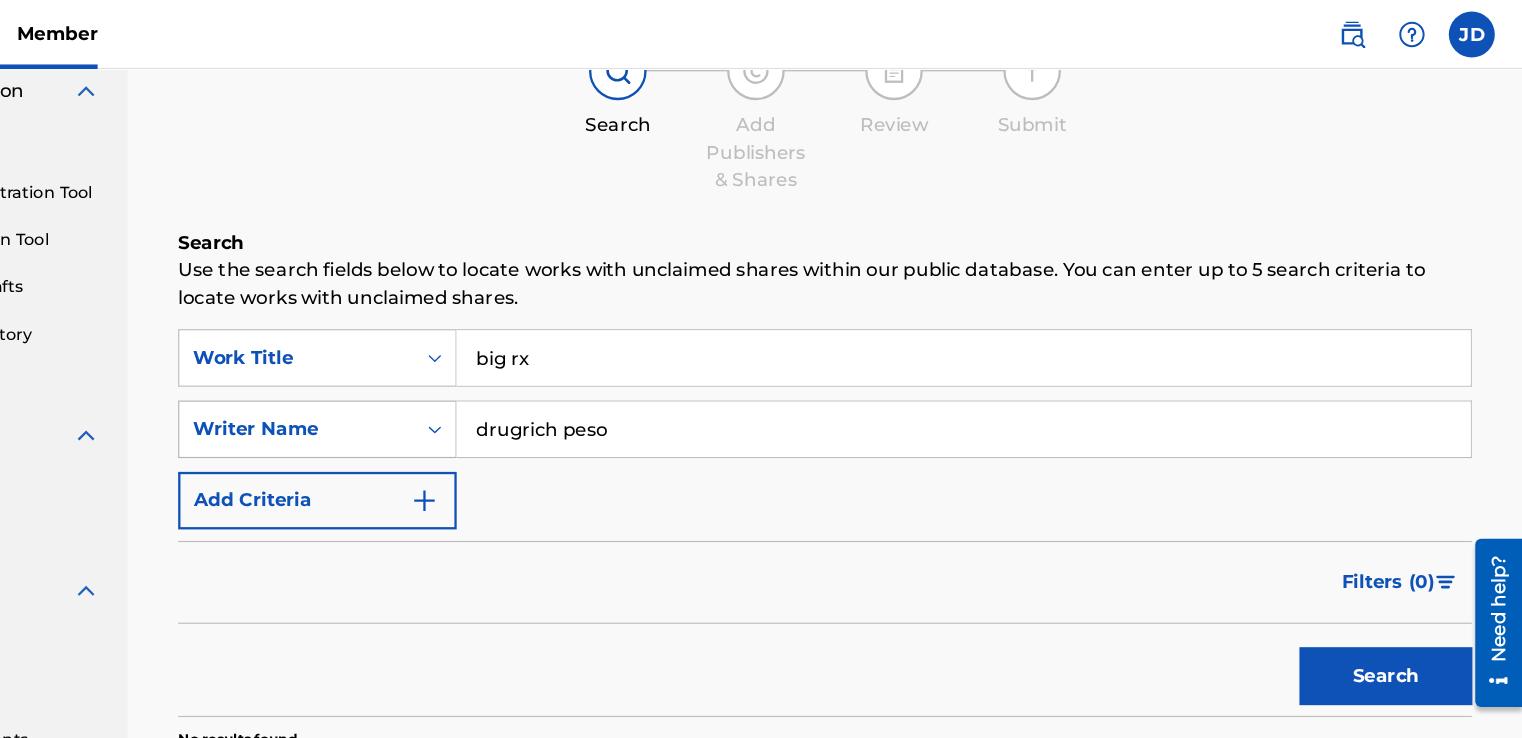 drag, startPoint x: 813, startPoint y: 375, endPoint x: 393, endPoint y: 384, distance: 420.0964 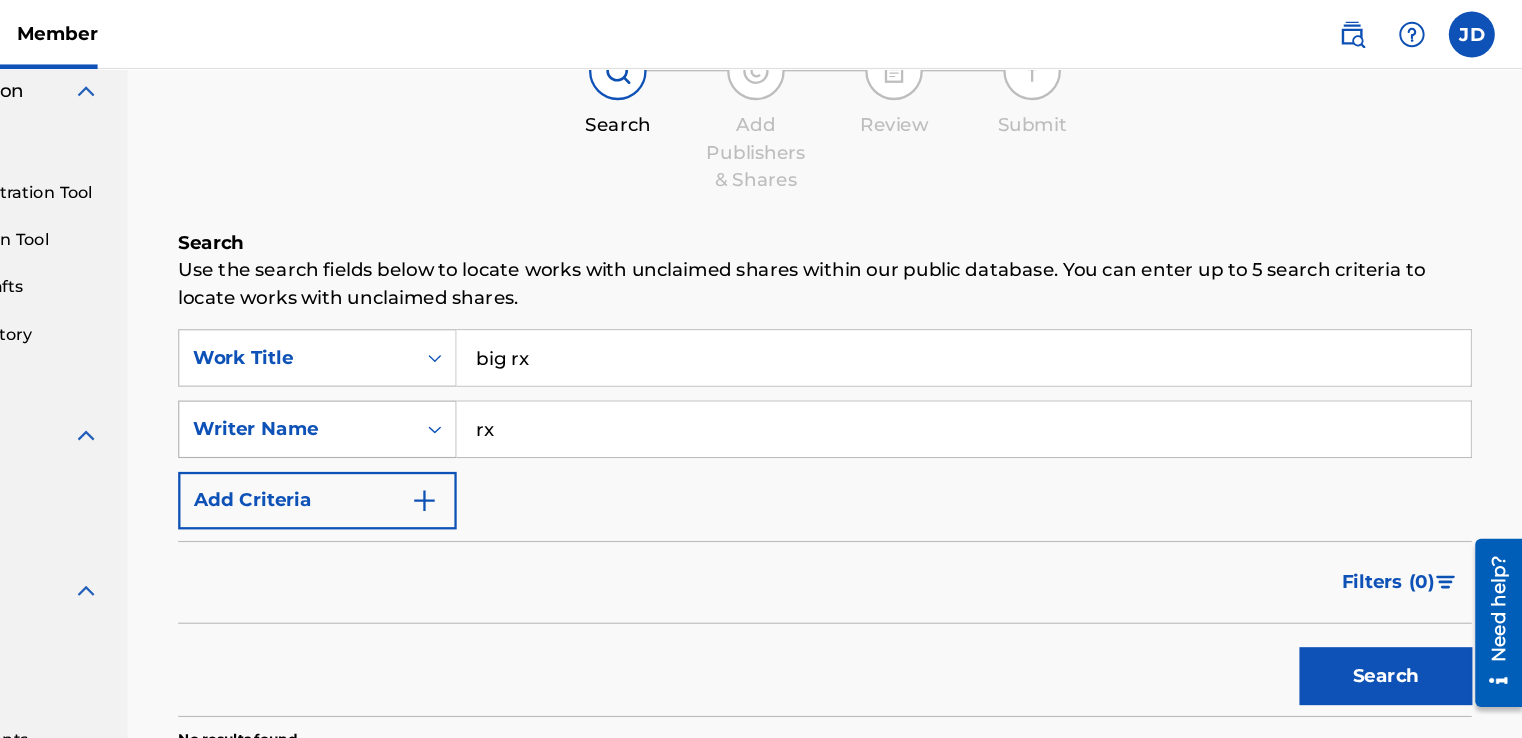 type on "r" 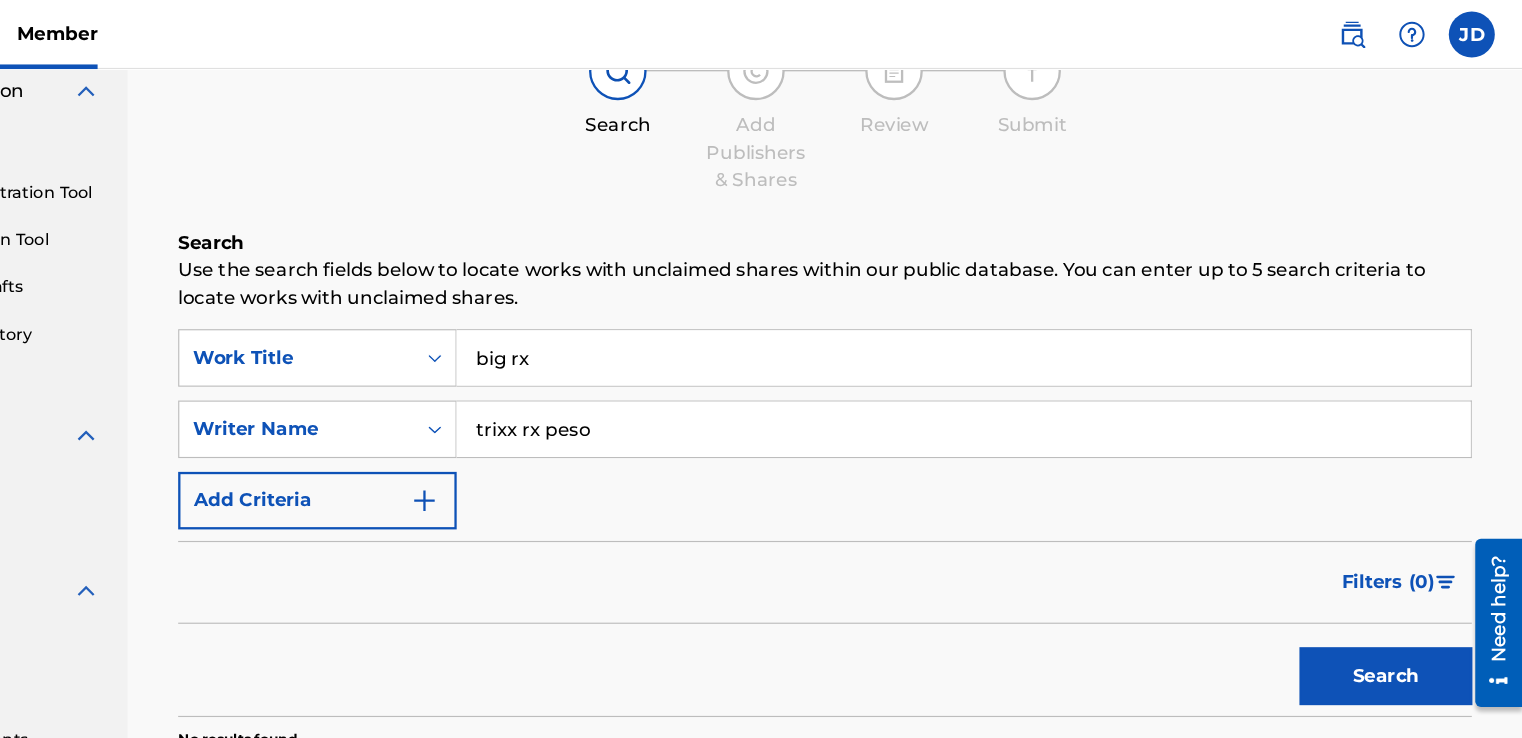 type on "trixx rx peso" 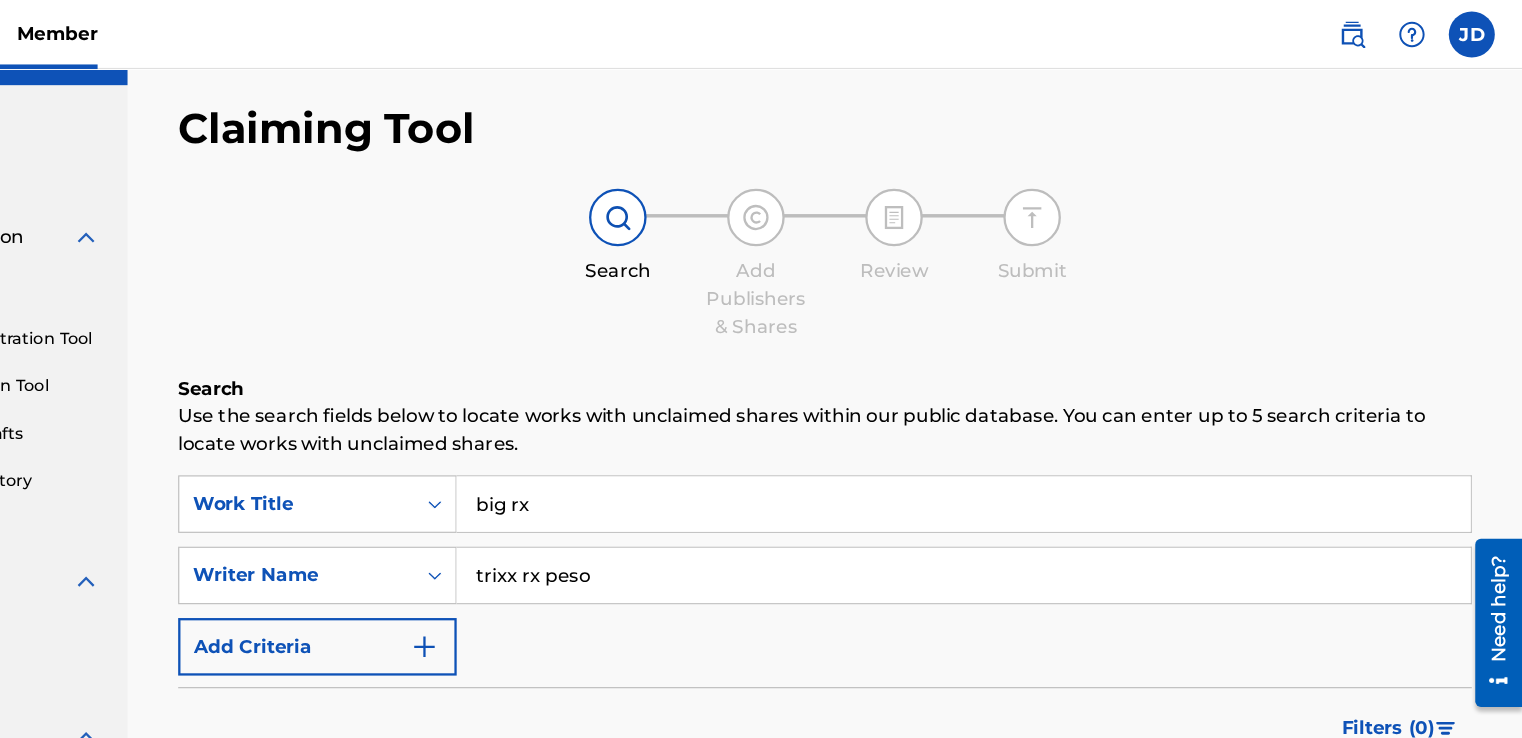 scroll, scrollTop: 38, scrollLeft: 0, axis: vertical 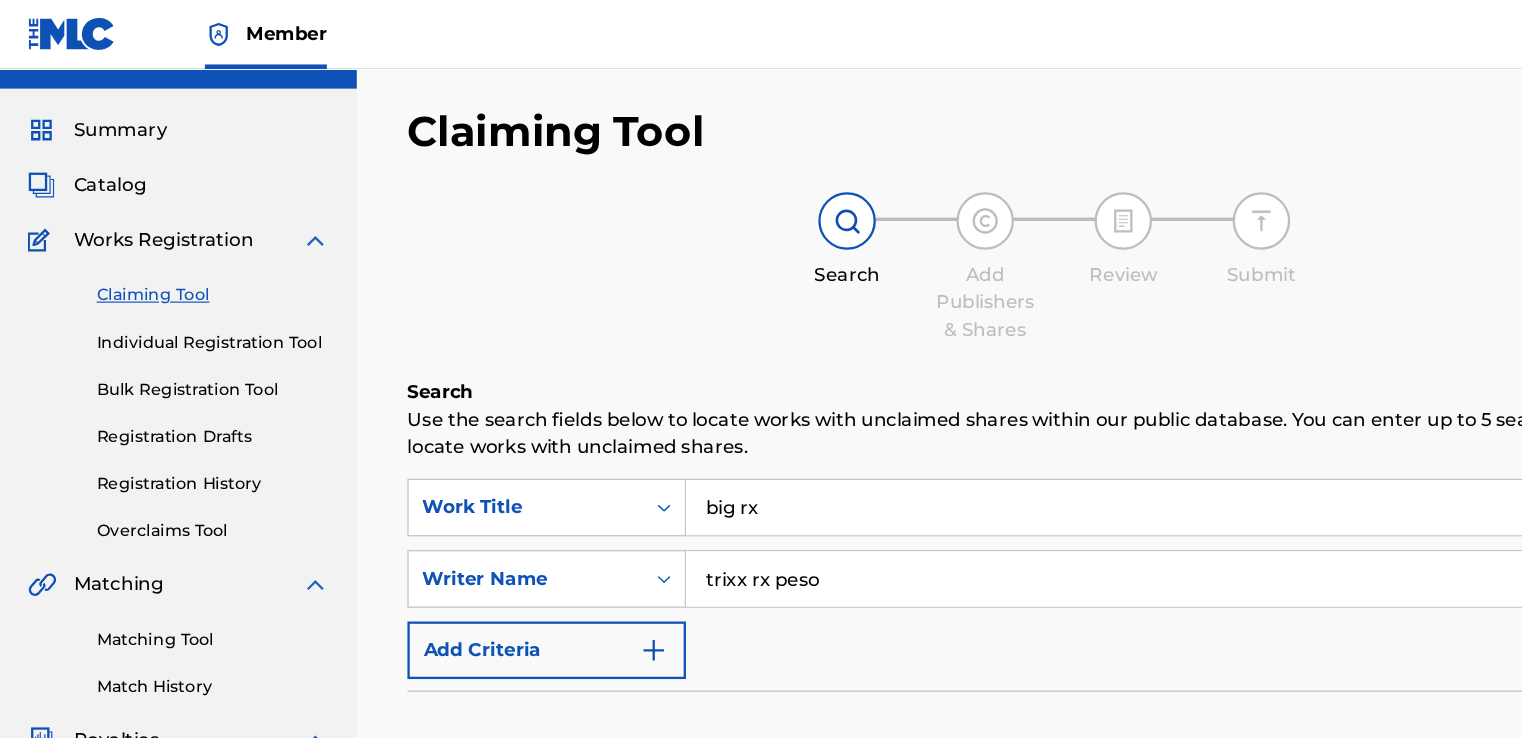 click on "Claiming Tool Individual Registration Tool Bulk Registration Tool Registration Drafts Registration History Overclaims Tool" at bounding box center [155, 346] 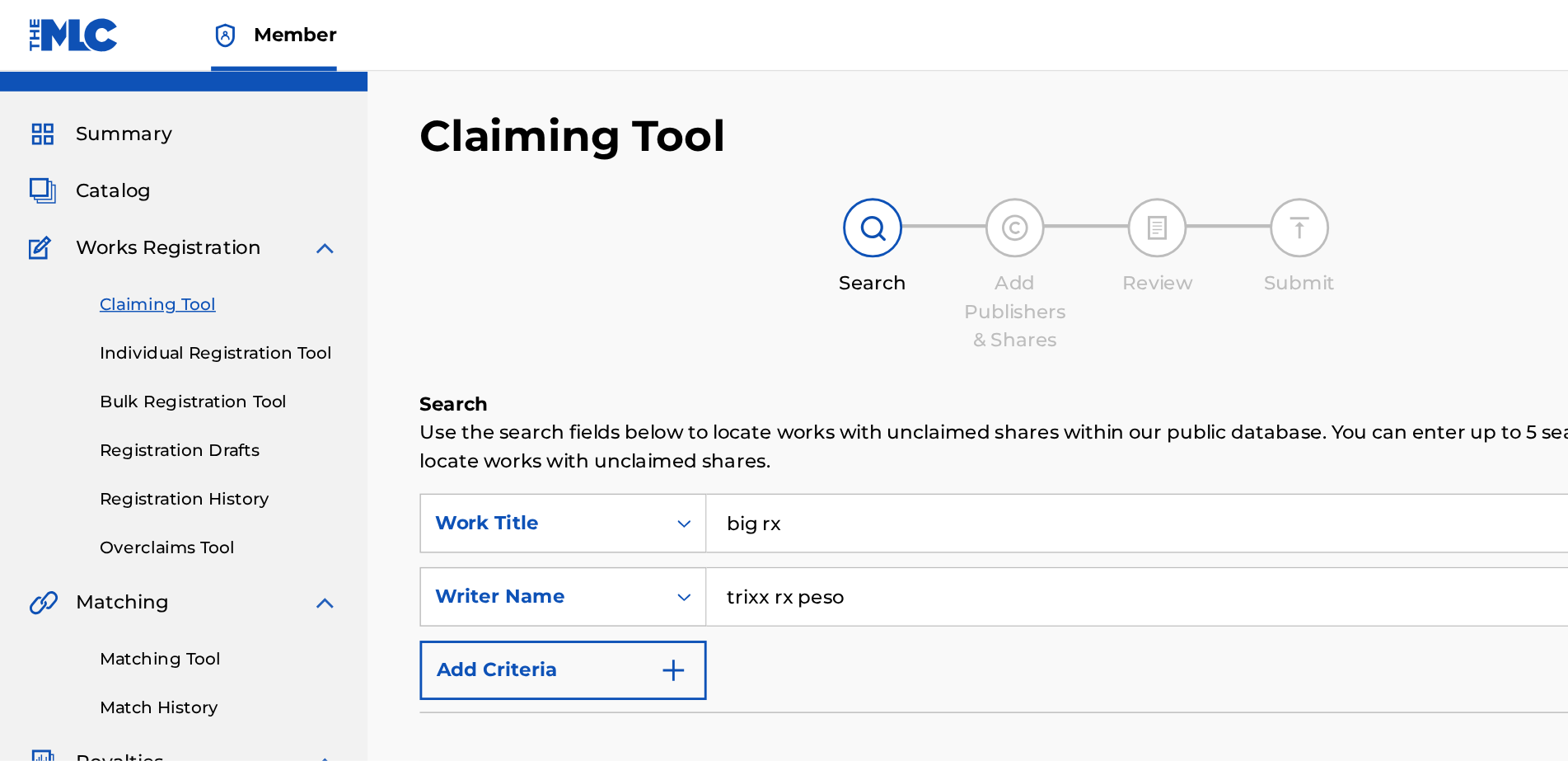 scroll, scrollTop: 0, scrollLeft: 0, axis: both 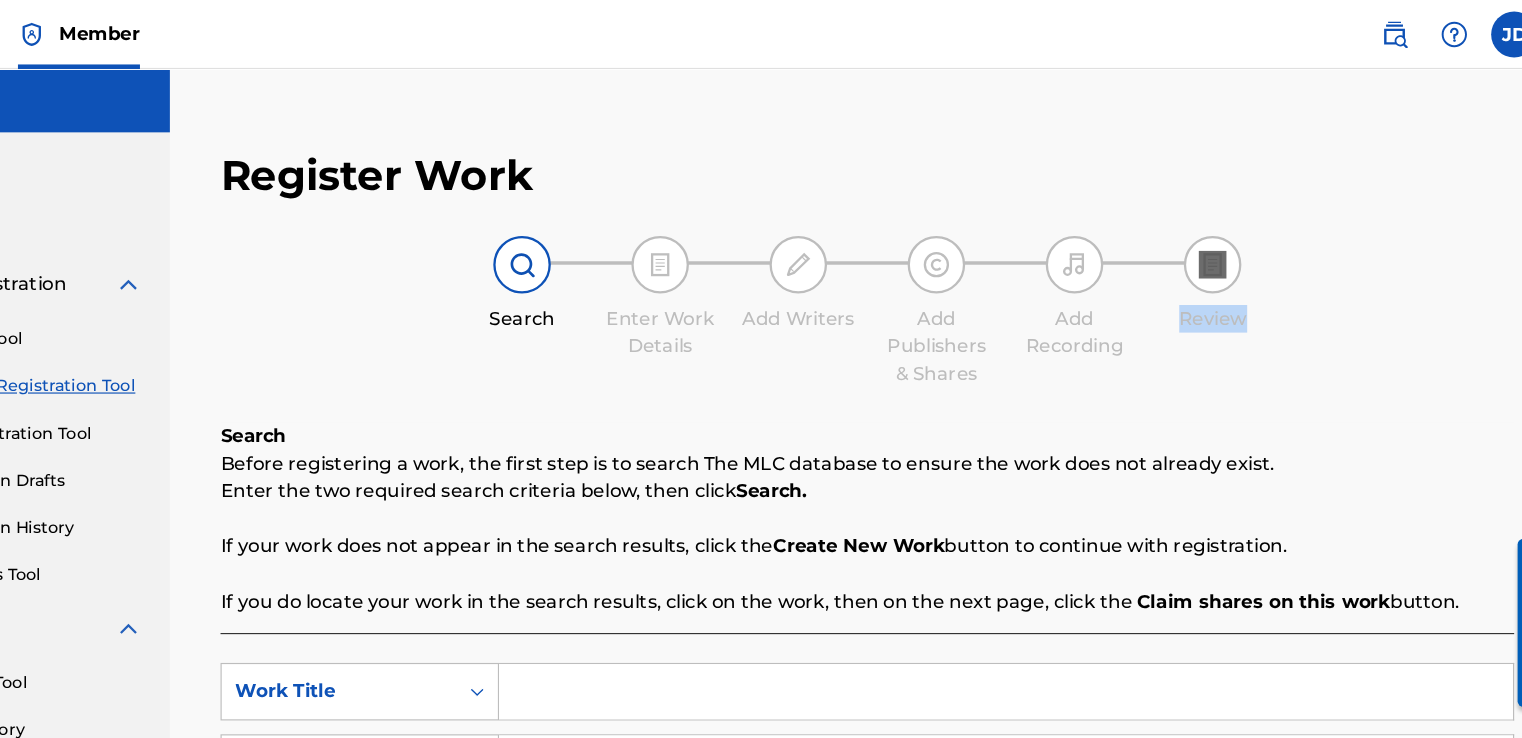 drag, startPoint x: 1322, startPoint y: 167, endPoint x: 1477, endPoint y: 332, distance: 226.38463 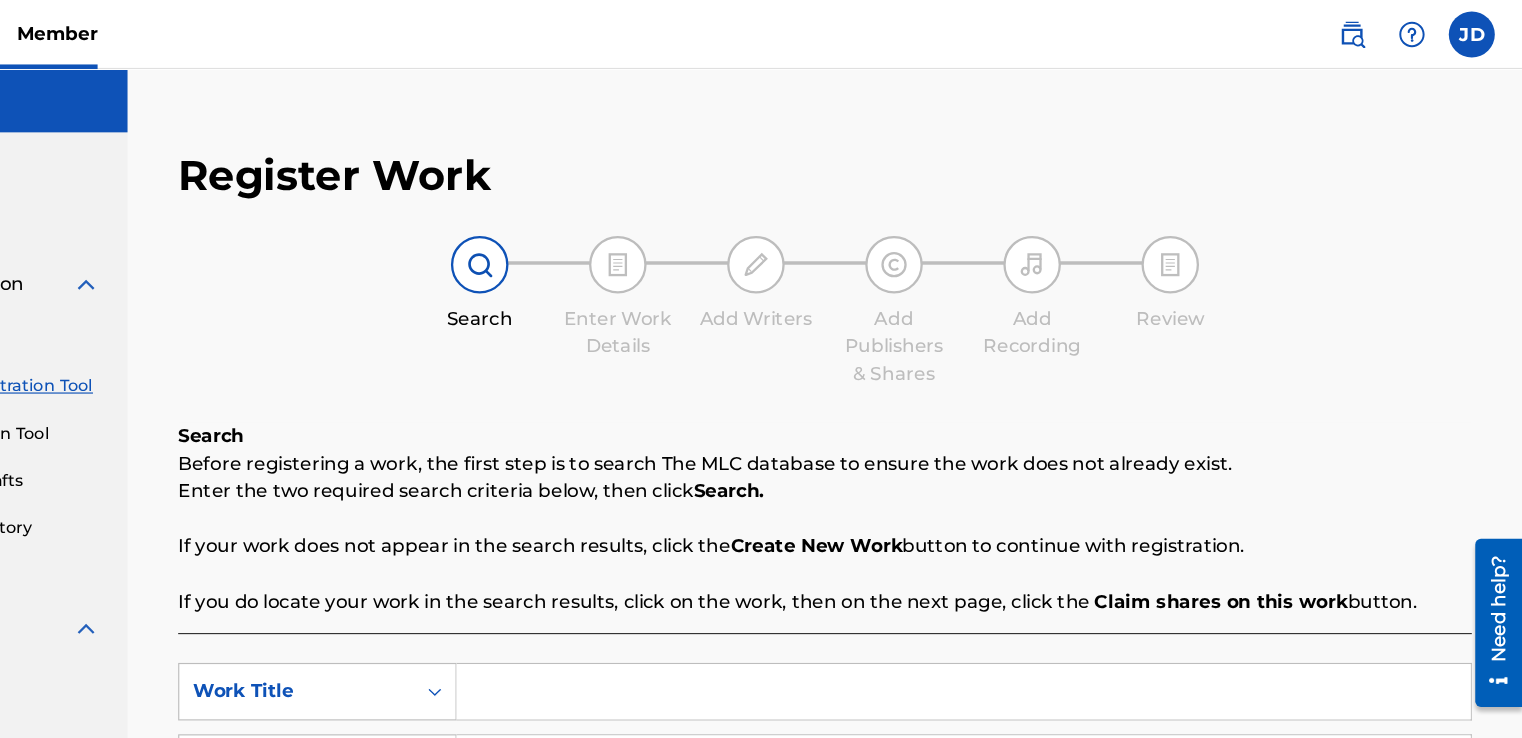 click on "SearchWithCriteria9e315291-07a4-4d77-9543-d8e0e14c89bc Work Title SearchWithCriteria2b34ab47-137d-4e4c-bffc-f773e981b177 Writer Name Add Criteria Reset Search Search" at bounding box center [916, 714] 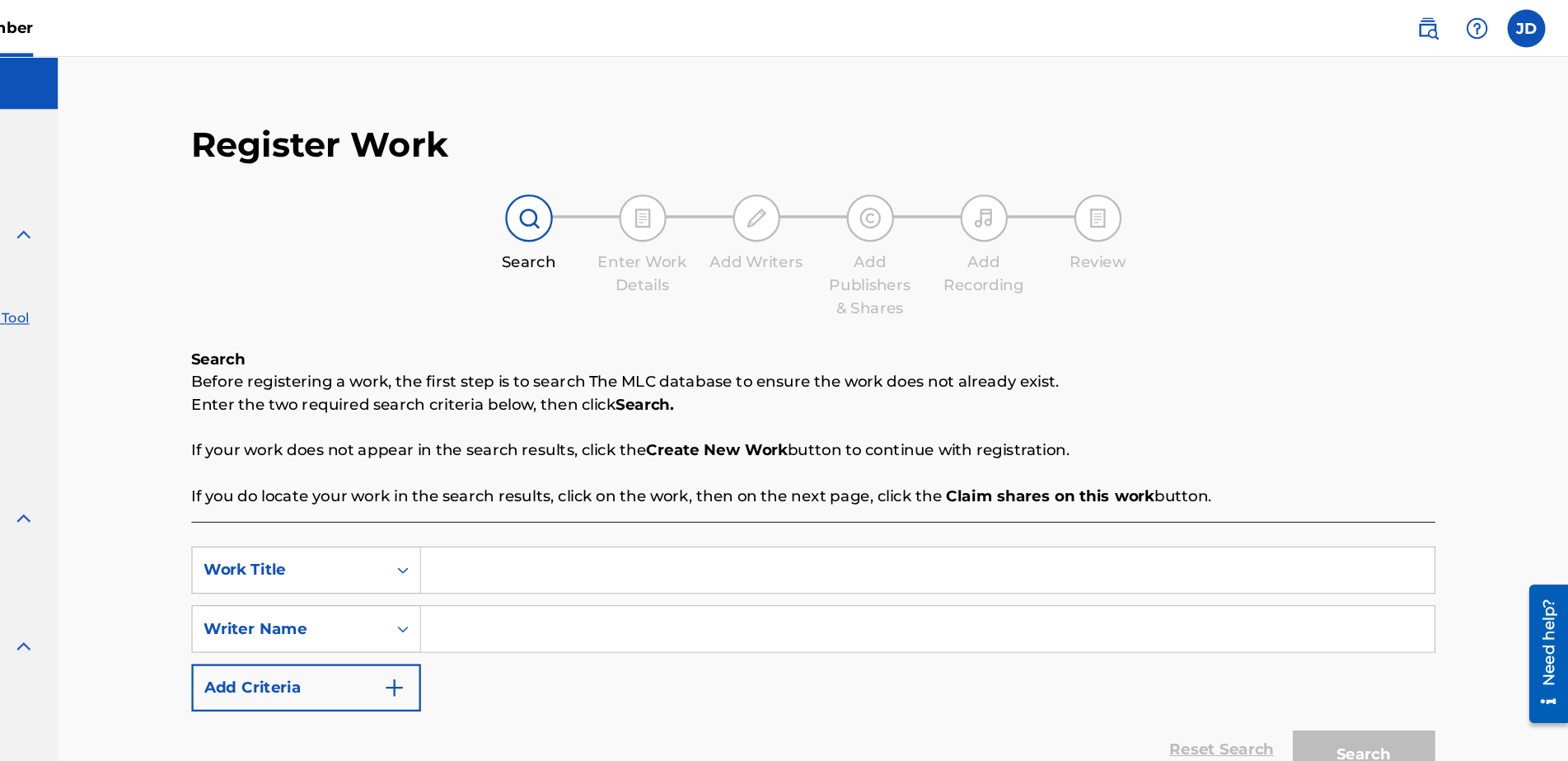 drag, startPoint x: 1098, startPoint y: 1, endPoint x: 993, endPoint y: 326, distance: 341.54063 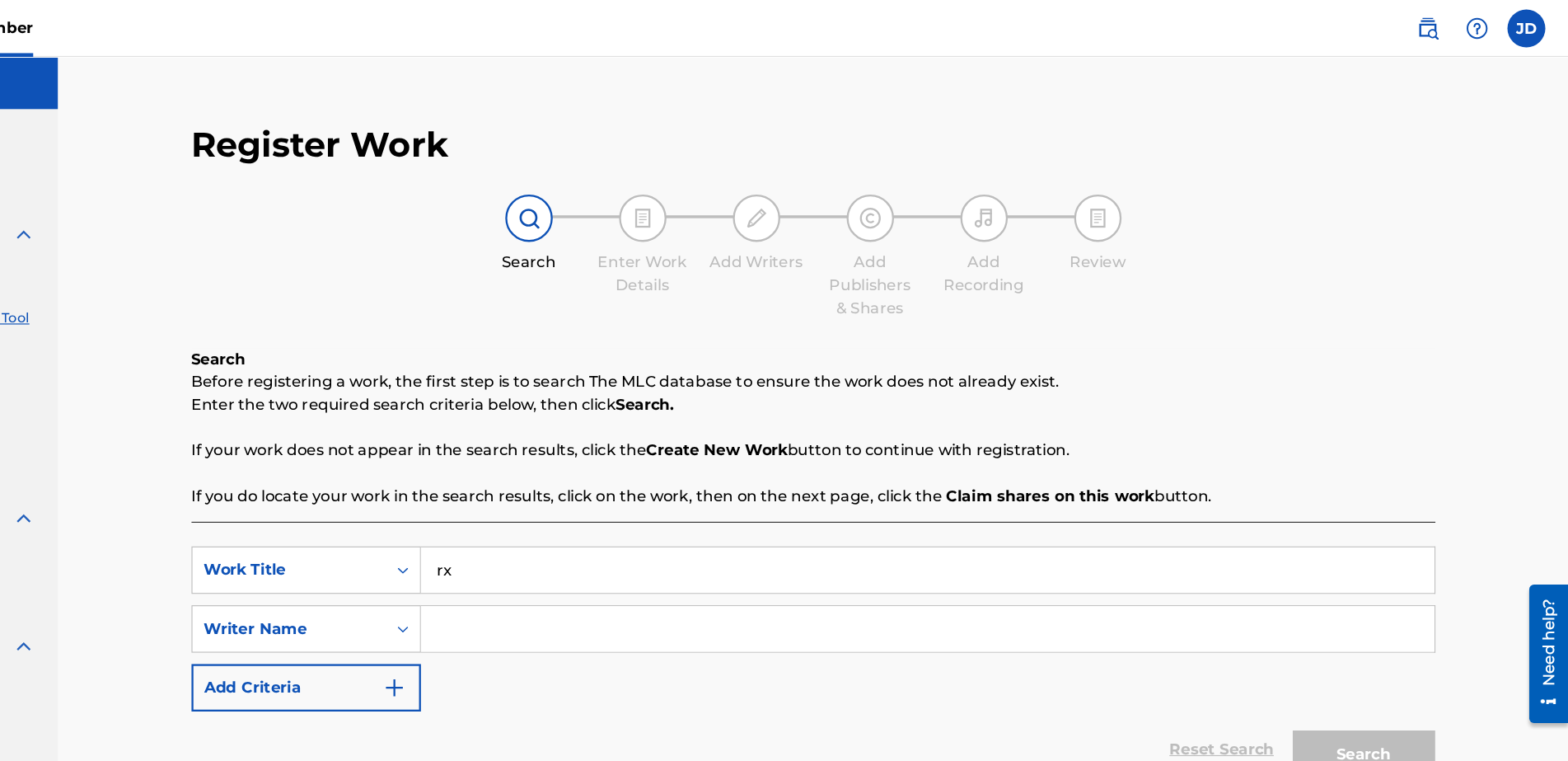type on "r" 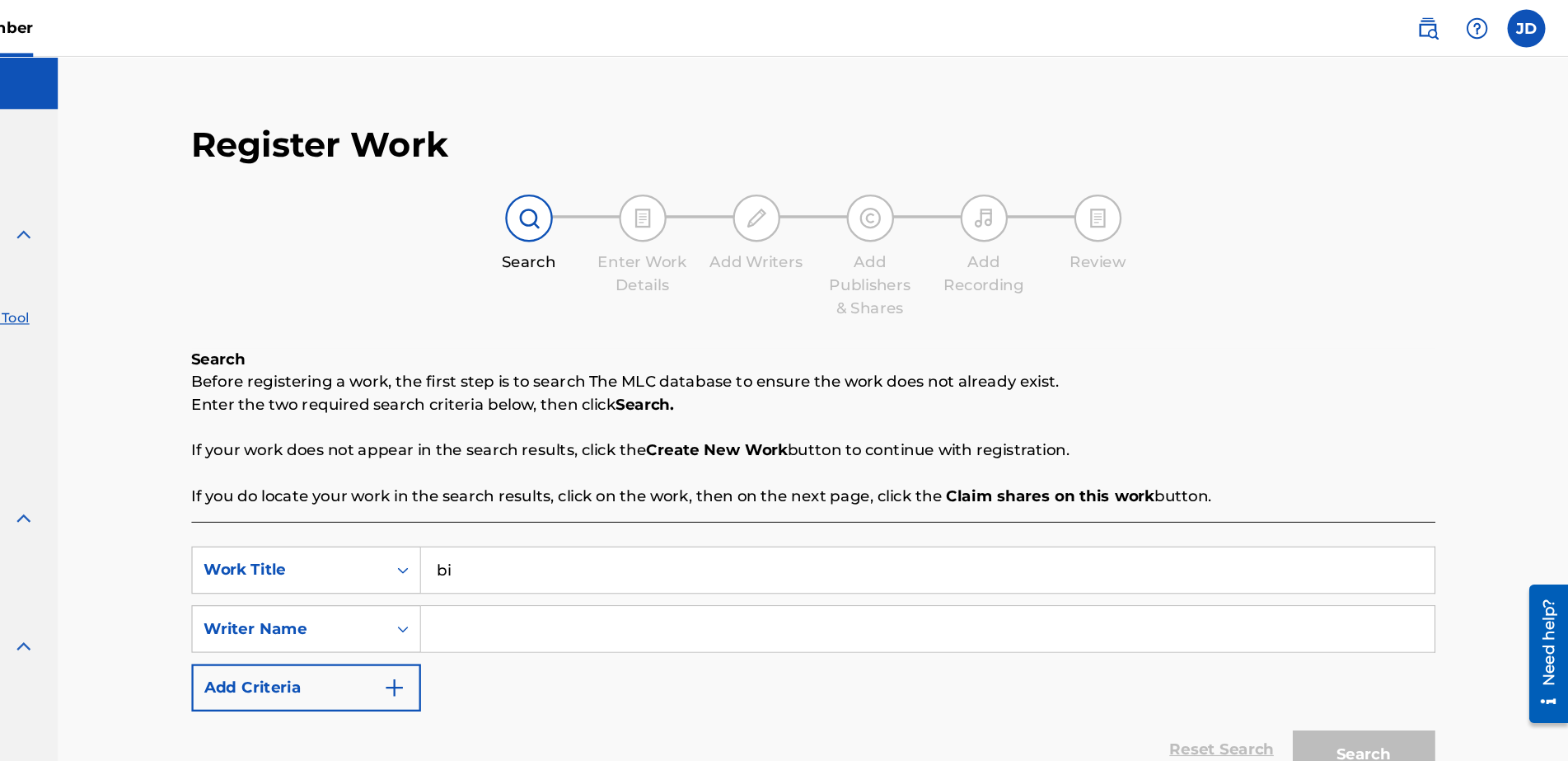 type on "b" 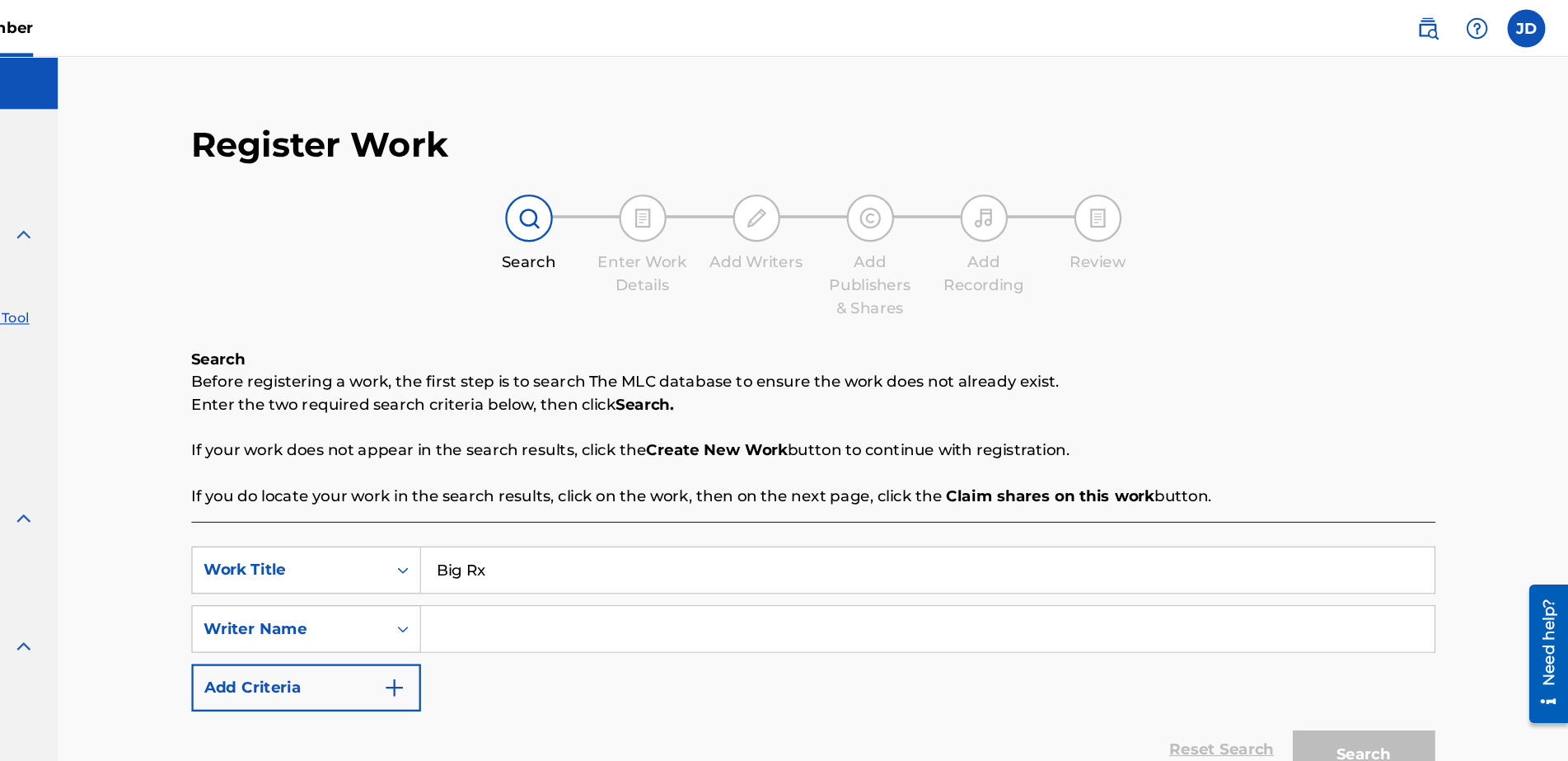 type on "Big Rx" 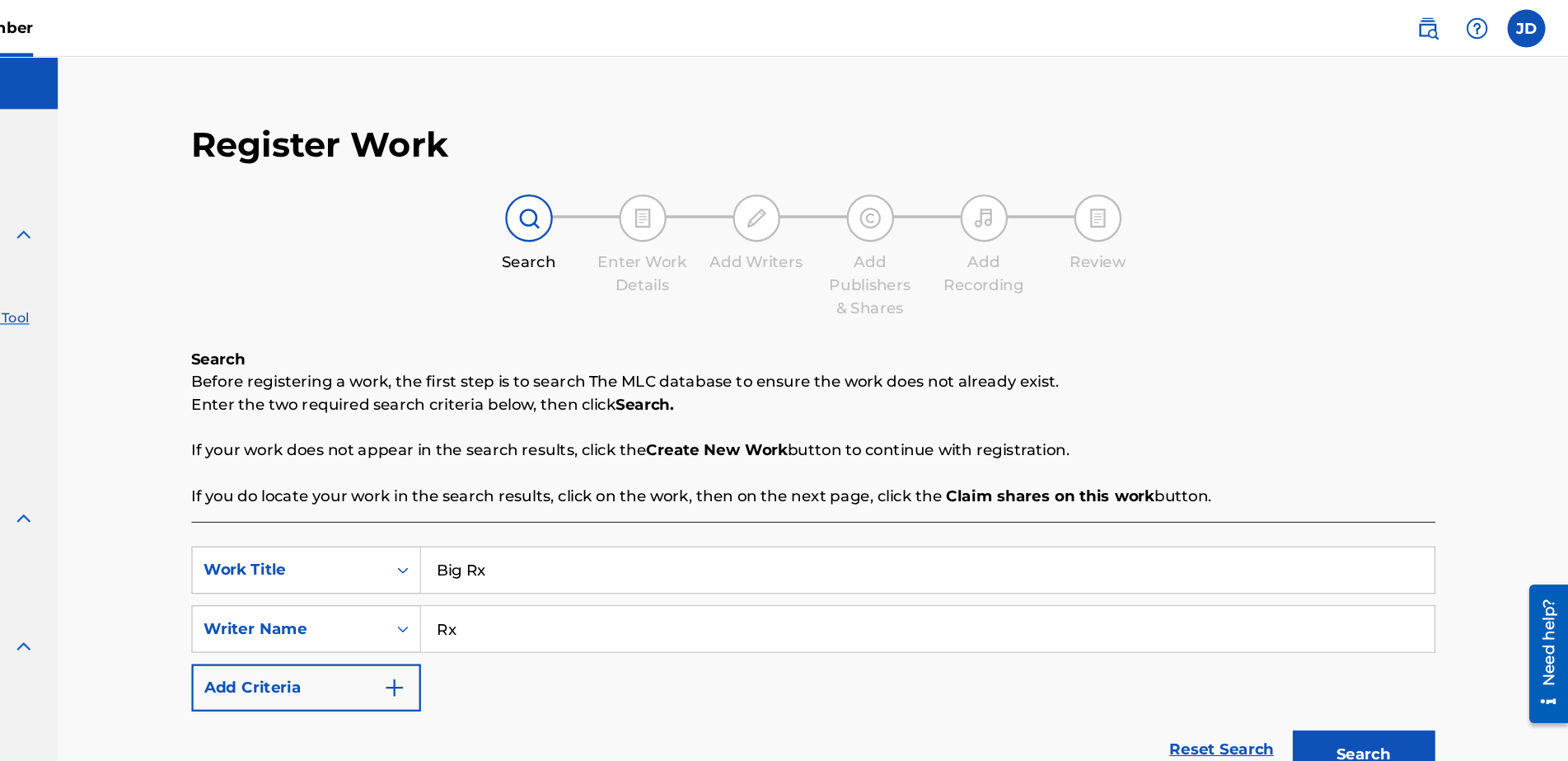 type on "Rx" 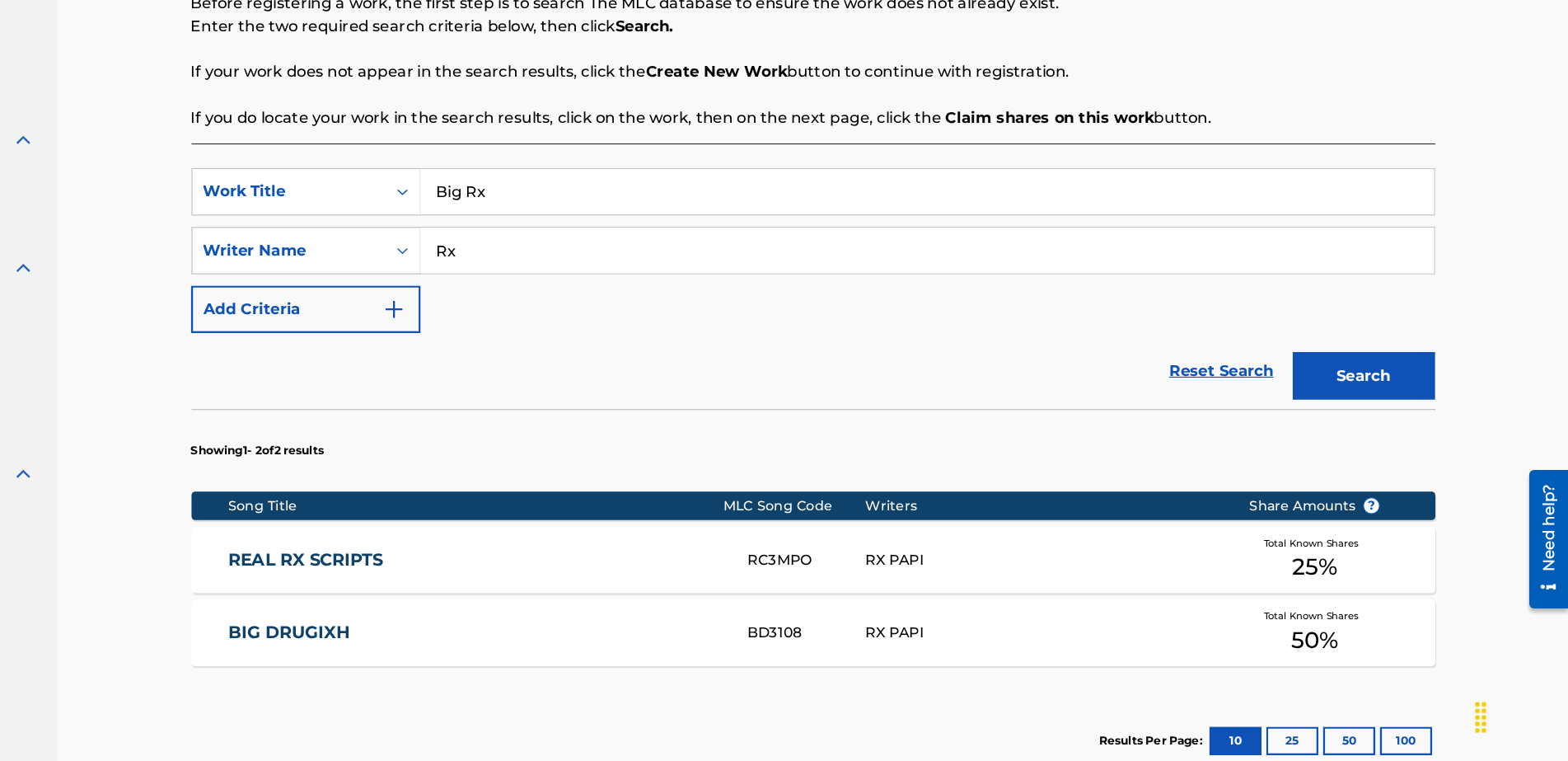 scroll, scrollTop: 231, scrollLeft: 0, axis: vertical 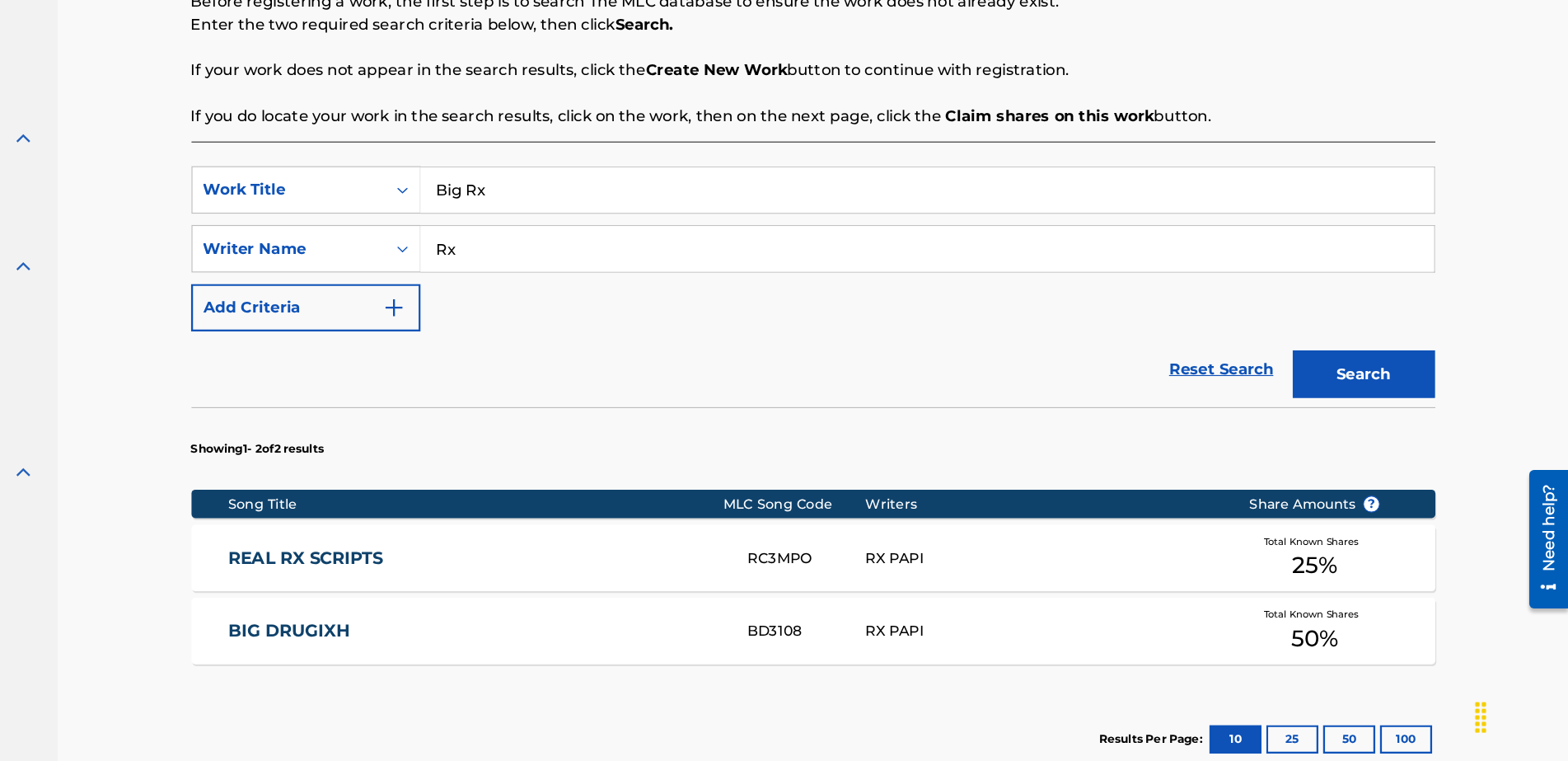 click on "Showing  1  -   2  of  2   results" at bounding box center [912, 485] 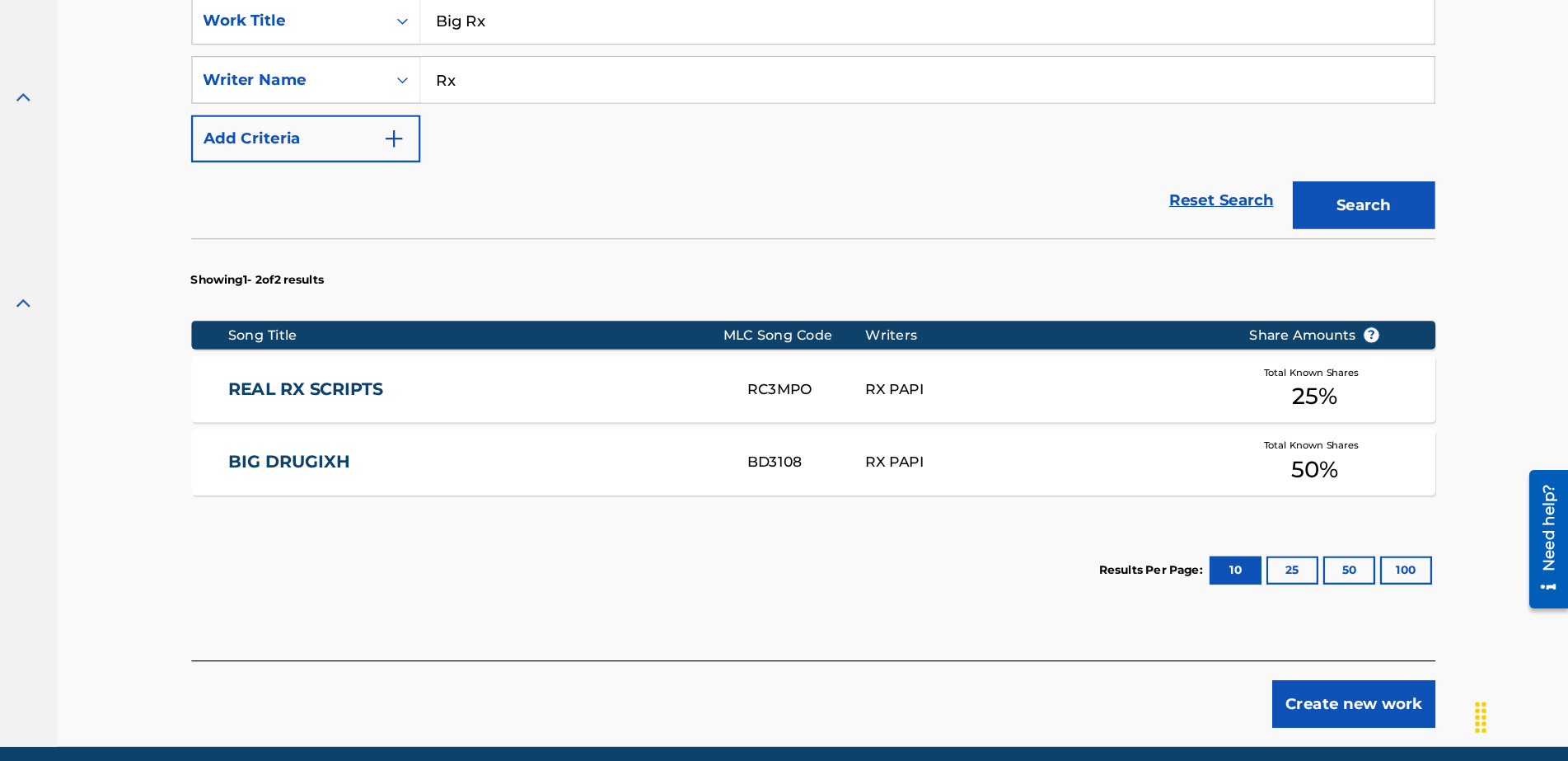 scroll, scrollTop: 422, scrollLeft: 0, axis: vertical 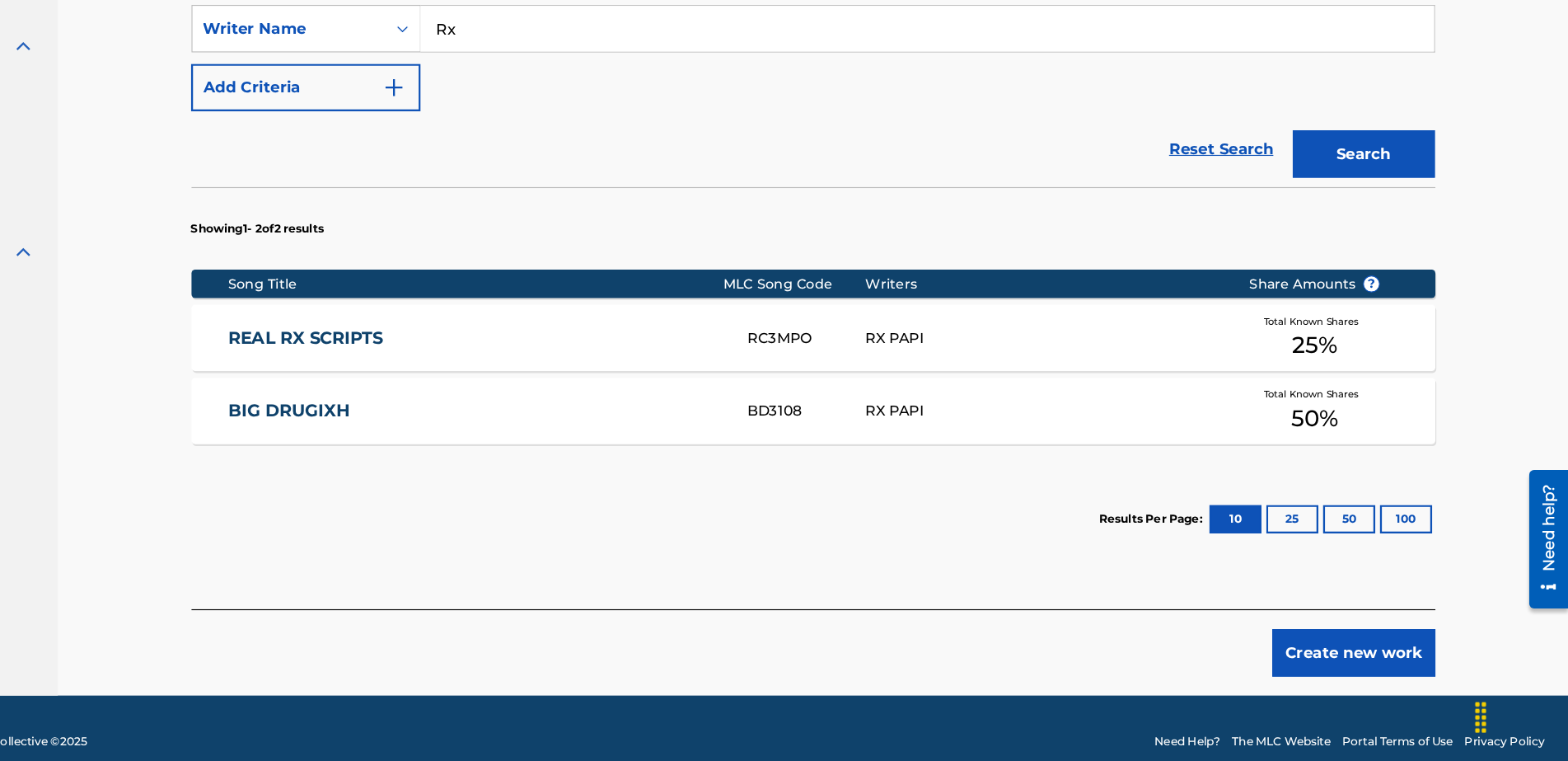 click on "Create new work" at bounding box center (1382, 667) 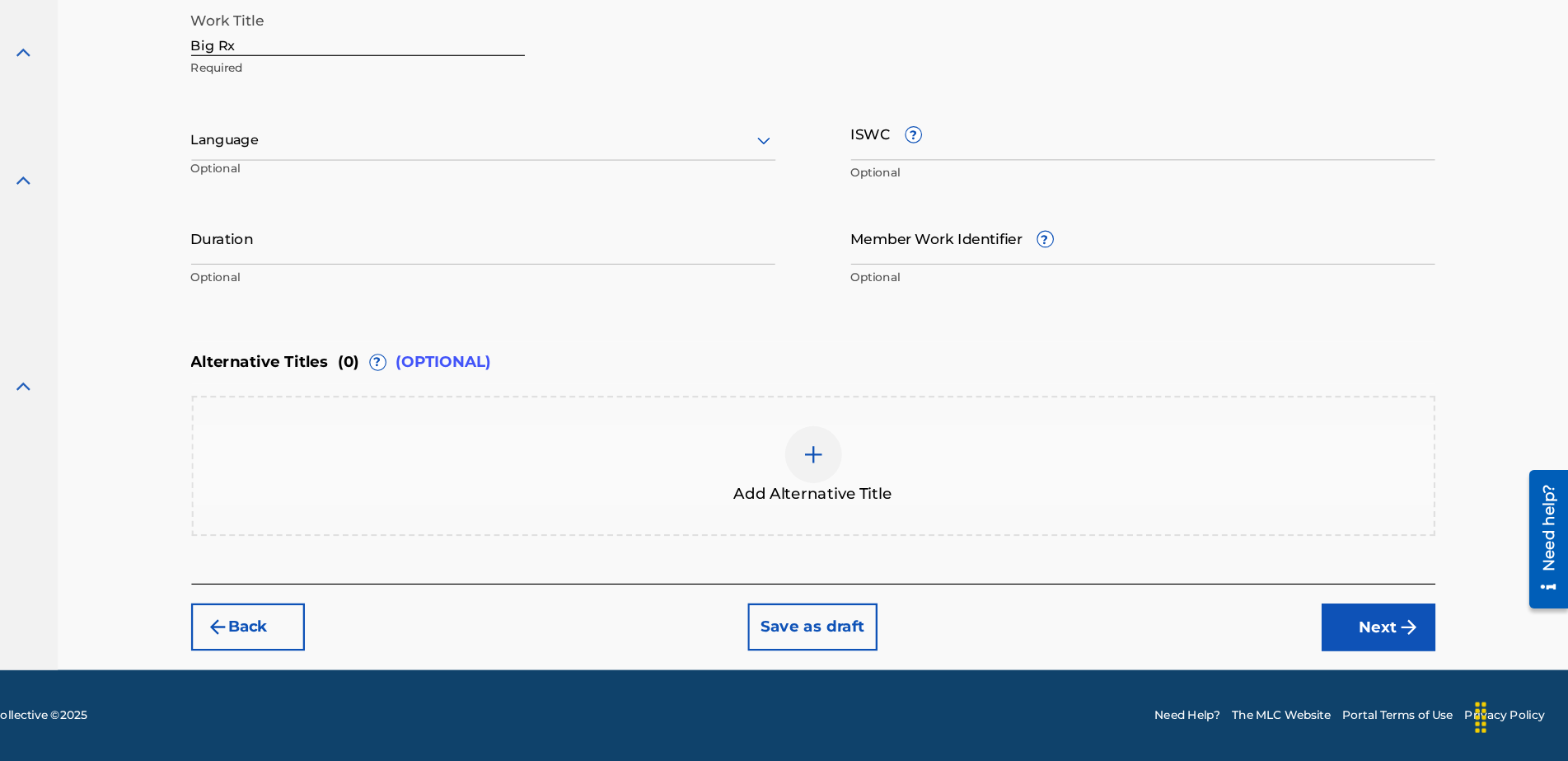 scroll, scrollTop: 305, scrollLeft: 0, axis: vertical 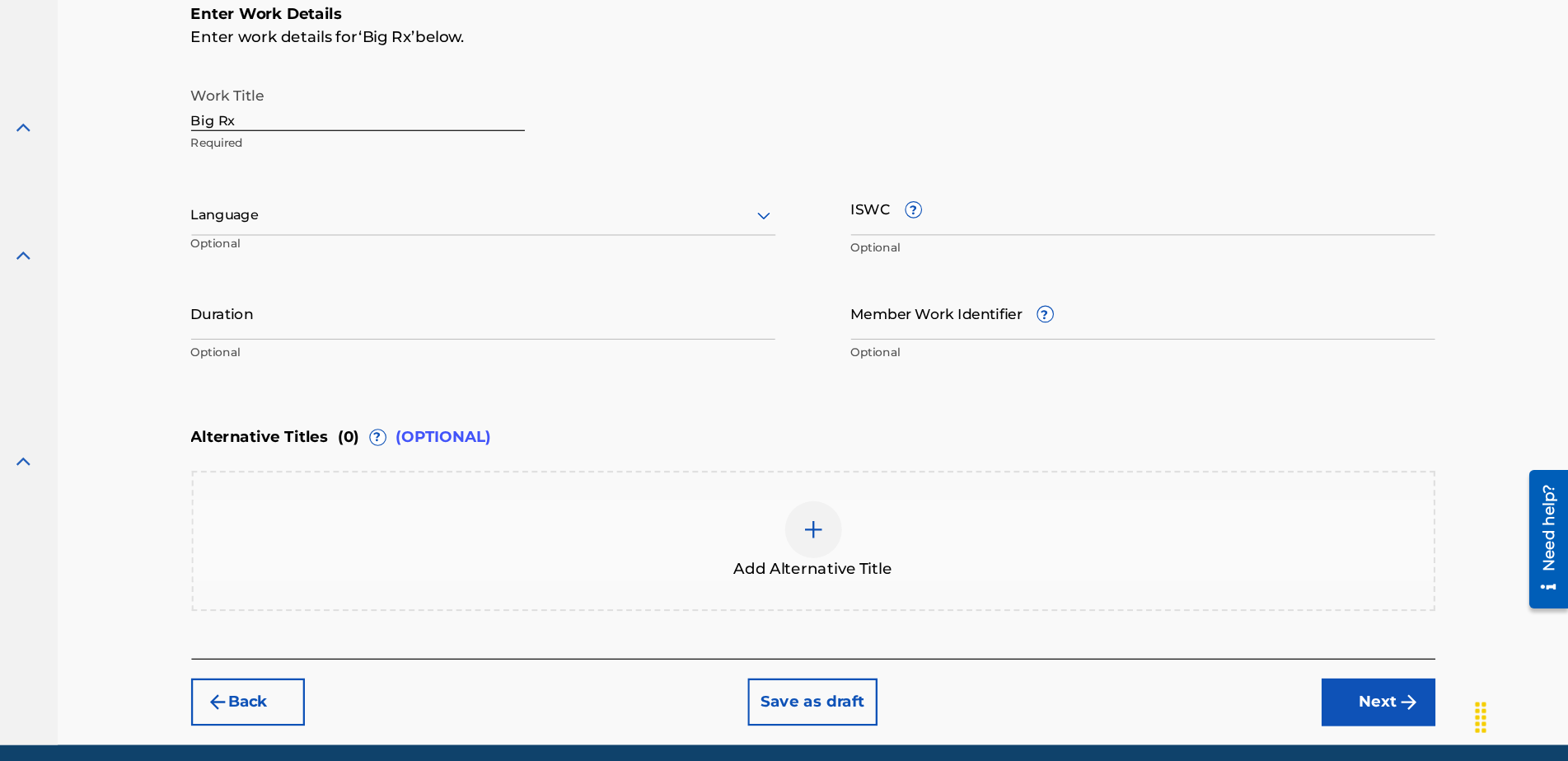 click on "Next" at bounding box center [1403, 710] 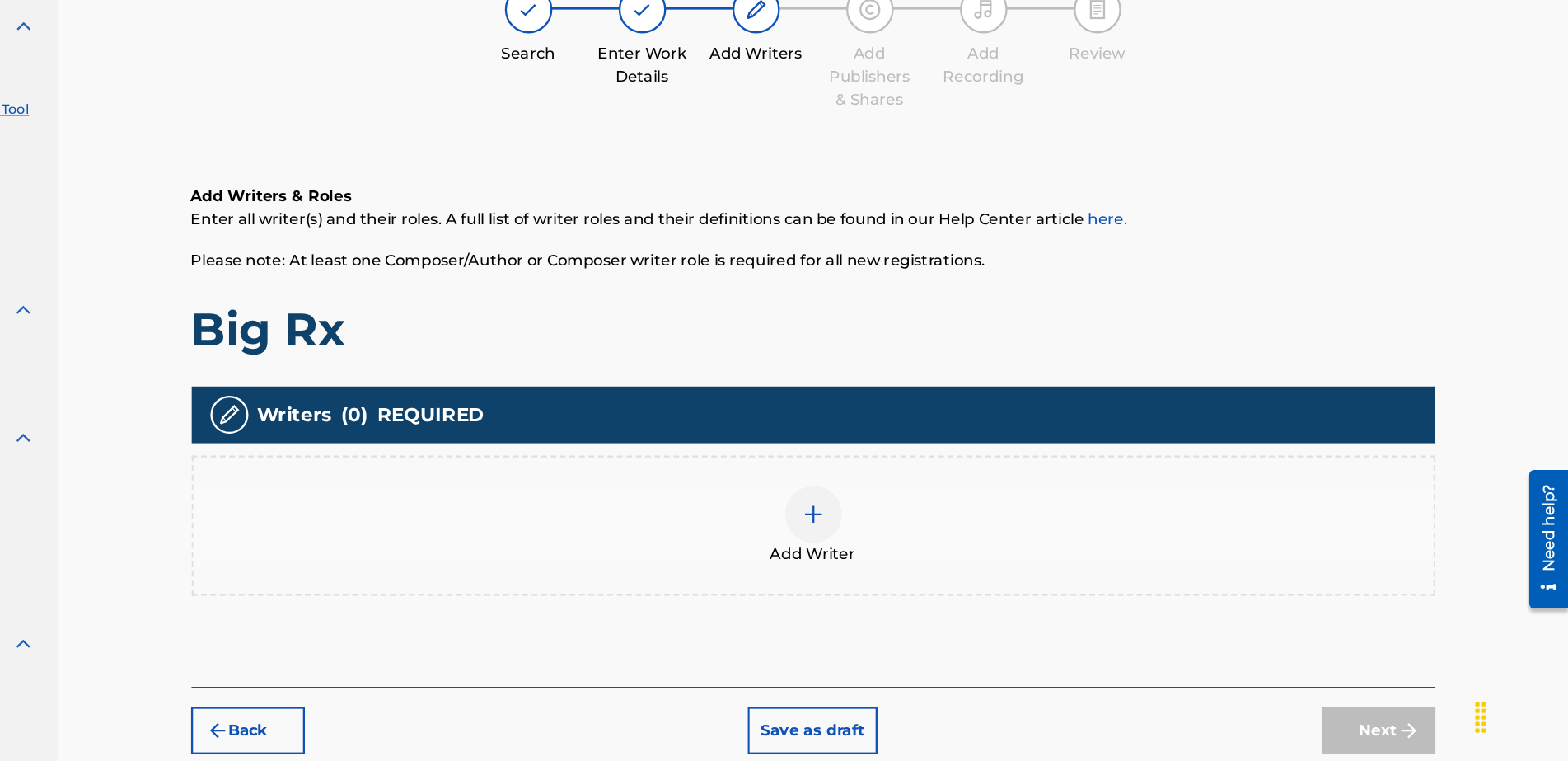 scroll, scrollTop: 74, scrollLeft: 0, axis: vertical 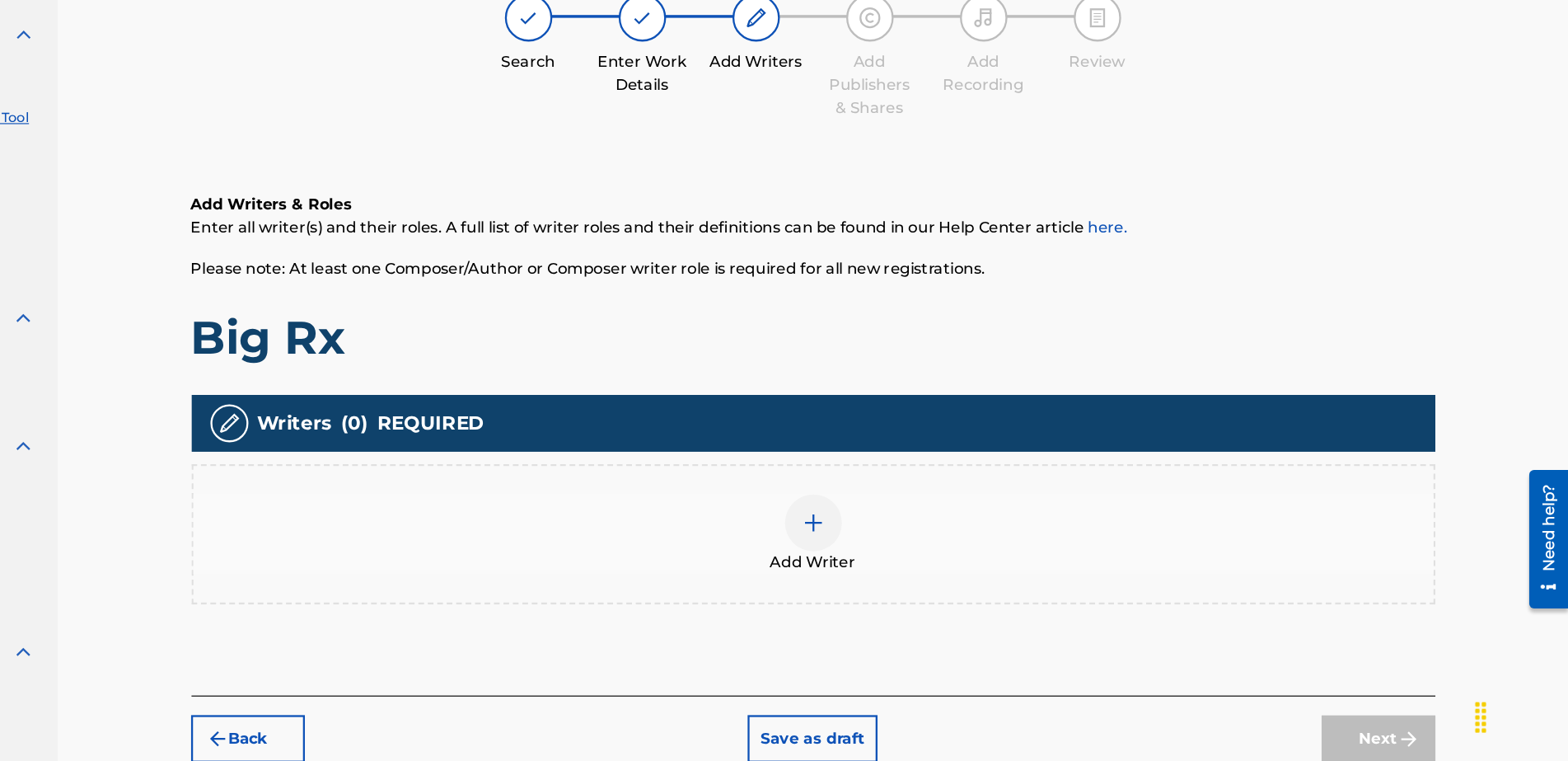 click at bounding box center (912, 554) 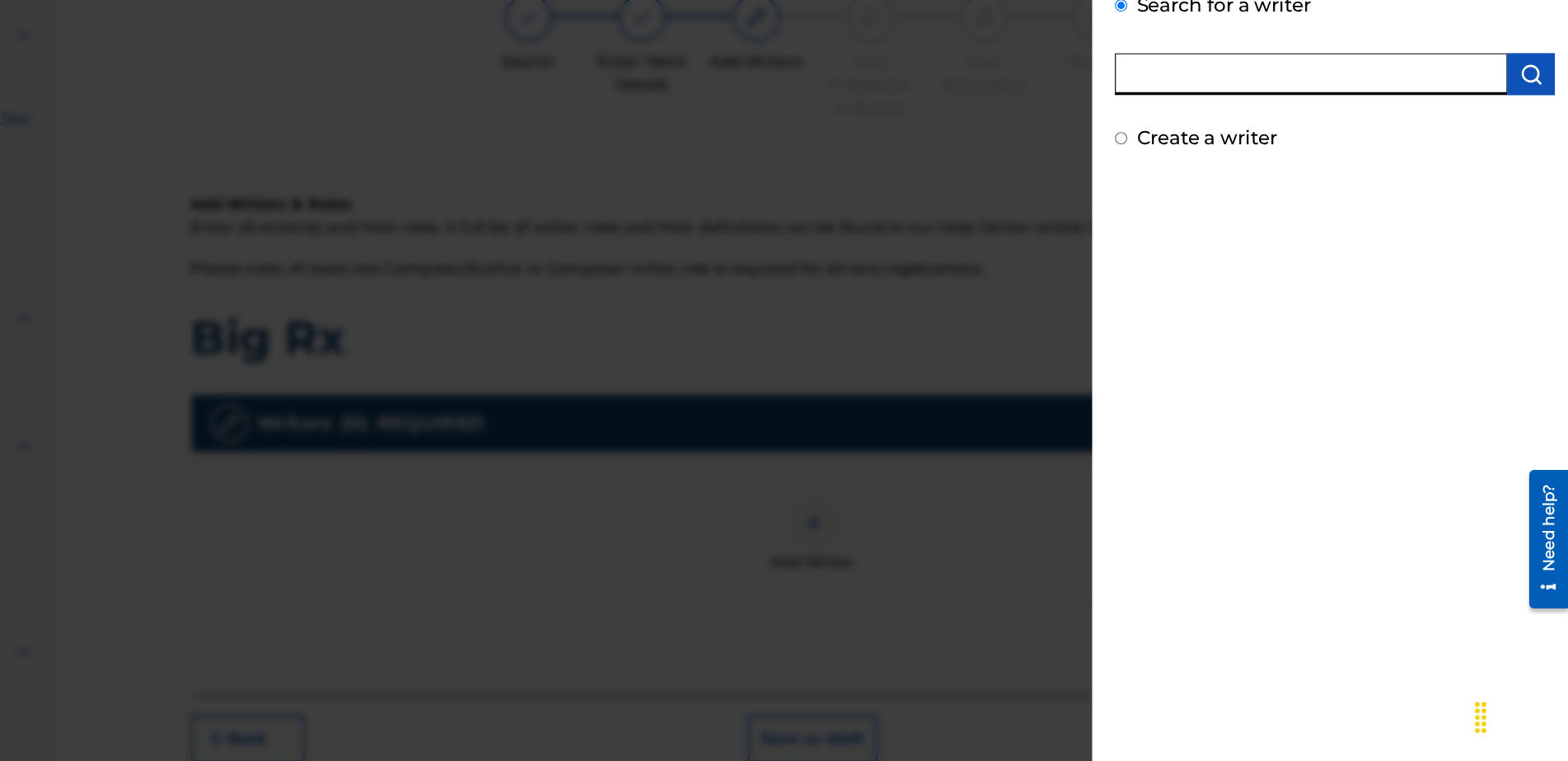 click at bounding box center [1345, 164] 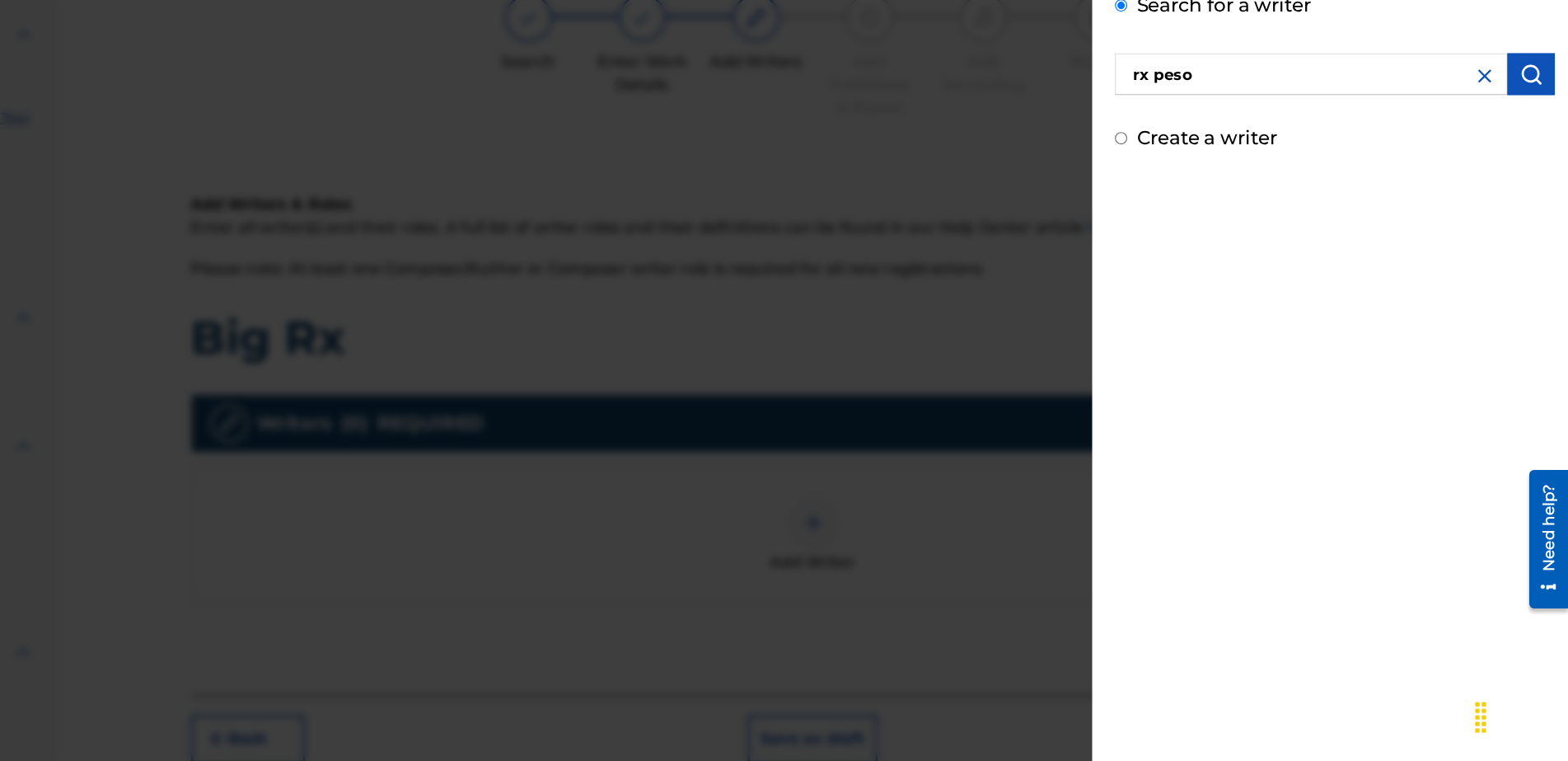 click at bounding box center (1536, 164) 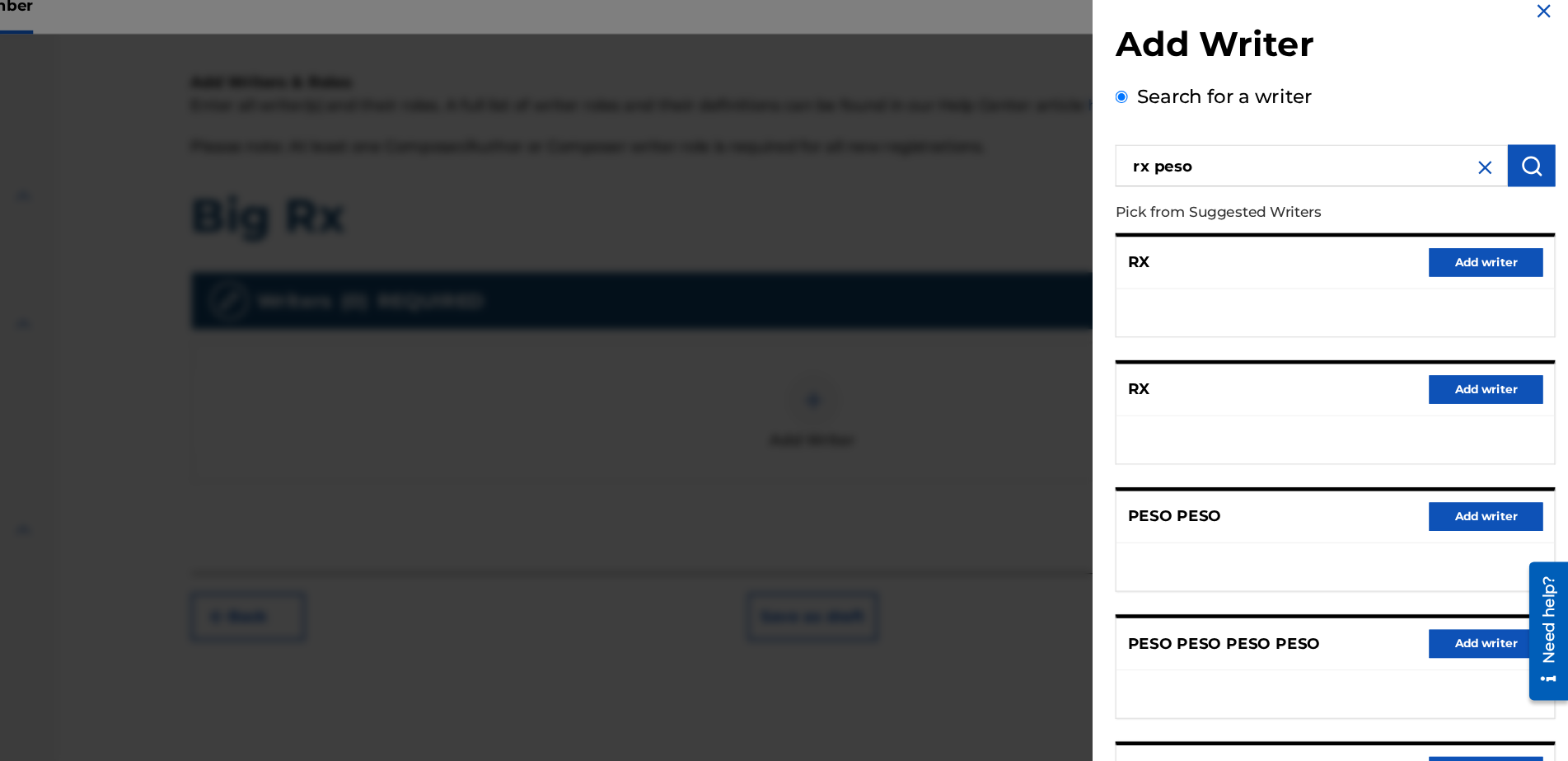 scroll, scrollTop: 136, scrollLeft: 0, axis: vertical 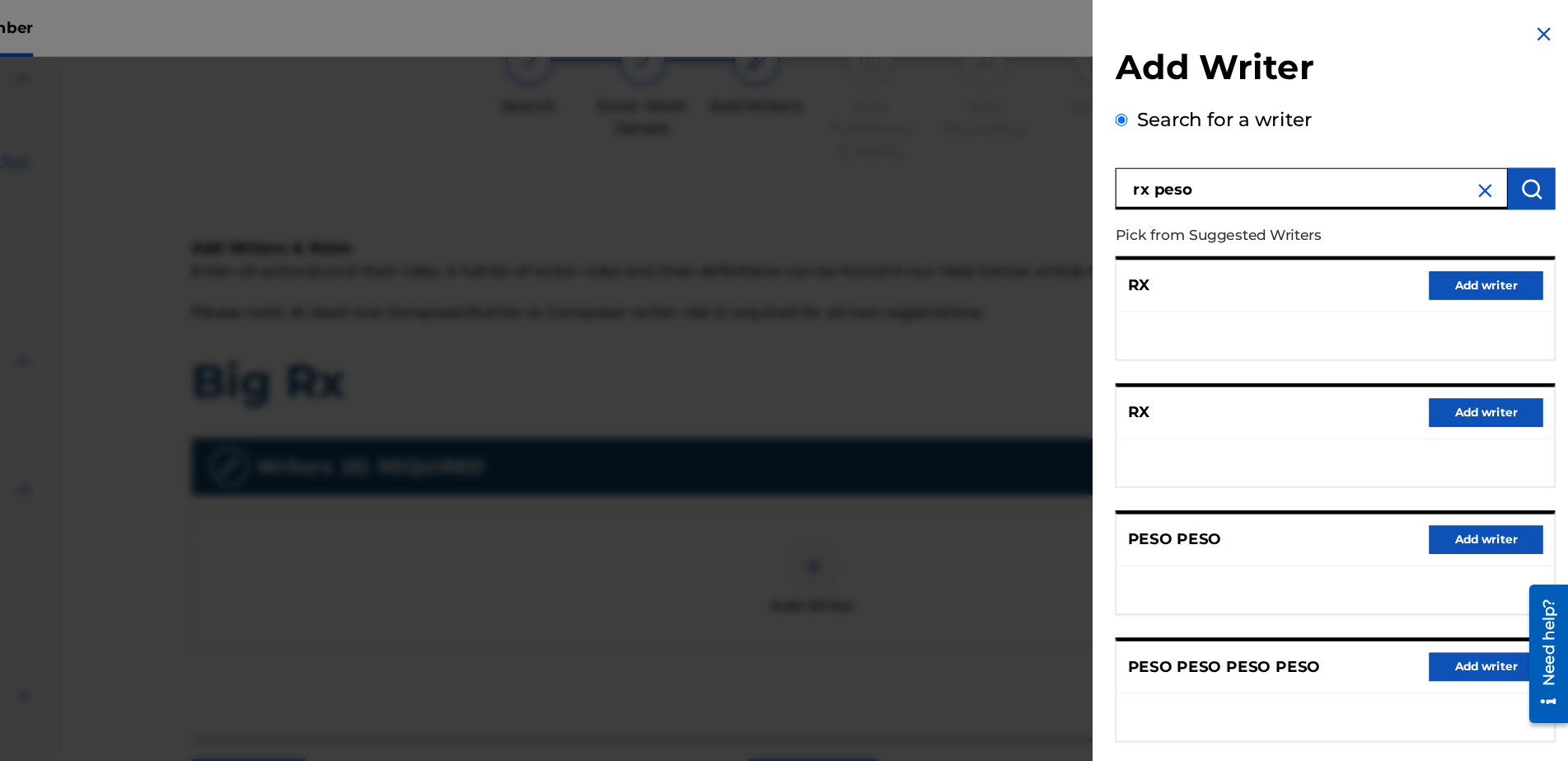 drag, startPoint x: 1294, startPoint y: 154, endPoint x: 874, endPoint y: 181, distance: 420.867 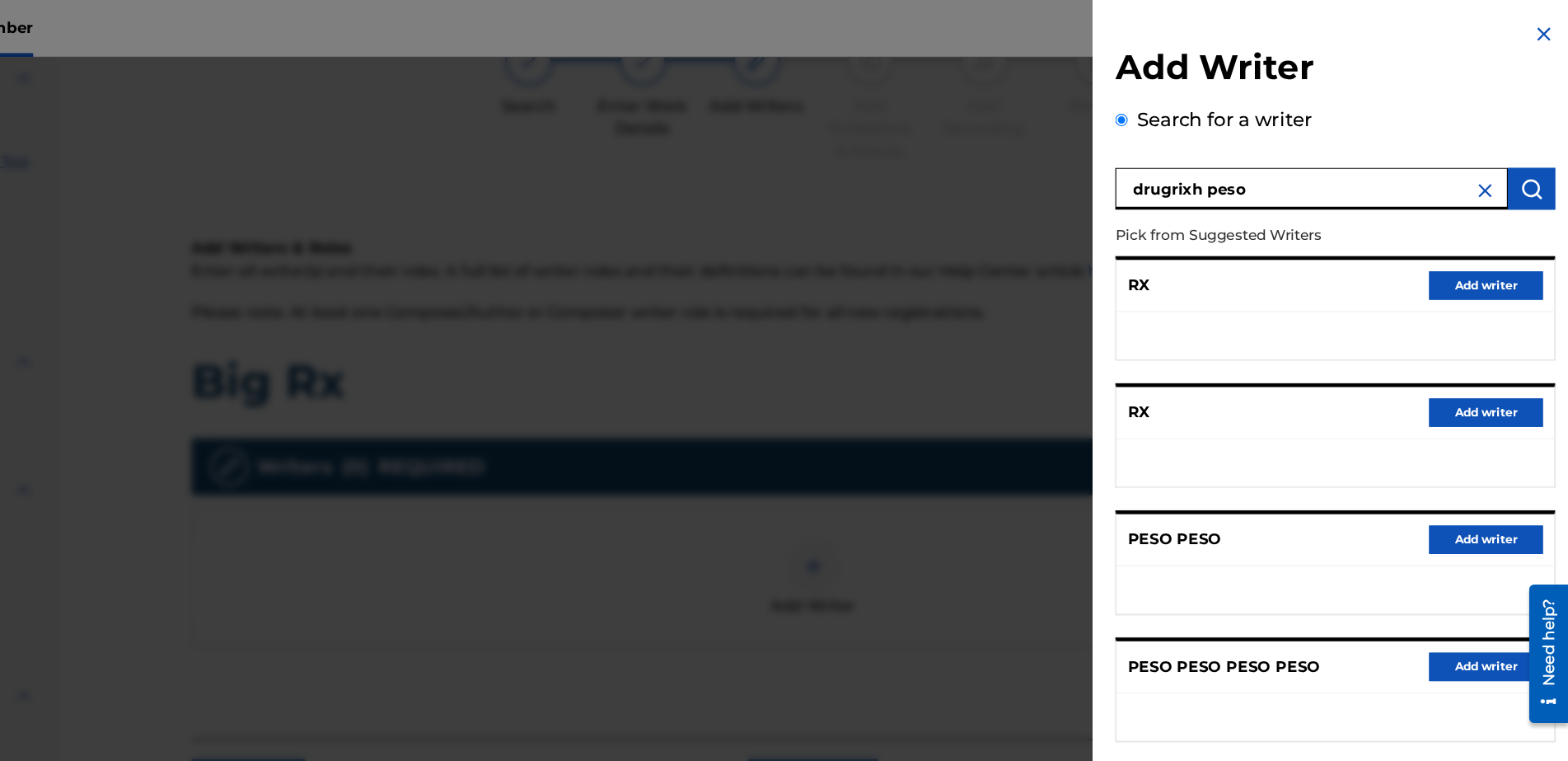 type on "drugrixh peso" 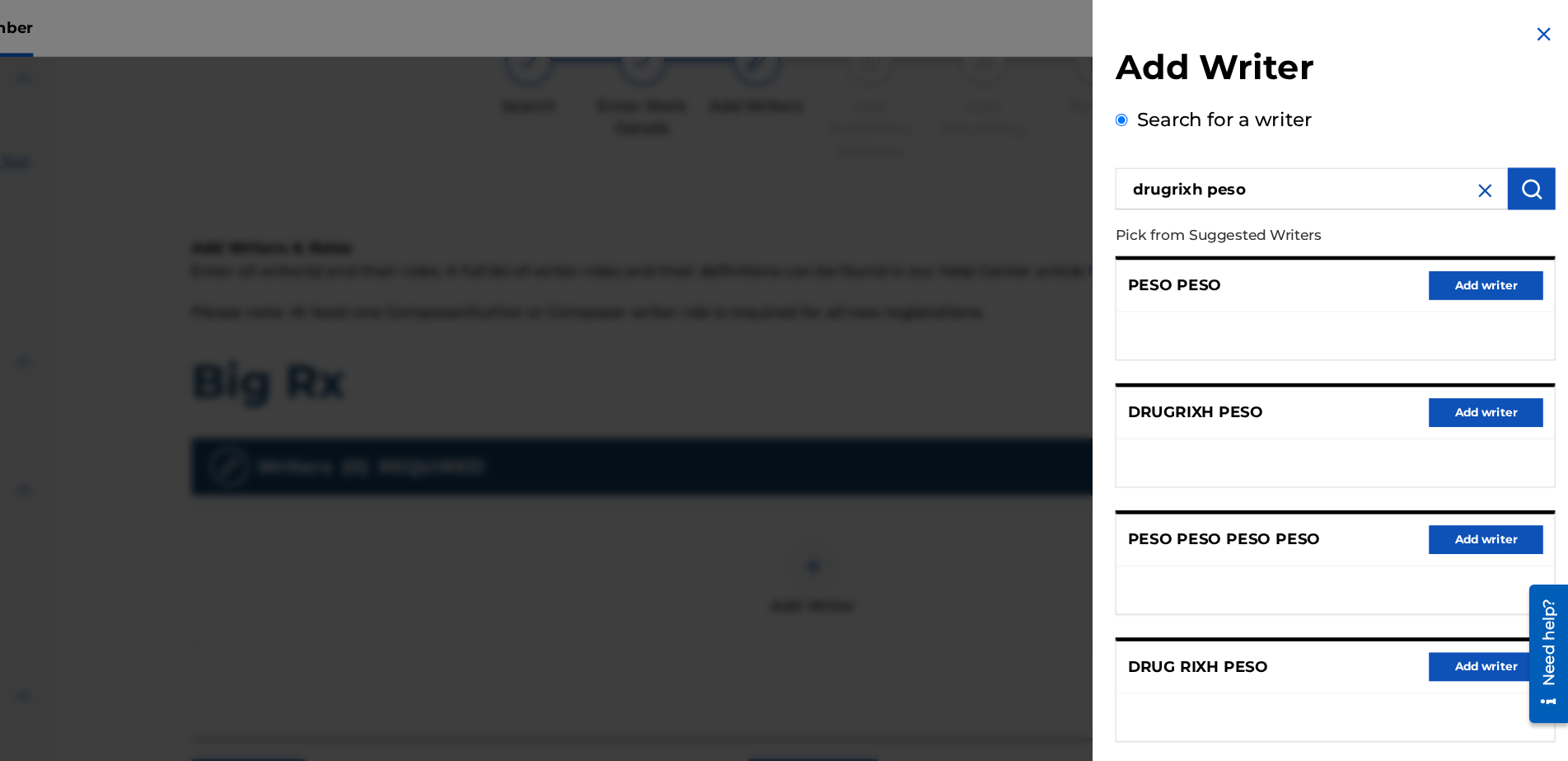 click on "Add writer" at bounding box center (1496, 580) 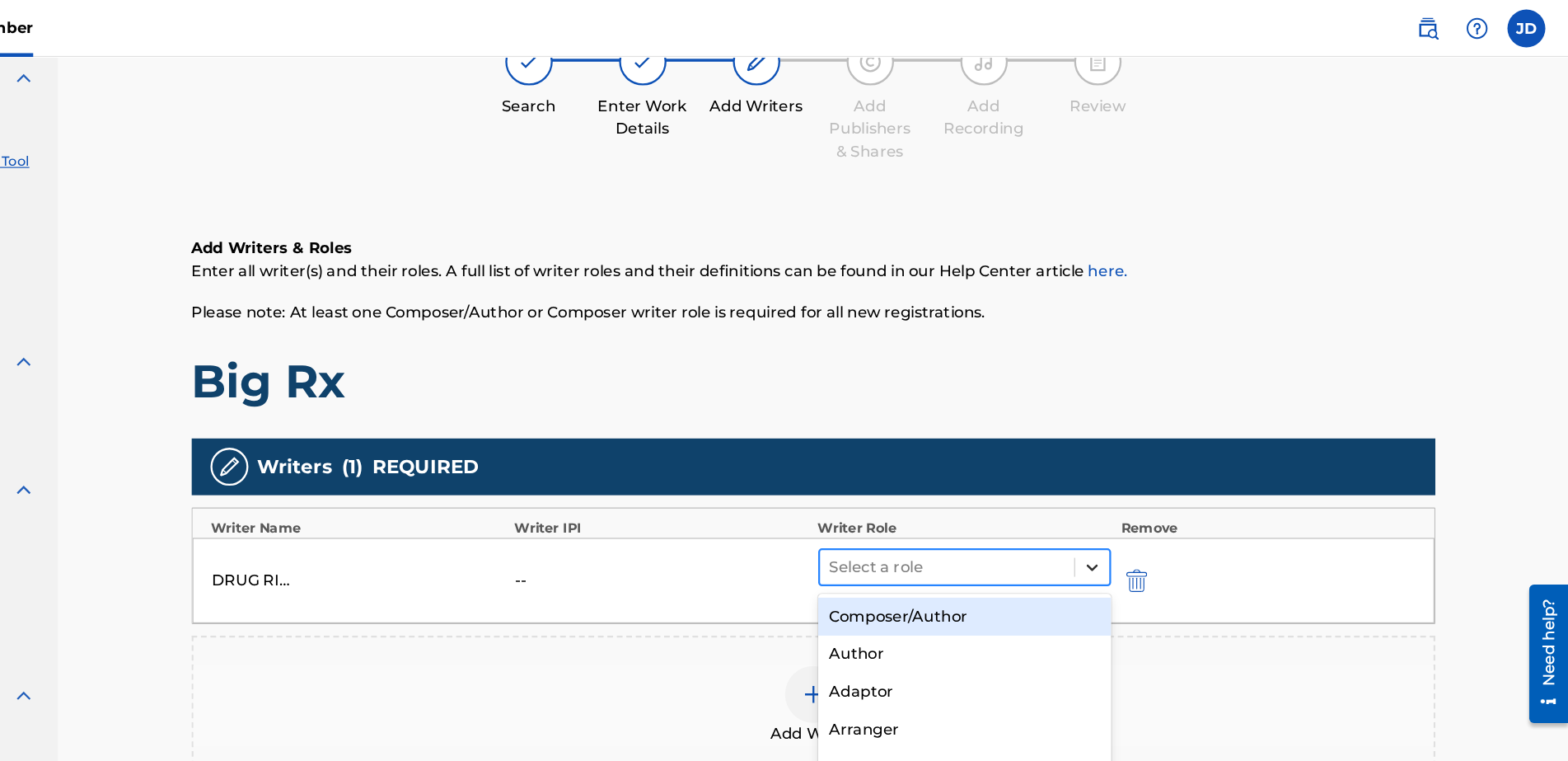click 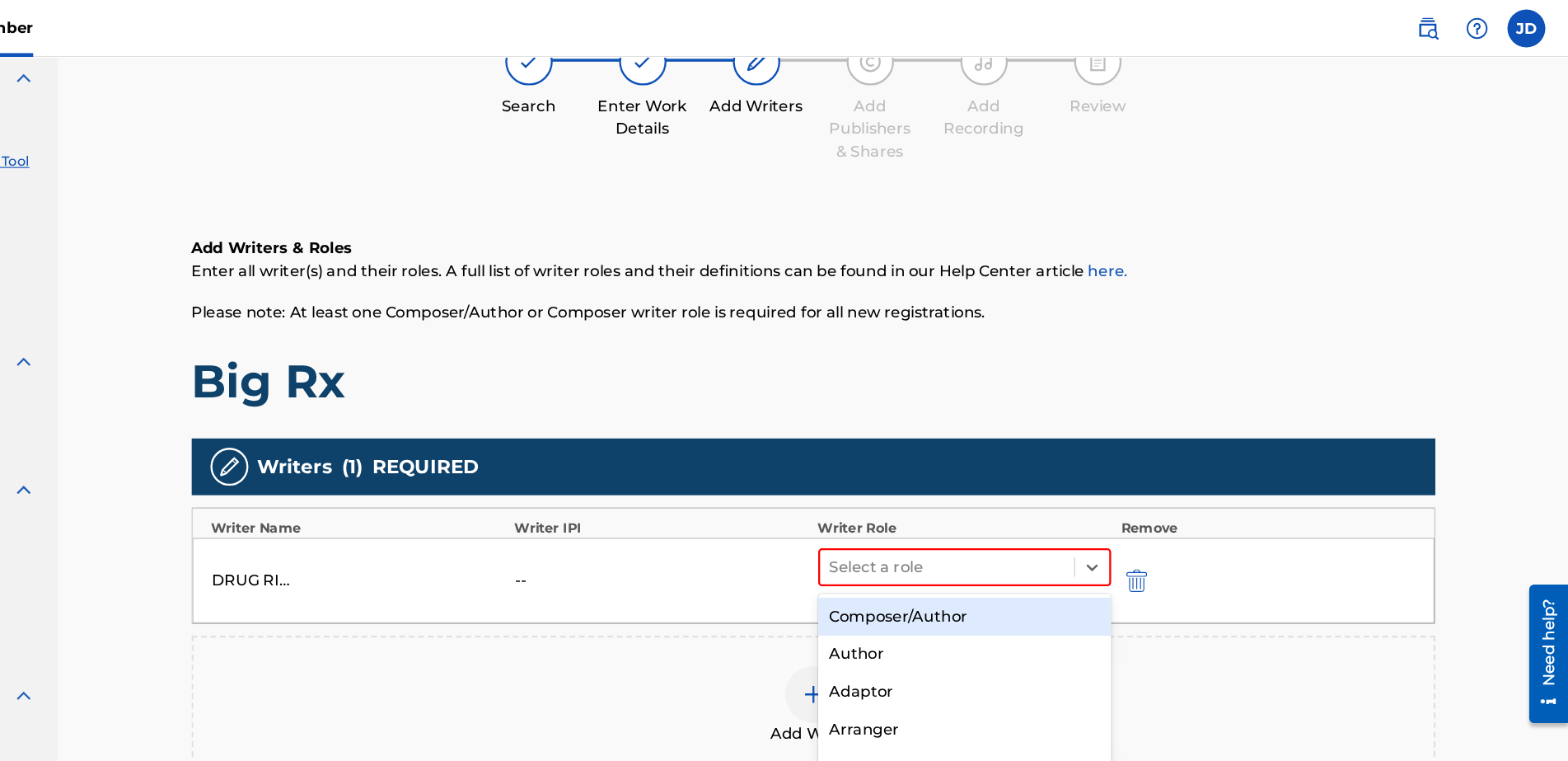 click on "Composer/Author" at bounding box center [1044, 536] 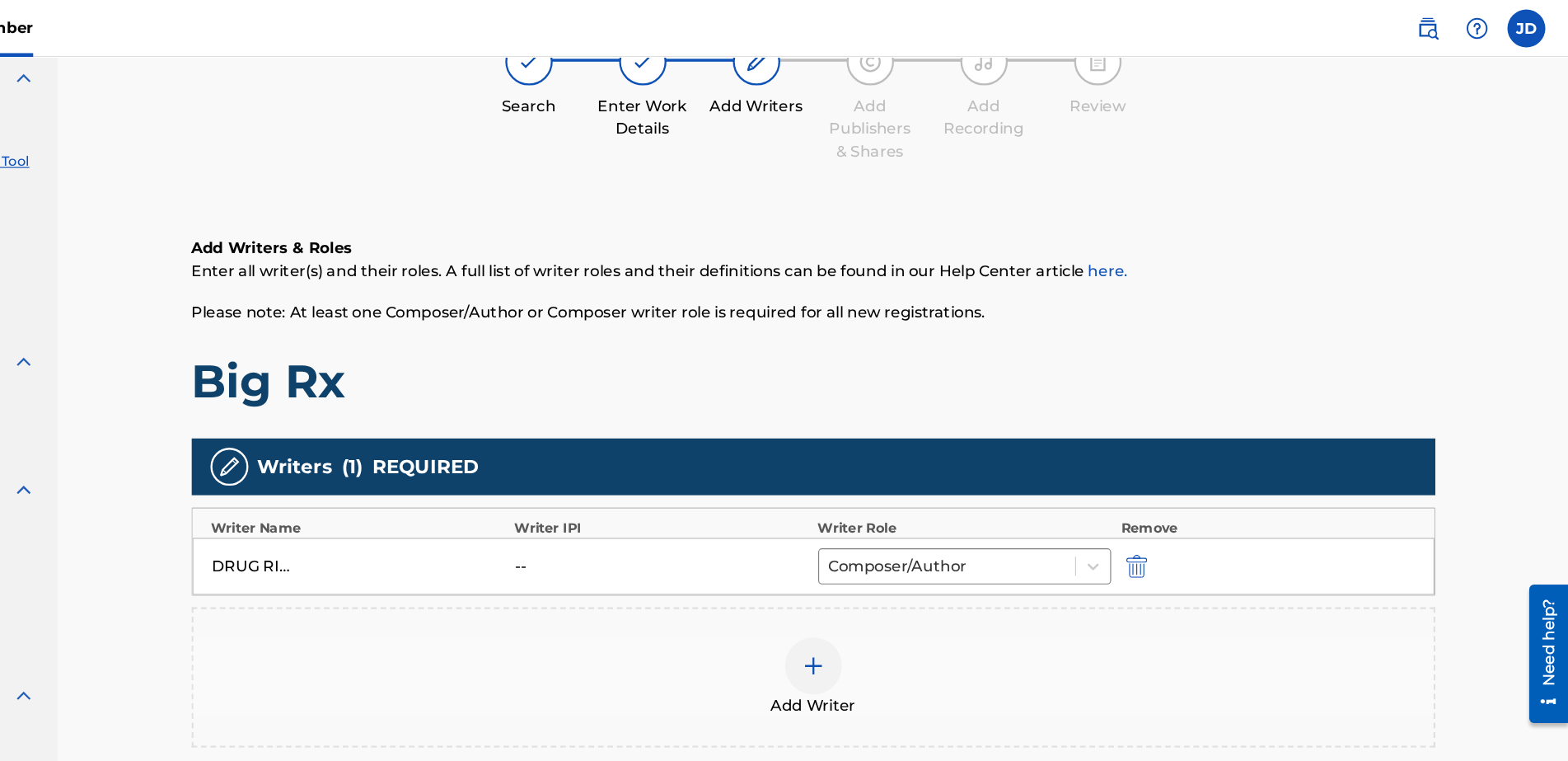 click at bounding box center [912, 579] 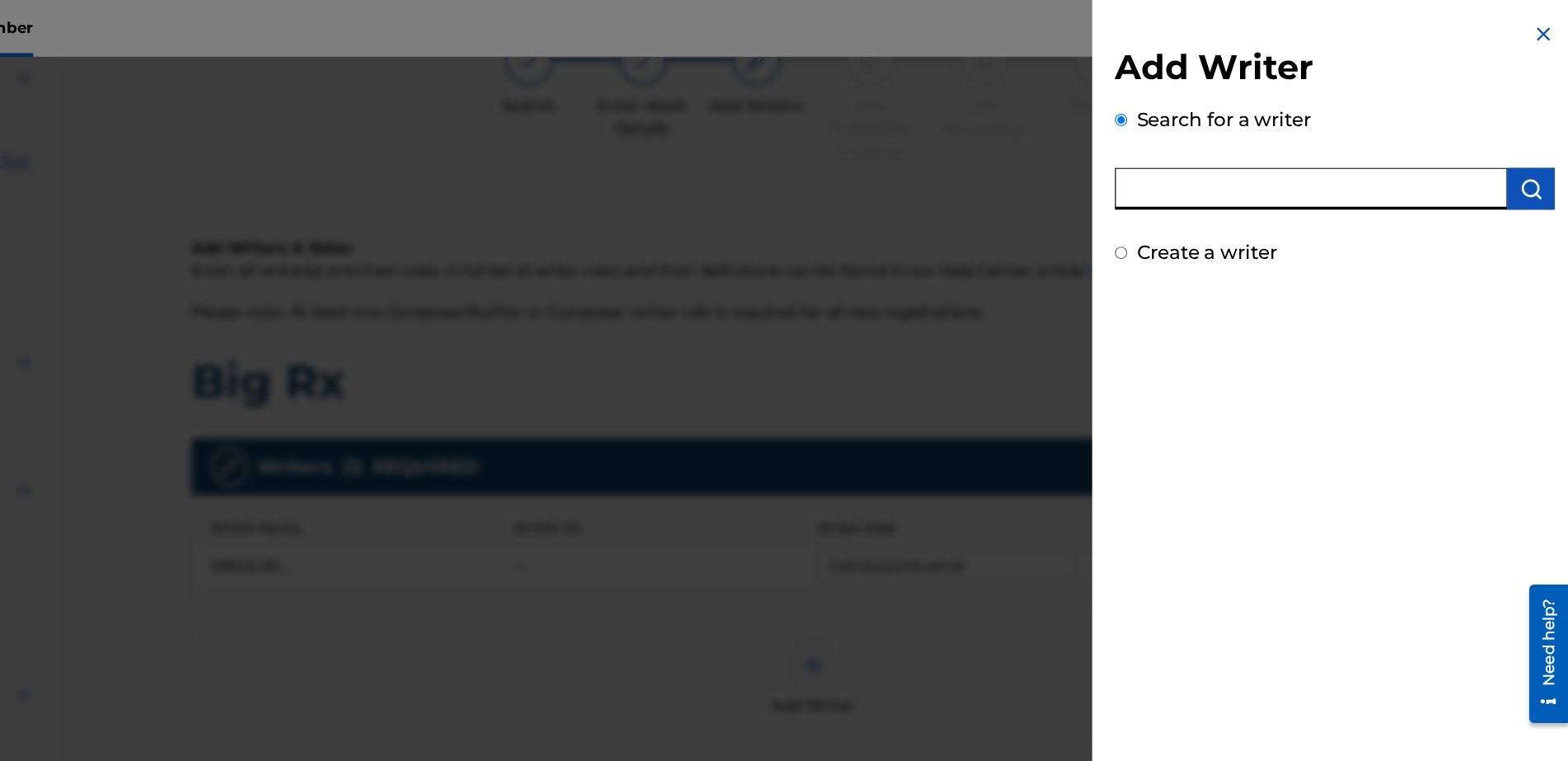 click at bounding box center (1345, 164) 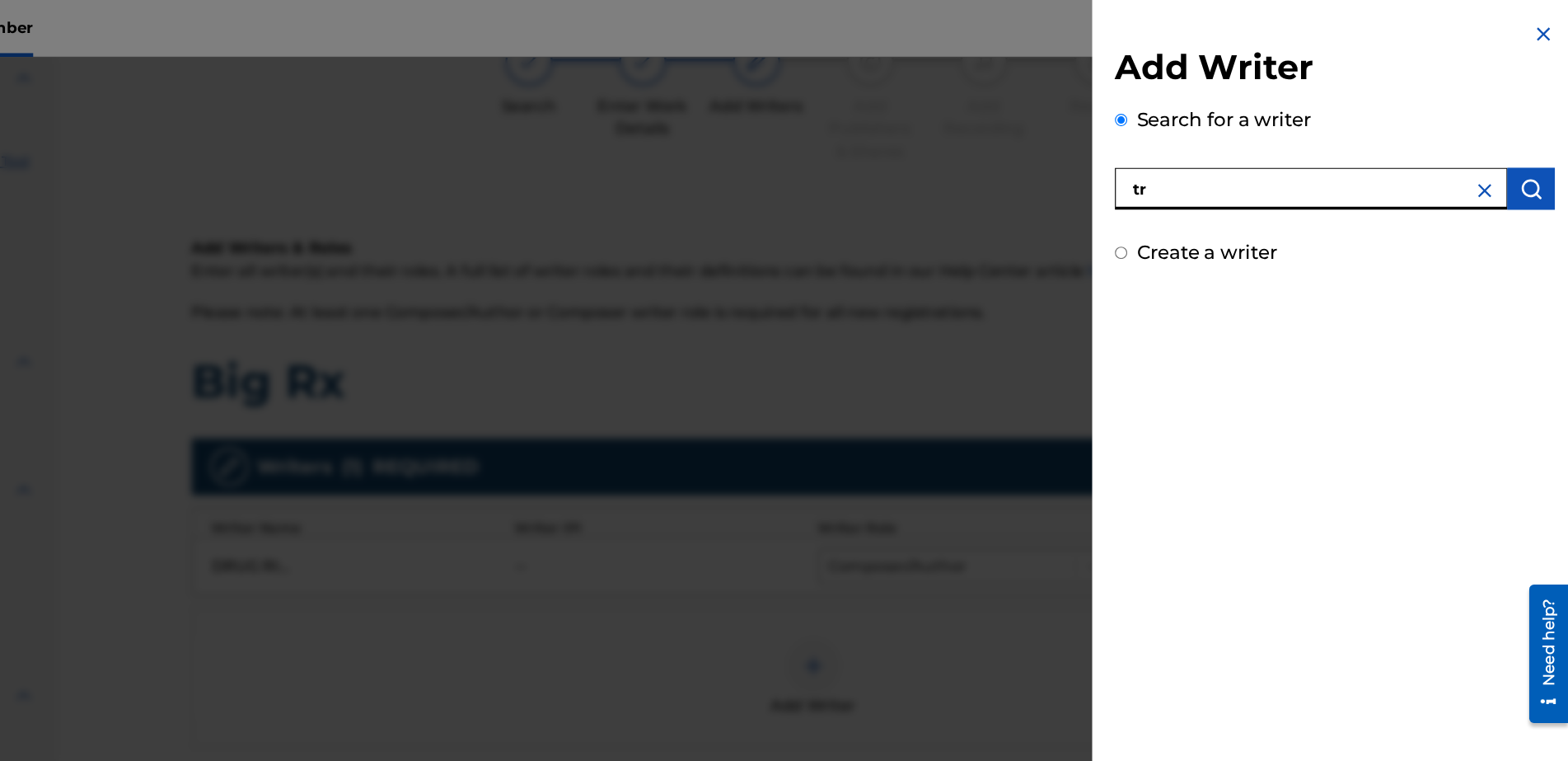 type on "t" 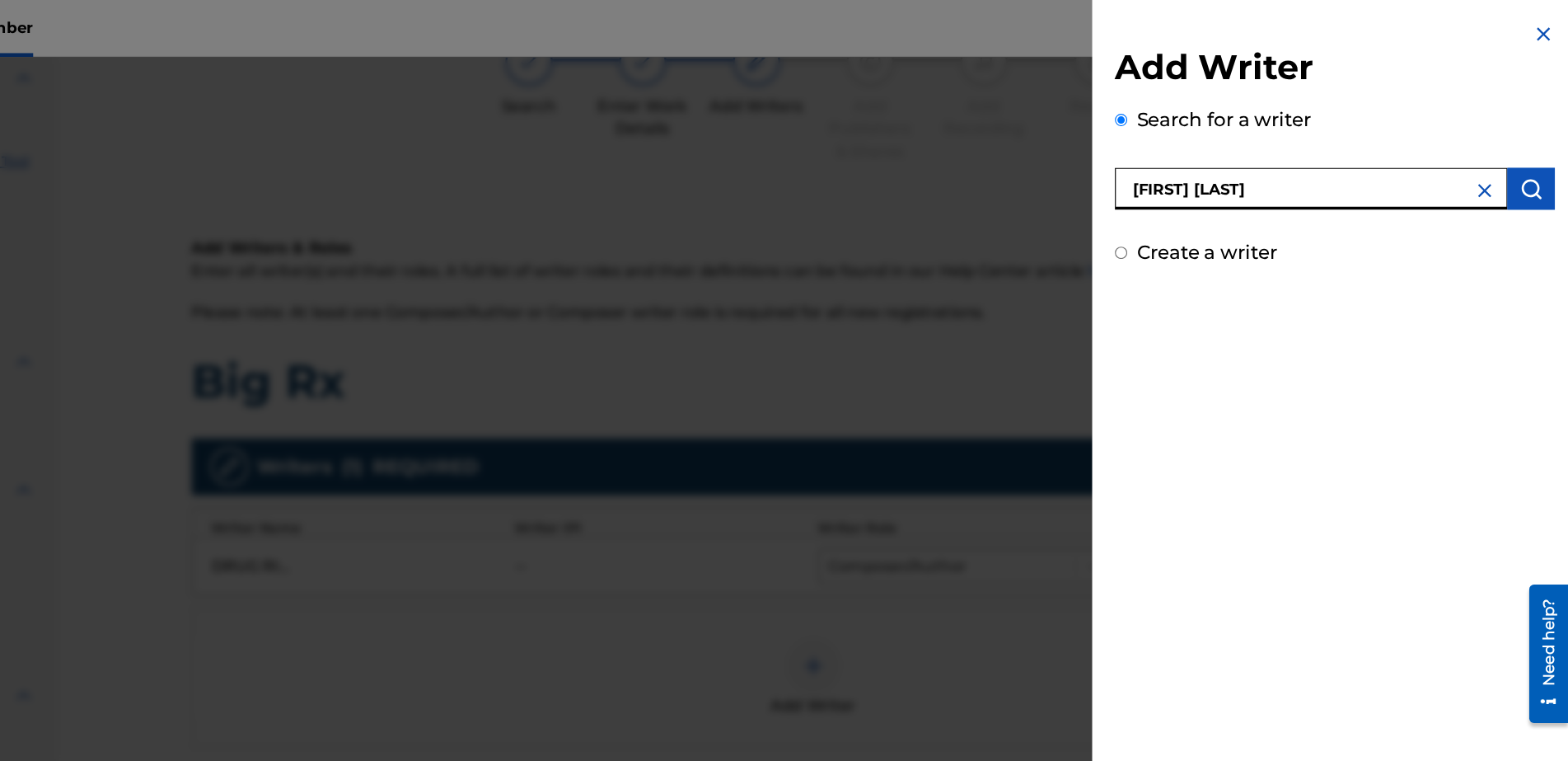 type on "[FIRST] [LAST]" 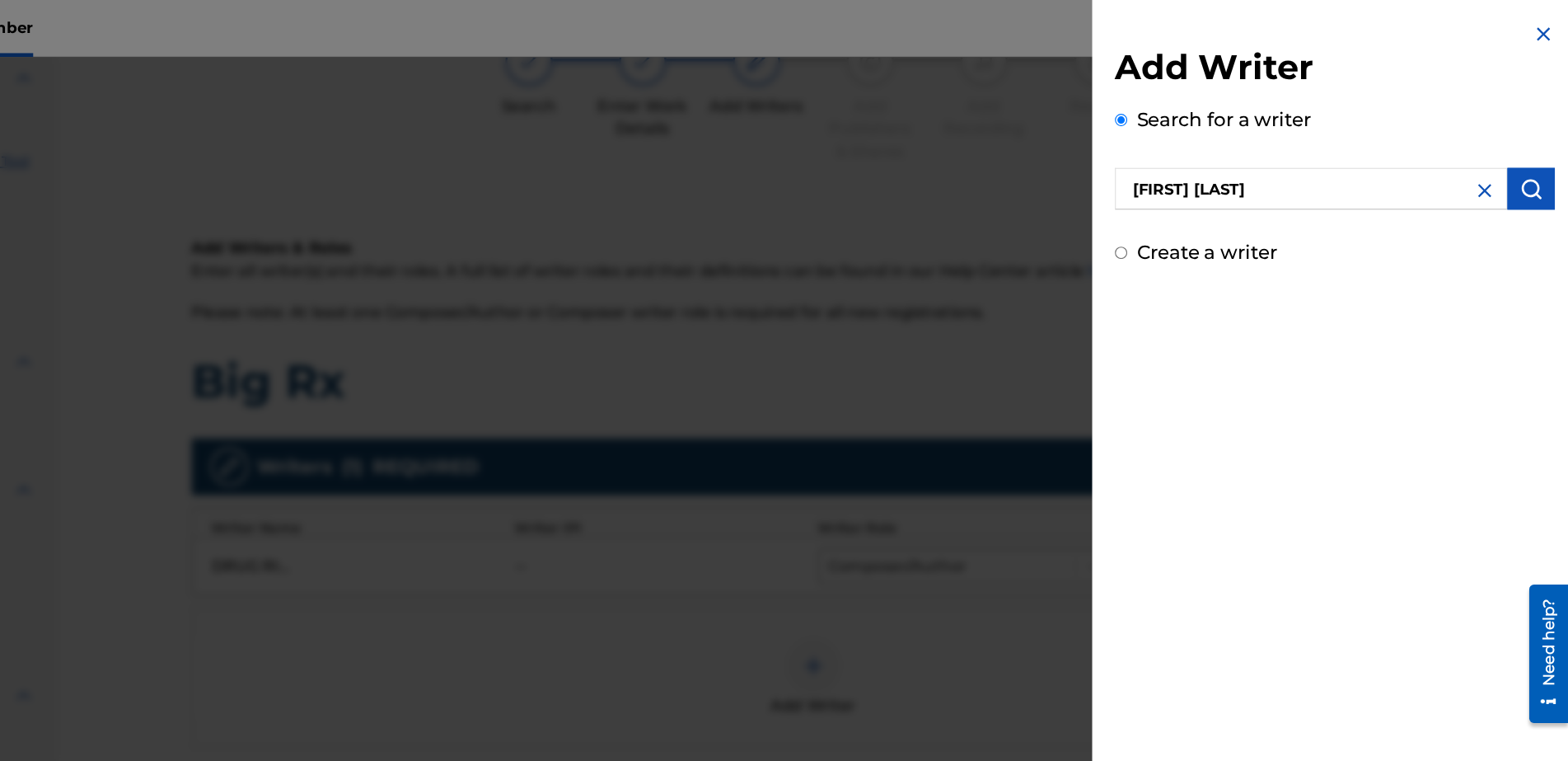 click at bounding box center [1536, 164] 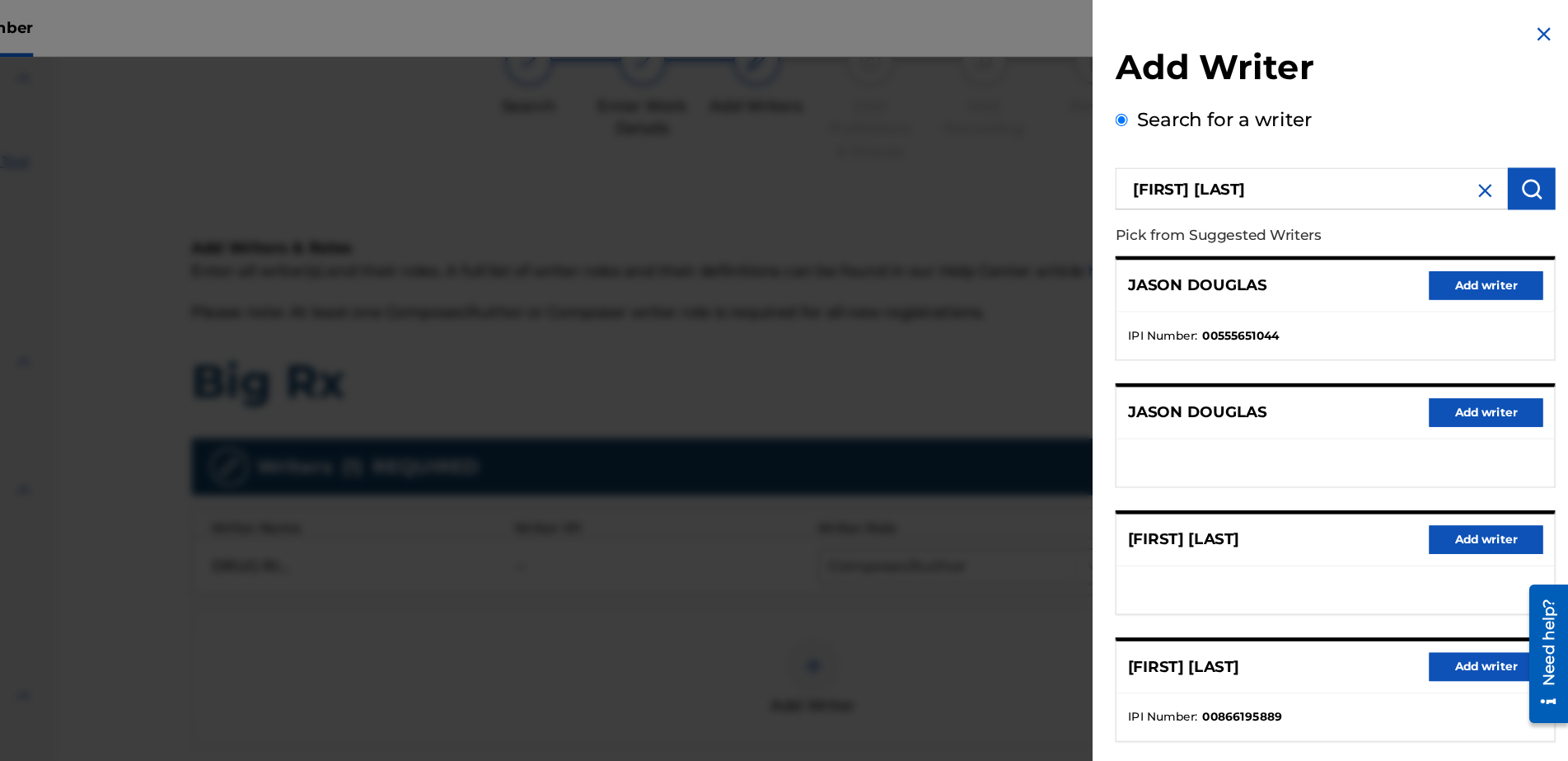 click on "Add writer" at bounding box center [1496, 580] 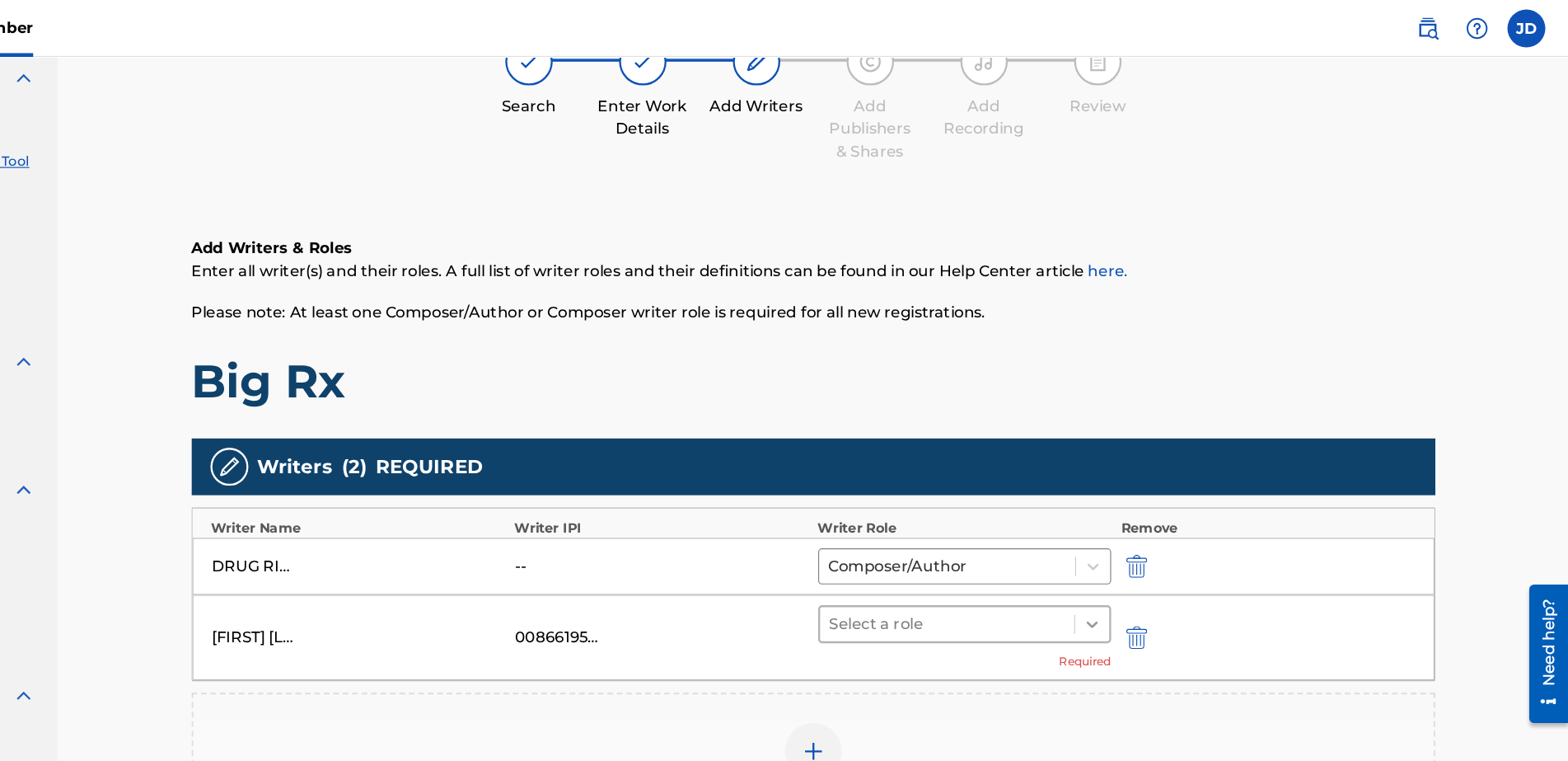 click 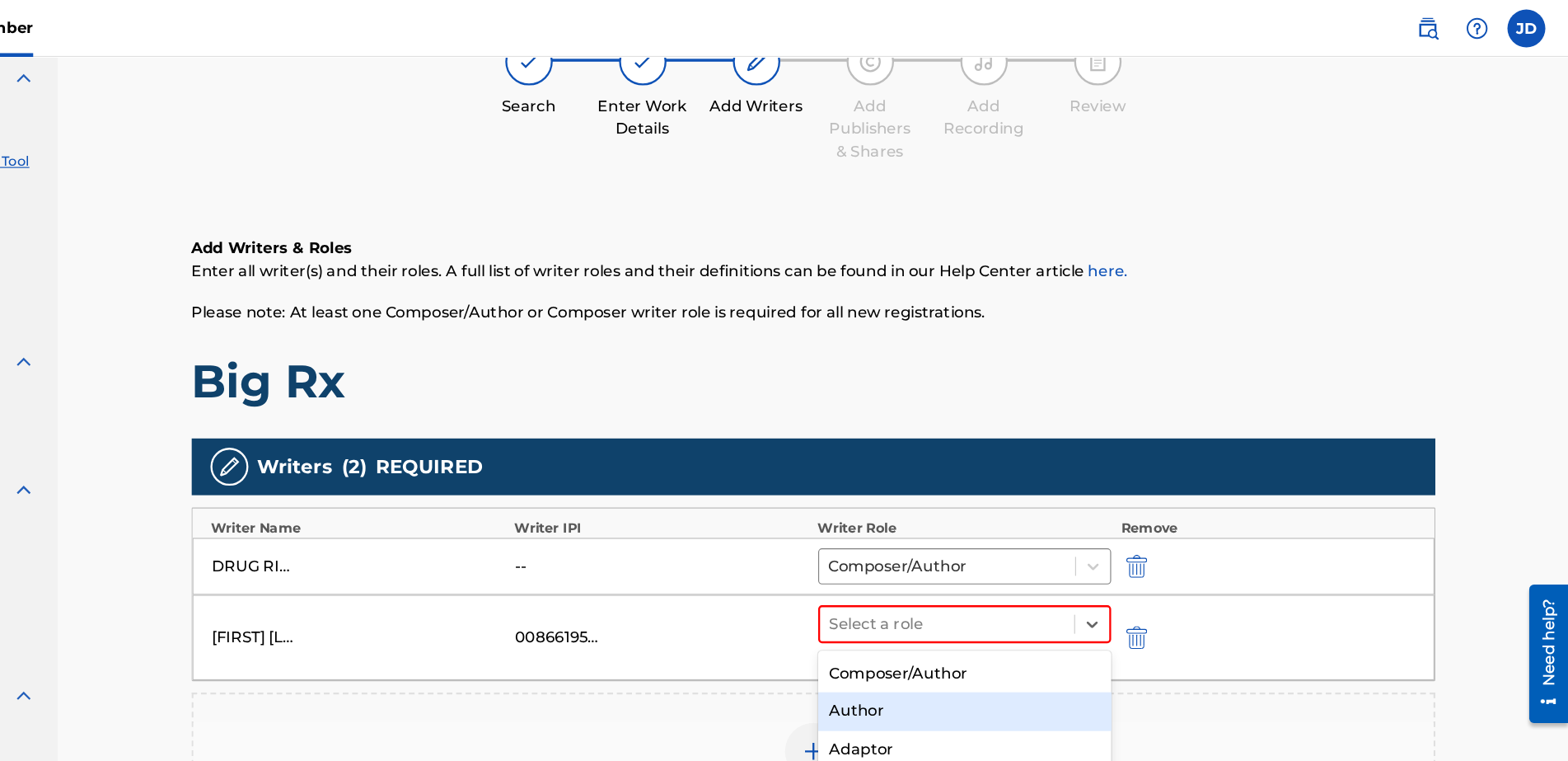 click on "Author" at bounding box center [1044, 618] 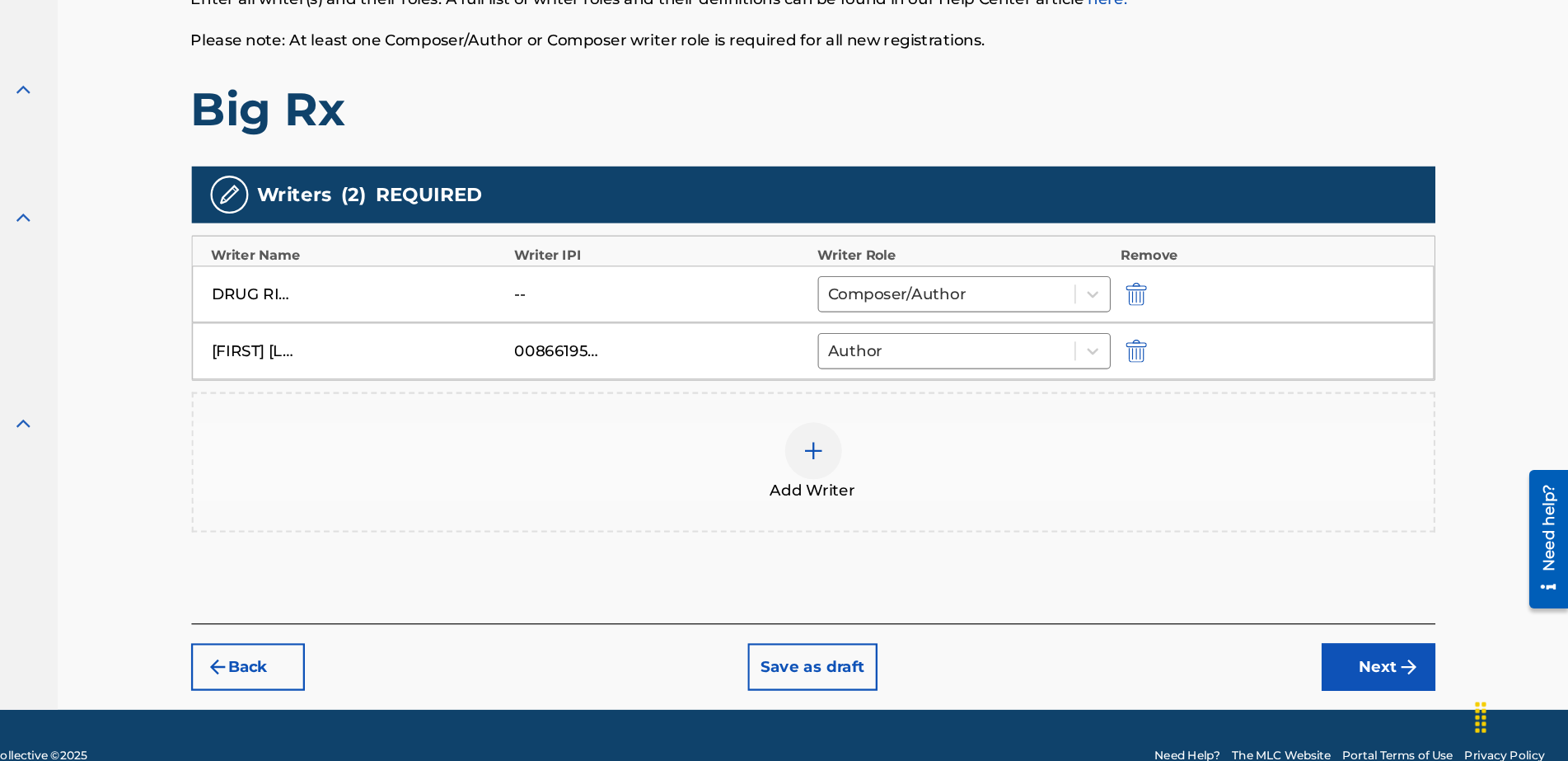 scroll, scrollTop: 284, scrollLeft: 0, axis: vertical 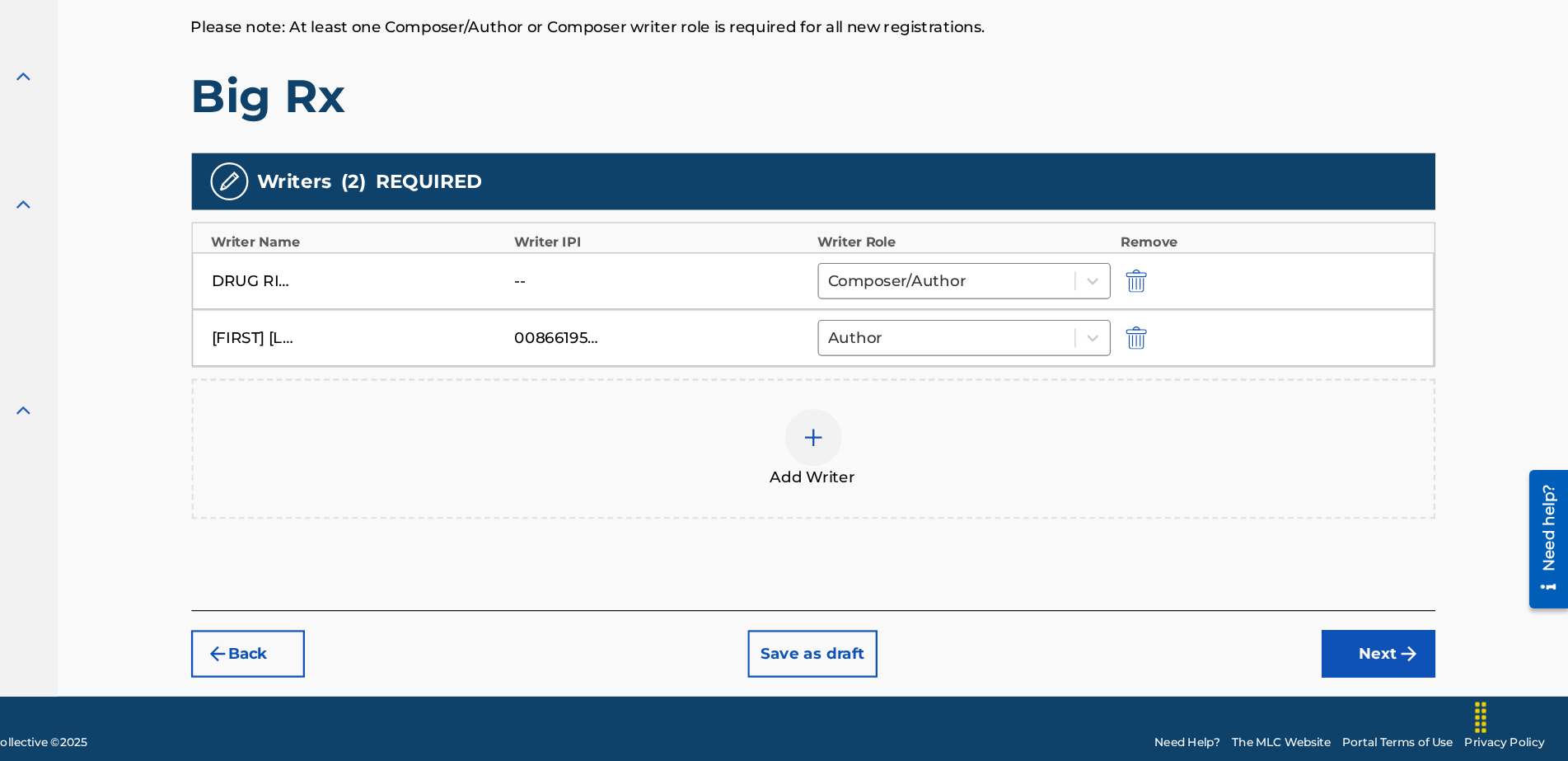 click on "Next" at bounding box center [1403, 668] 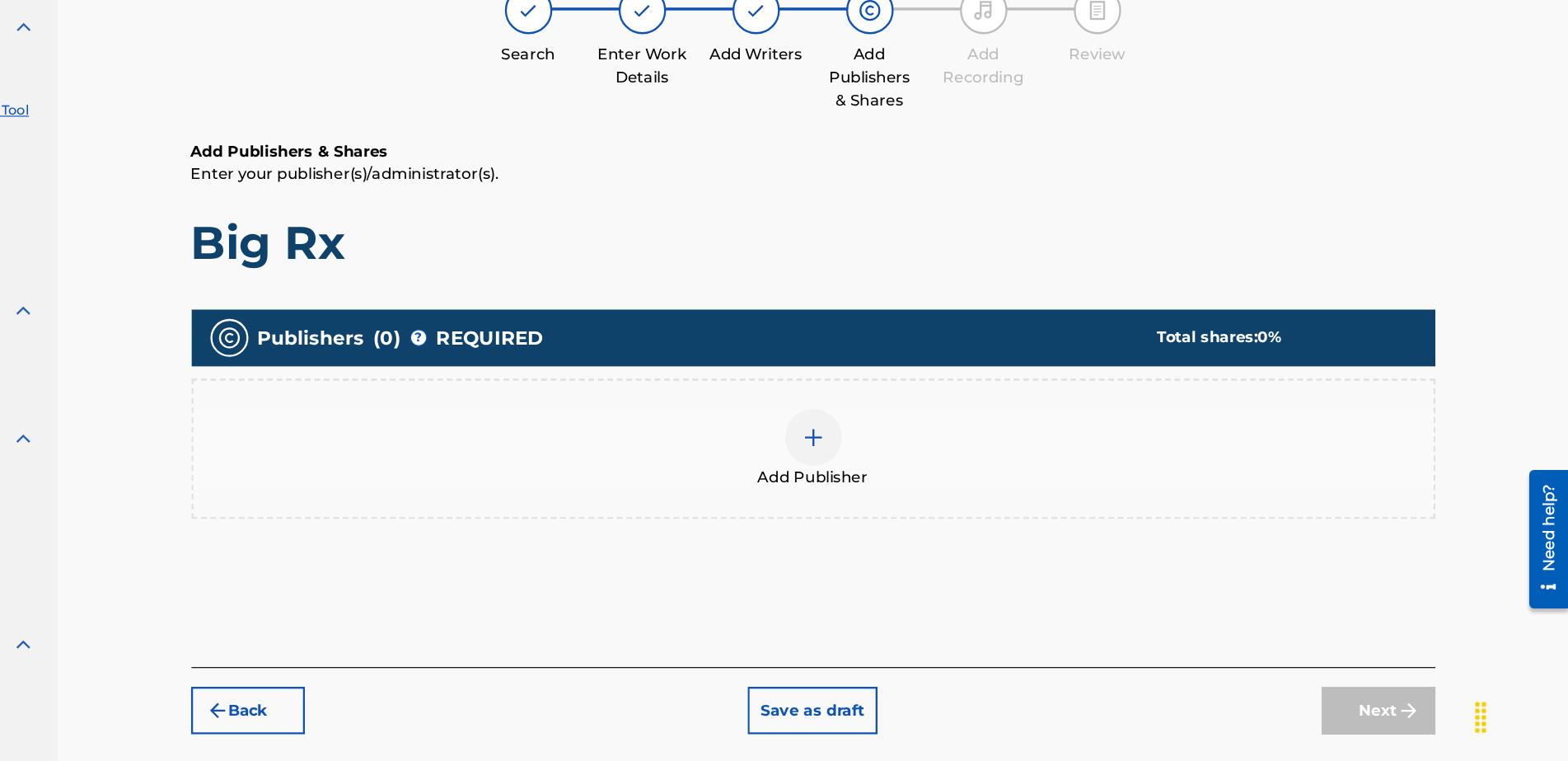 scroll, scrollTop: 74, scrollLeft: 0, axis: vertical 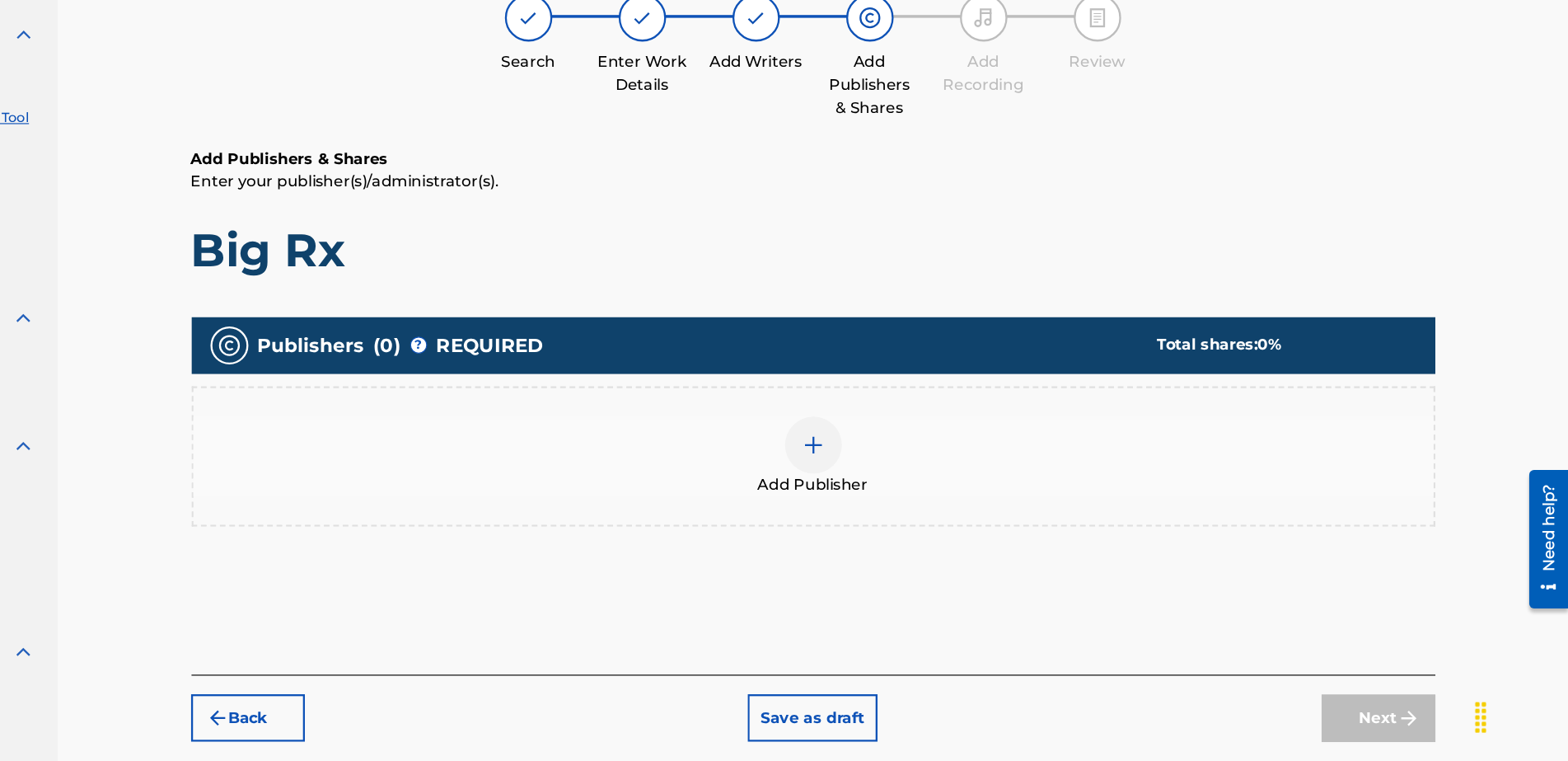 click at bounding box center [912, 486] 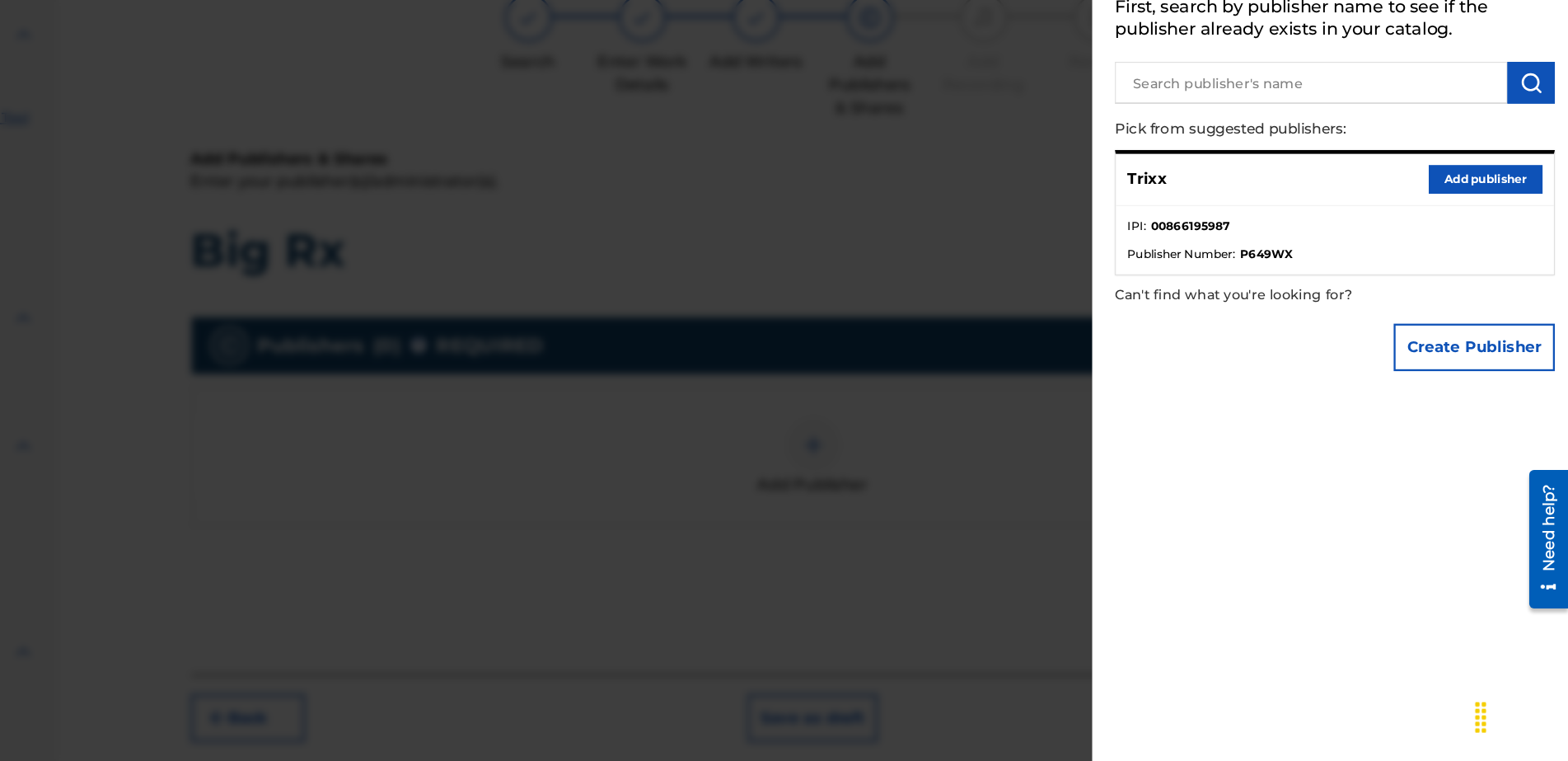 click on "Add publisher" at bounding box center [1496, 256] 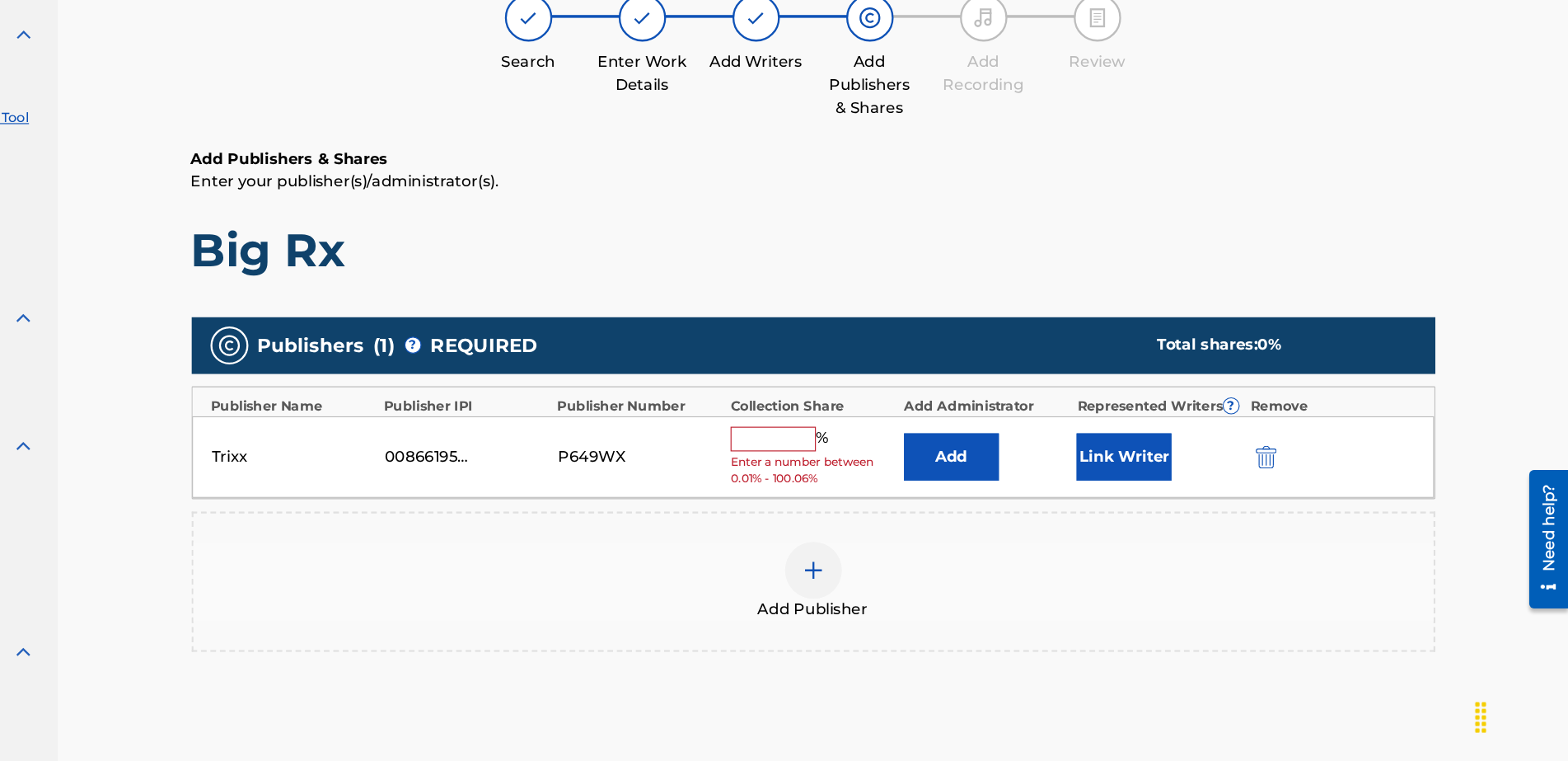 click at bounding box center [878, 481] 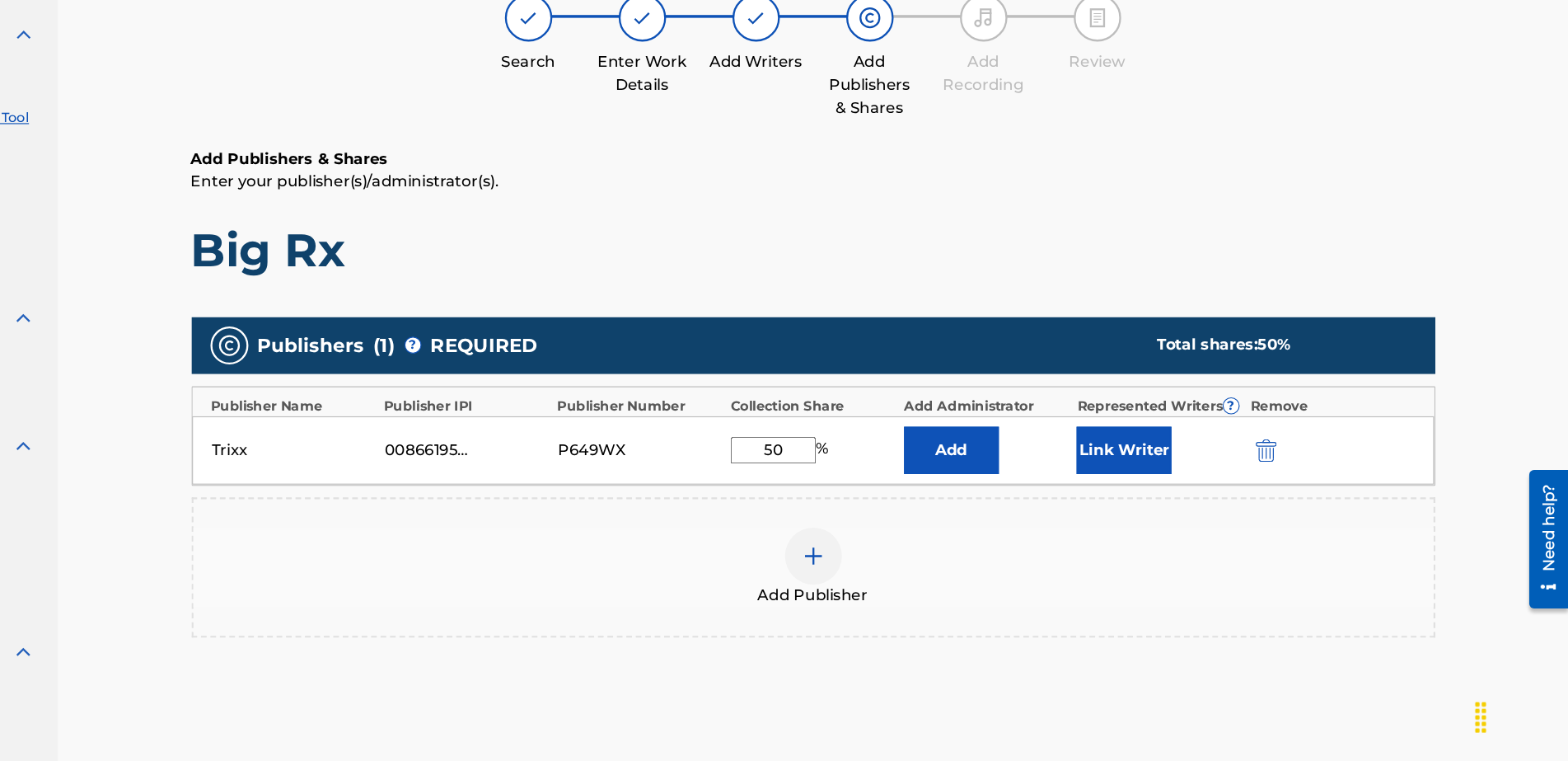 click on "Link Writer" at bounding box center [1182, 491] 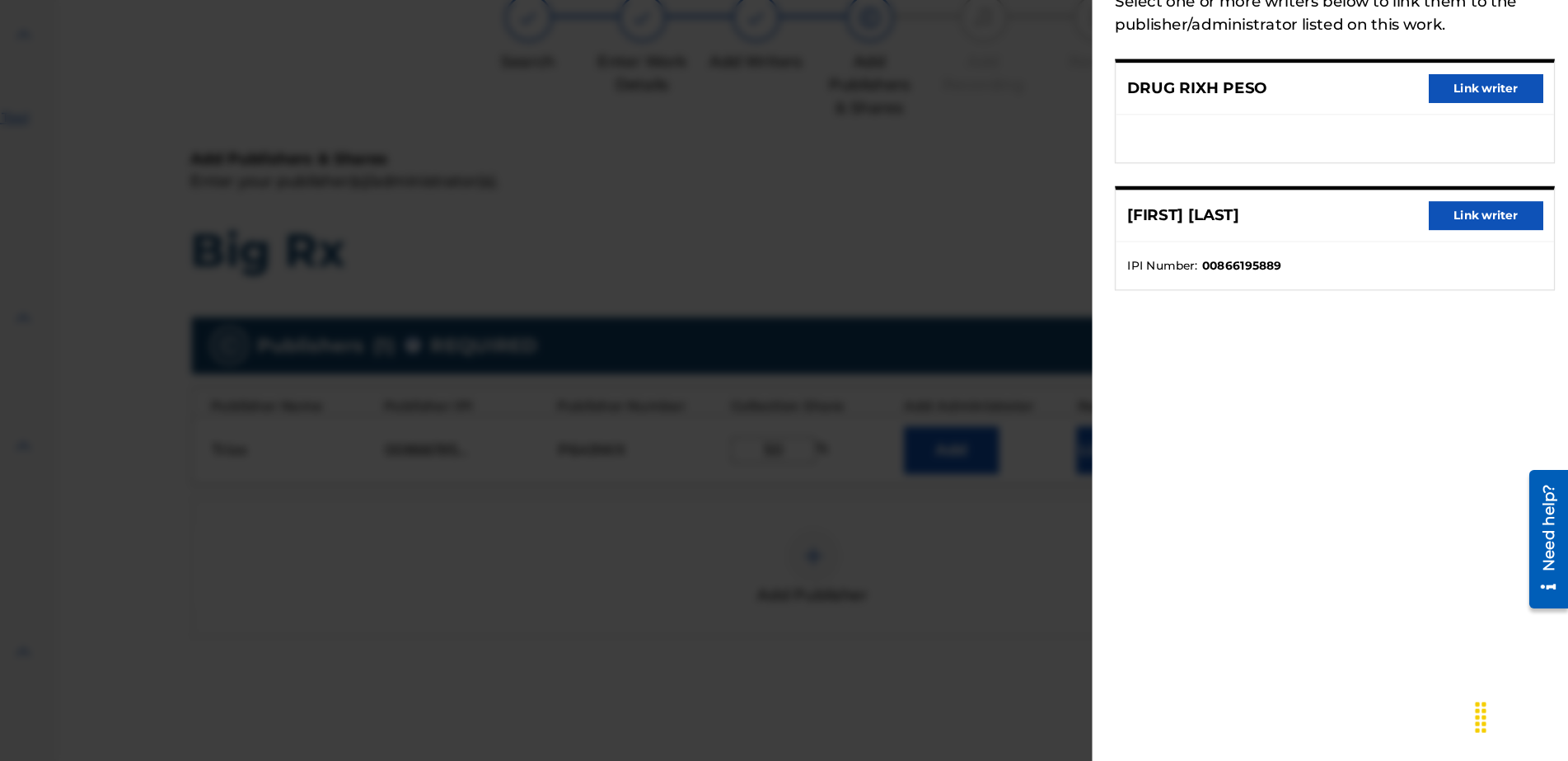 click on "Link writer" at bounding box center [1496, 287] 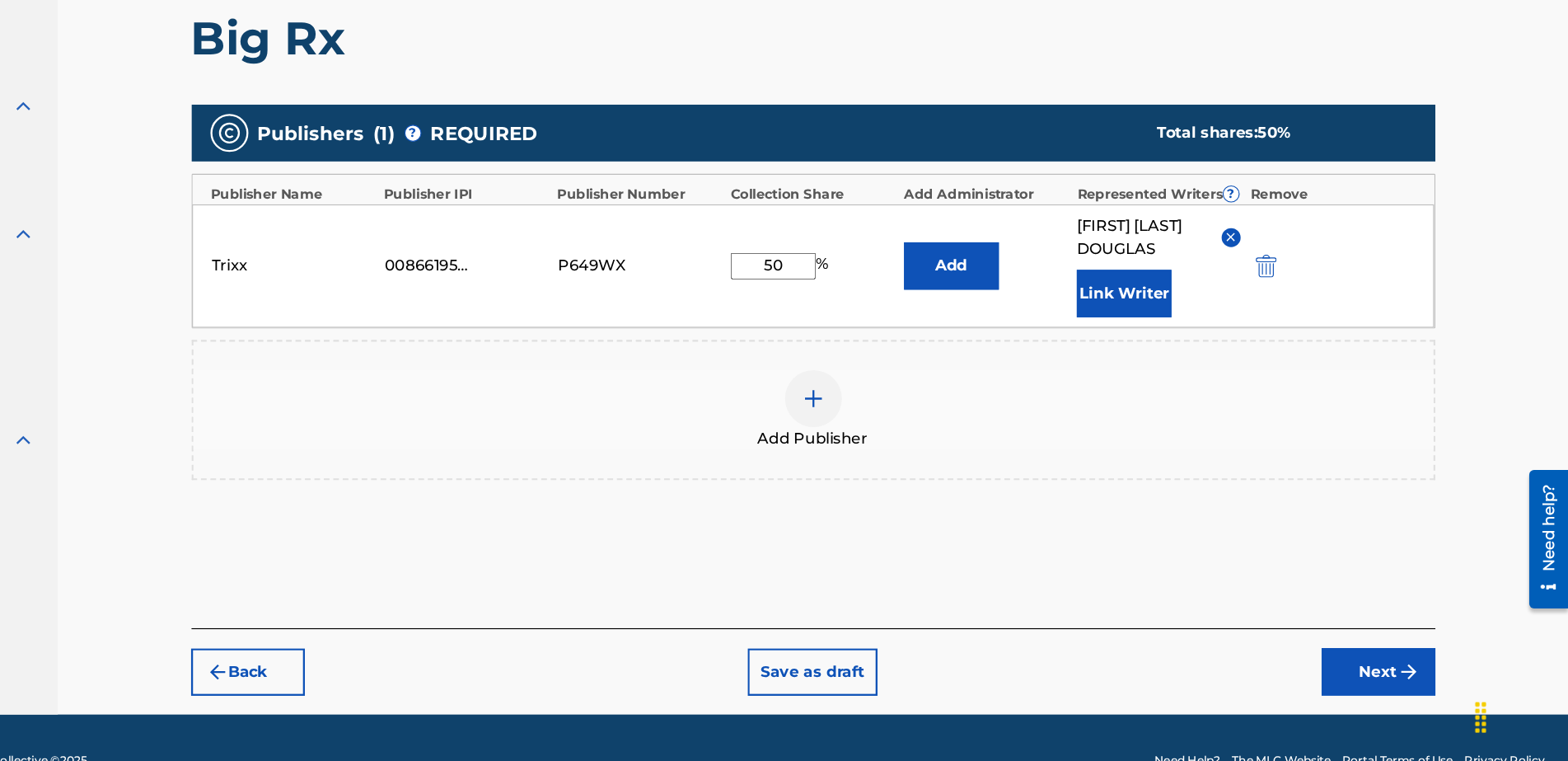 scroll, scrollTop: 317, scrollLeft: 0, axis: vertical 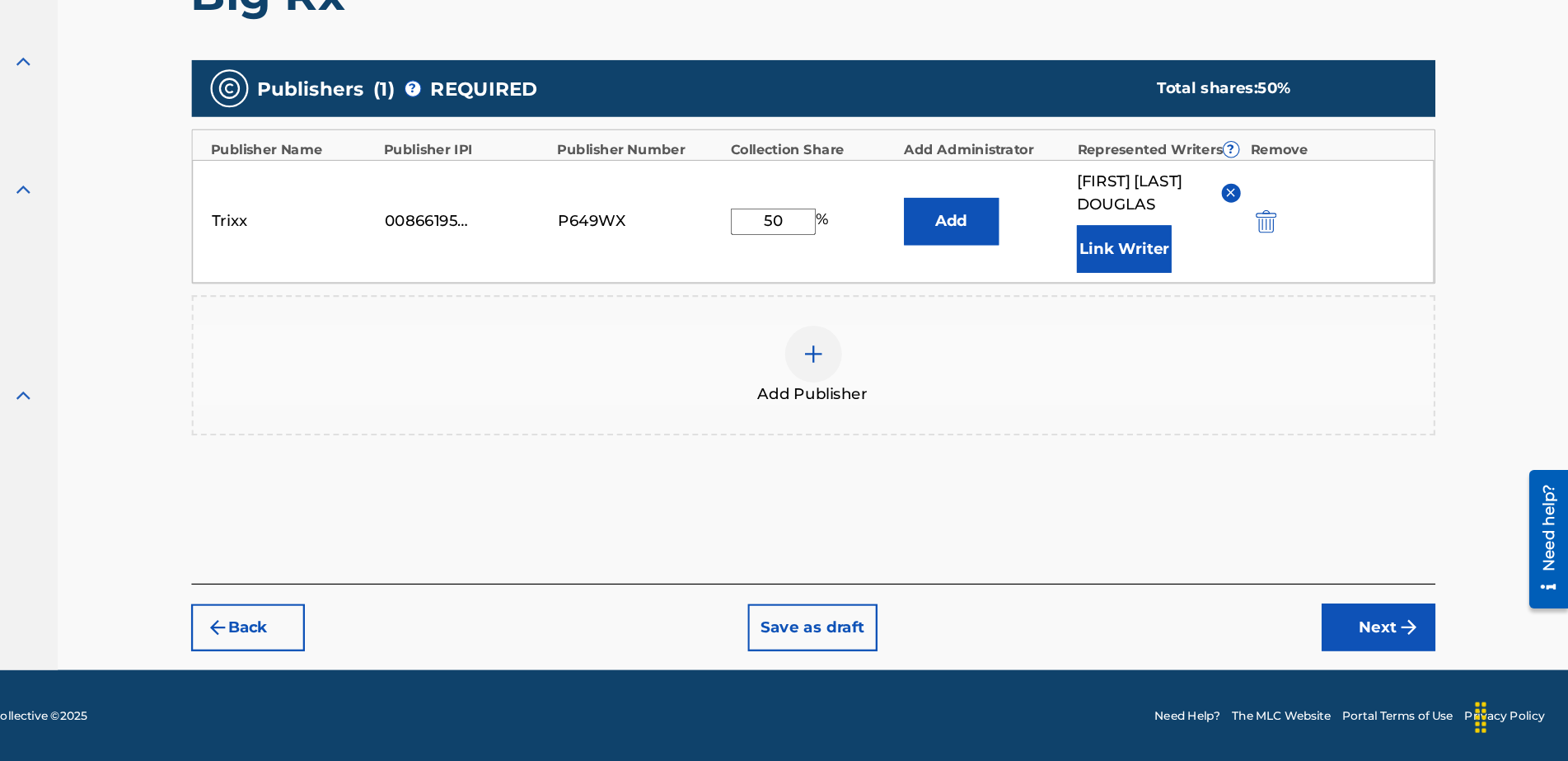 click on "Next" at bounding box center [1403, 645] 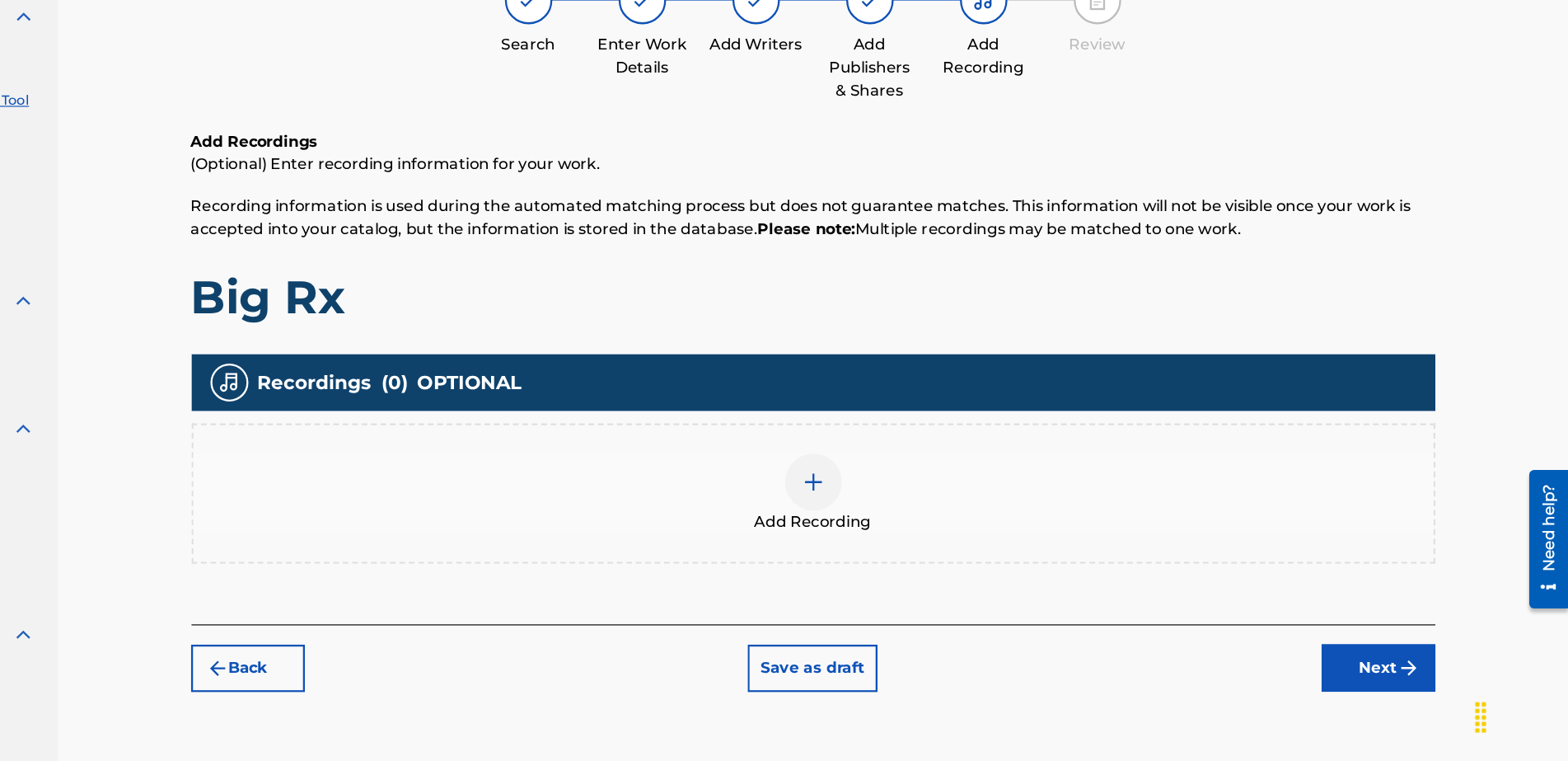 scroll, scrollTop: 74, scrollLeft: 0, axis: vertical 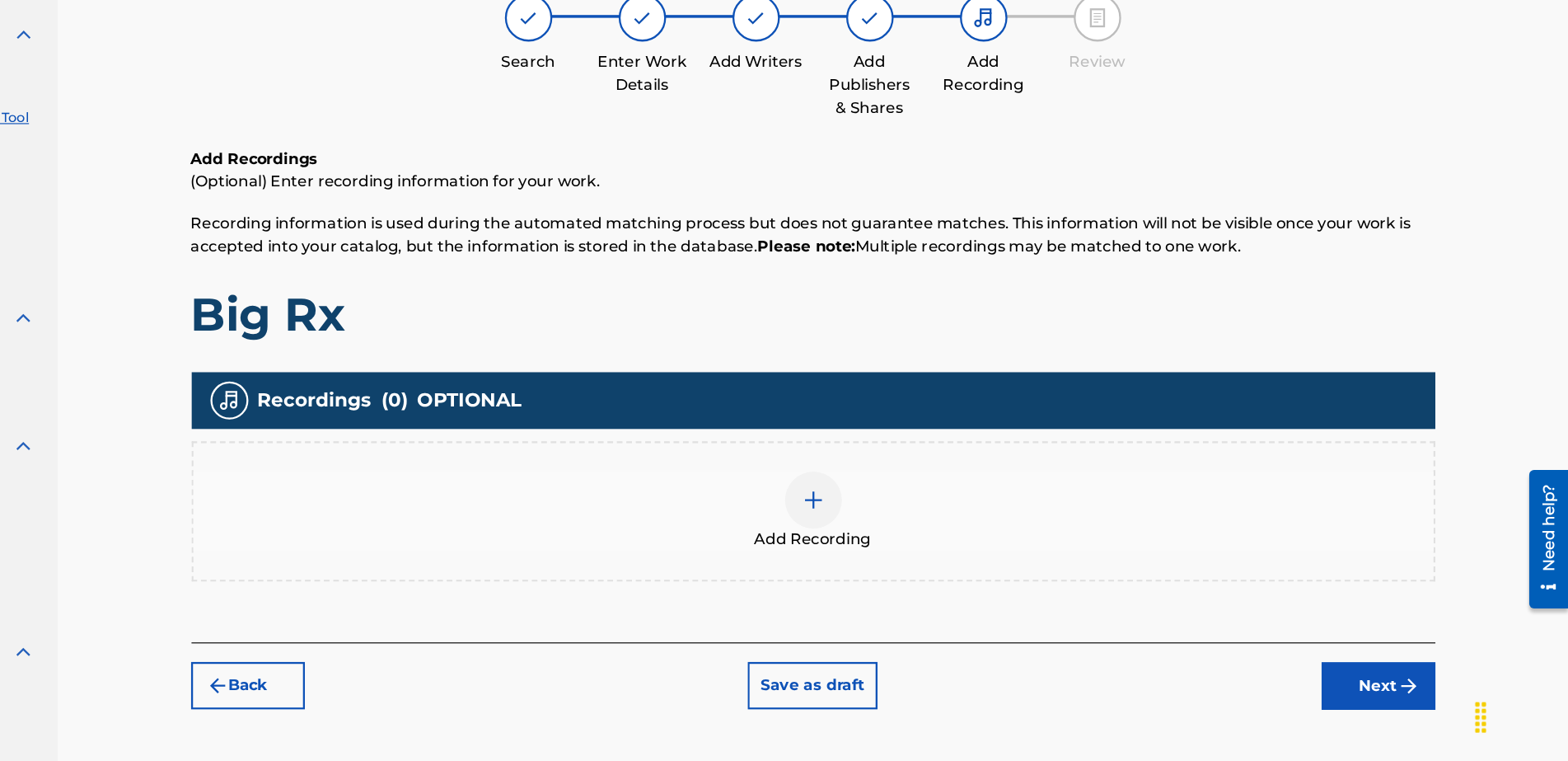 click at bounding box center (912, 534) 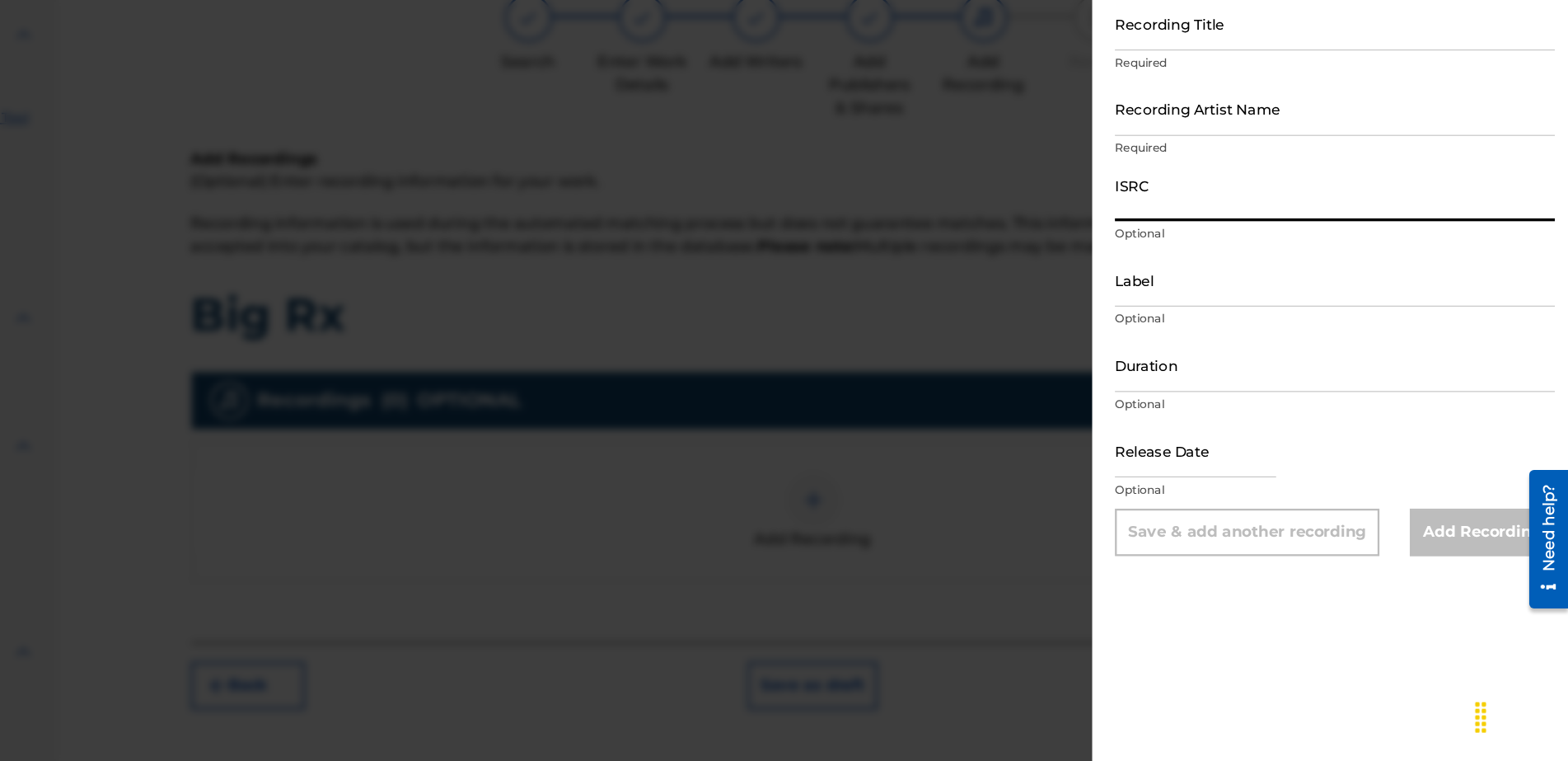 click on "ISRC" at bounding box center (1365, 268) 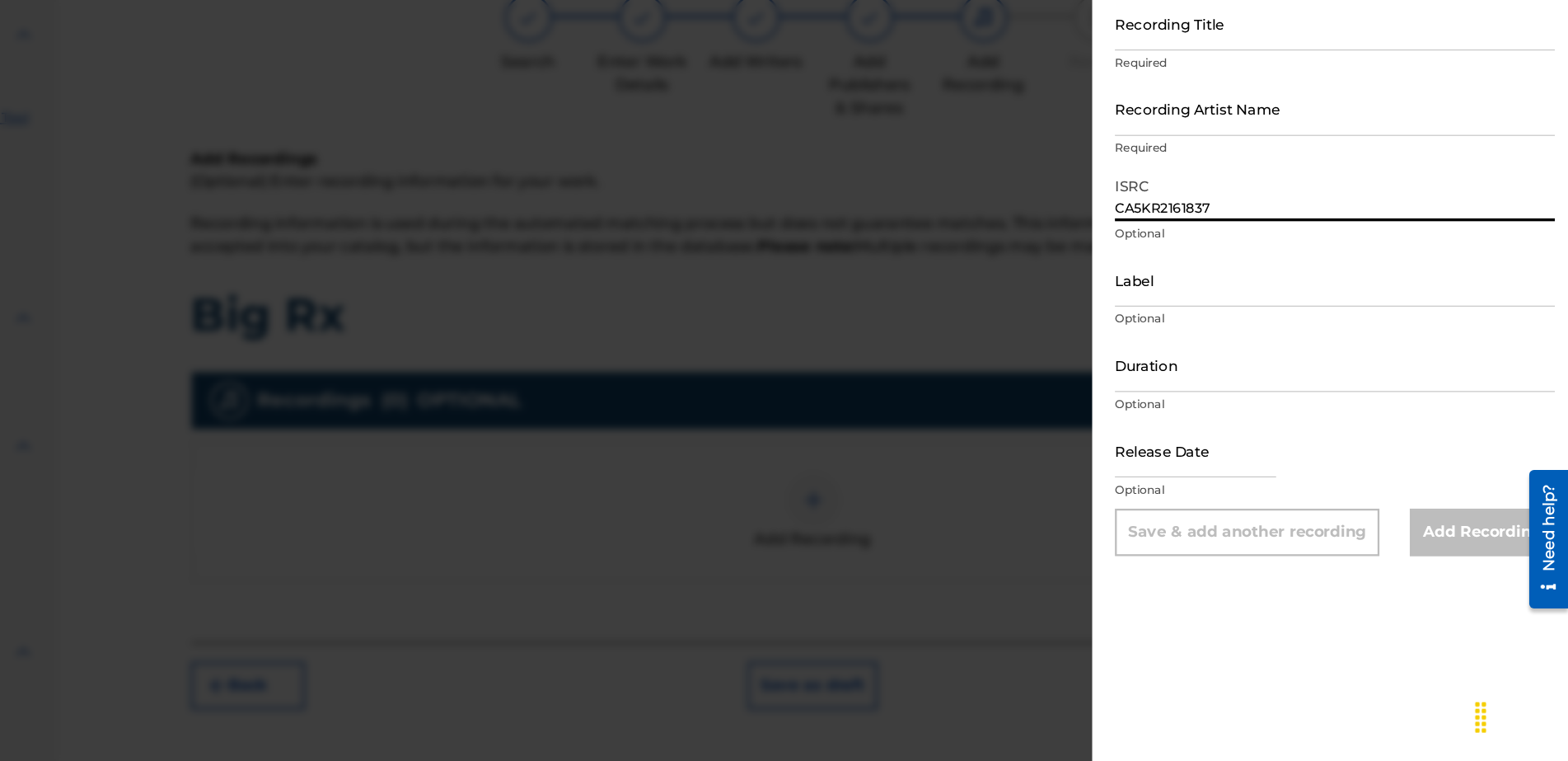 type on "CA5KR2161837" 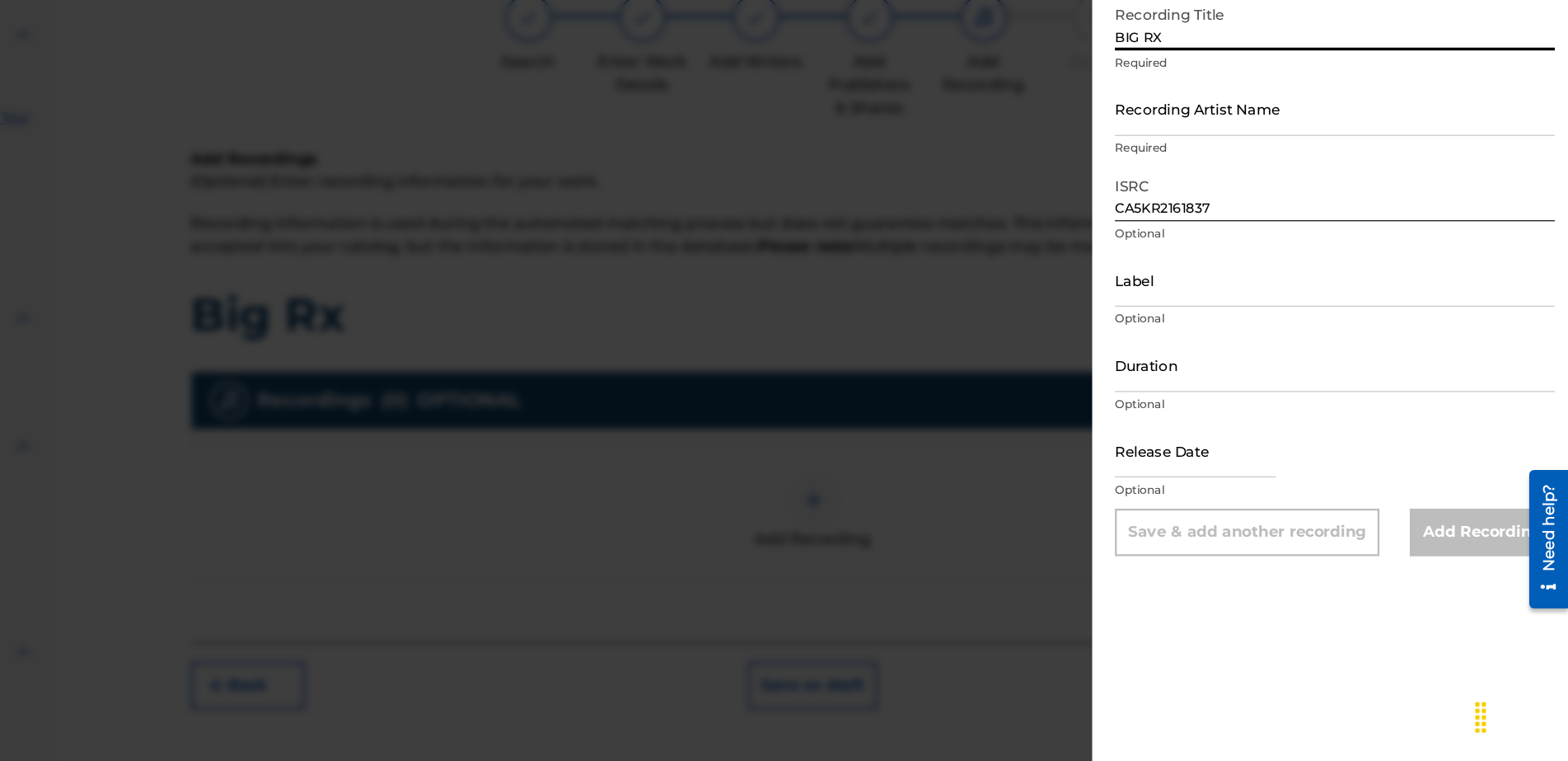 type on "BIG RX" 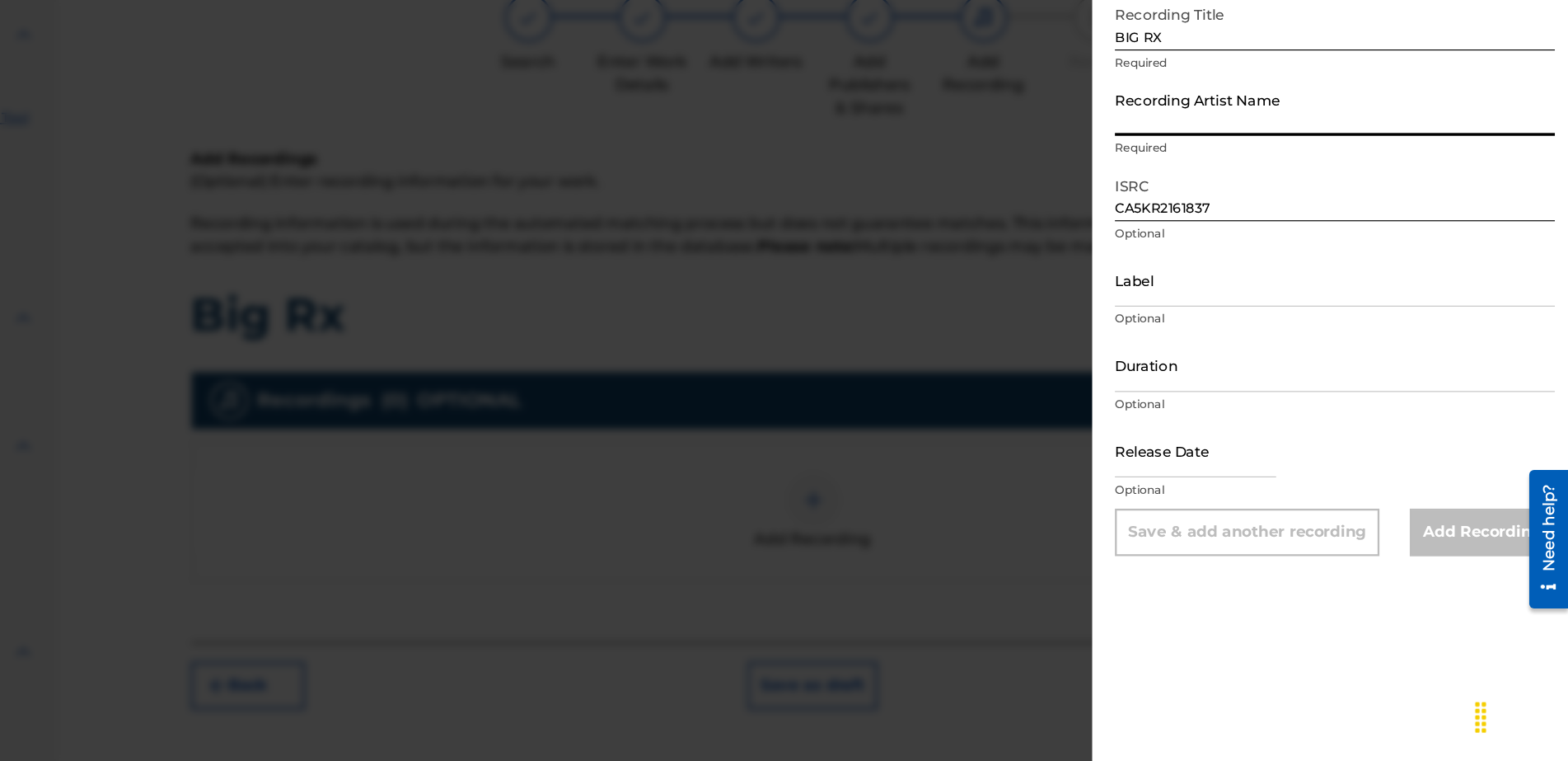 click on "Recording Artist Name" at bounding box center (1365, 194) 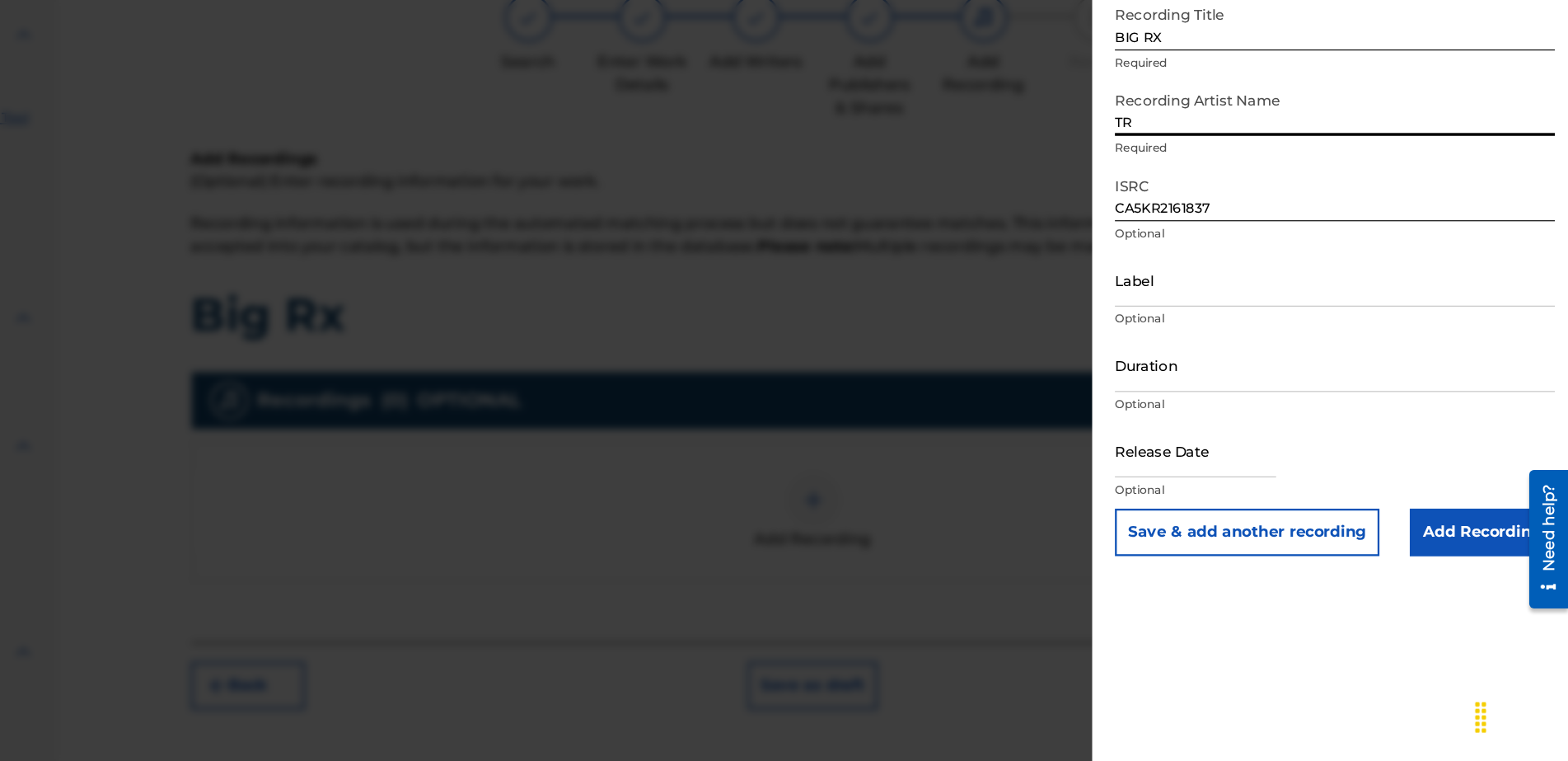 type on "T" 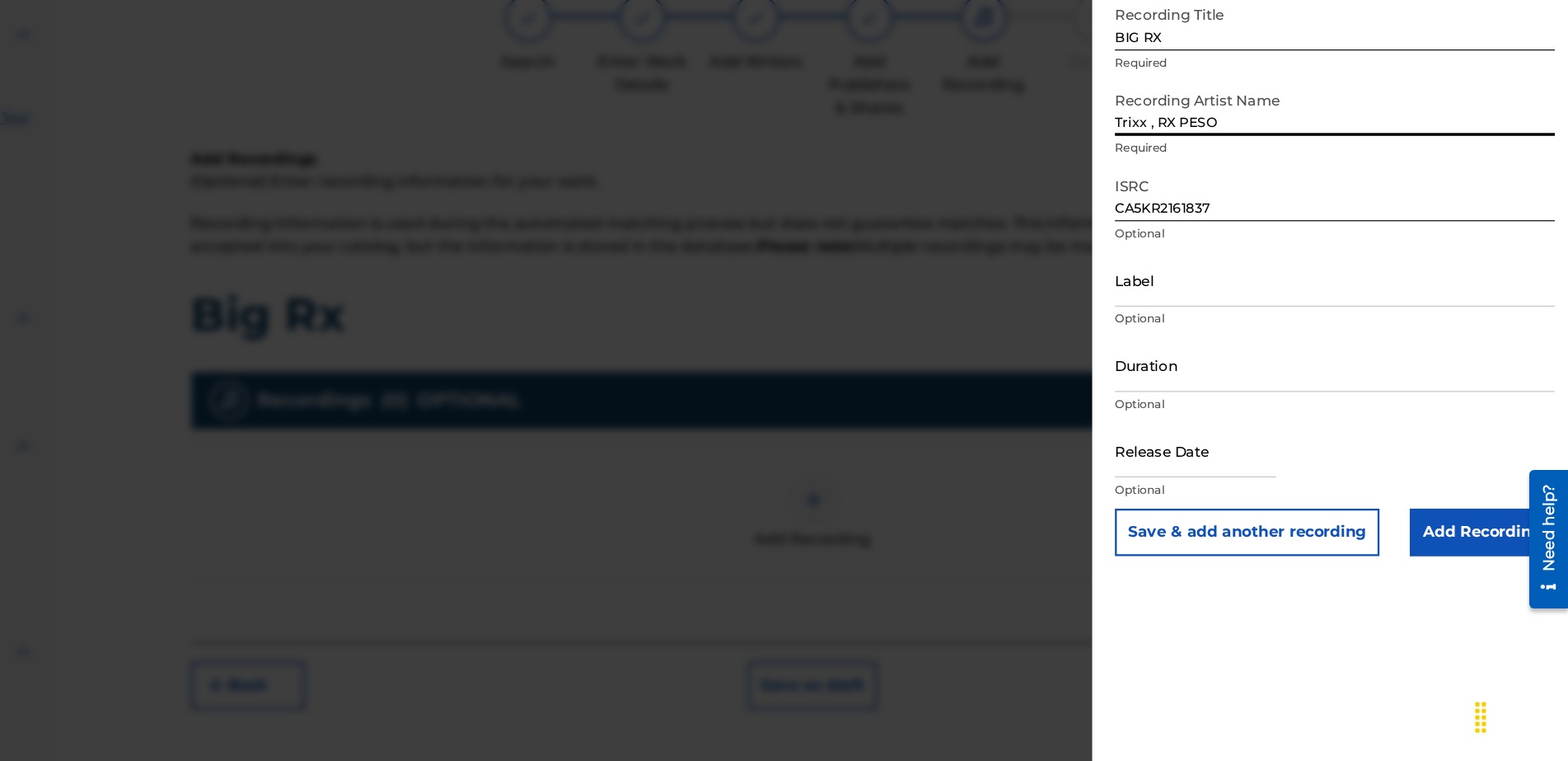type on "Trixx , RX PESO" 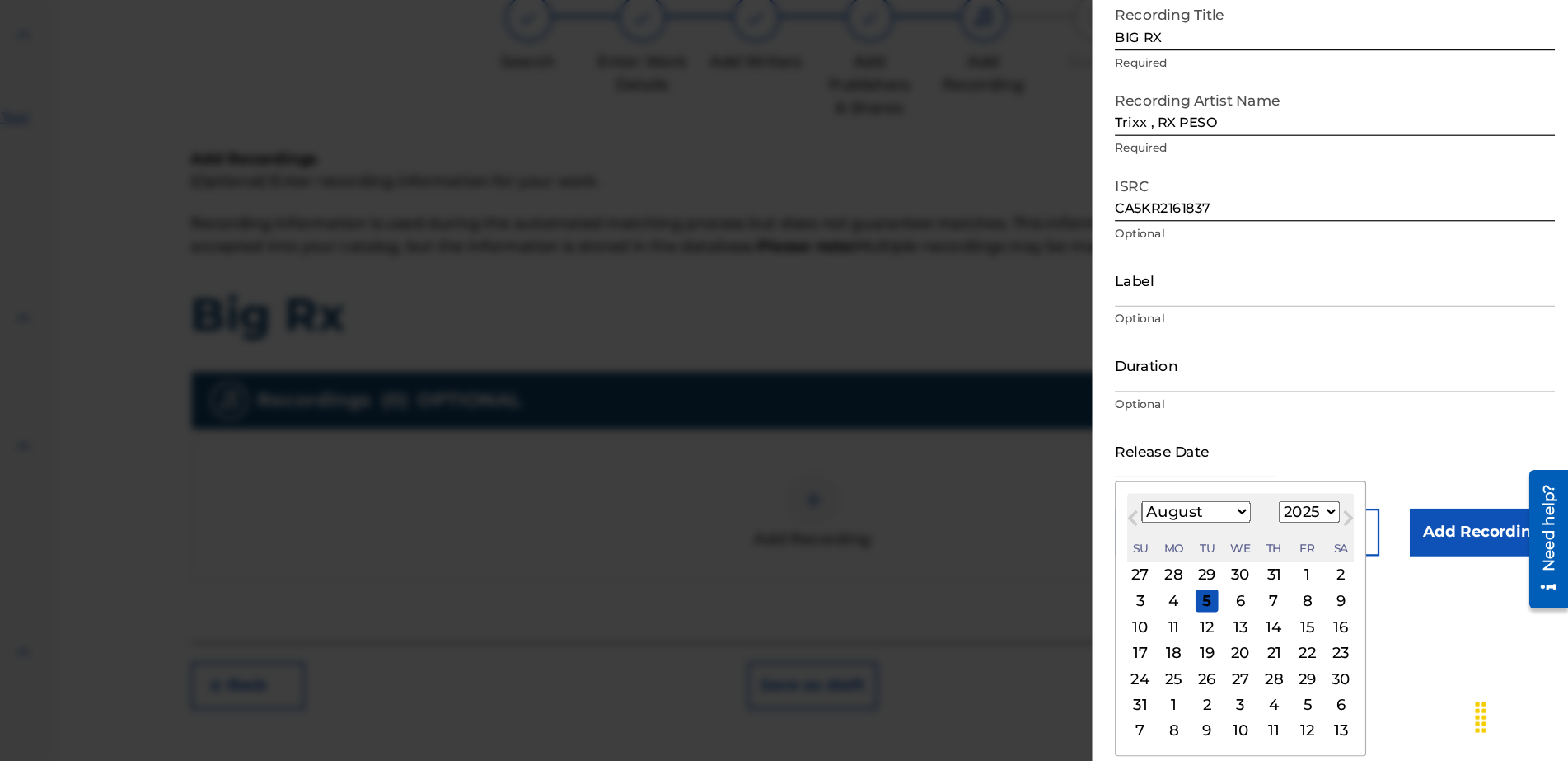 click at bounding box center (1244, 491) 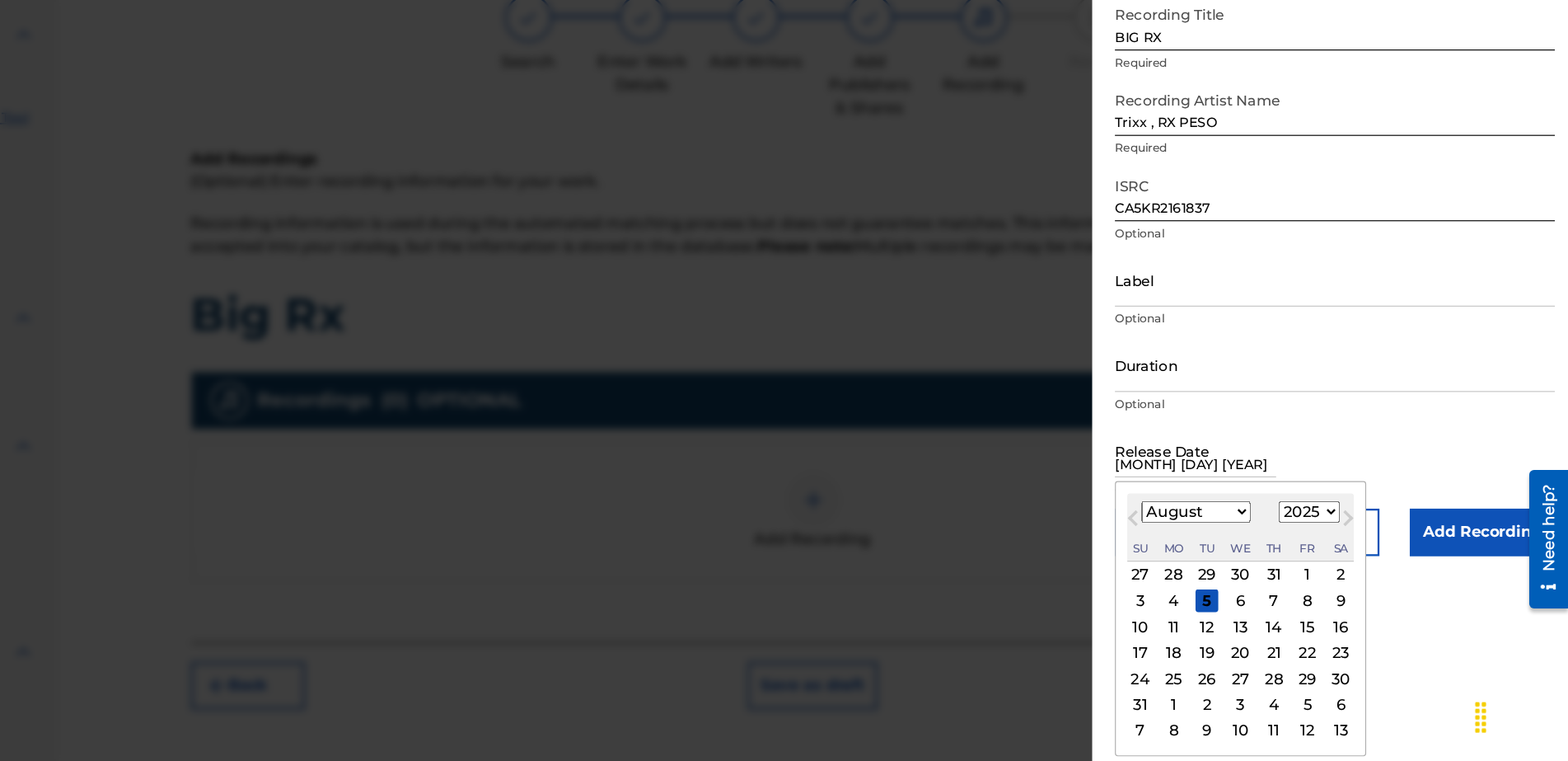 type on "[MONTH] [DAY] [YEAR]" 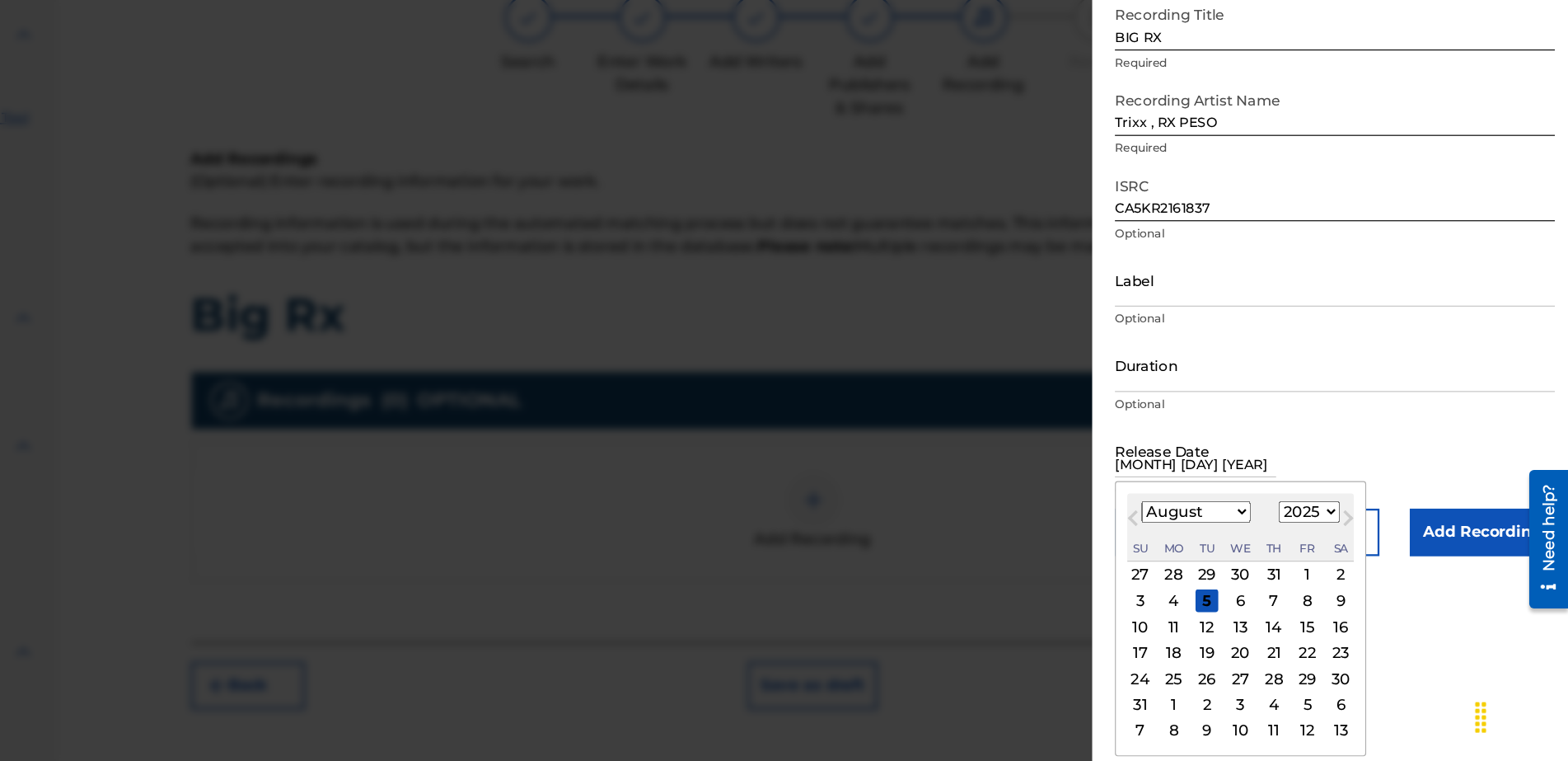 select on "3" 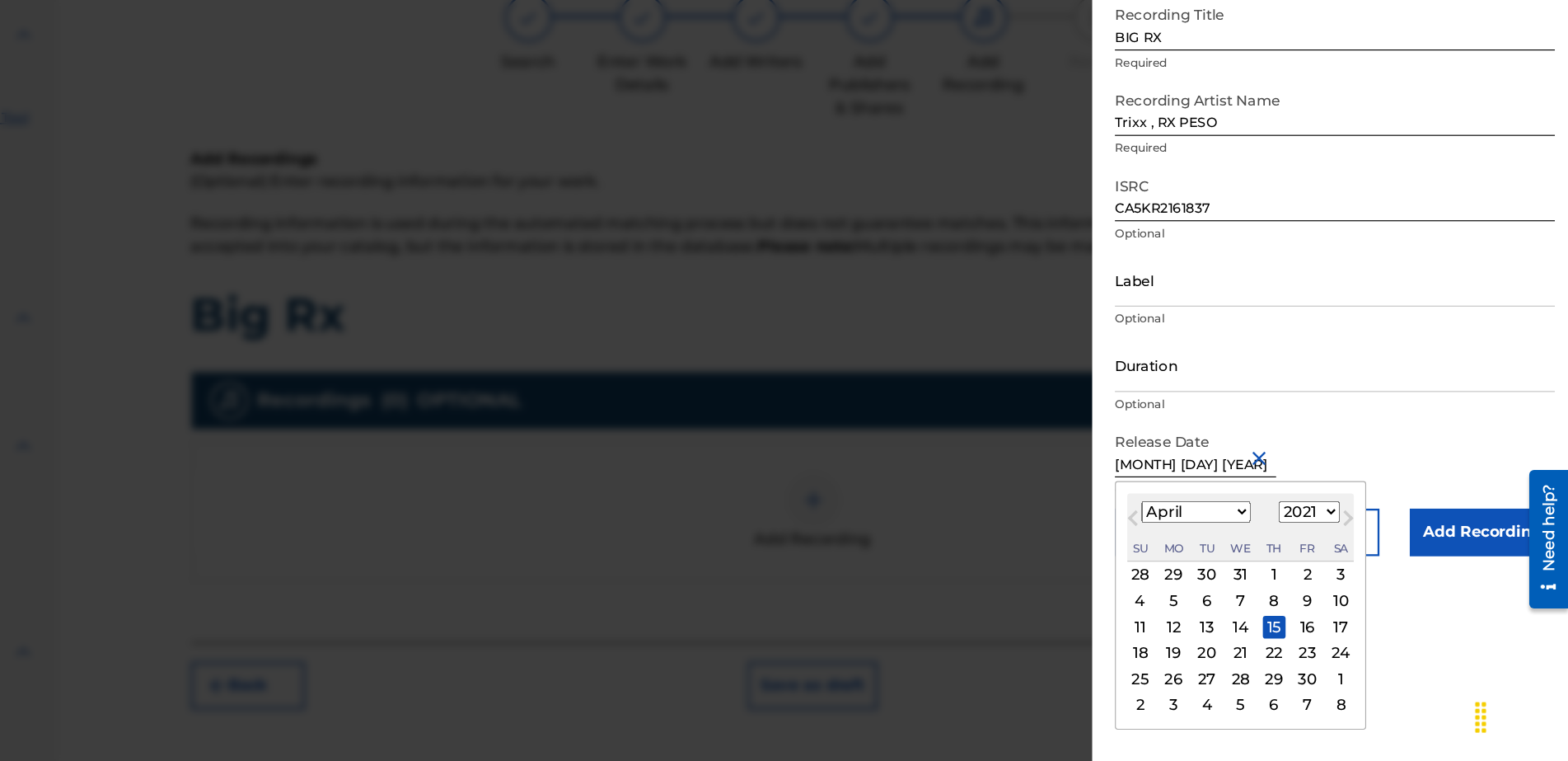 type on "[MONTH] [DAY] [YEAR]" 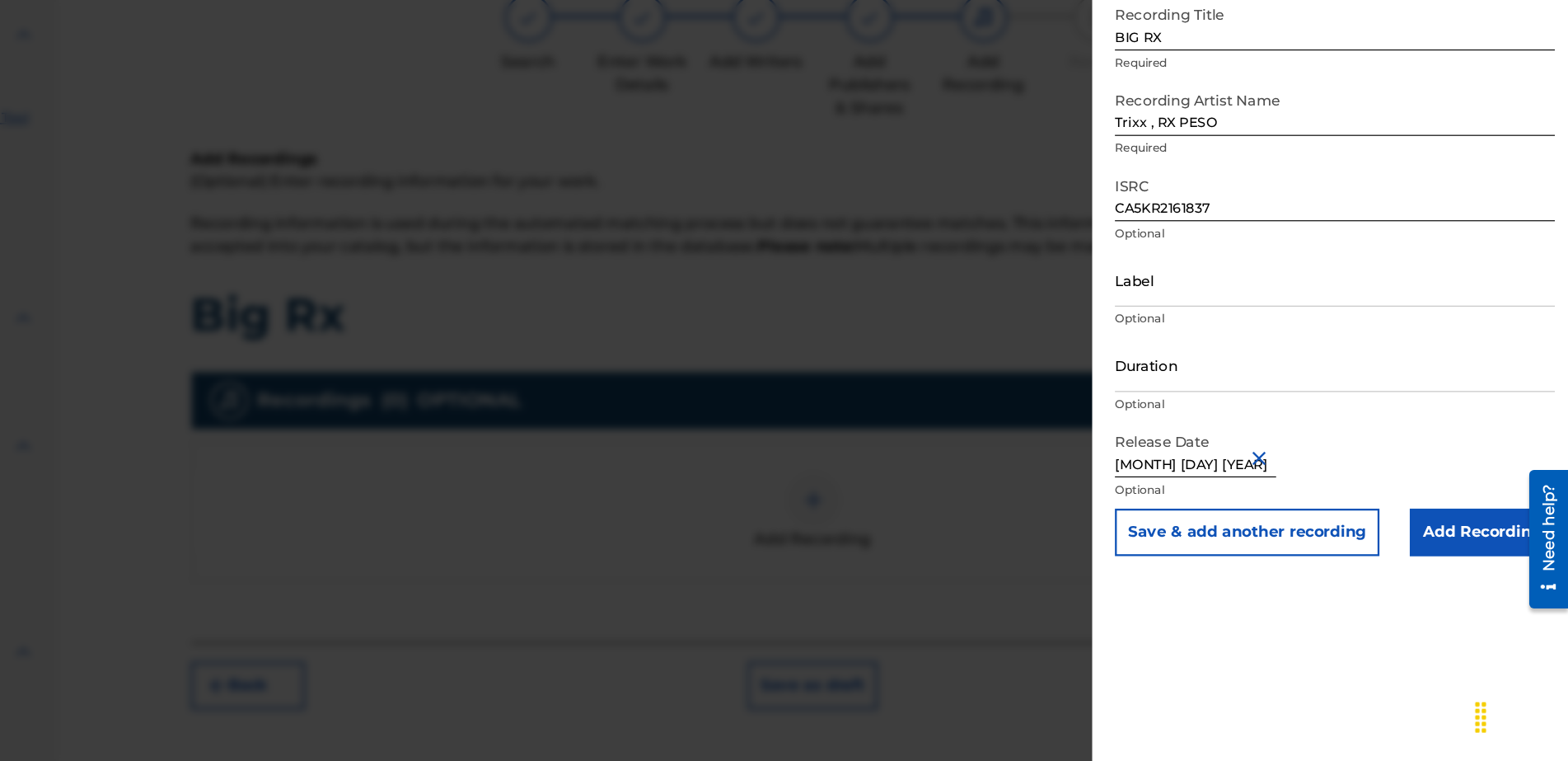 click on "Release Date April 15 2021 Optional" at bounding box center [1365, 505] 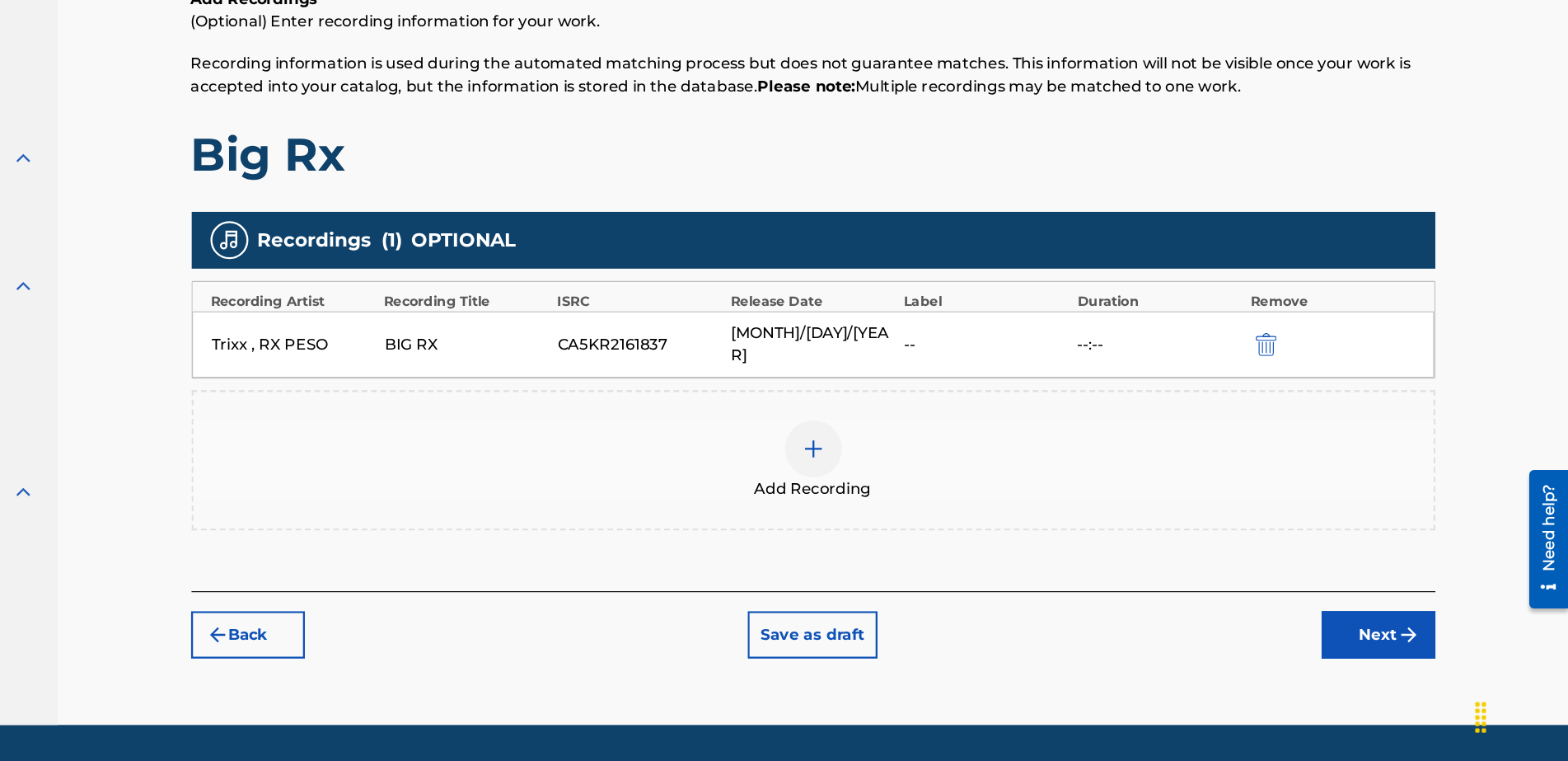 scroll, scrollTop: 219, scrollLeft: 0, axis: vertical 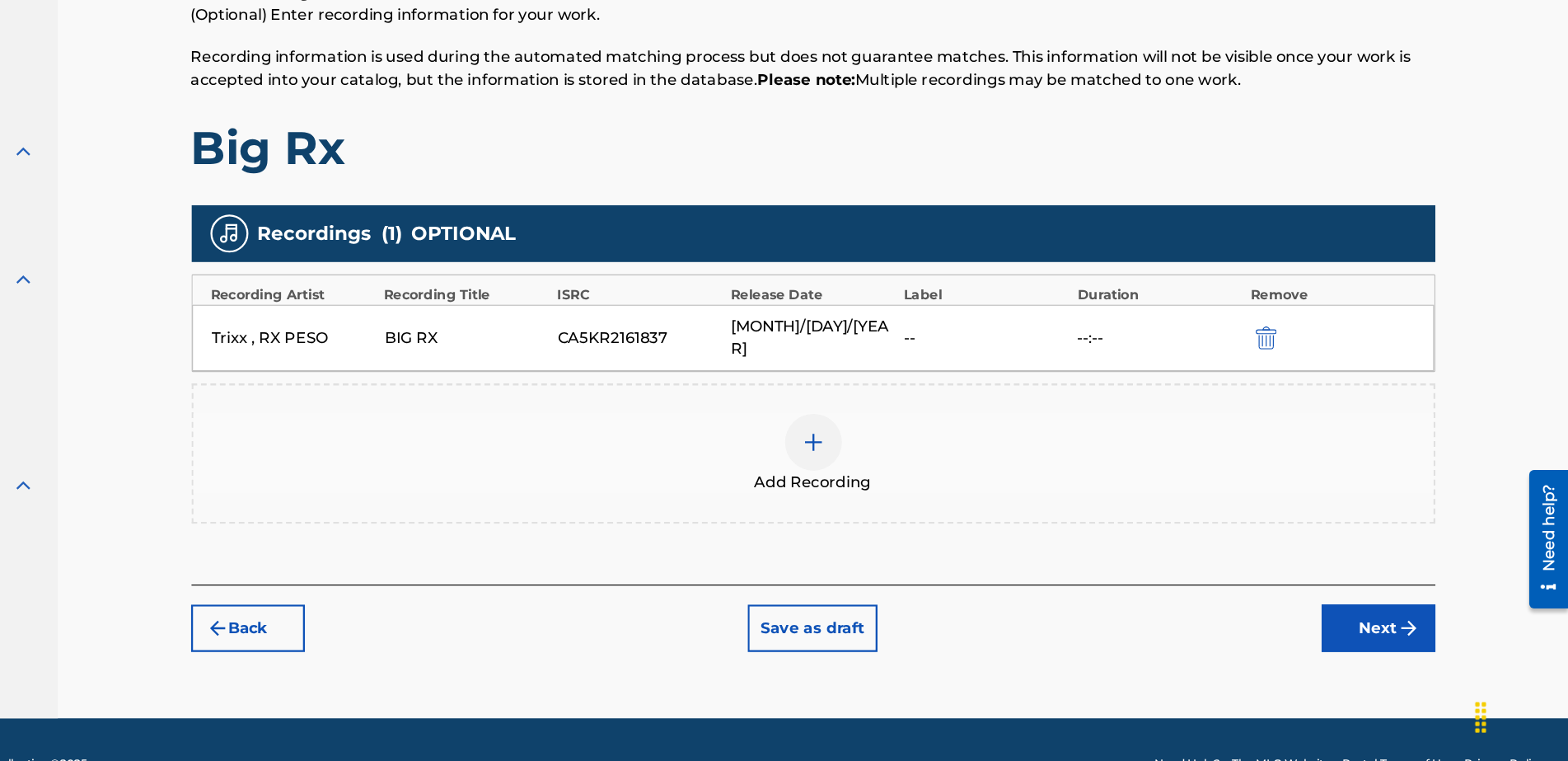 click on "Next" at bounding box center (1403, 646) 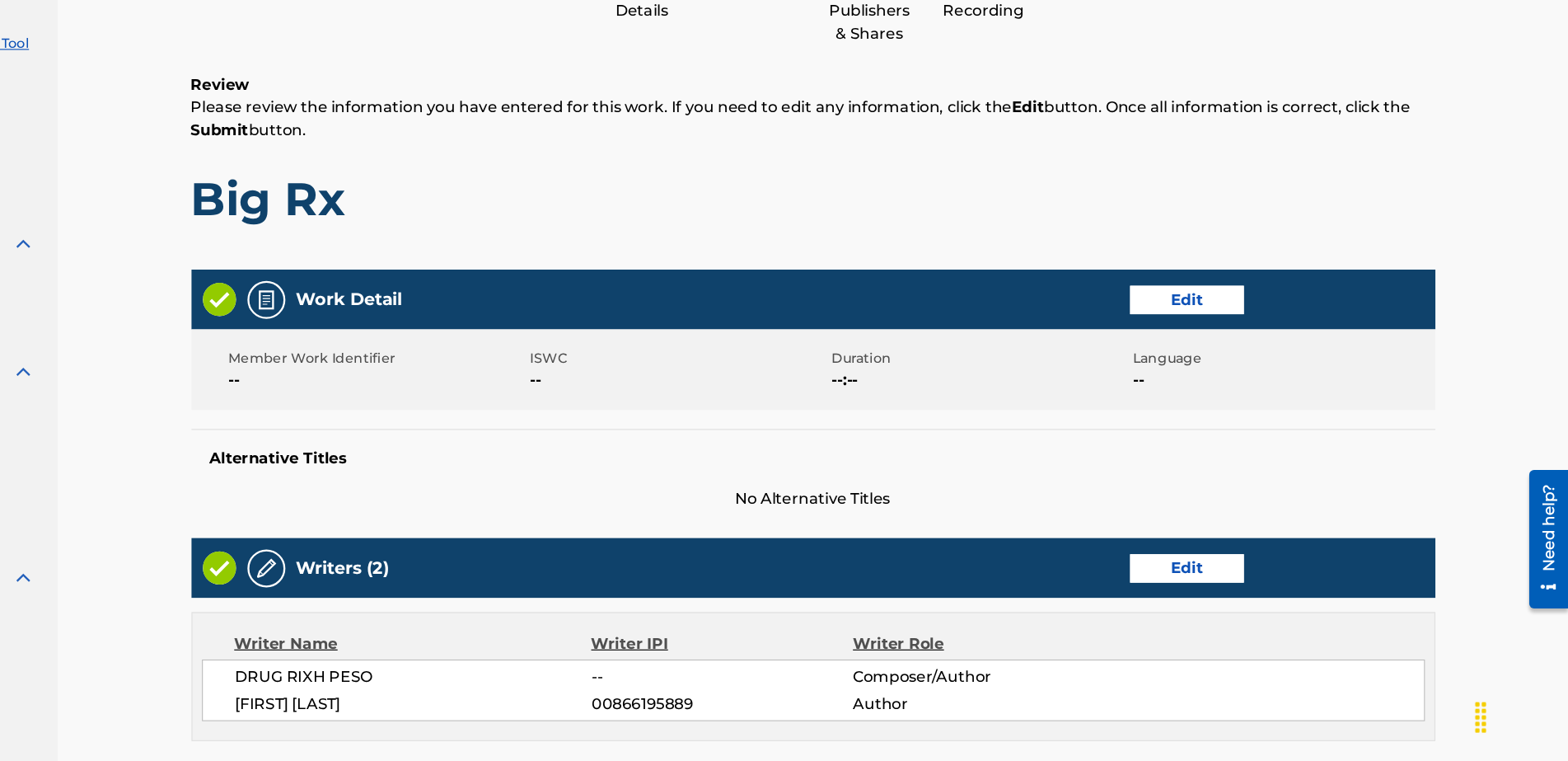 scroll, scrollTop: 74, scrollLeft: 0, axis: vertical 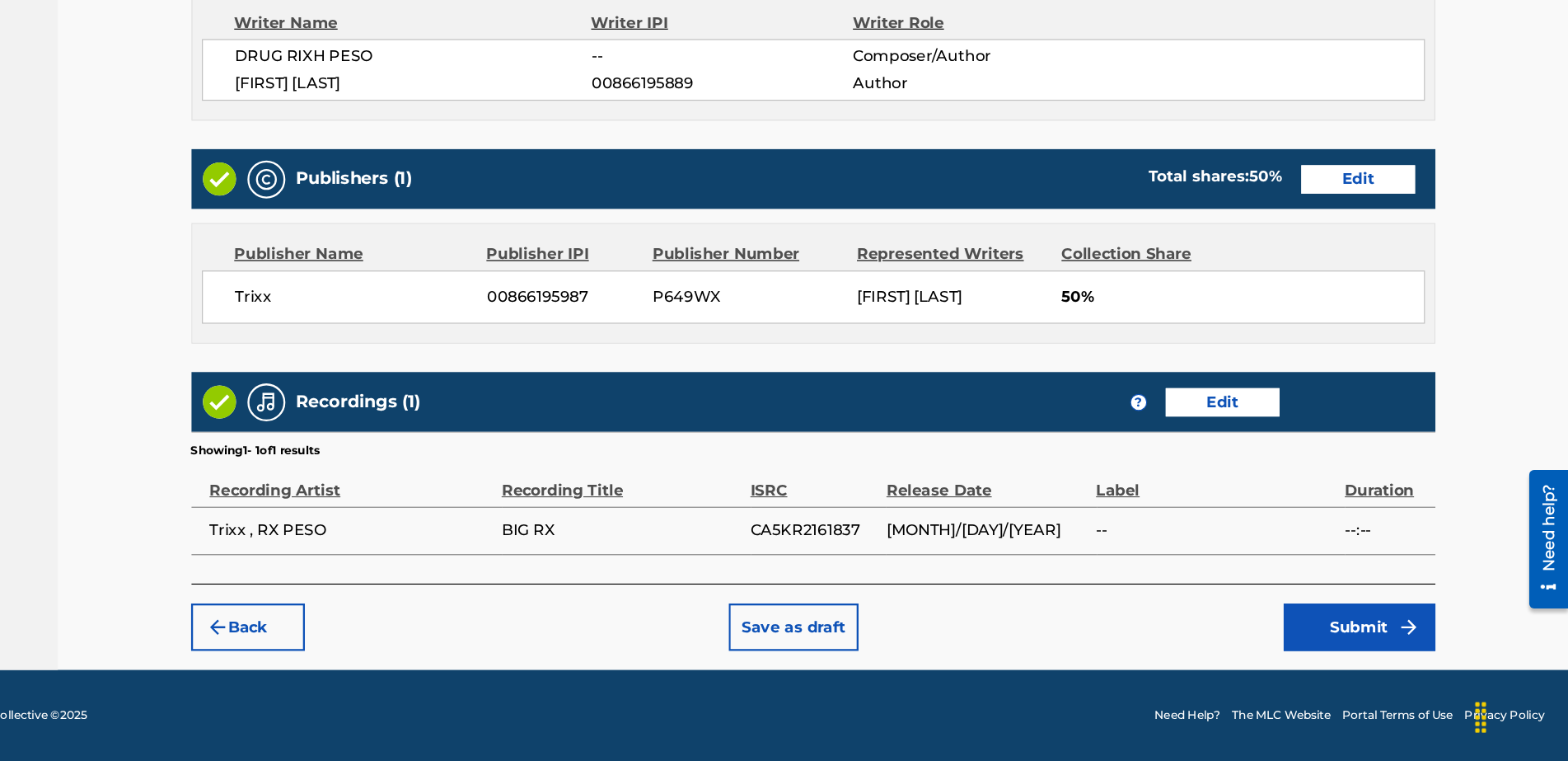 click on "Submit" at bounding box center [1387, 645] 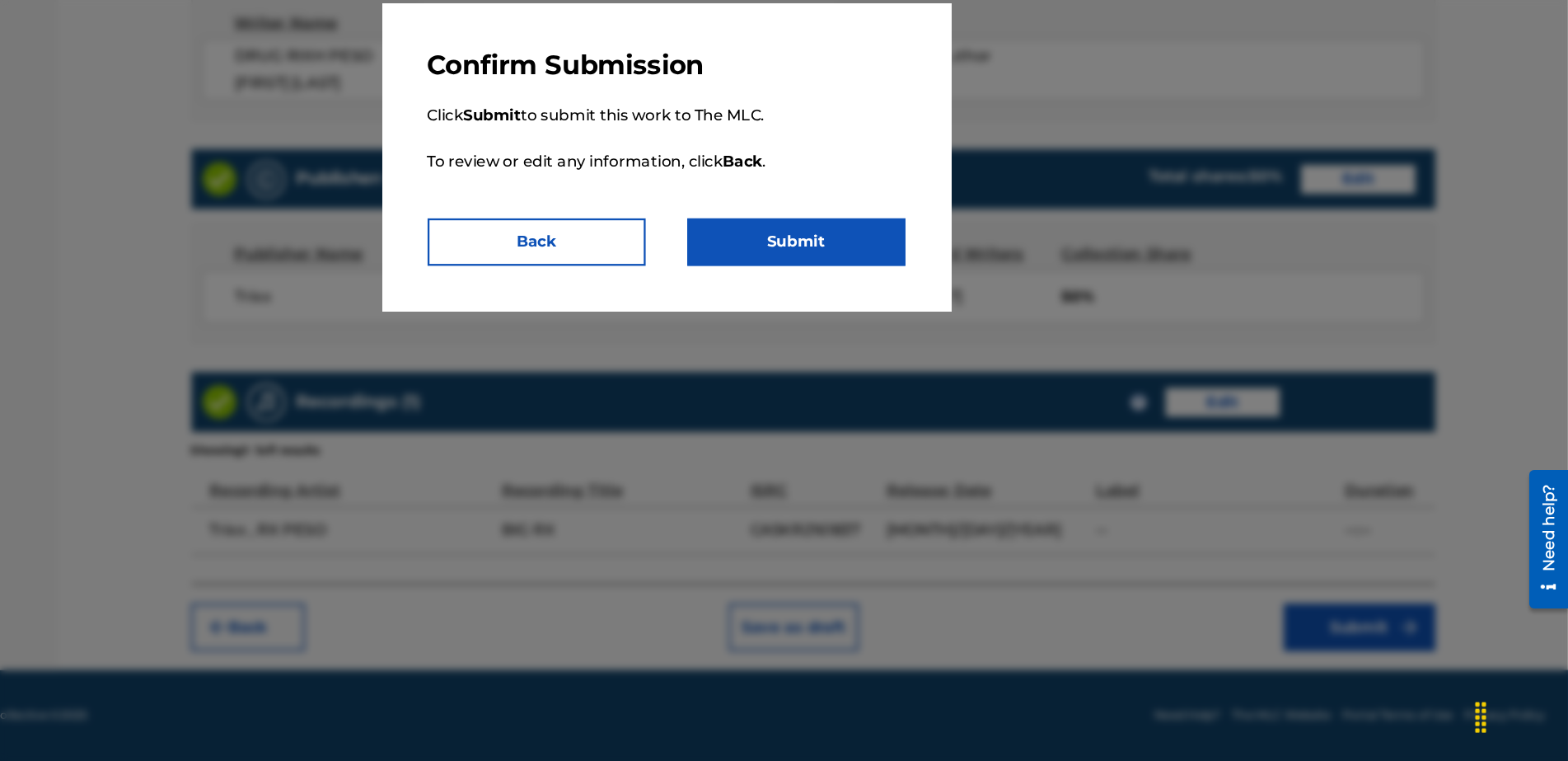 click on "Submit" at bounding box center [897, 310] 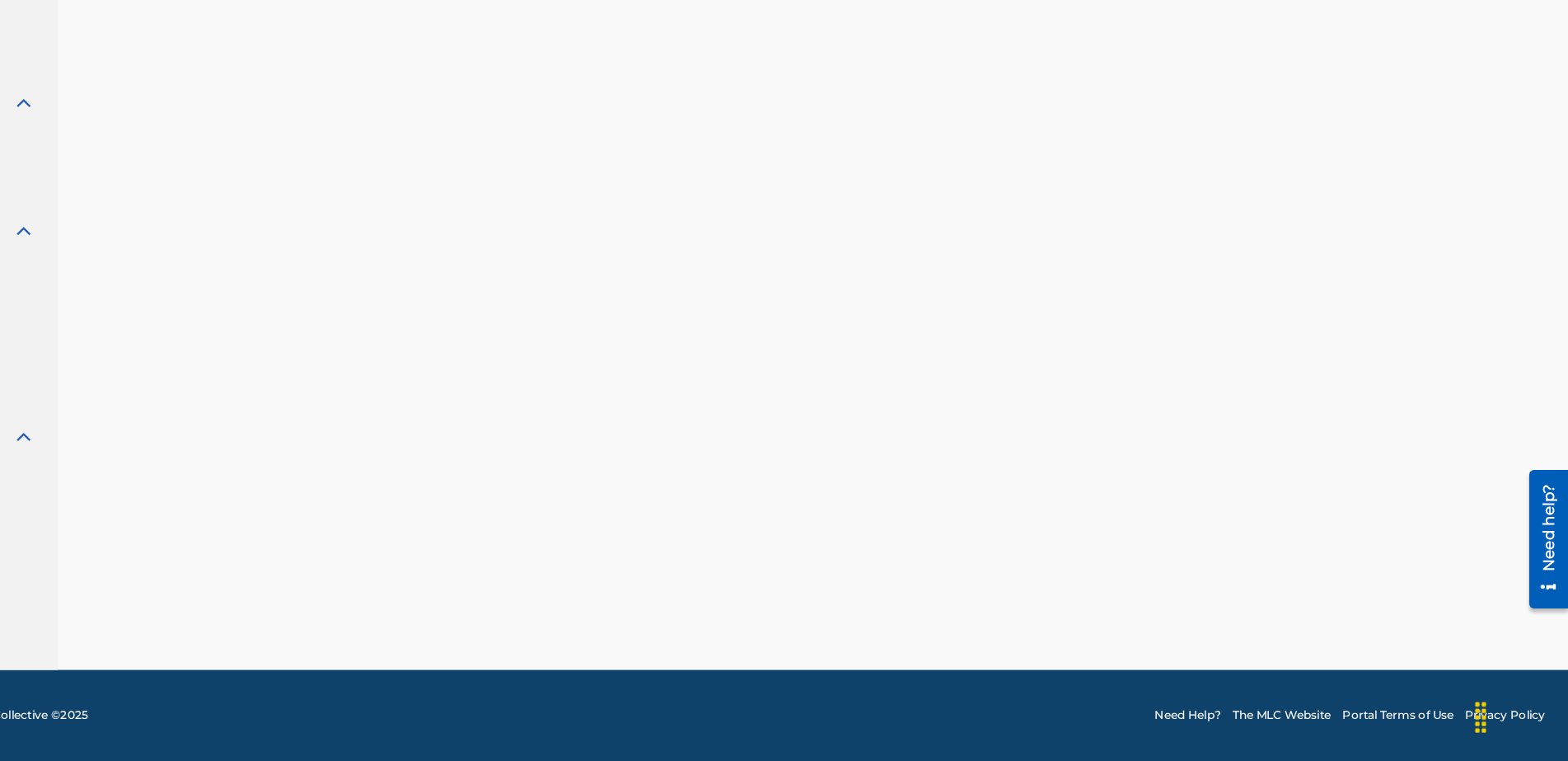 scroll, scrollTop: 0, scrollLeft: 0, axis: both 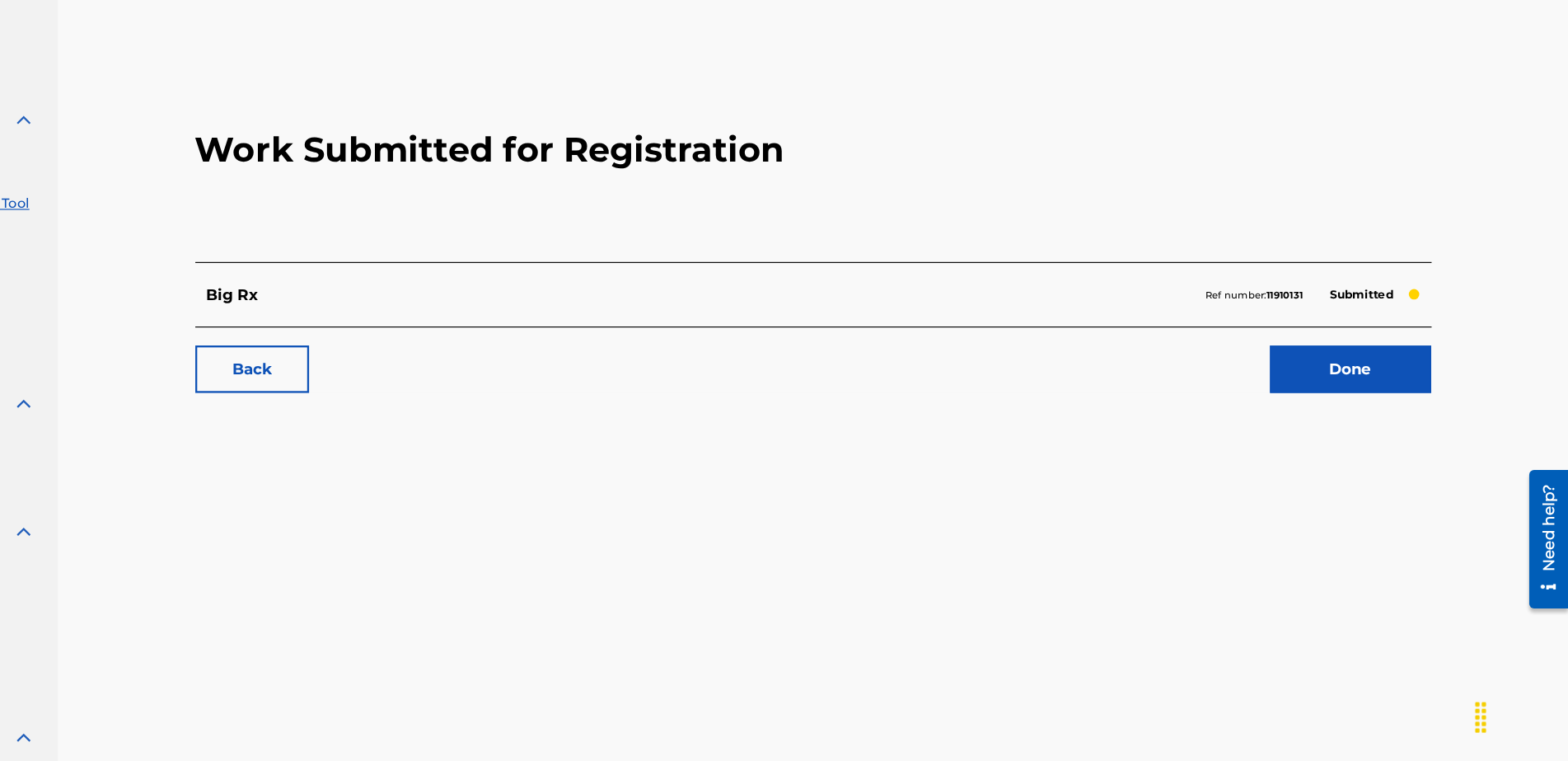 click on "Done" at bounding box center (1379, 420) 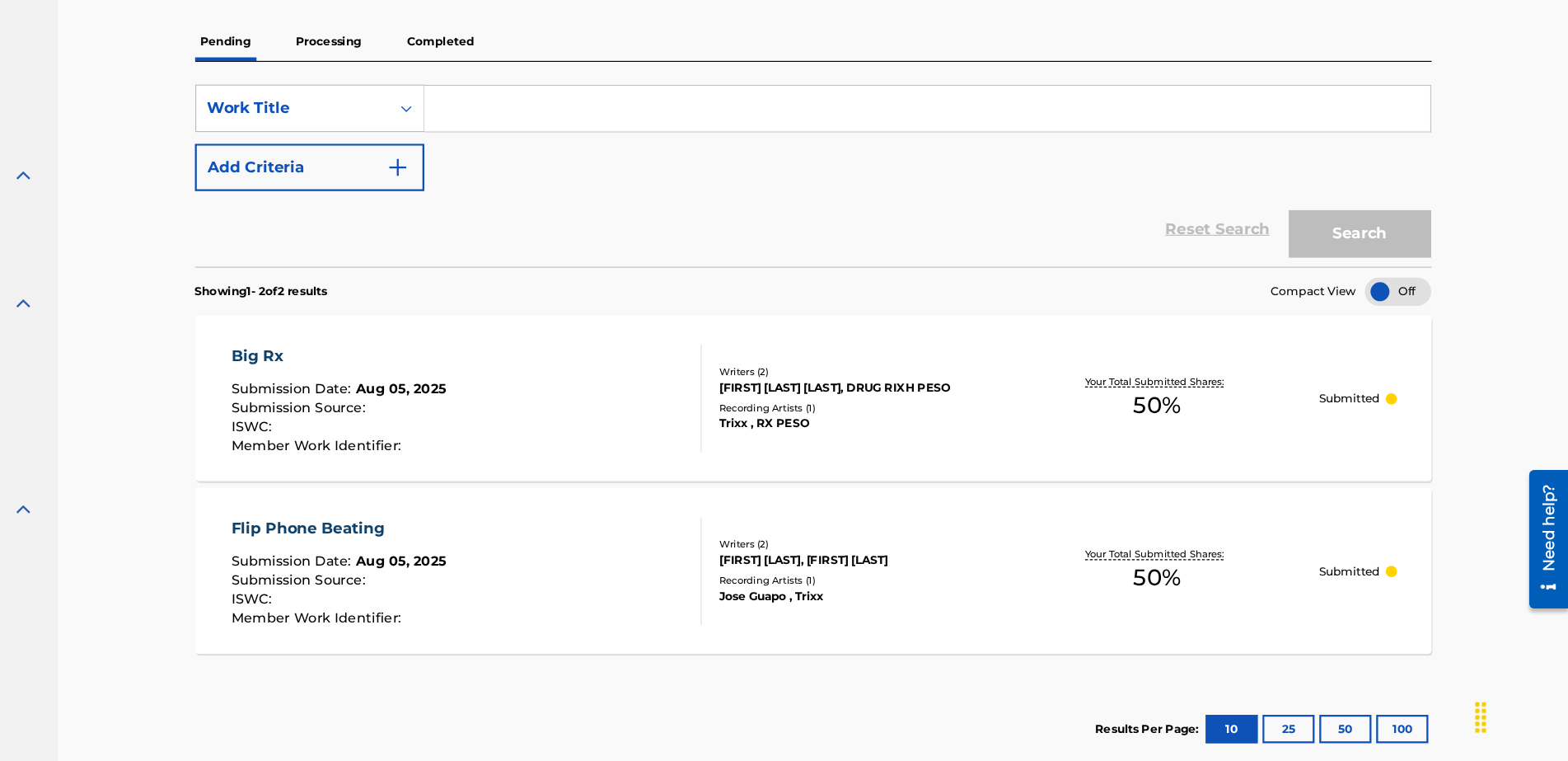 scroll, scrollTop: 198, scrollLeft: 0, axis: vertical 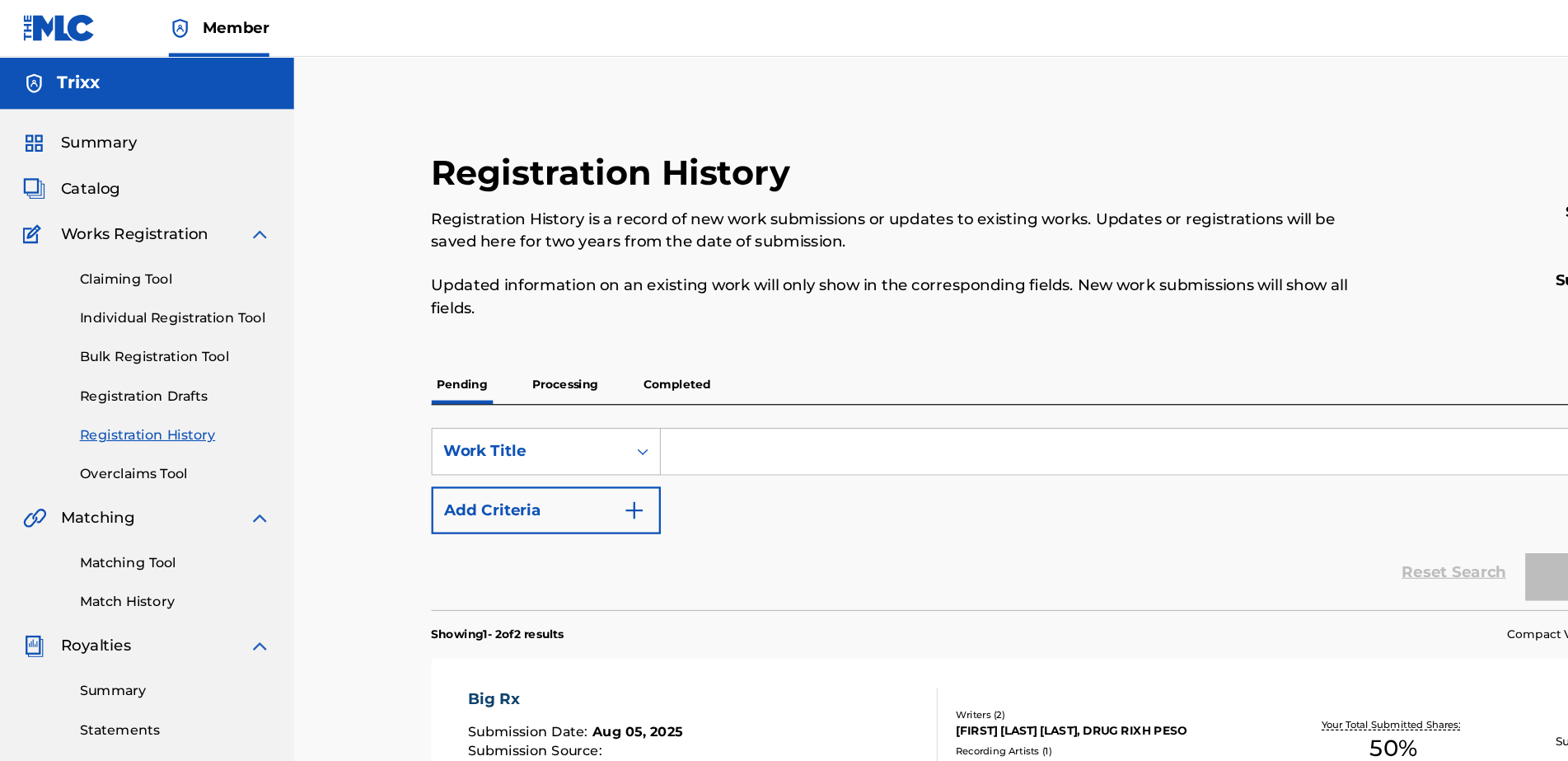 click at bounding box center (1011, 392) 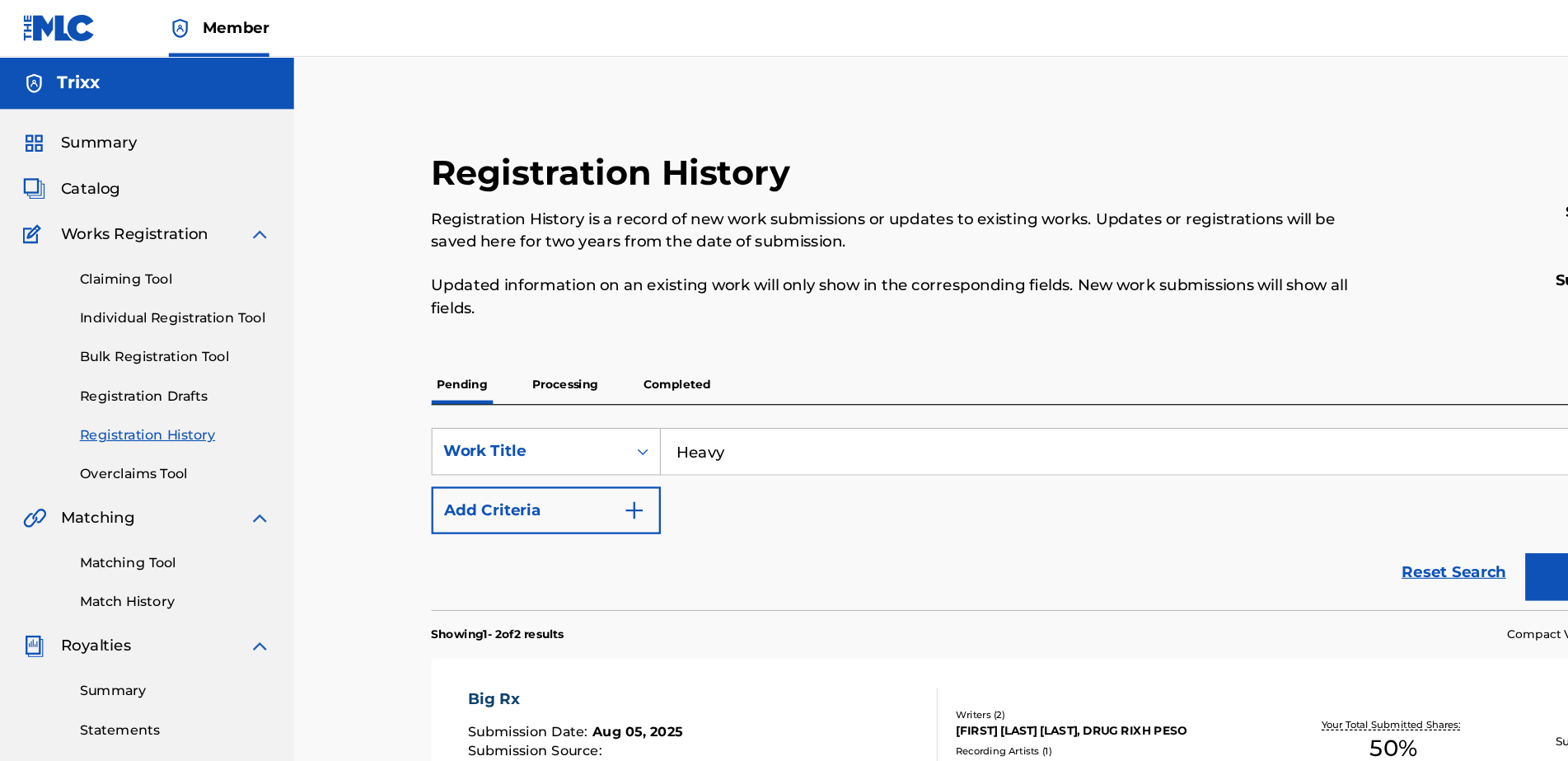 type on "Heavy" 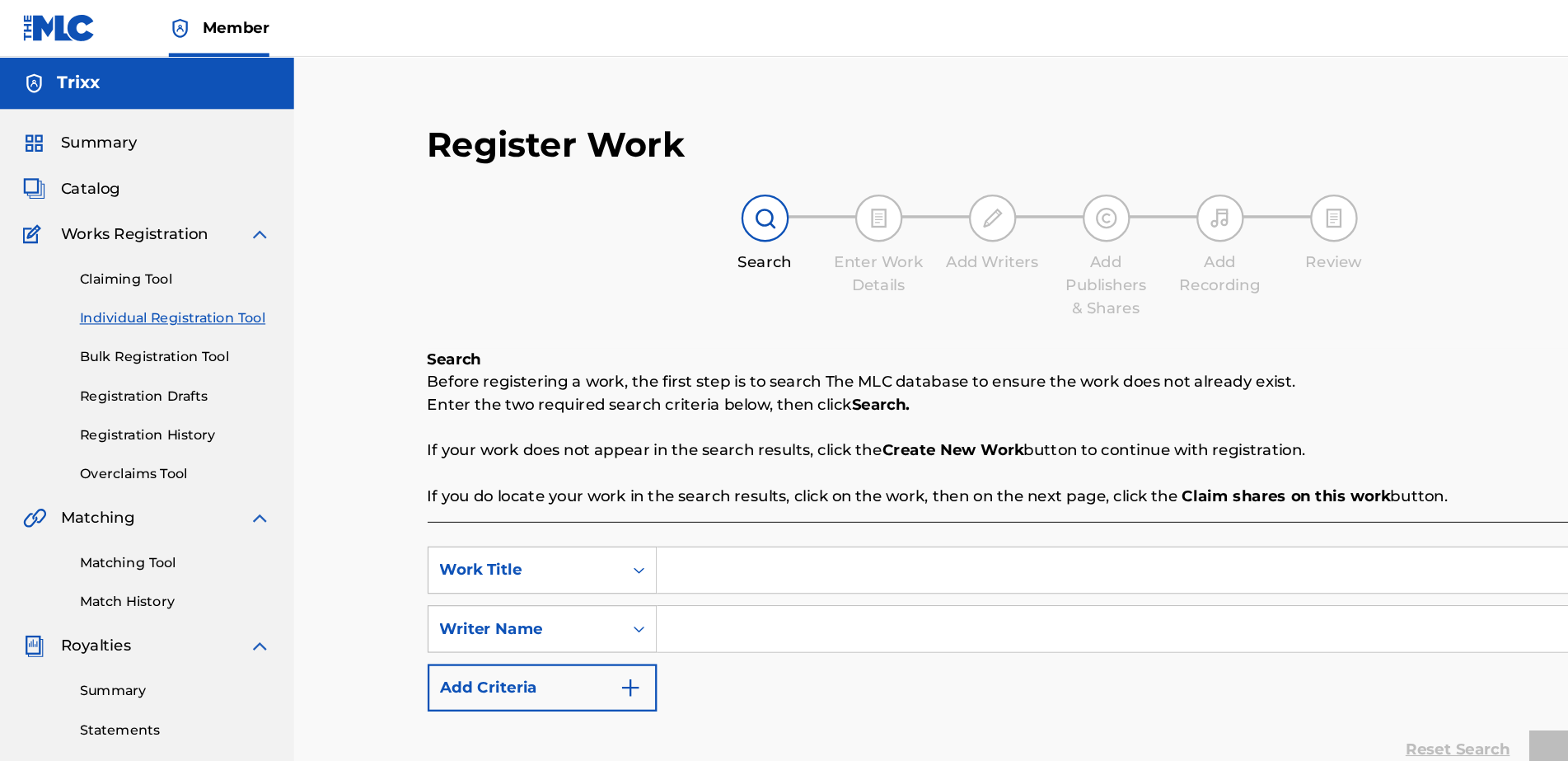 click at bounding box center [1011, 496] 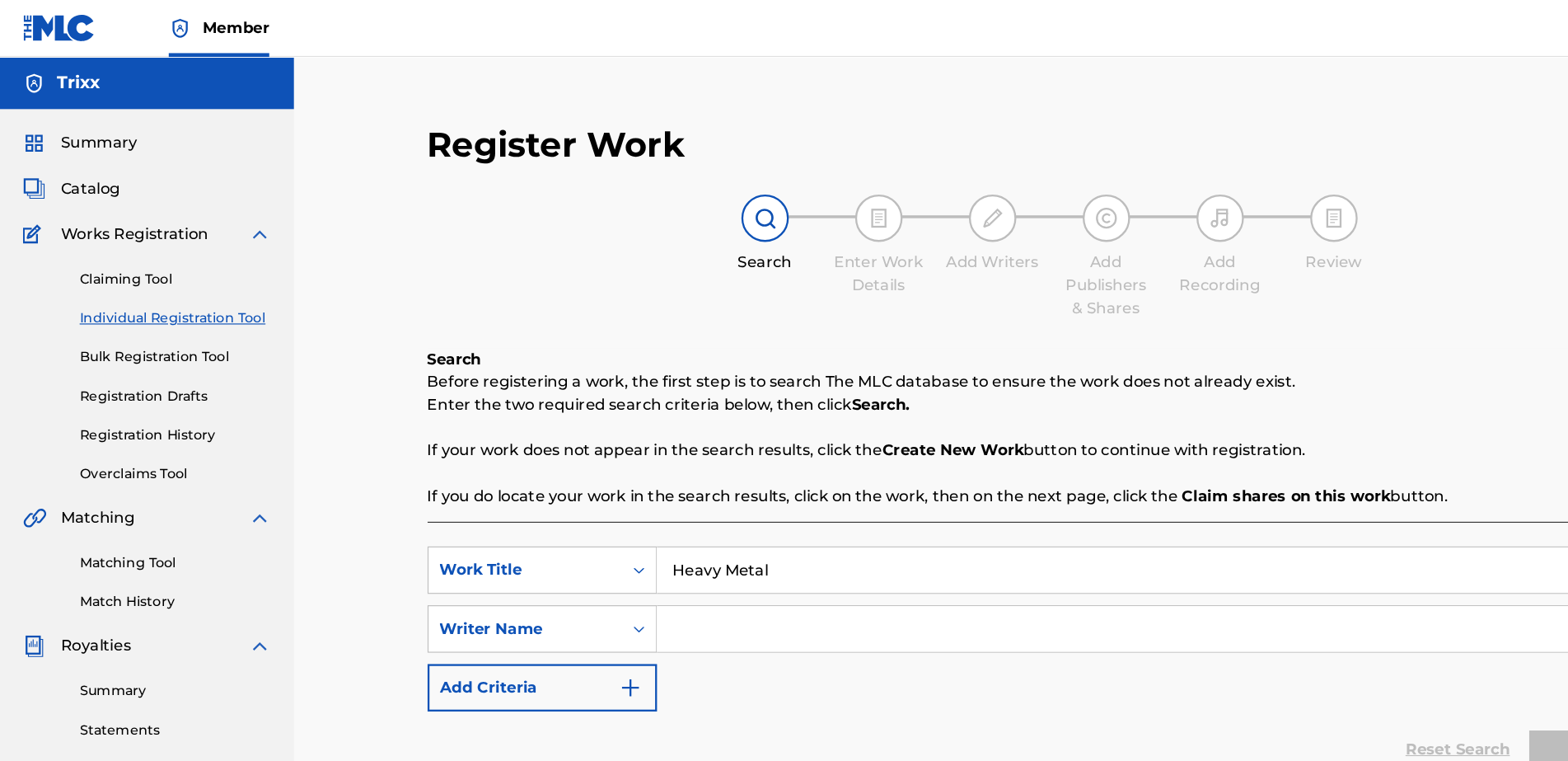 type on "Heavy Metal" 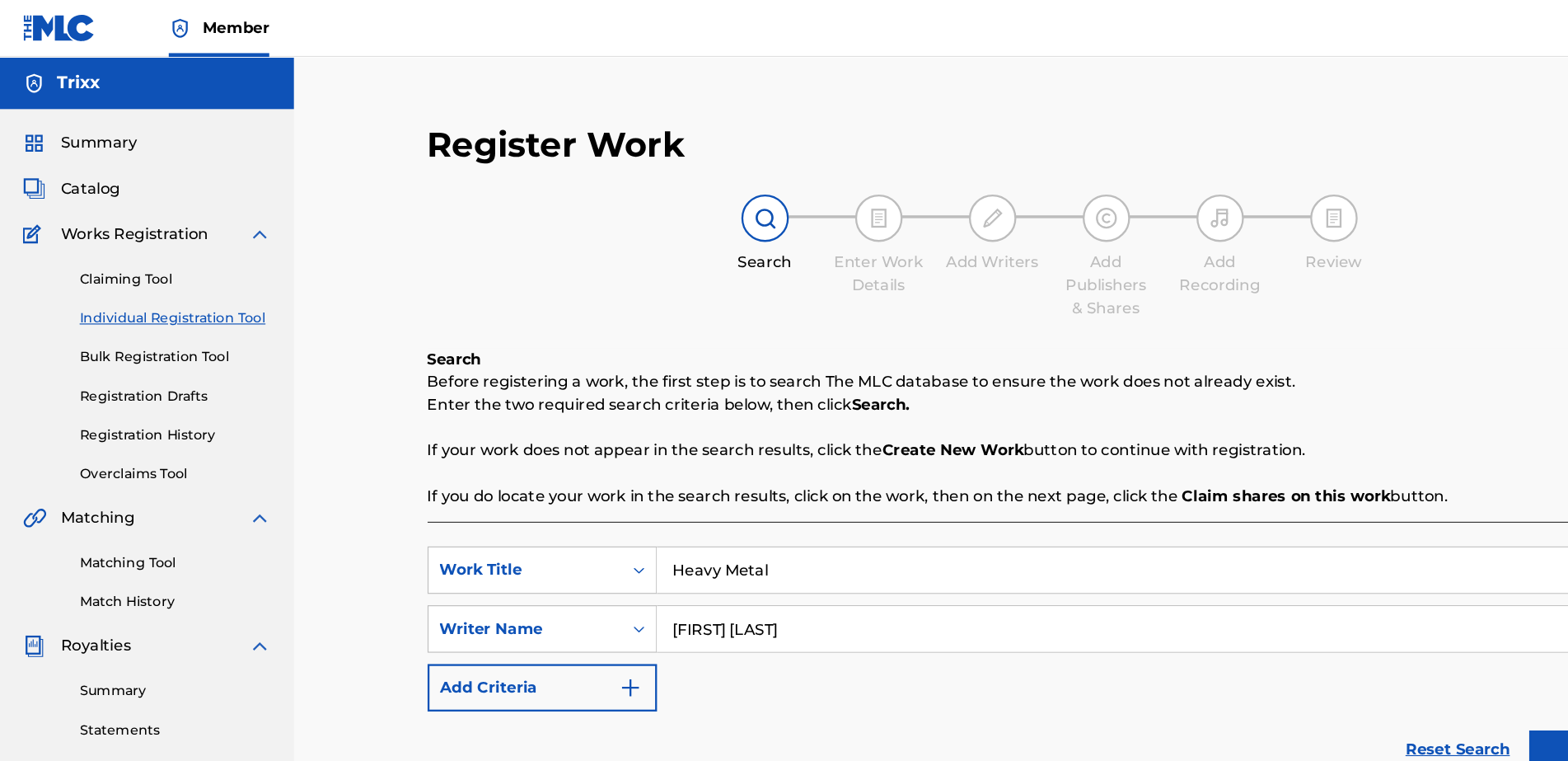 click on "Search" at bounding box center (1391, 655) 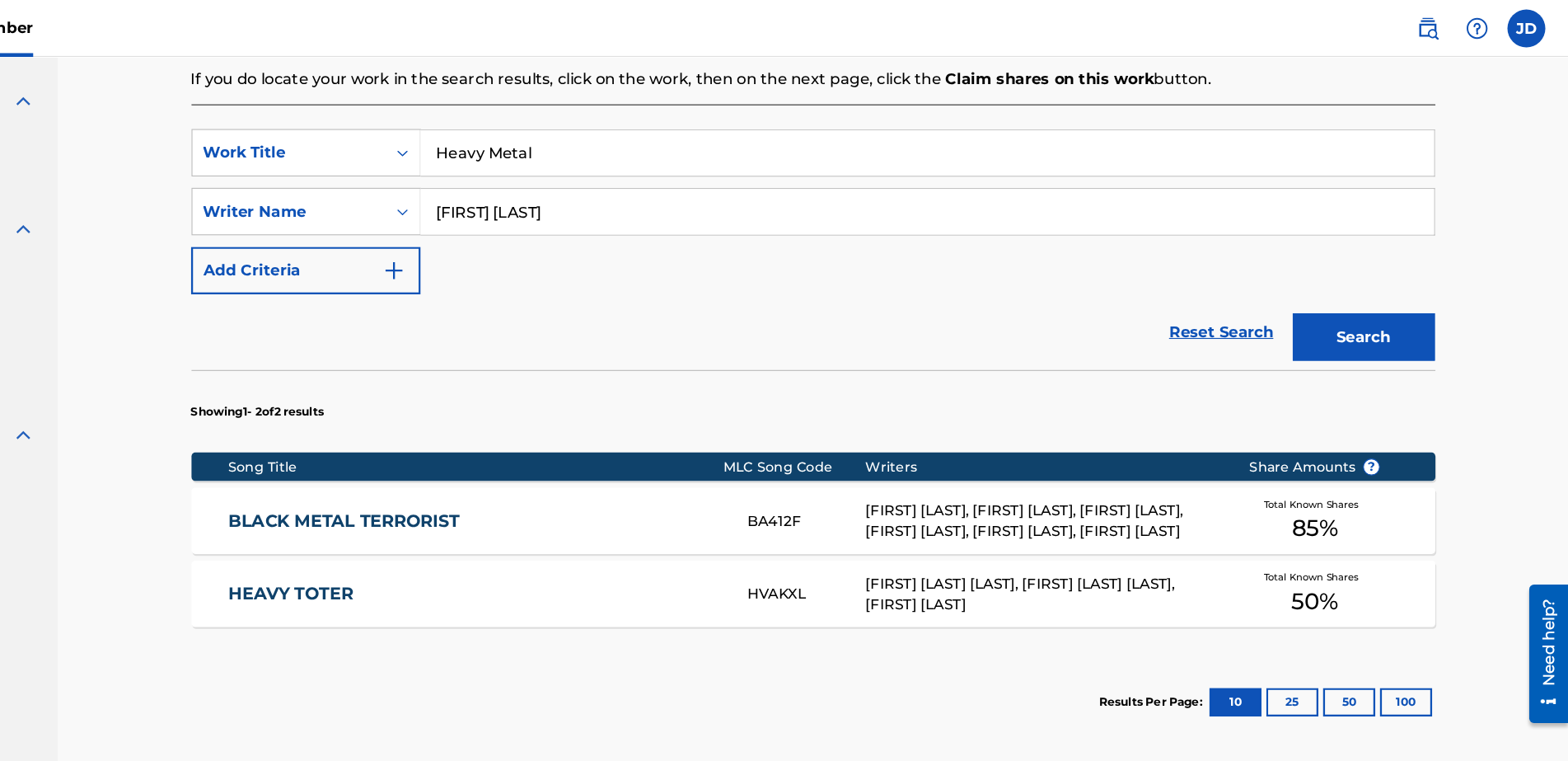 scroll, scrollTop: 330, scrollLeft: 0, axis: vertical 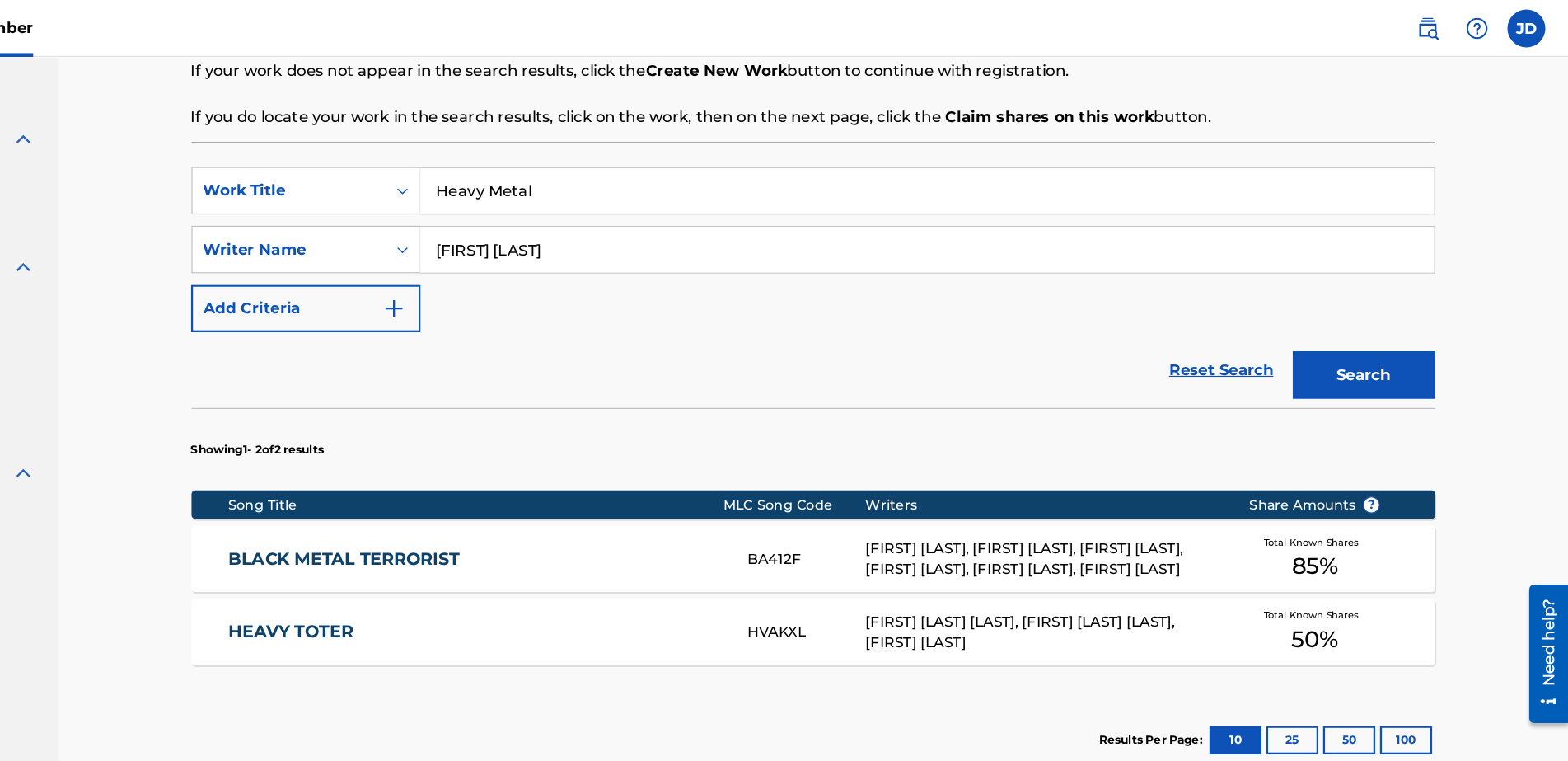 drag, startPoint x: 728, startPoint y: 205, endPoint x: 347, endPoint y: 234, distance: 382.102 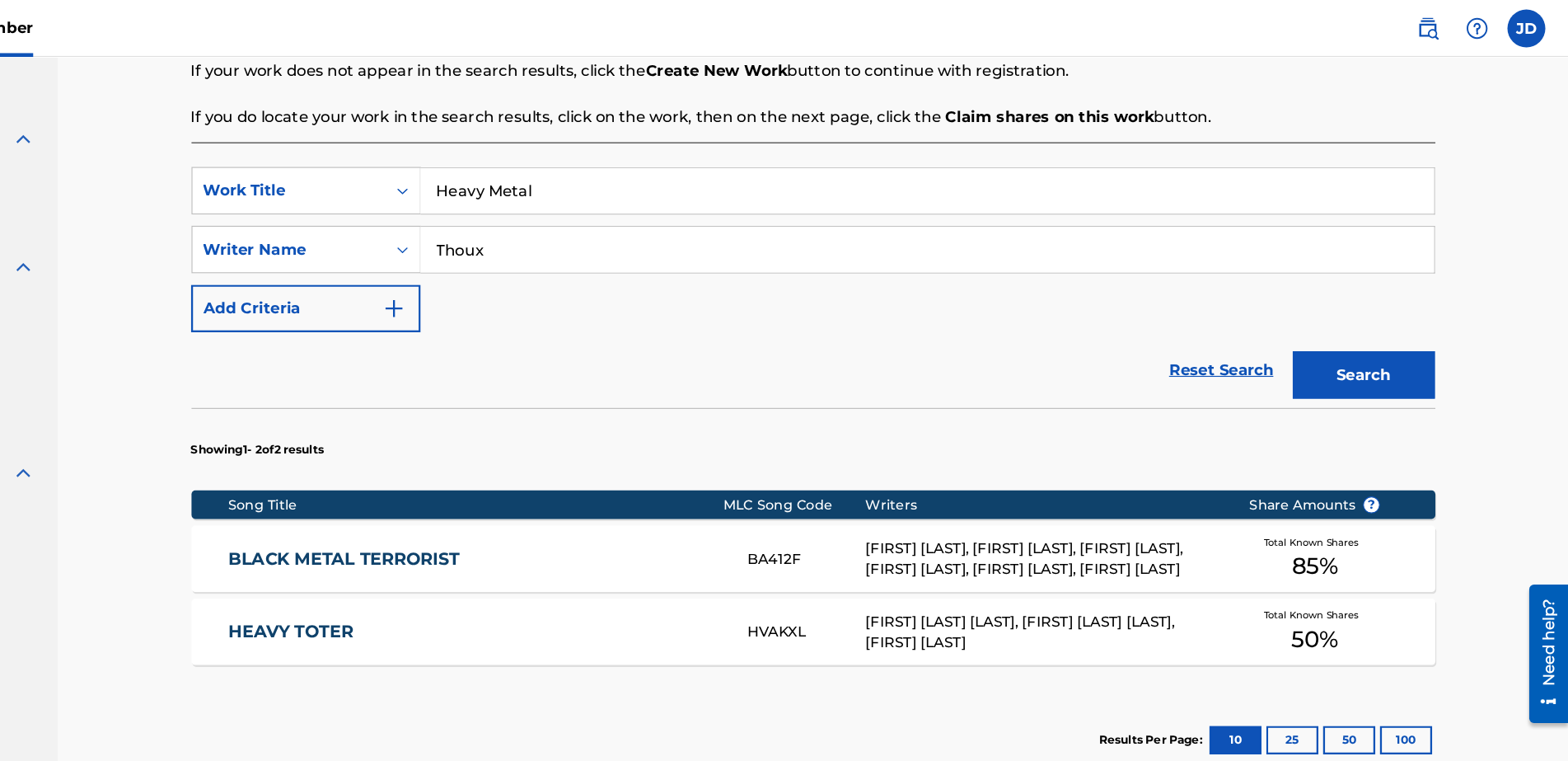 type on "[LAST]" 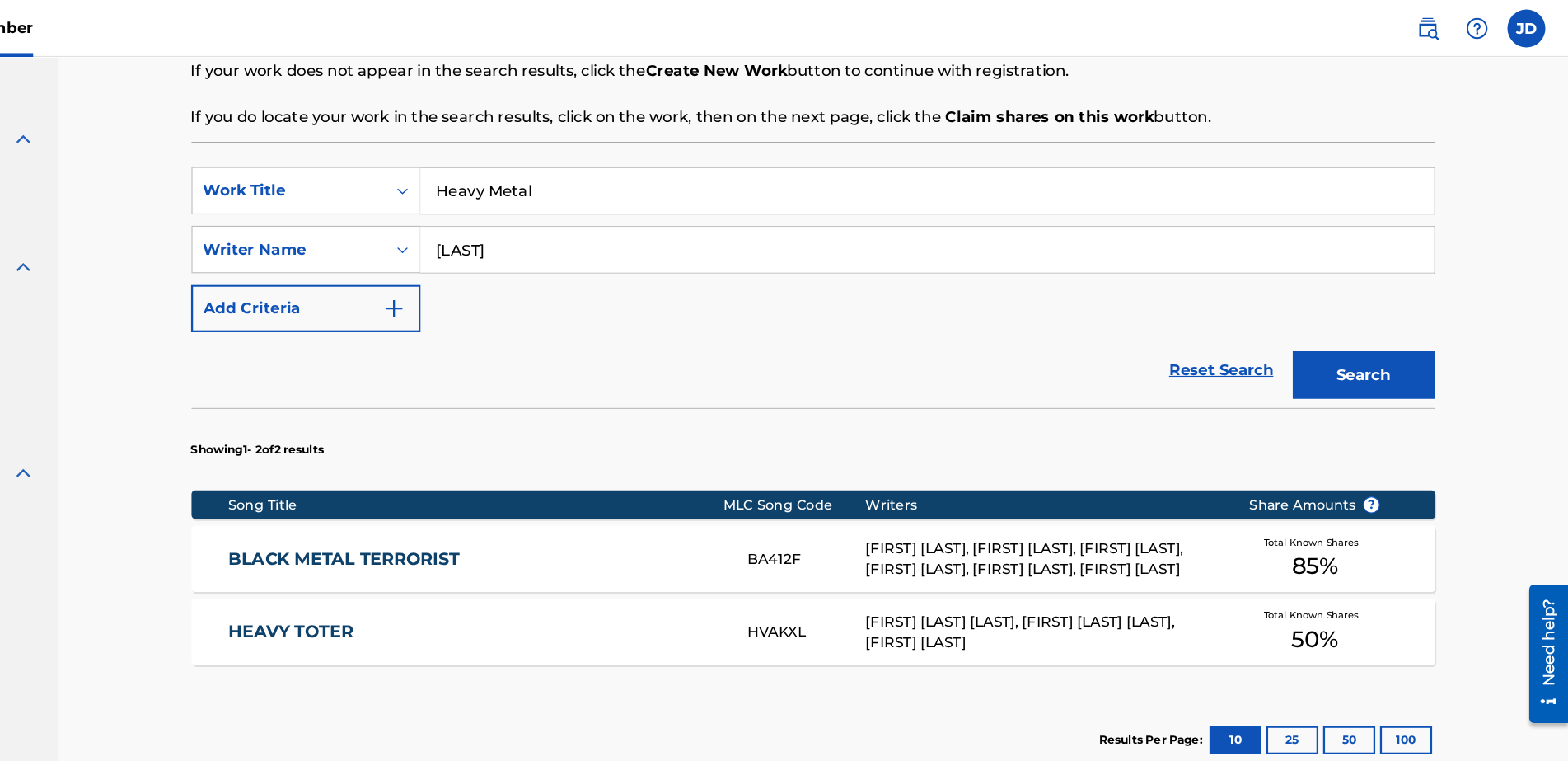 click on "Search" at bounding box center (1391, 326) 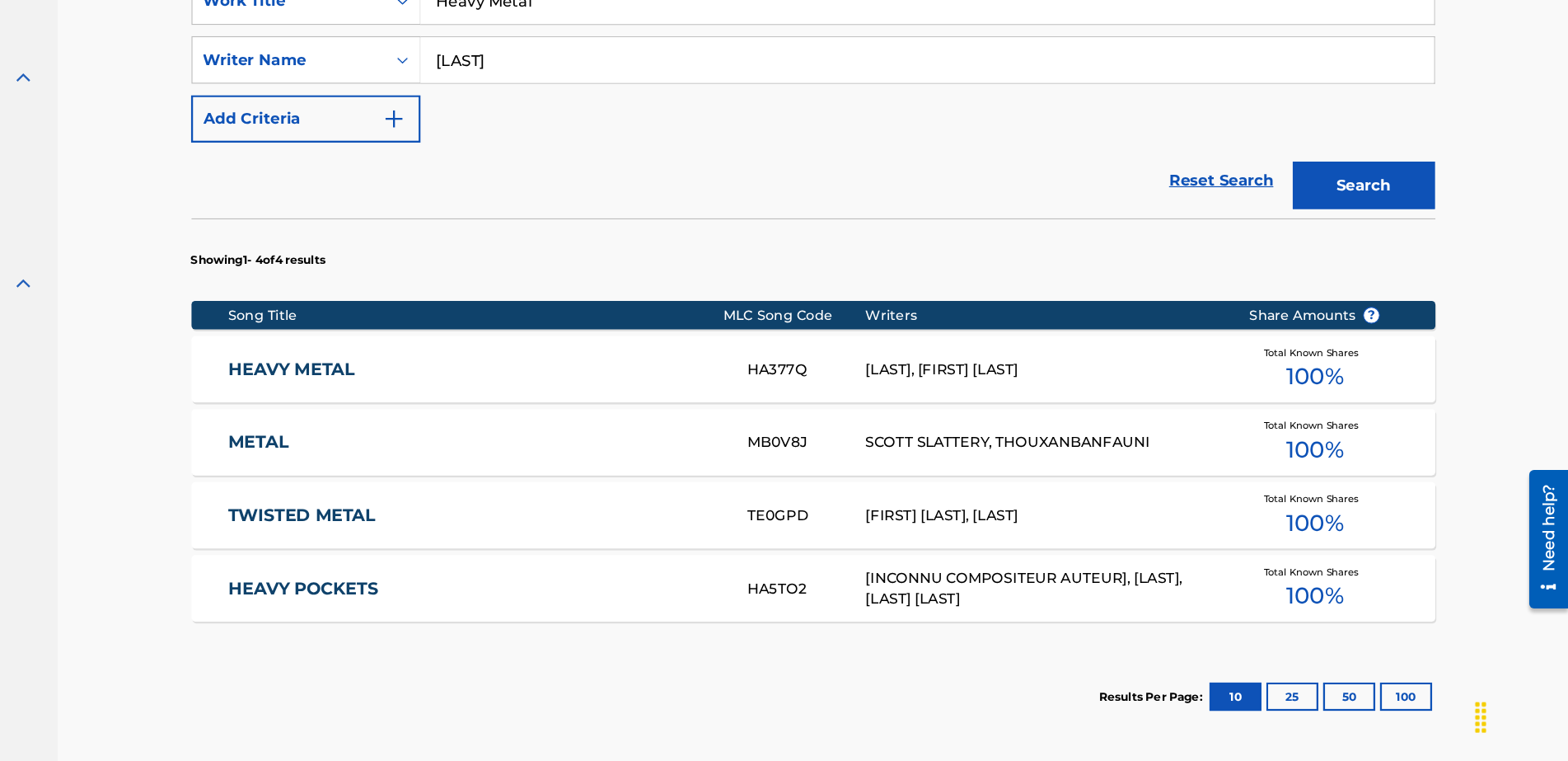 scroll, scrollTop: 394, scrollLeft: 0, axis: vertical 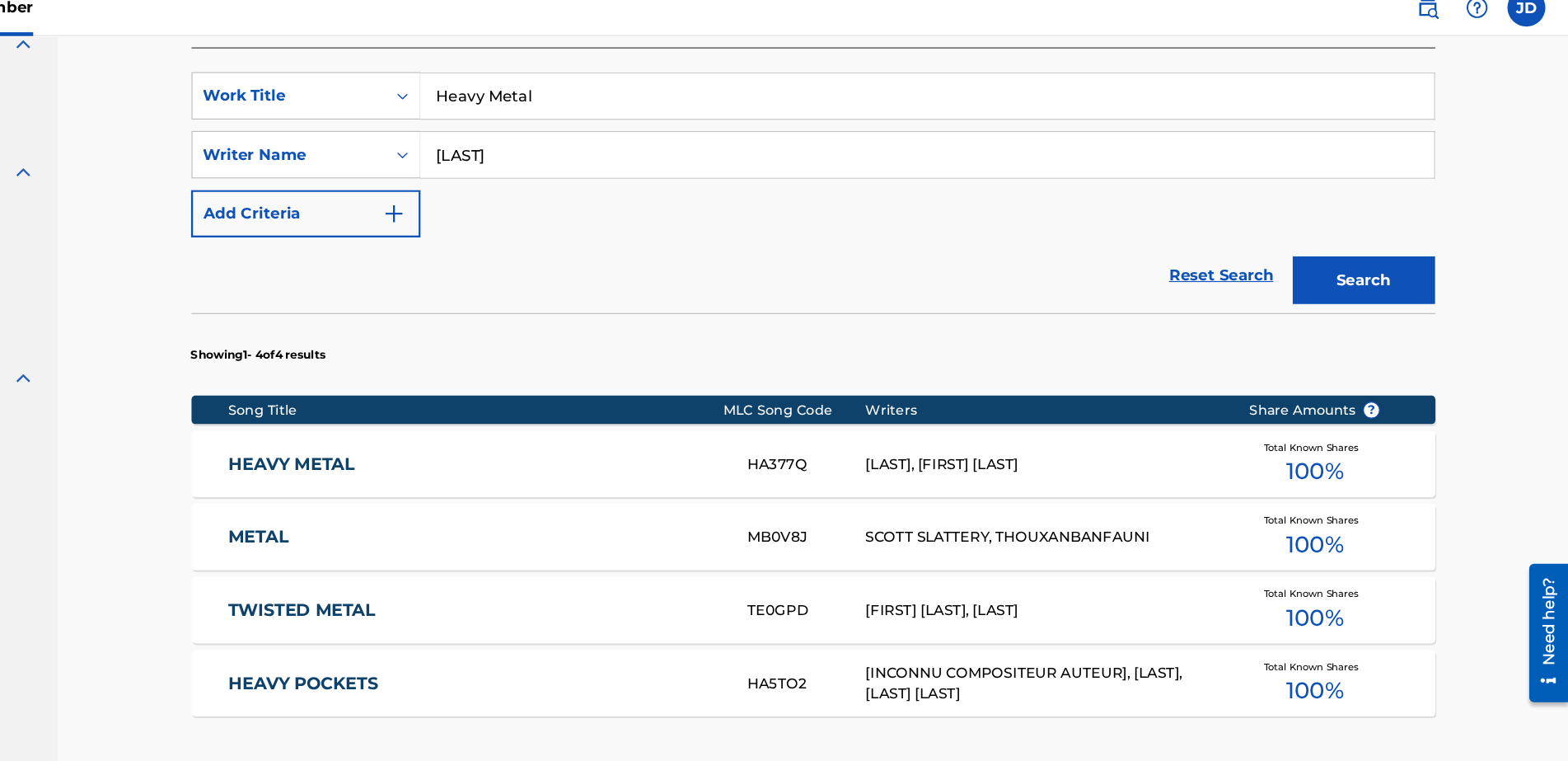 click on "[LAST], [FIRST] [LAST]" at bounding box center (1112, 421) 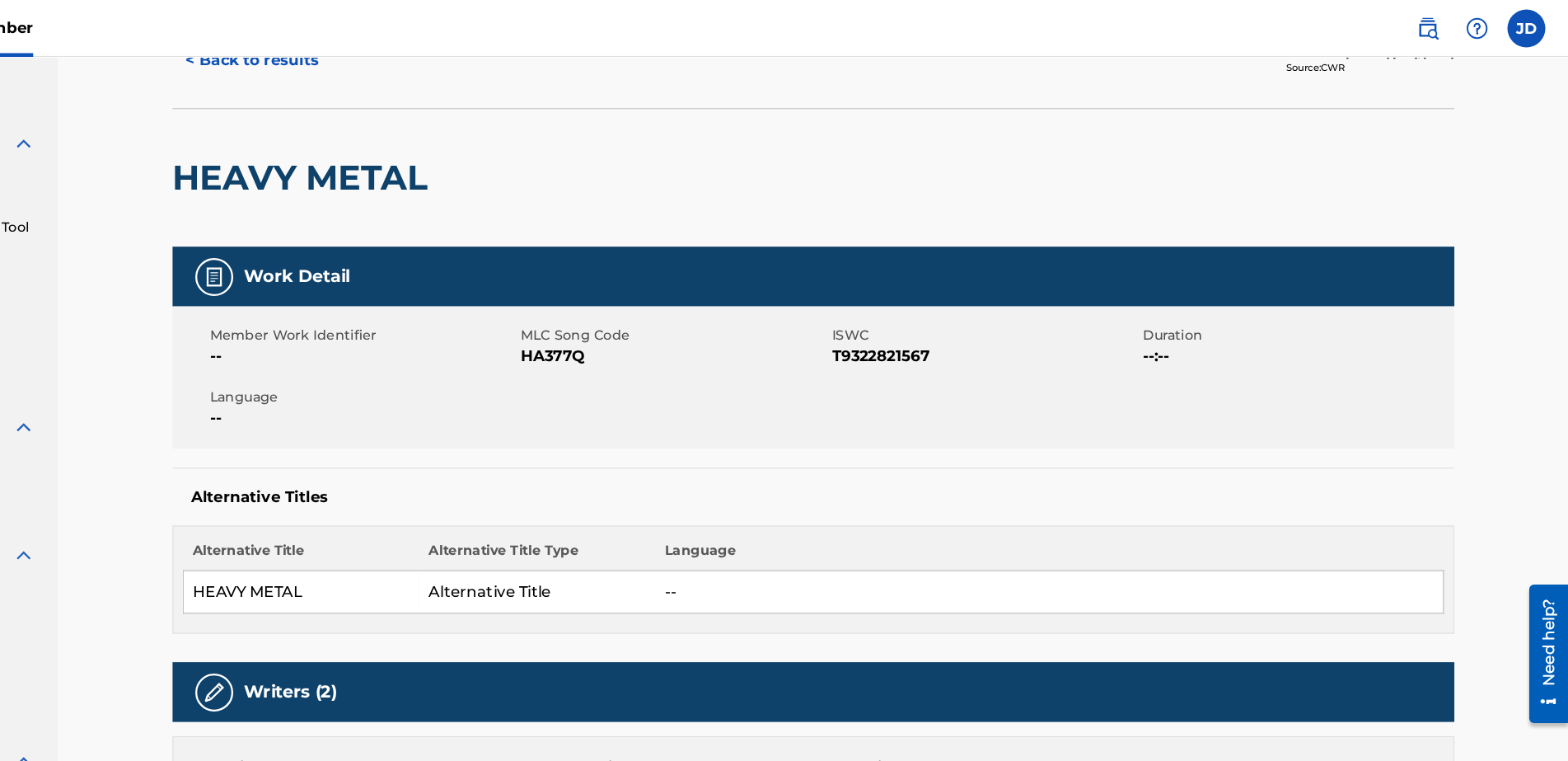 scroll, scrollTop: 0, scrollLeft: 0, axis: both 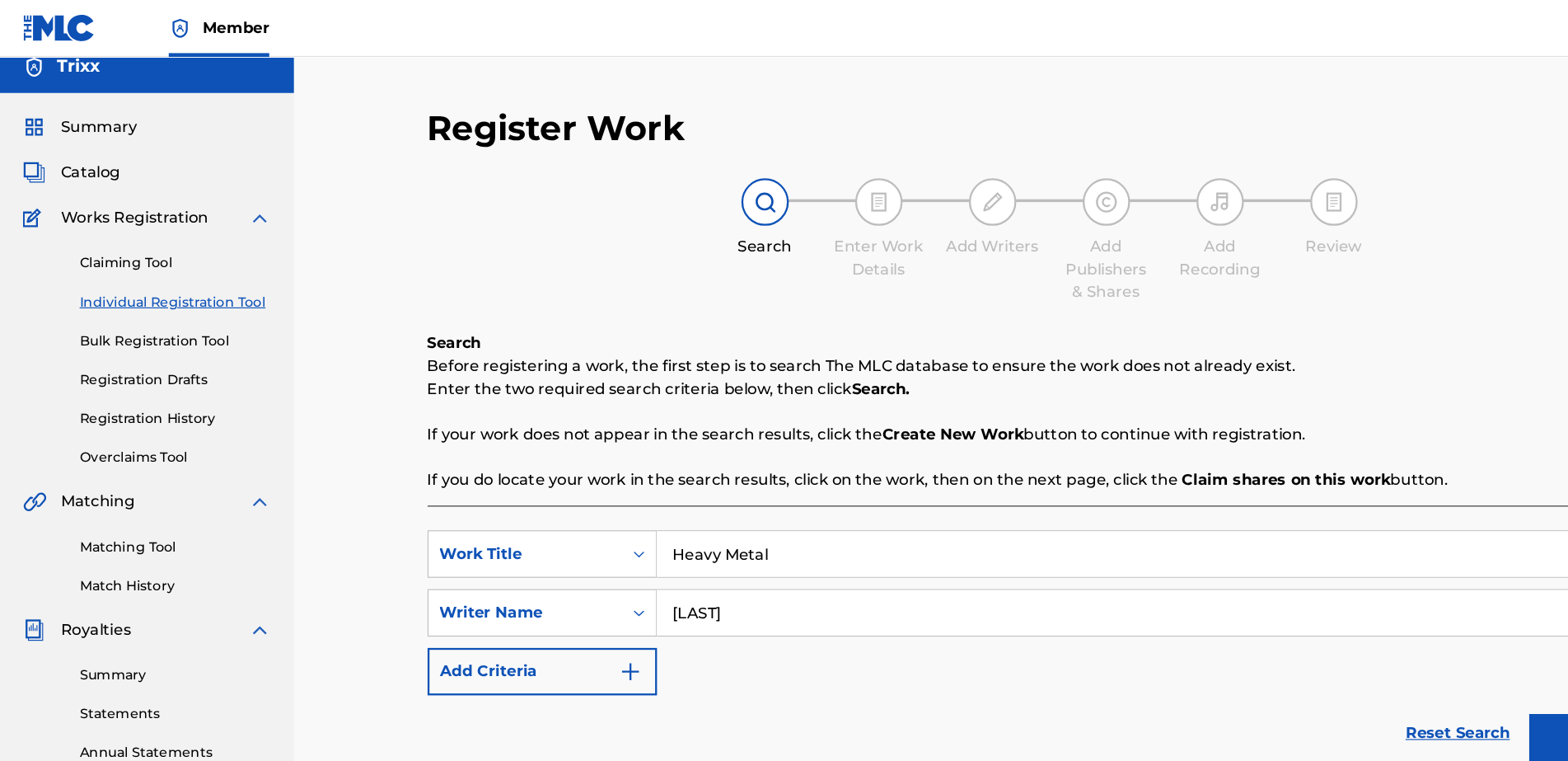 drag, startPoint x: 727, startPoint y: 489, endPoint x: 269, endPoint y: 520, distance: 459.04793 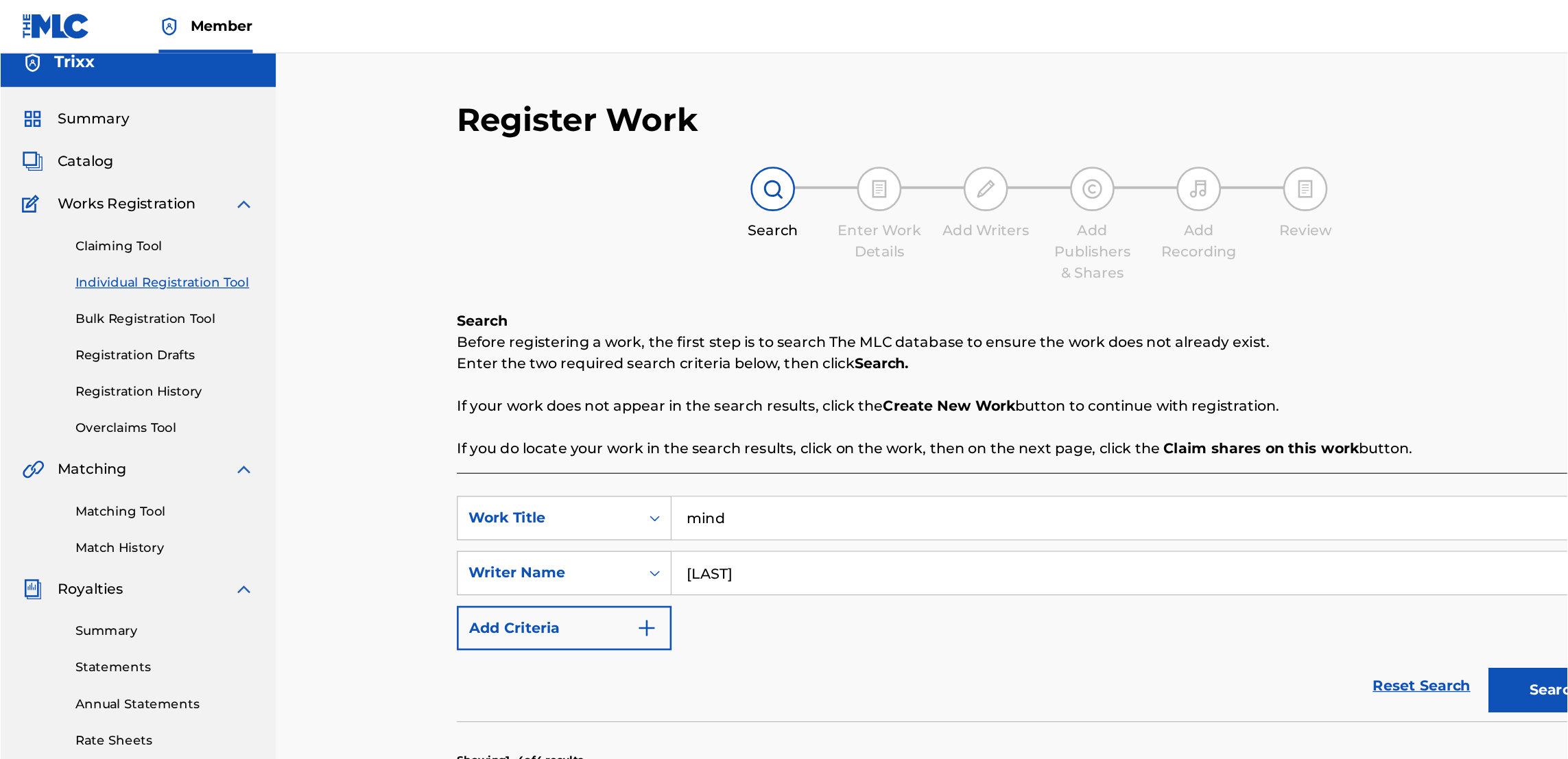 scroll, scrollTop: 11, scrollLeft: 0, axis: vertical 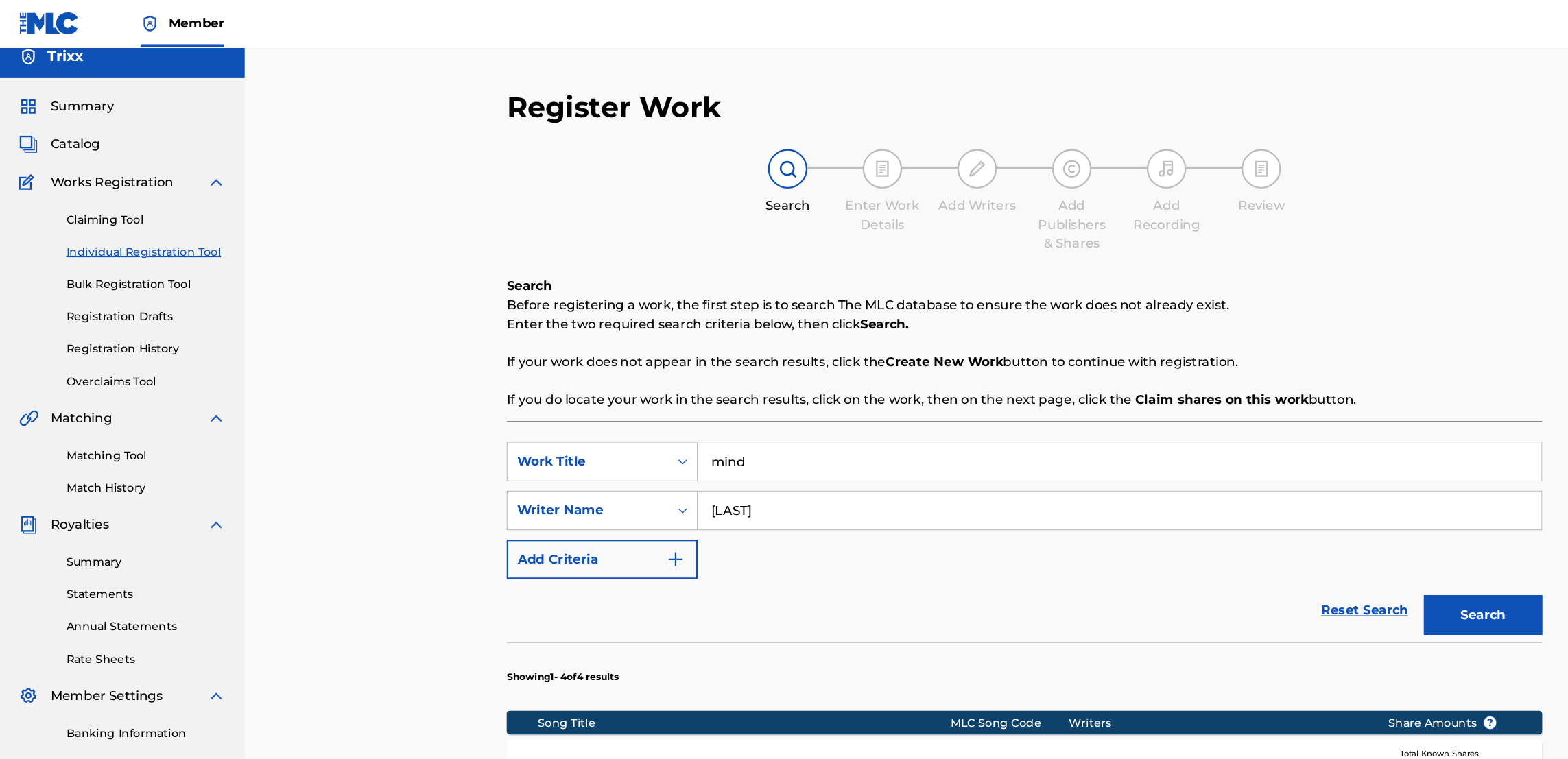drag, startPoint x: 1051, startPoint y: 1, endPoint x: 361, endPoint y: 232, distance: 727.6407 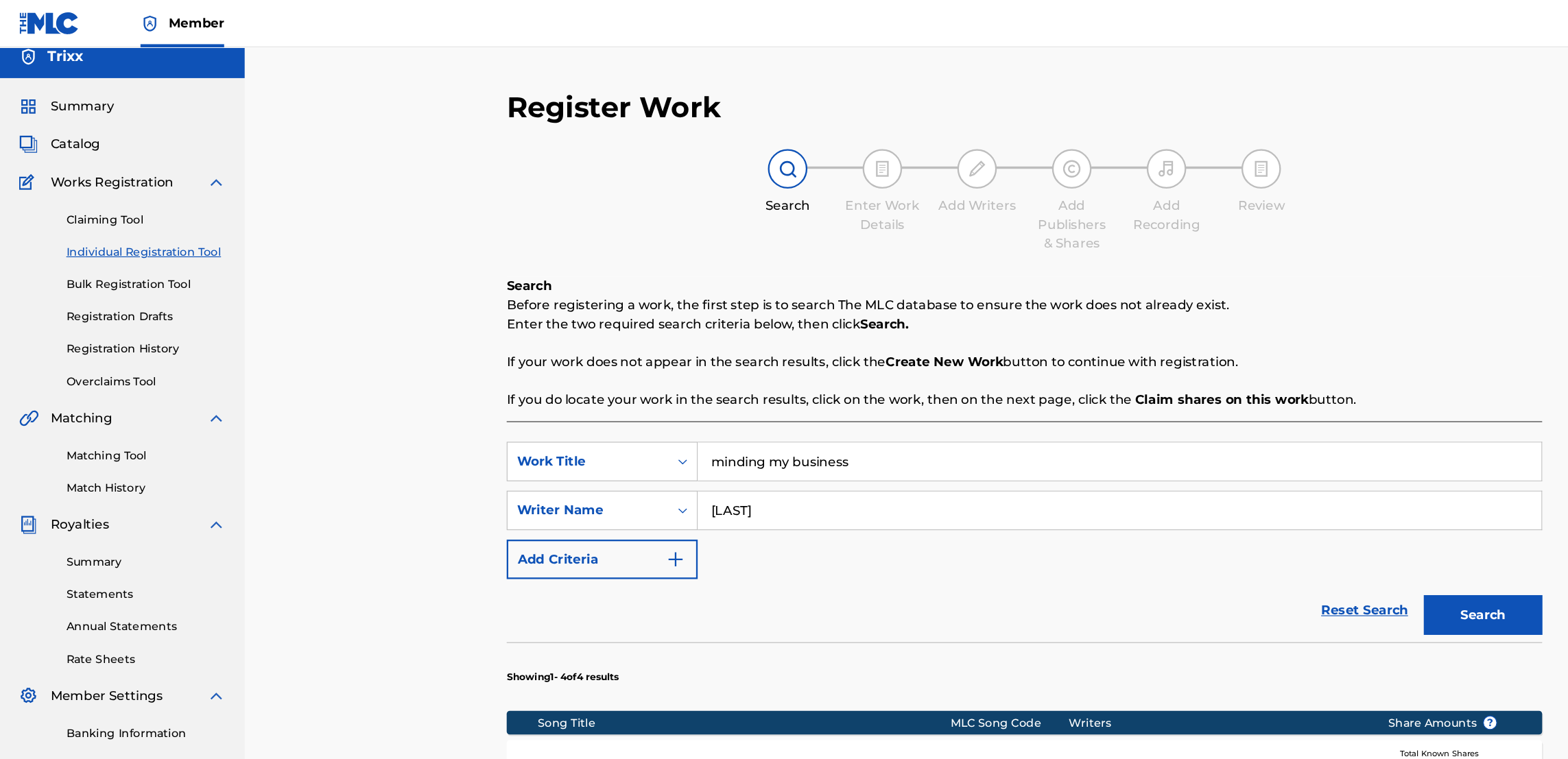 type on "minding my business" 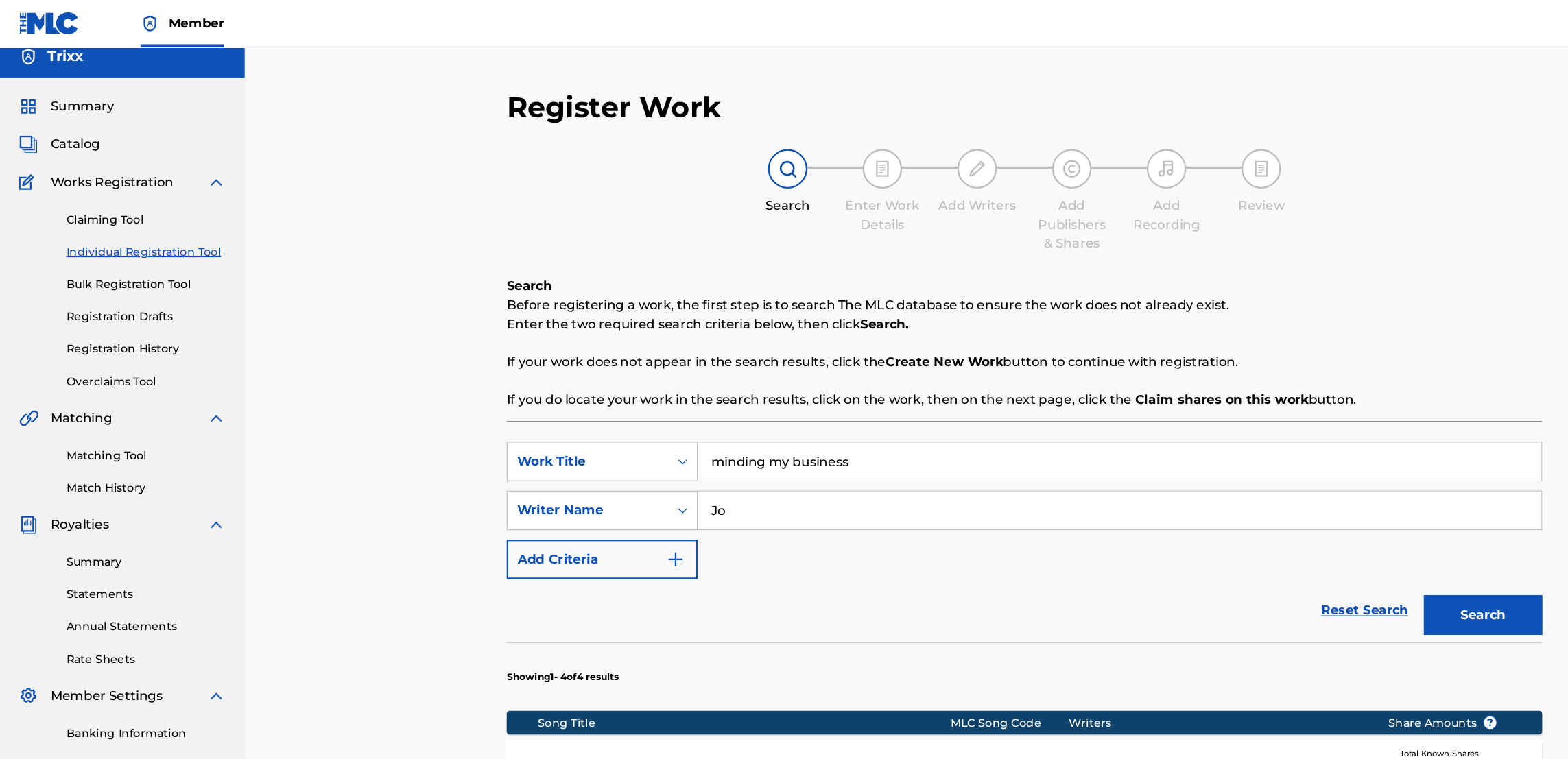 type on "[FIRST] [LAST]" 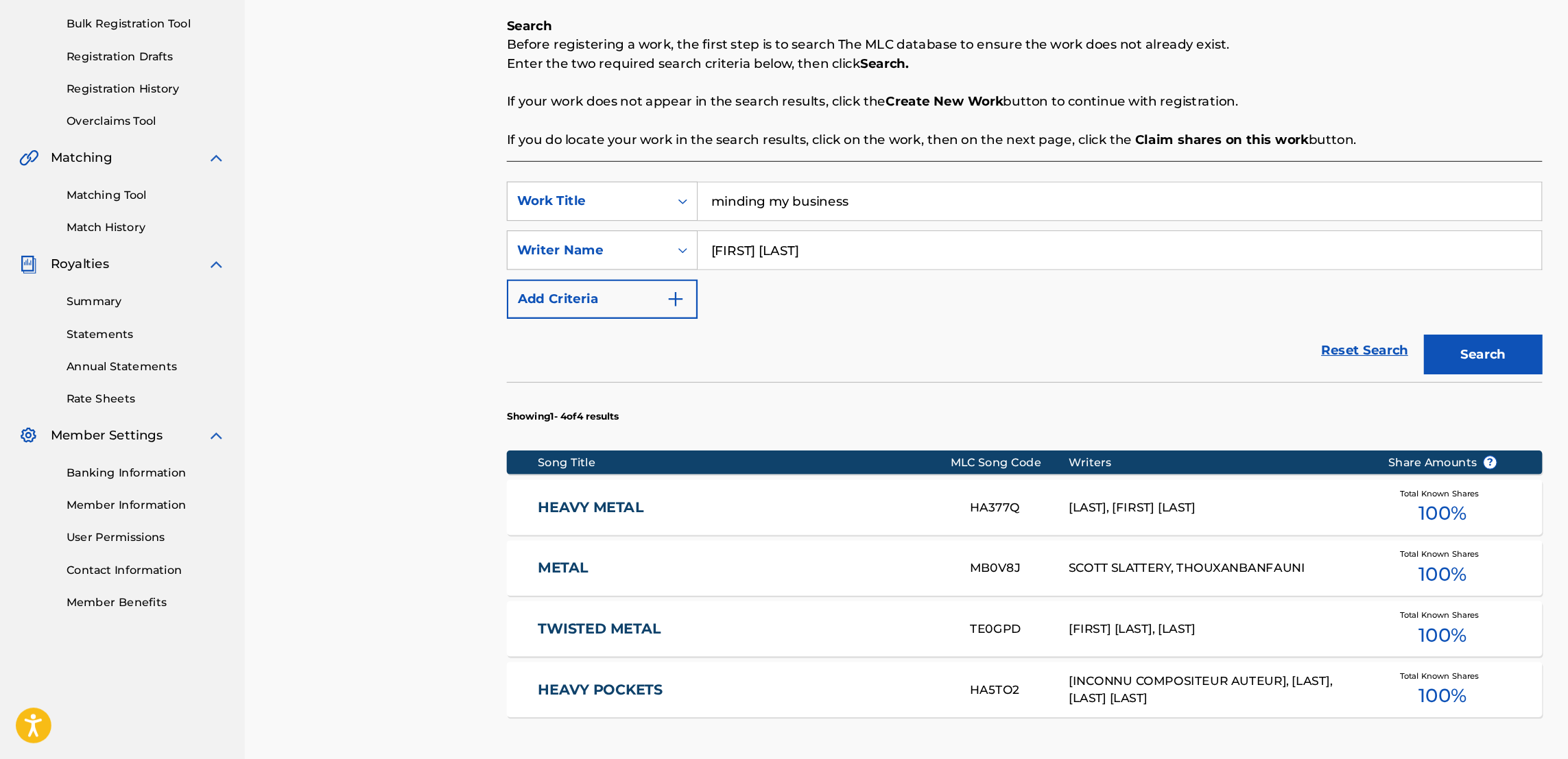 scroll, scrollTop: 162, scrollLeft: 0, axis: vertical 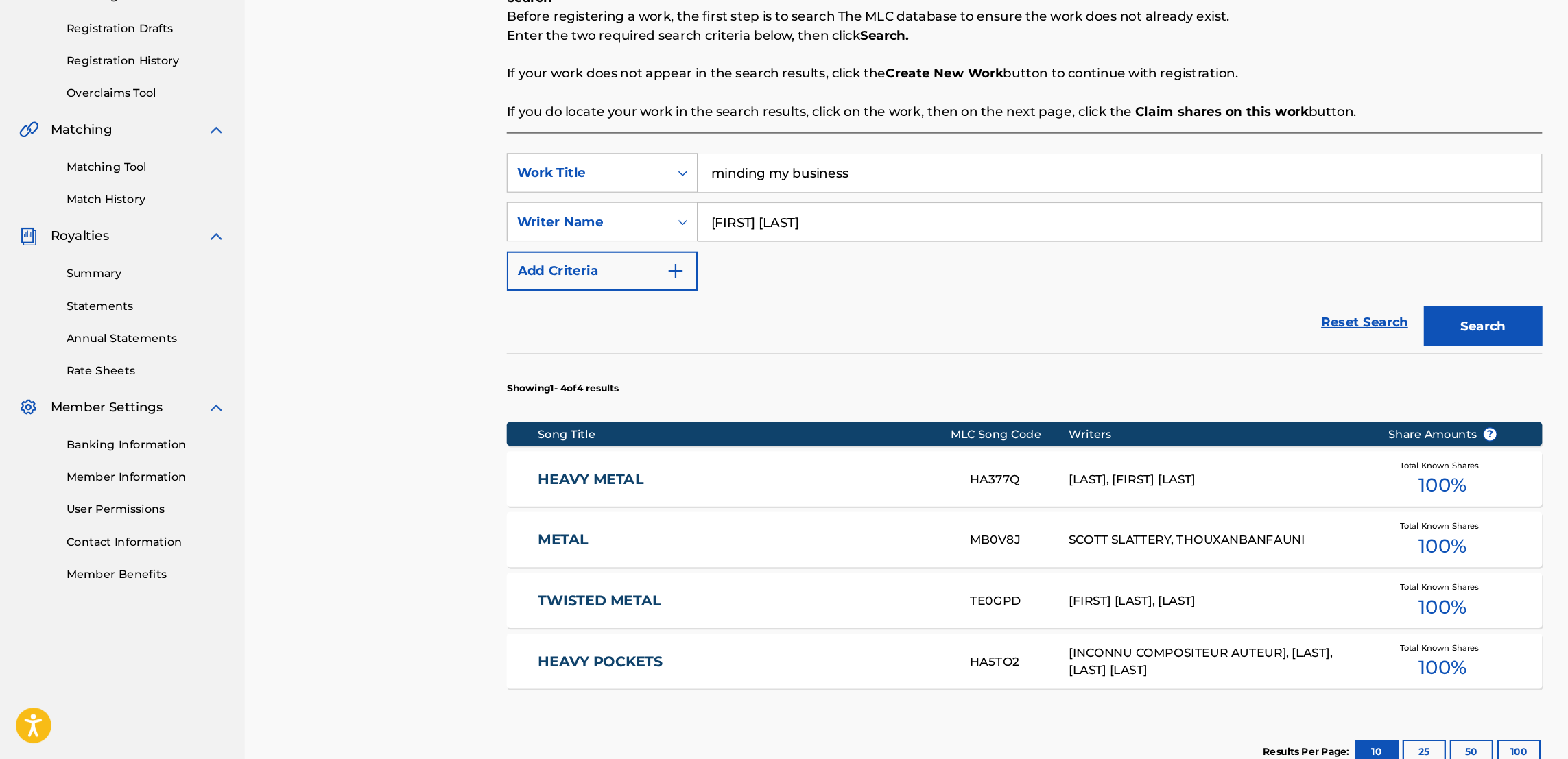 click on "Search" at bounding box center [1289, 383] 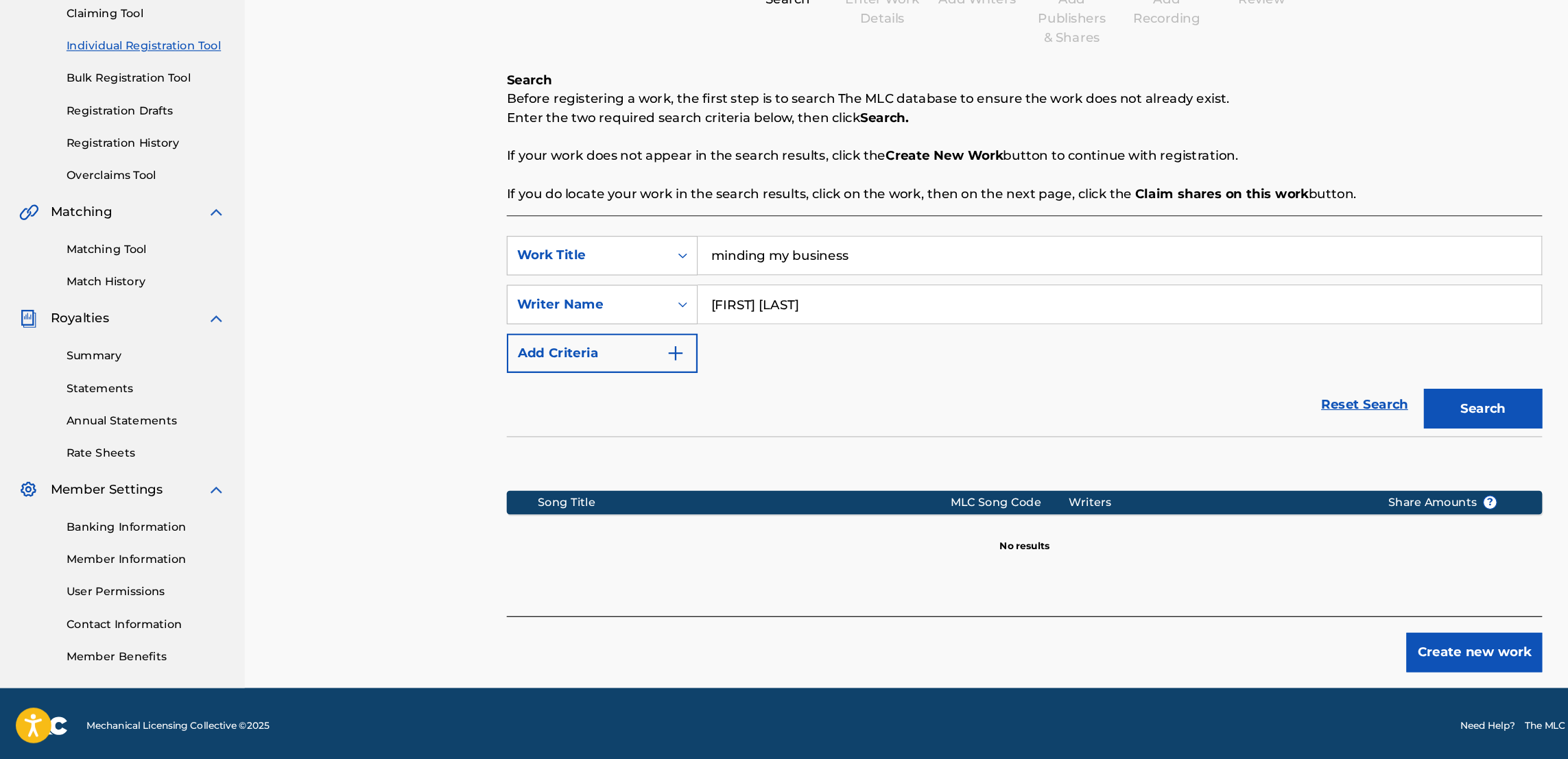 scroll, scrollTop: 95, scrollLeft: 0, axis: vertical 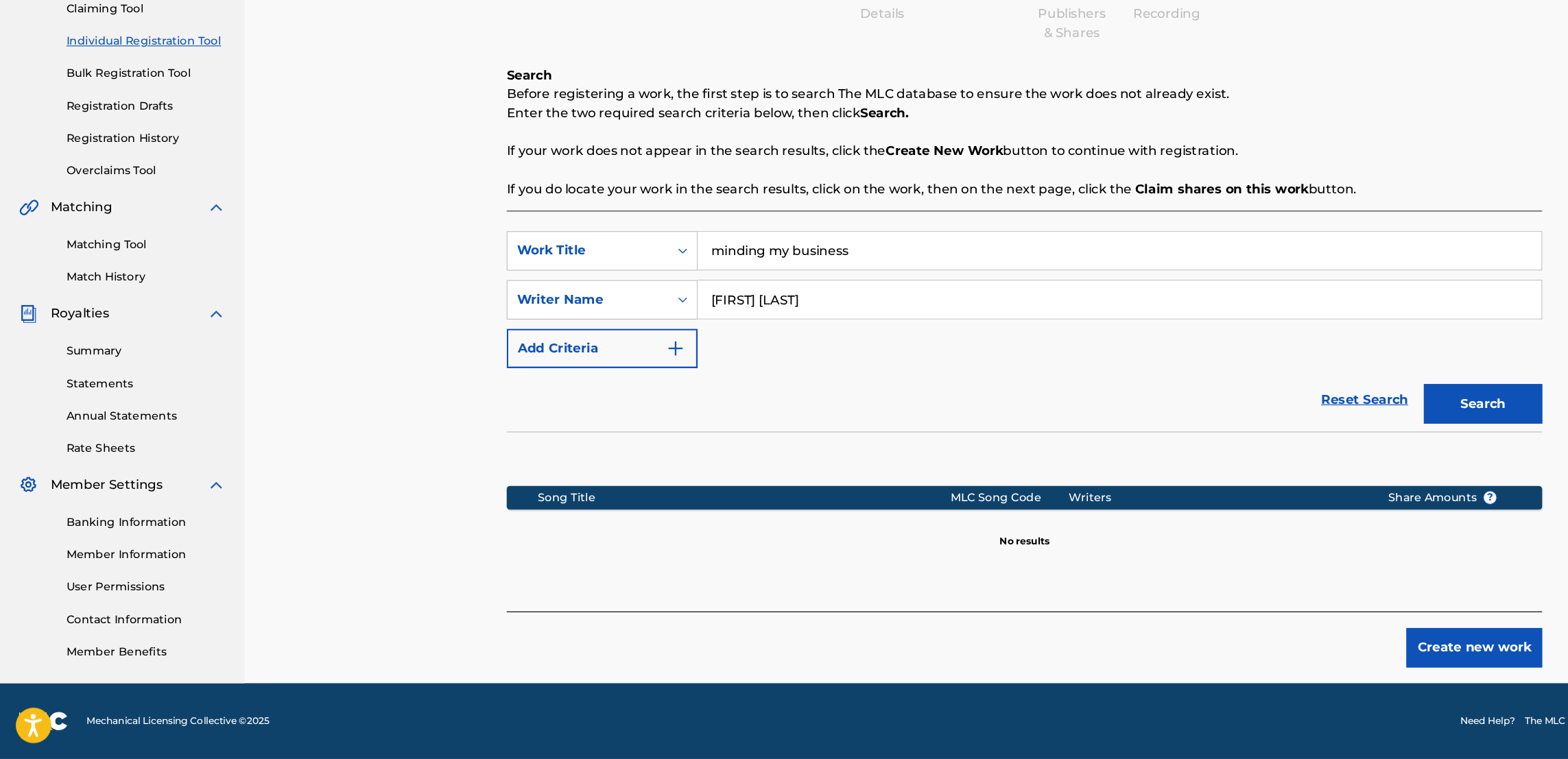 click on "Create new work" at bounding box center (1281, 662) 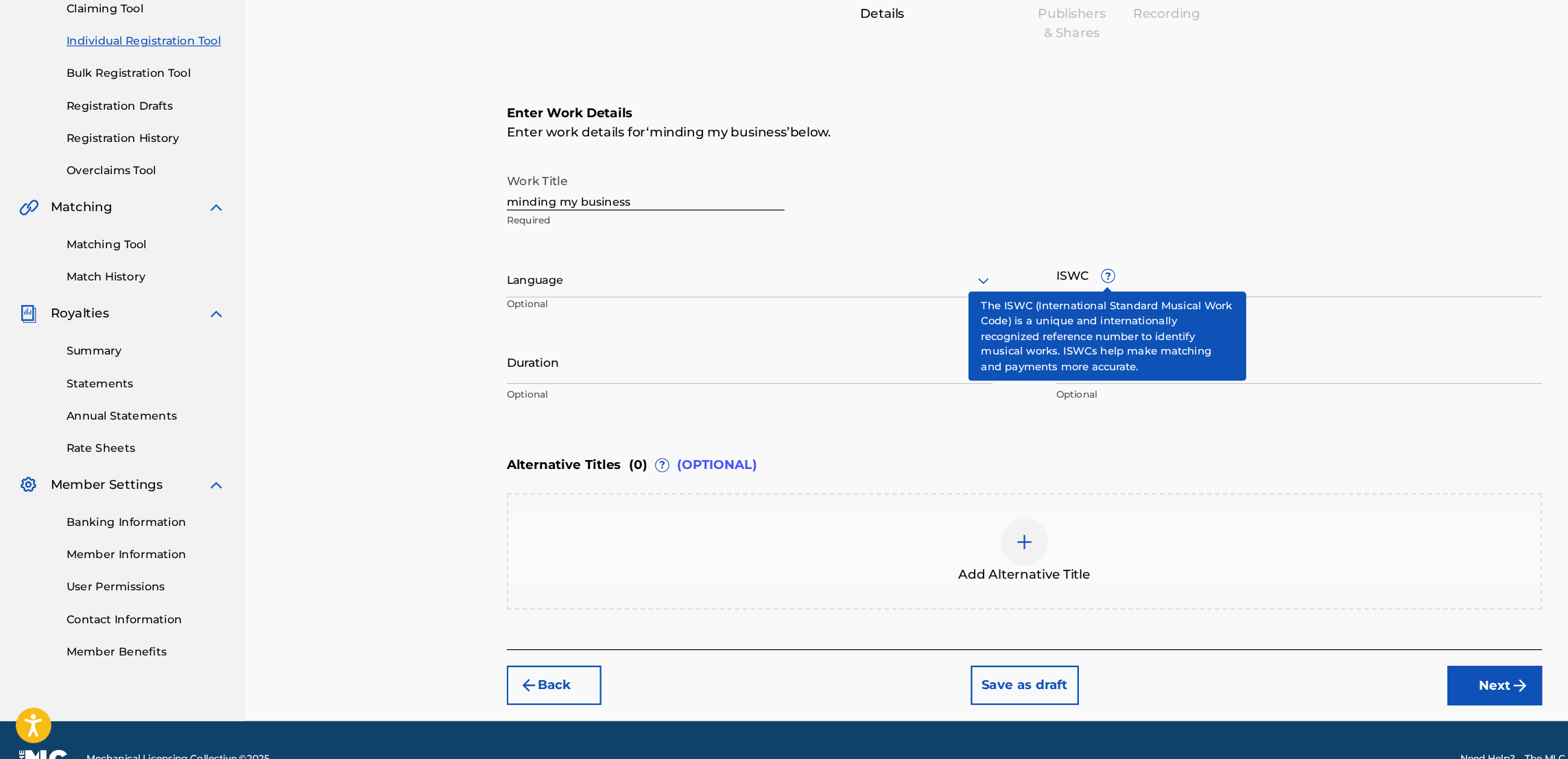 click on "?" at bounding box center [963, 339] 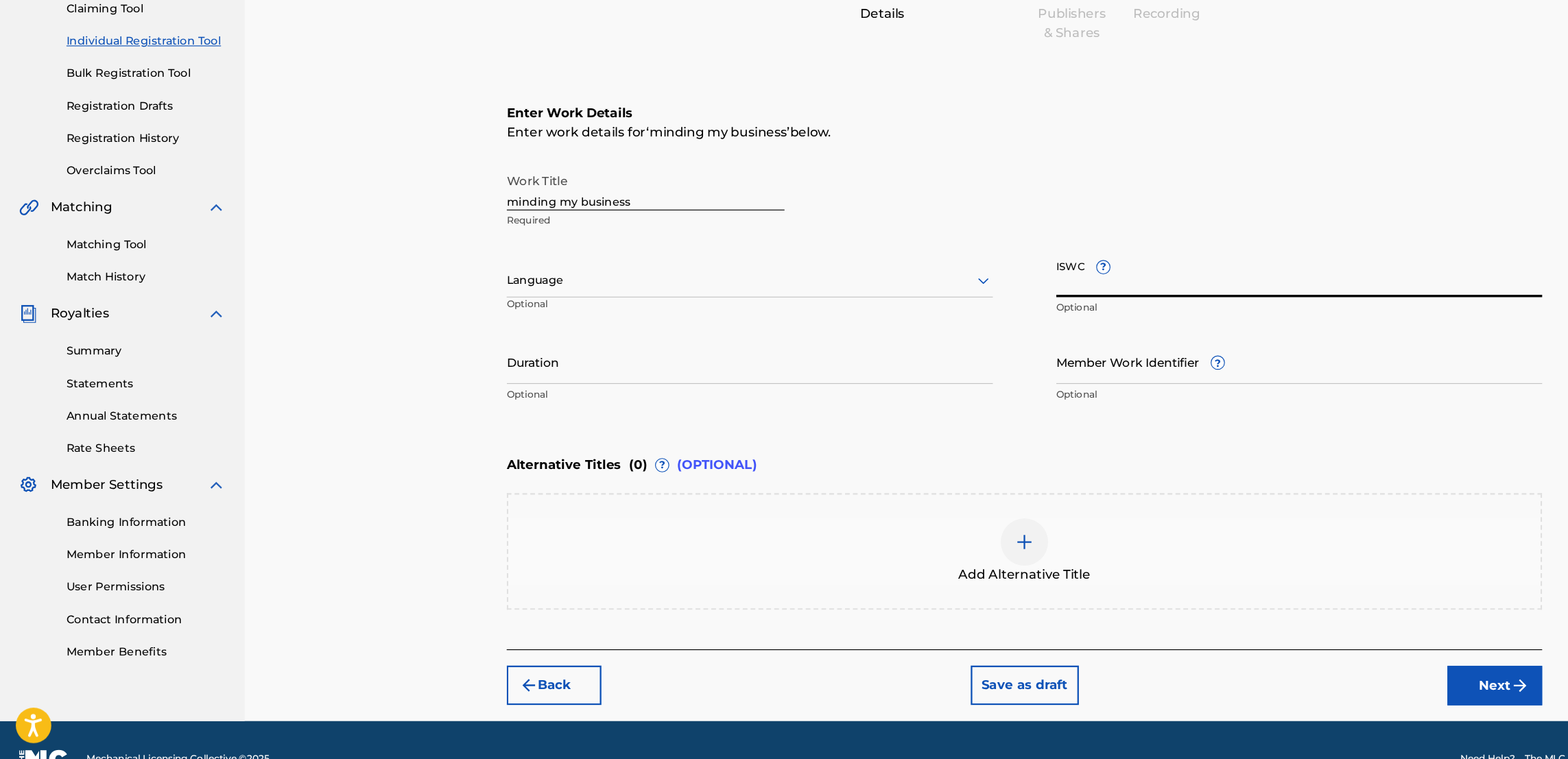 click on "ISWC   ?" at bounding box center [1129, 338] 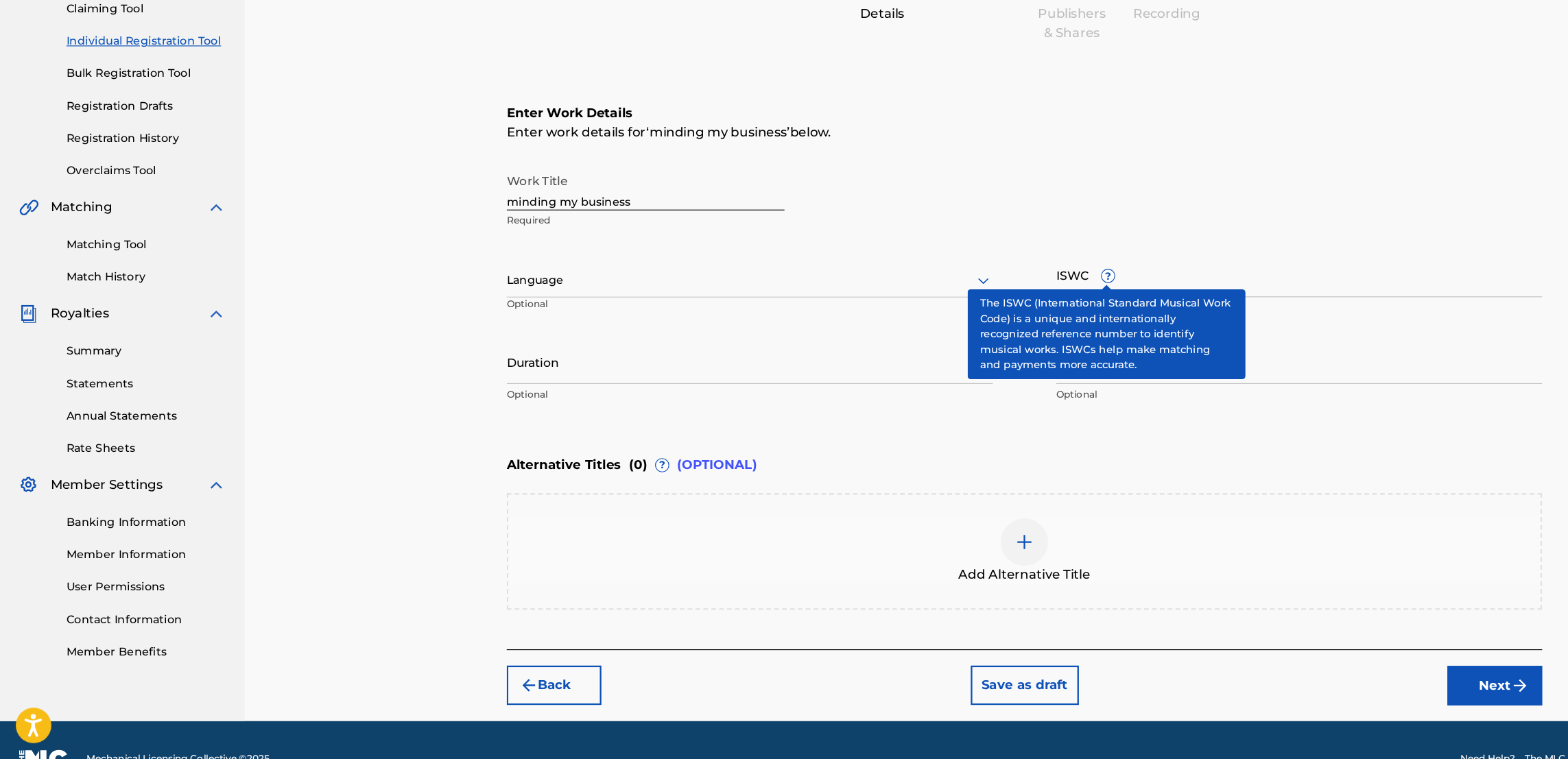 click on "ISWC   ? Optional" at bounding box center (1129, 350) 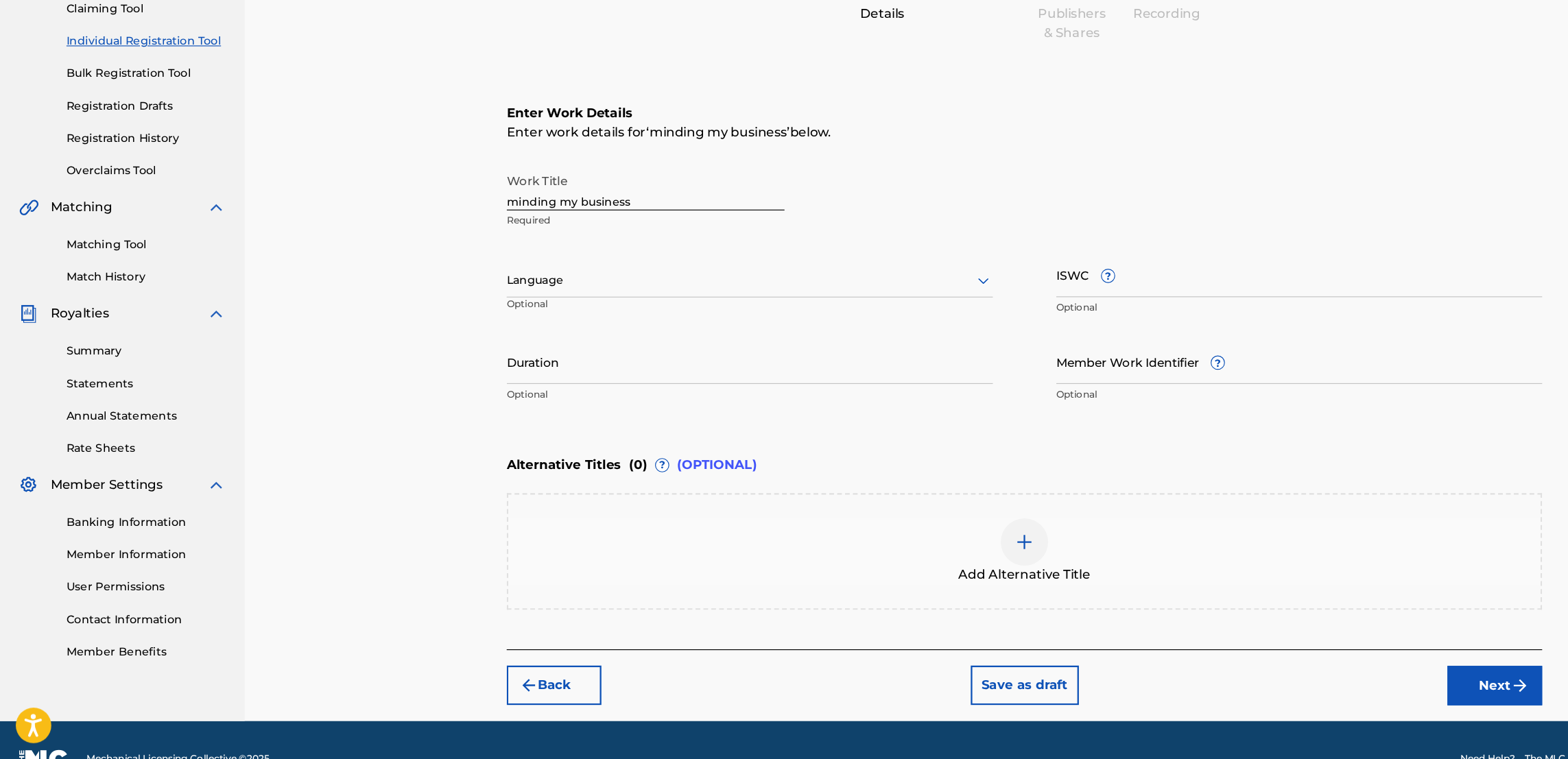 click on "ISWC   ? Optional" at bounding box center [1129, 350] 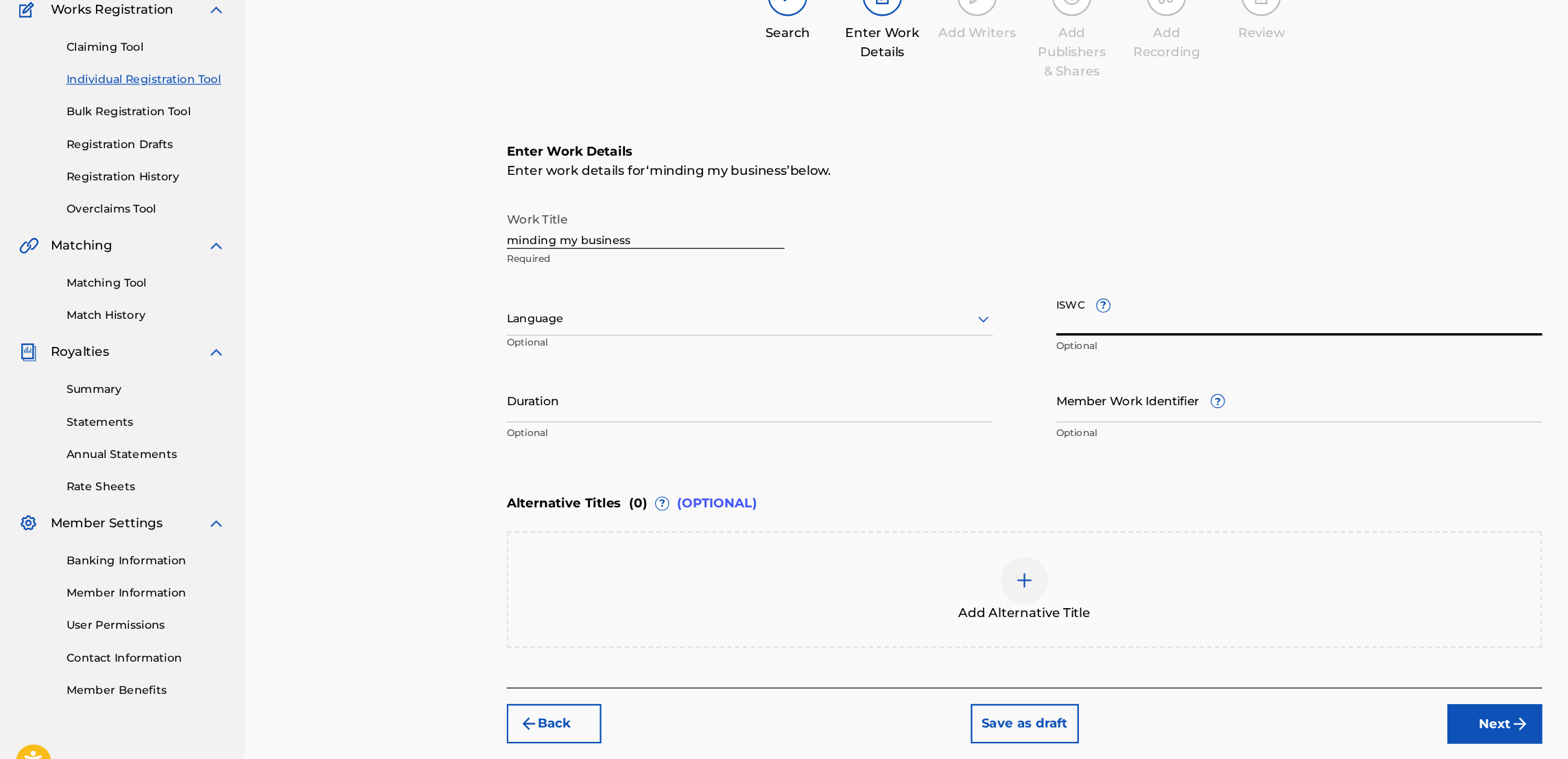 scroll, scrollTop: 93, scrollLeft: 0, axis: vertical 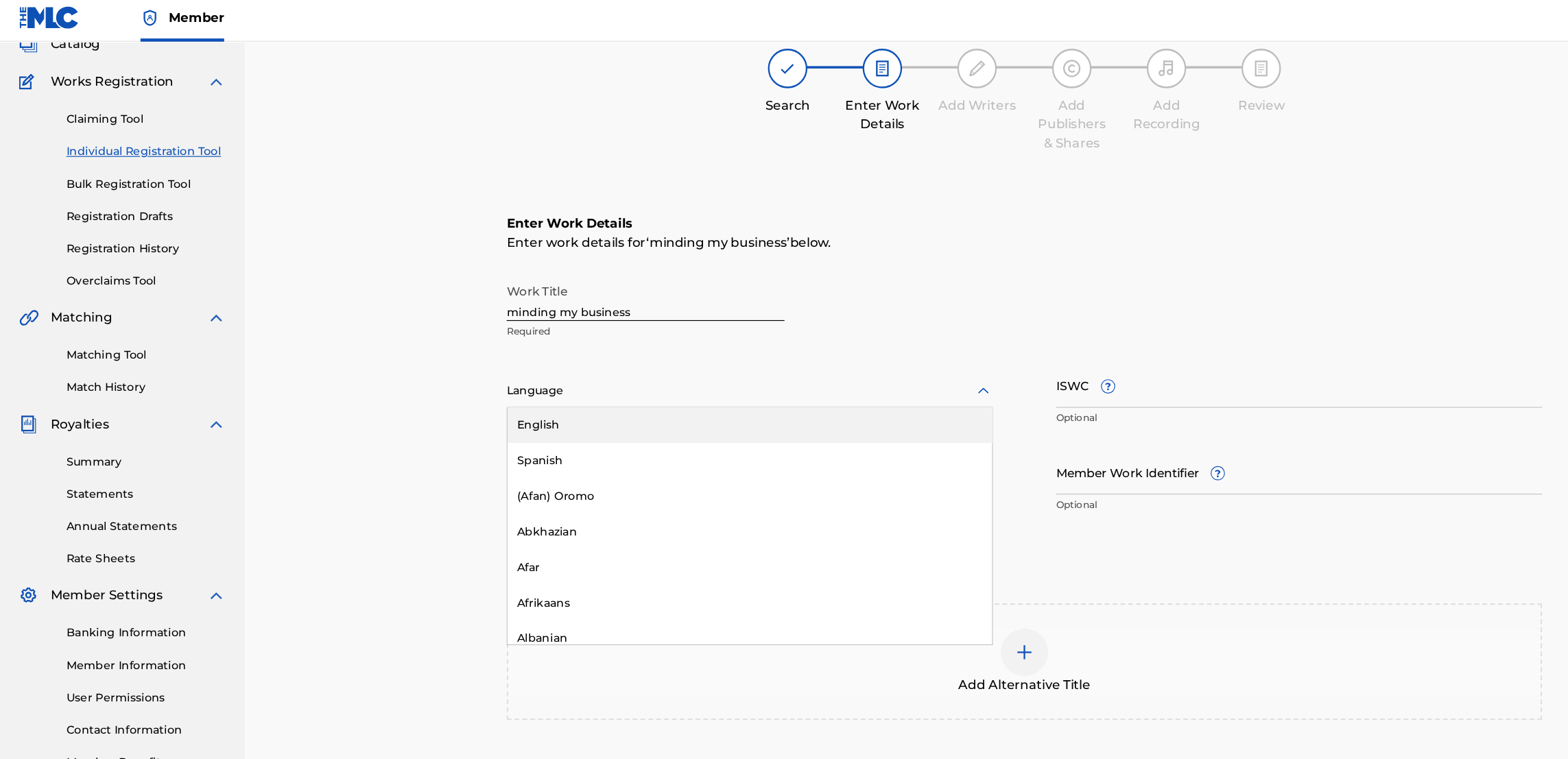 click 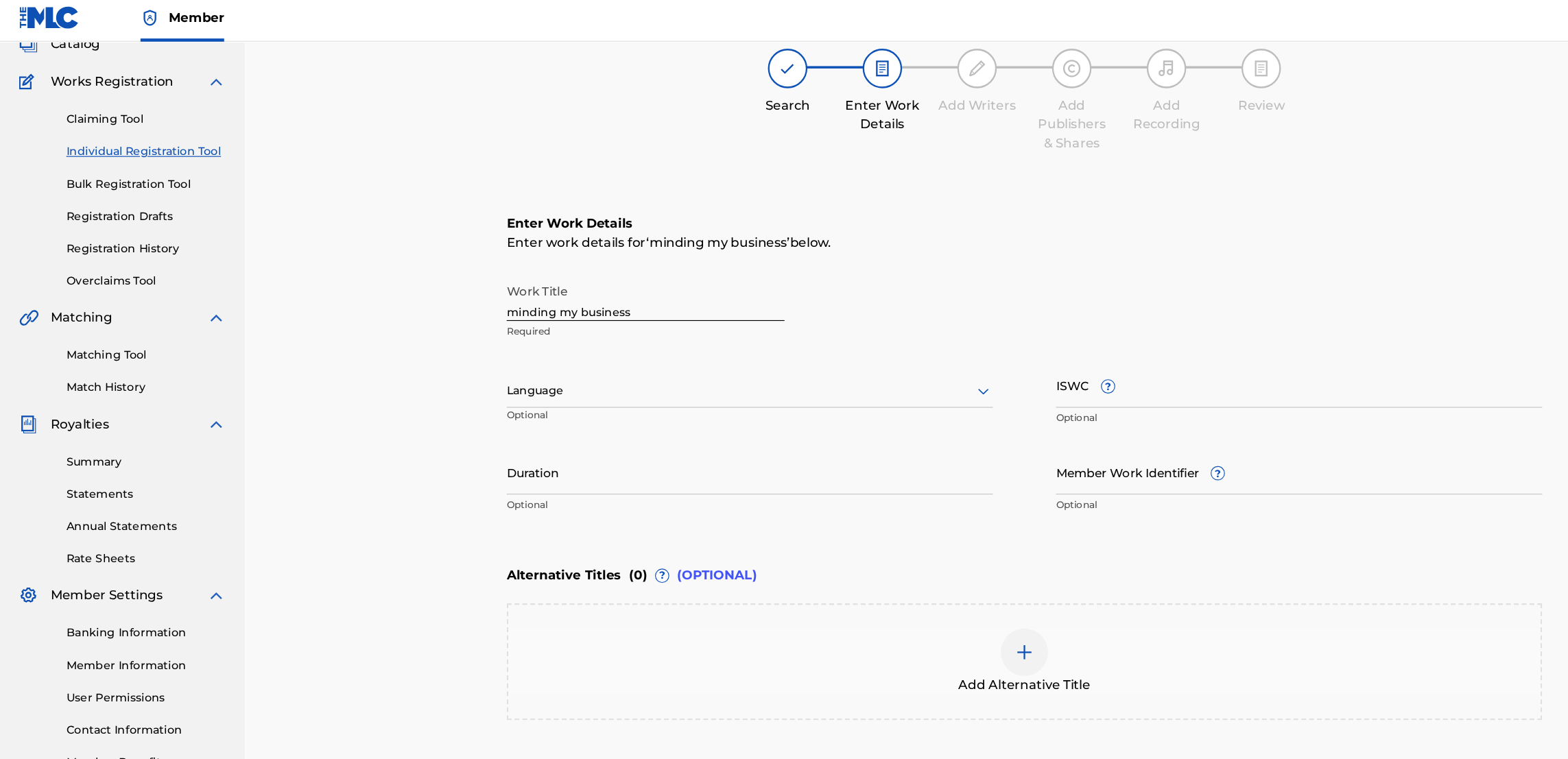 click on "Work Title   minding my business Required" at bounding box center [890, 276] 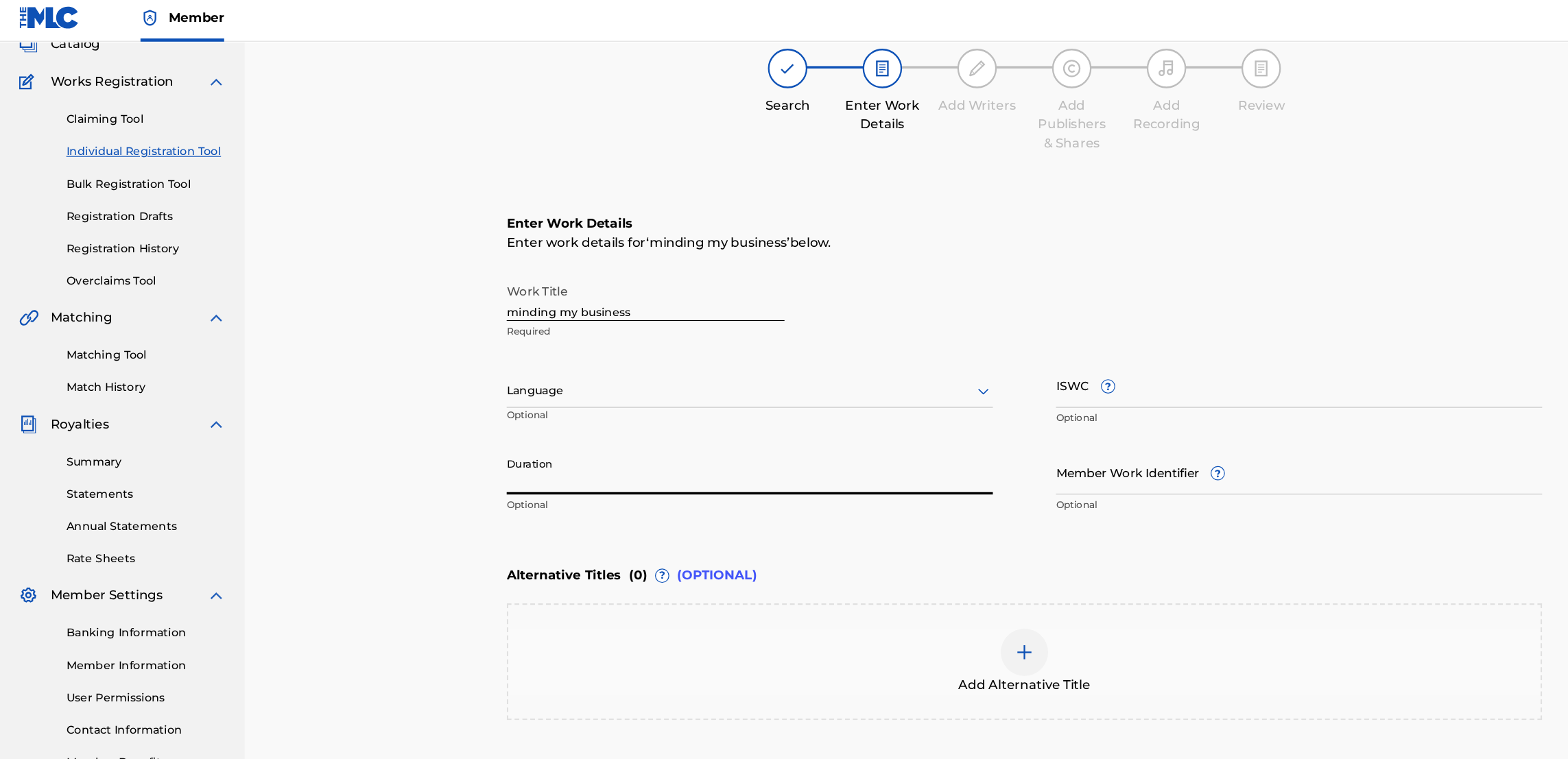 scroll, scrollTop: 93, scrollLeft: 0, axis: vertical 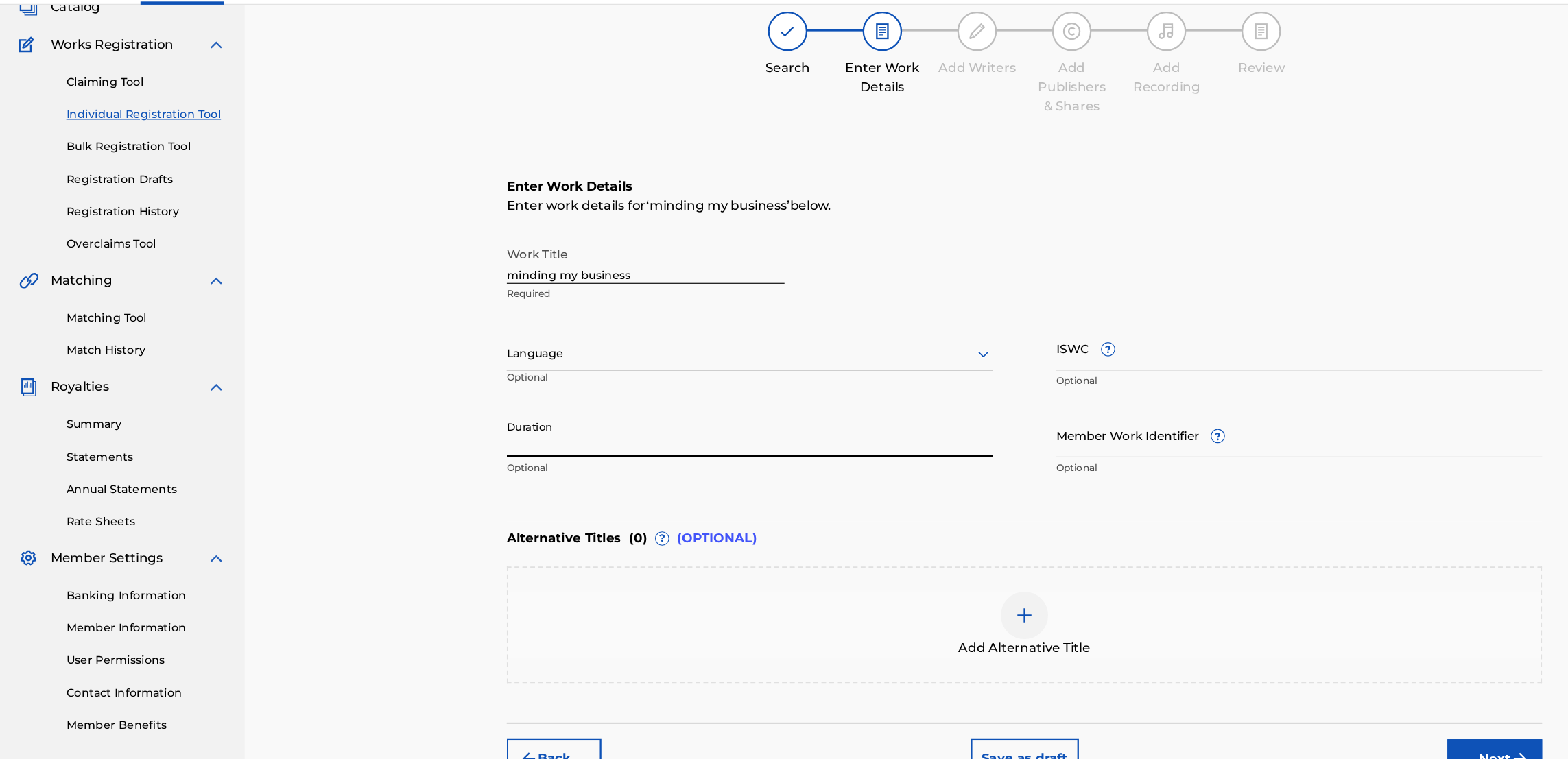 click on "Next" at bounding box center [1299, 697] 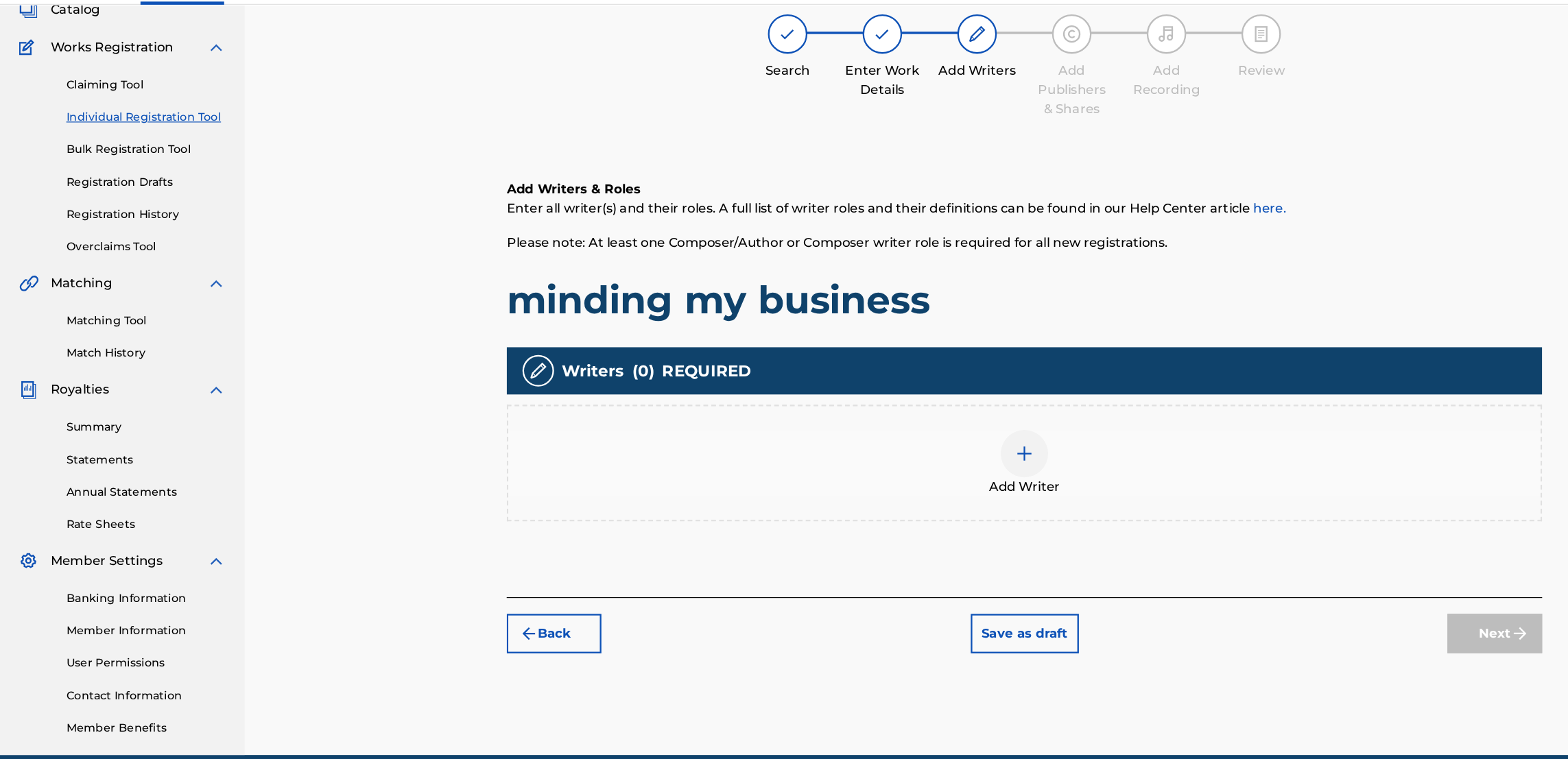 scroll, scrollTop: 61, scrollLeft: 0, axis: vertical 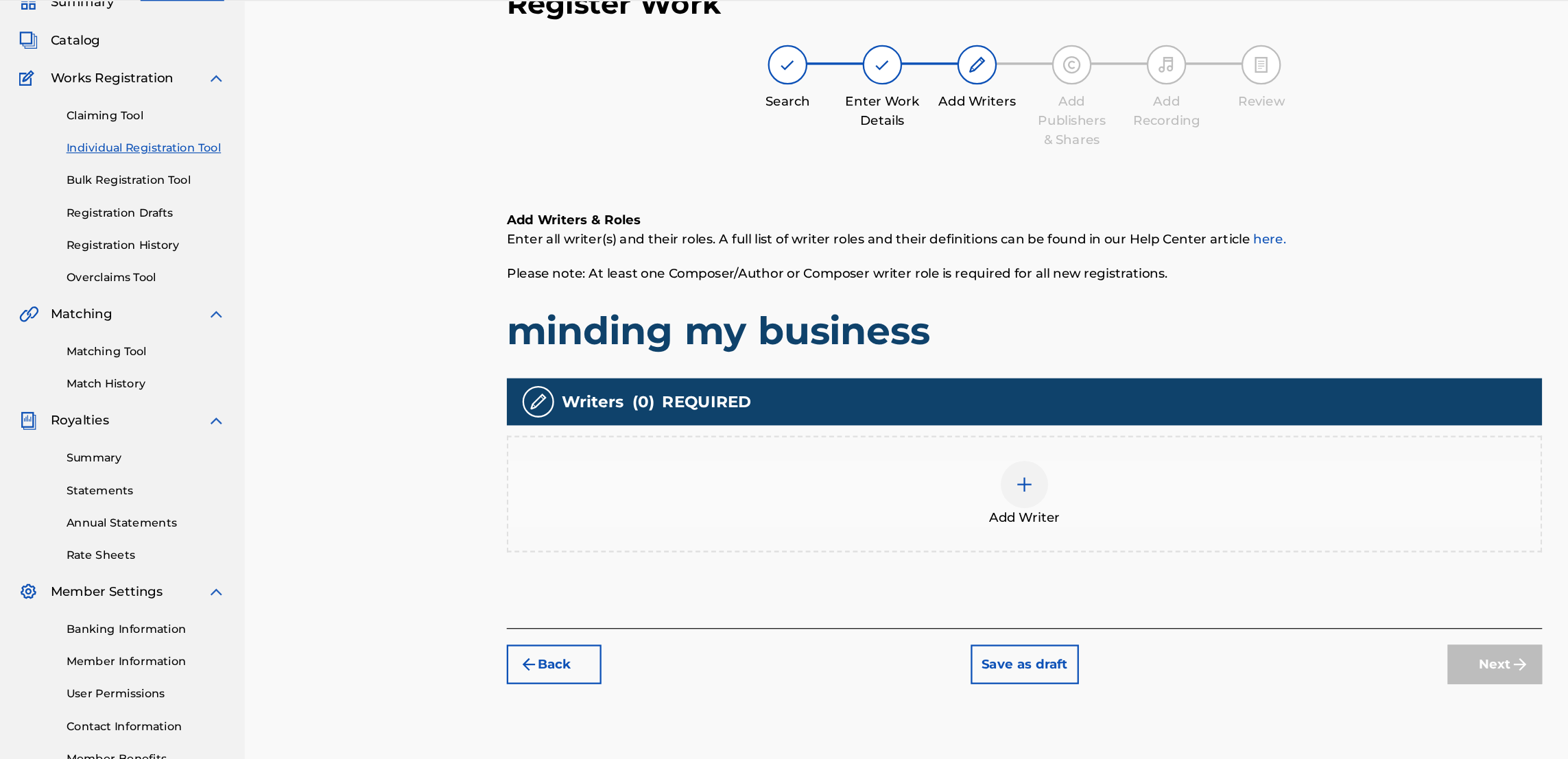 click at bounding box center (890, 461) 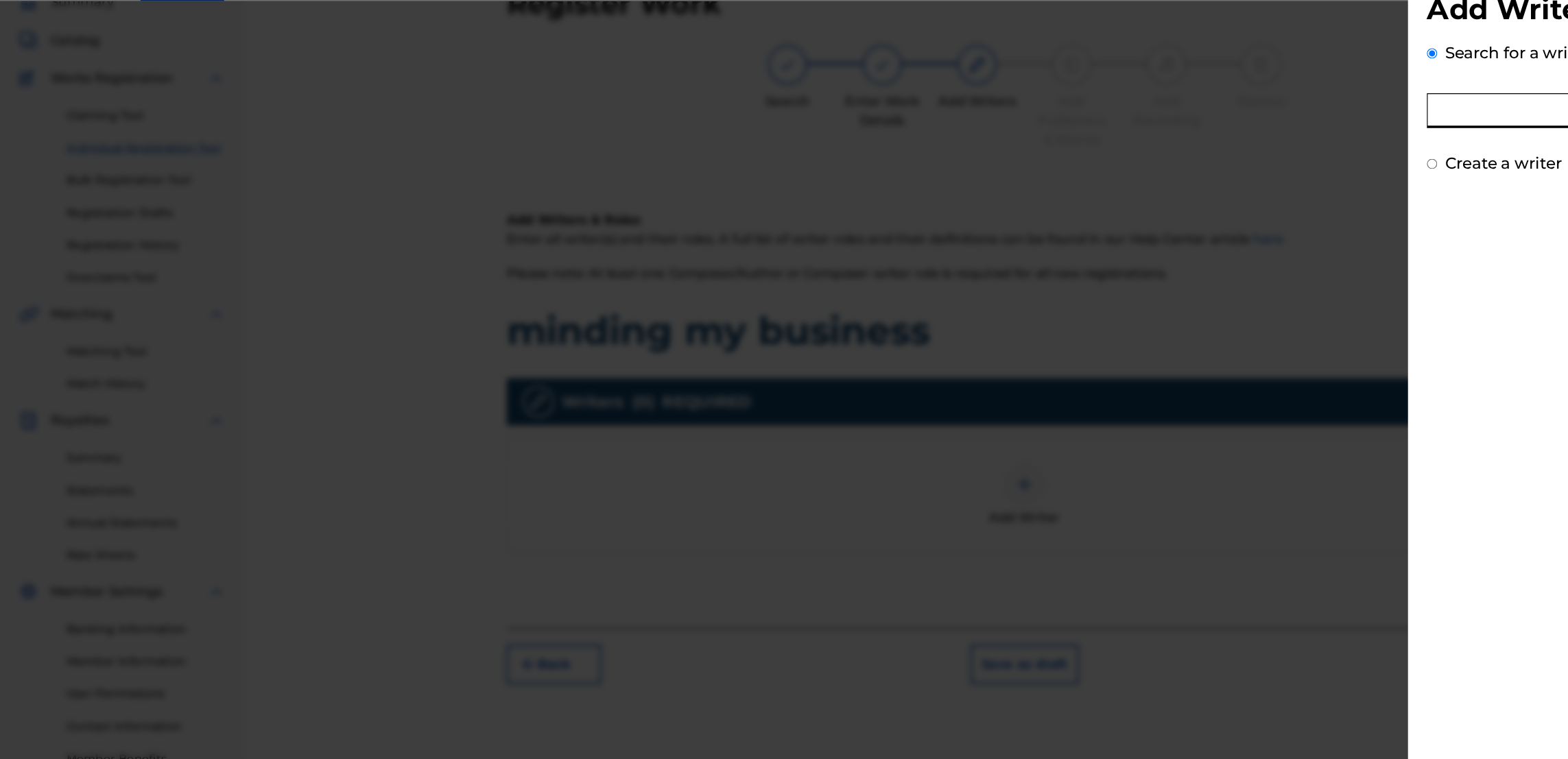 click at bounding box center [1382, 136] 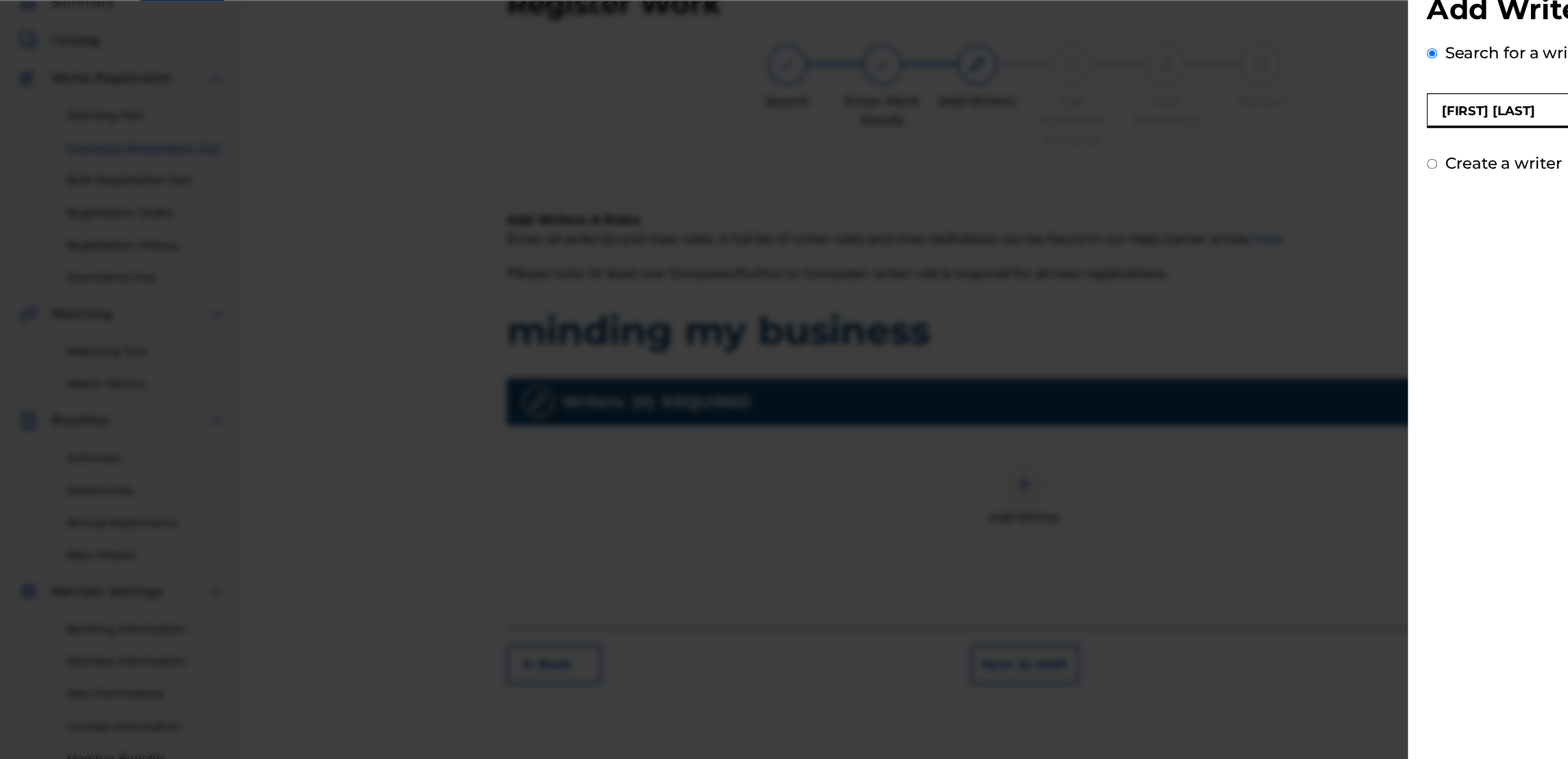 type on "[FIRST] [LAST]" 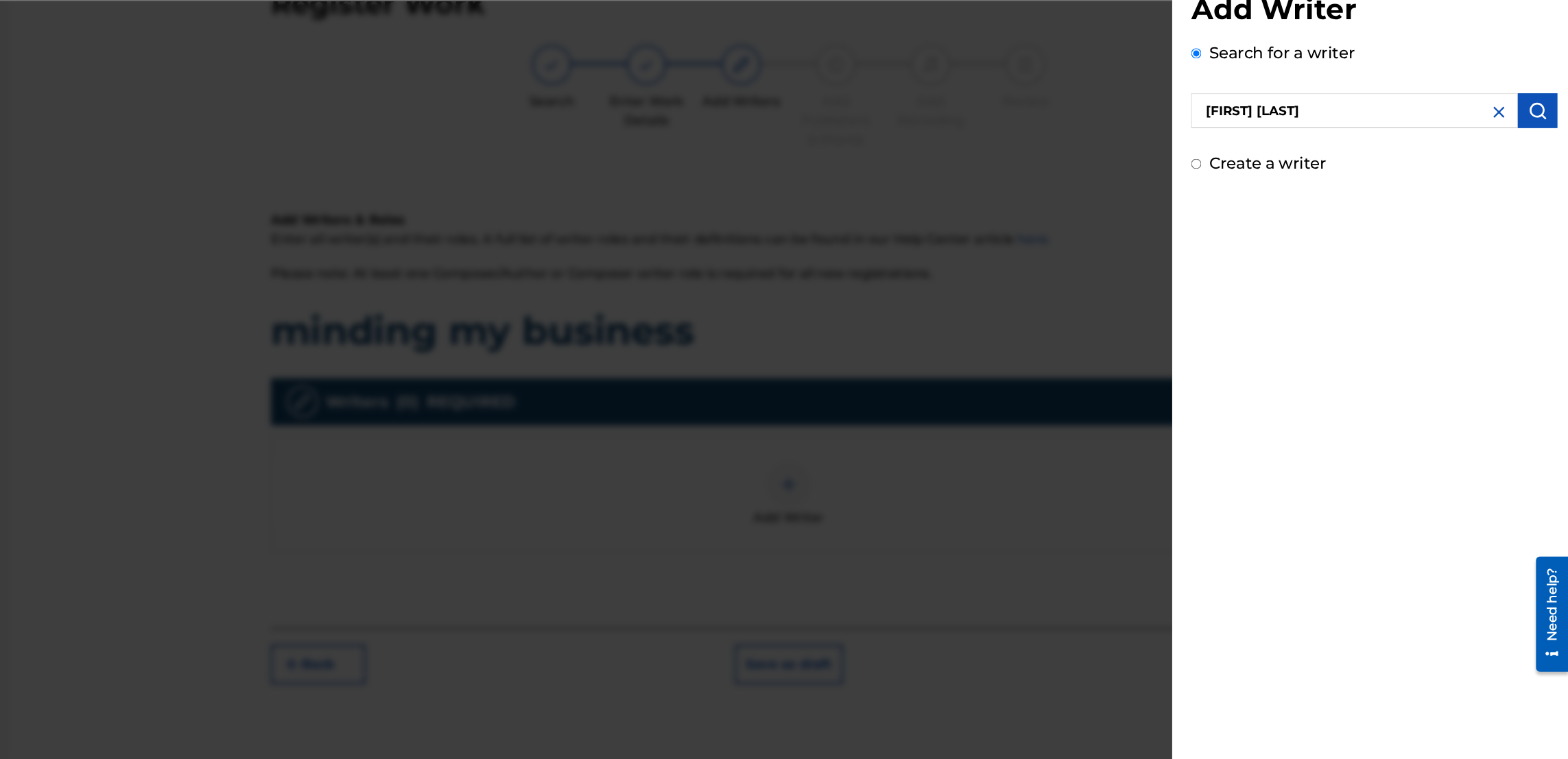 click at bounding box center (1541, 136) 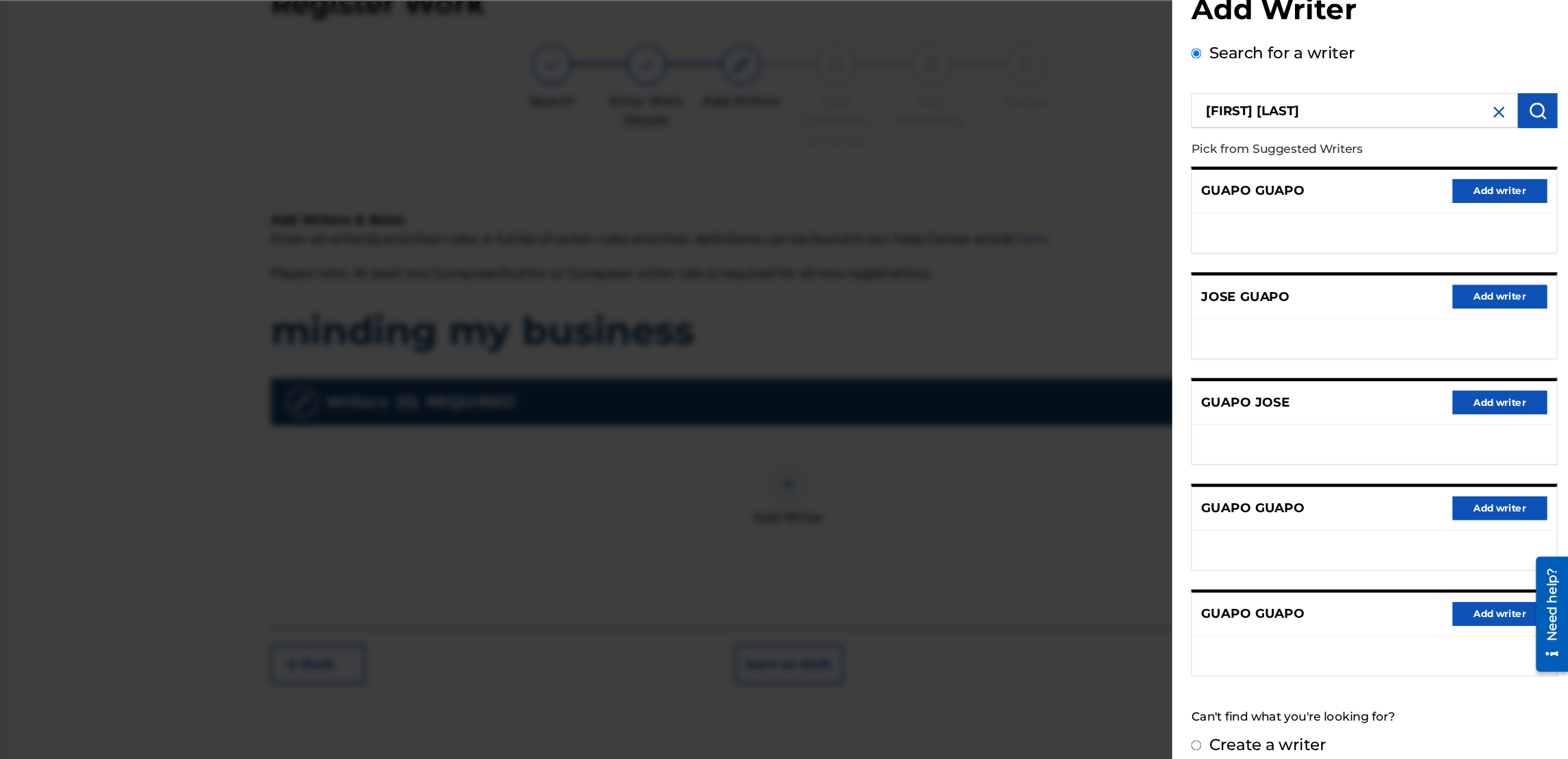 click on "Add writer" at bounding box center (1508, 298) 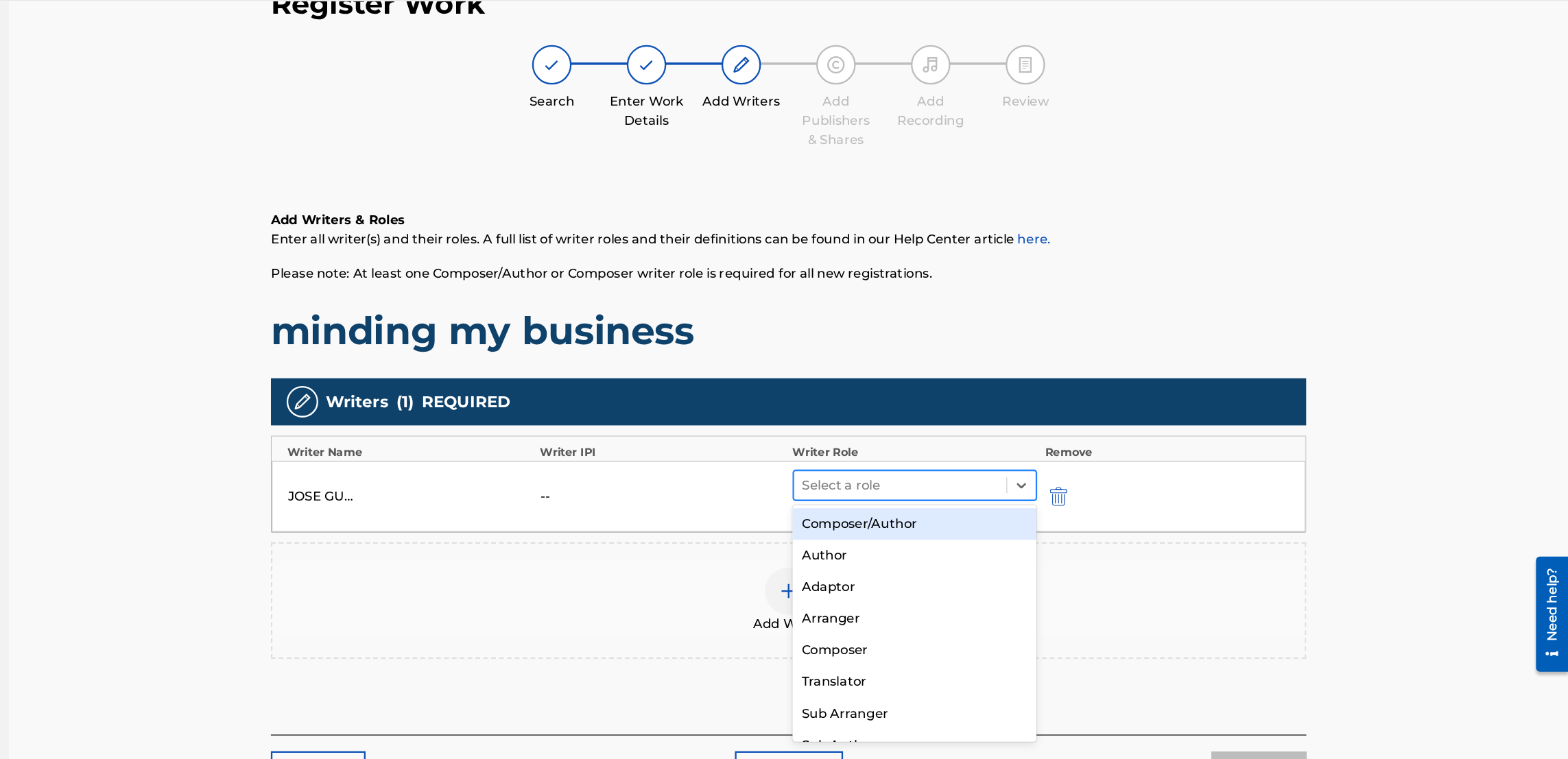 click at bounding box center (987, 462) 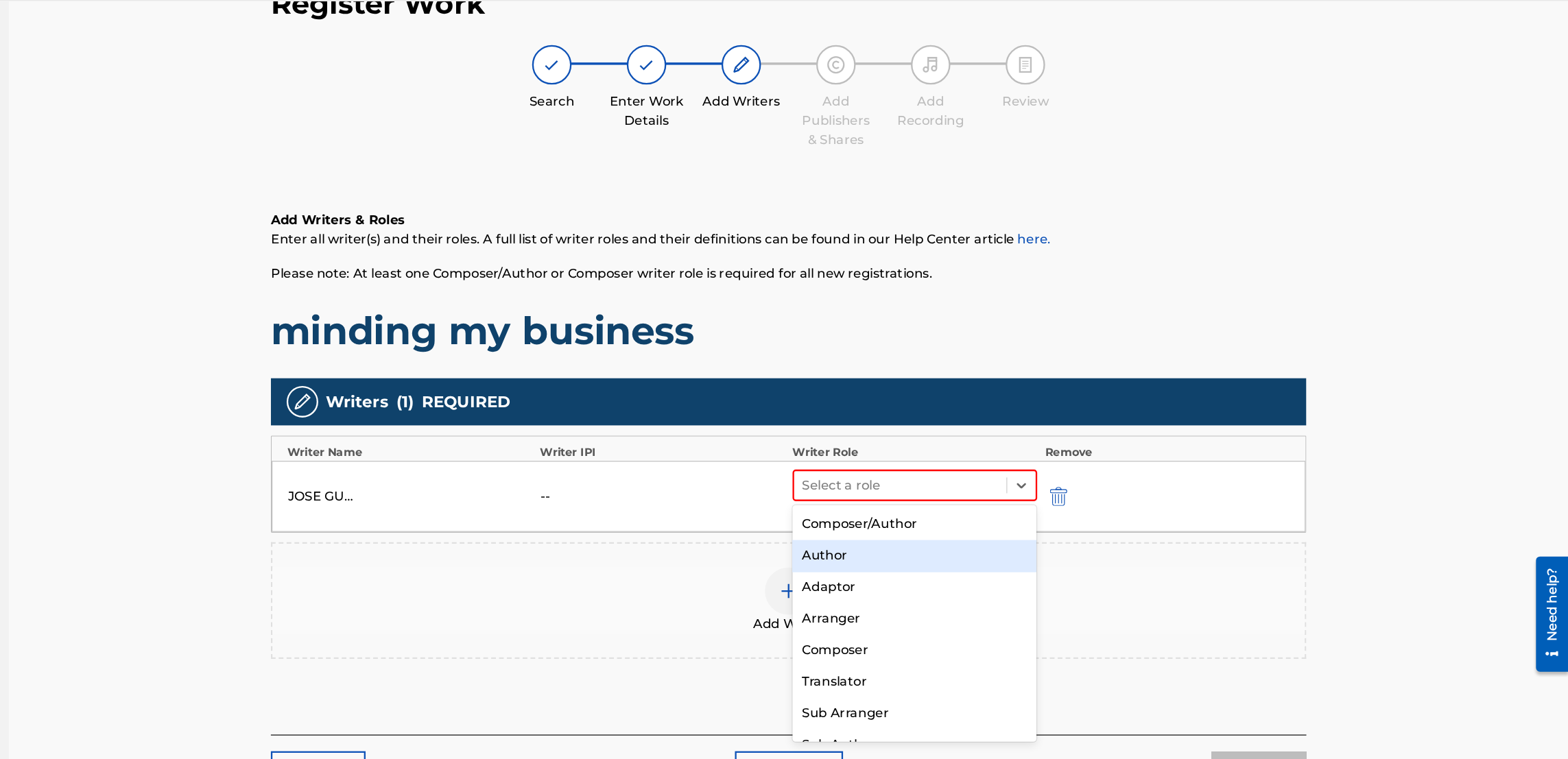click on "Author" at bounding box center (999, 523) 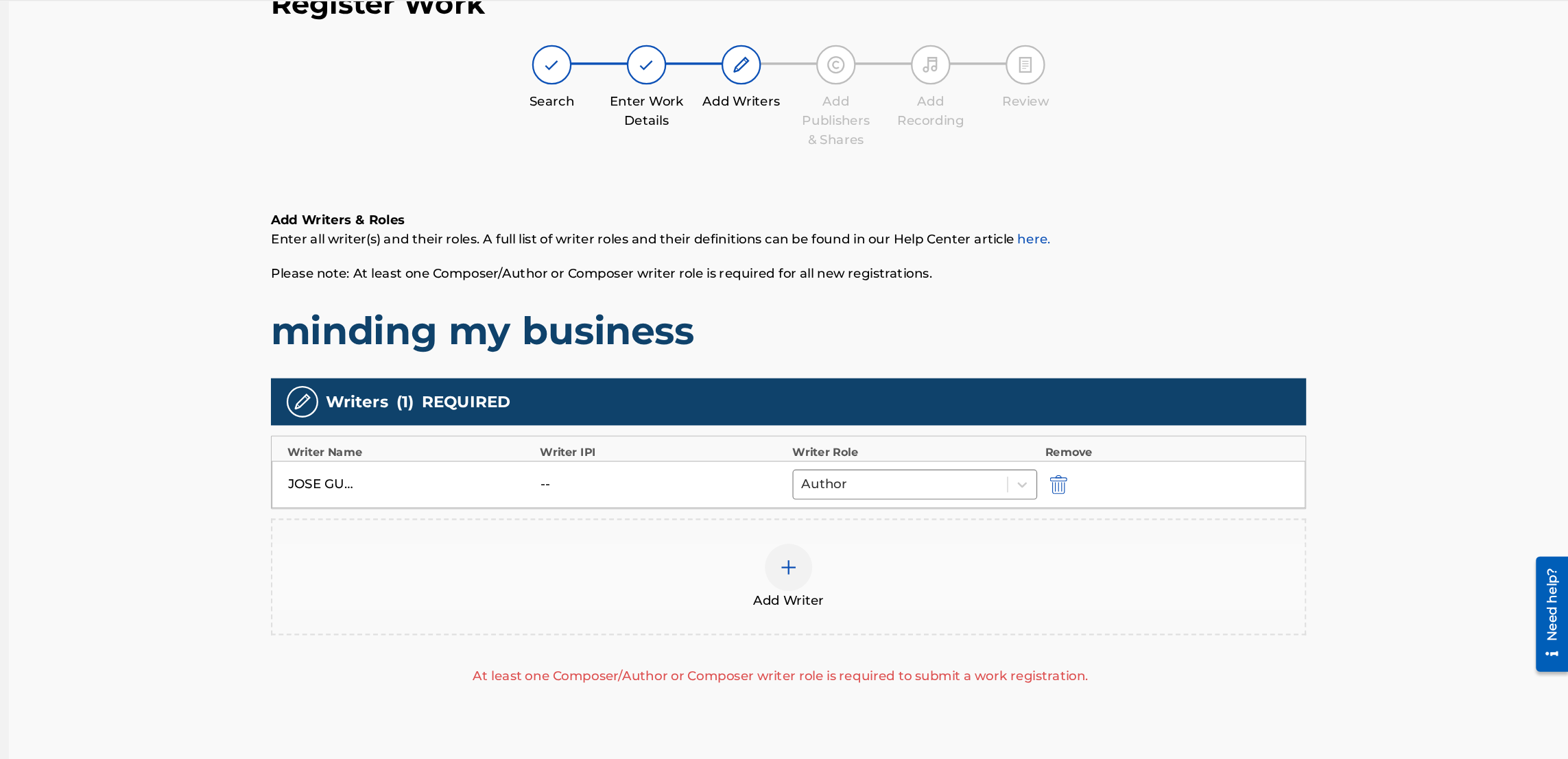 click at bounding box center (890, 533) 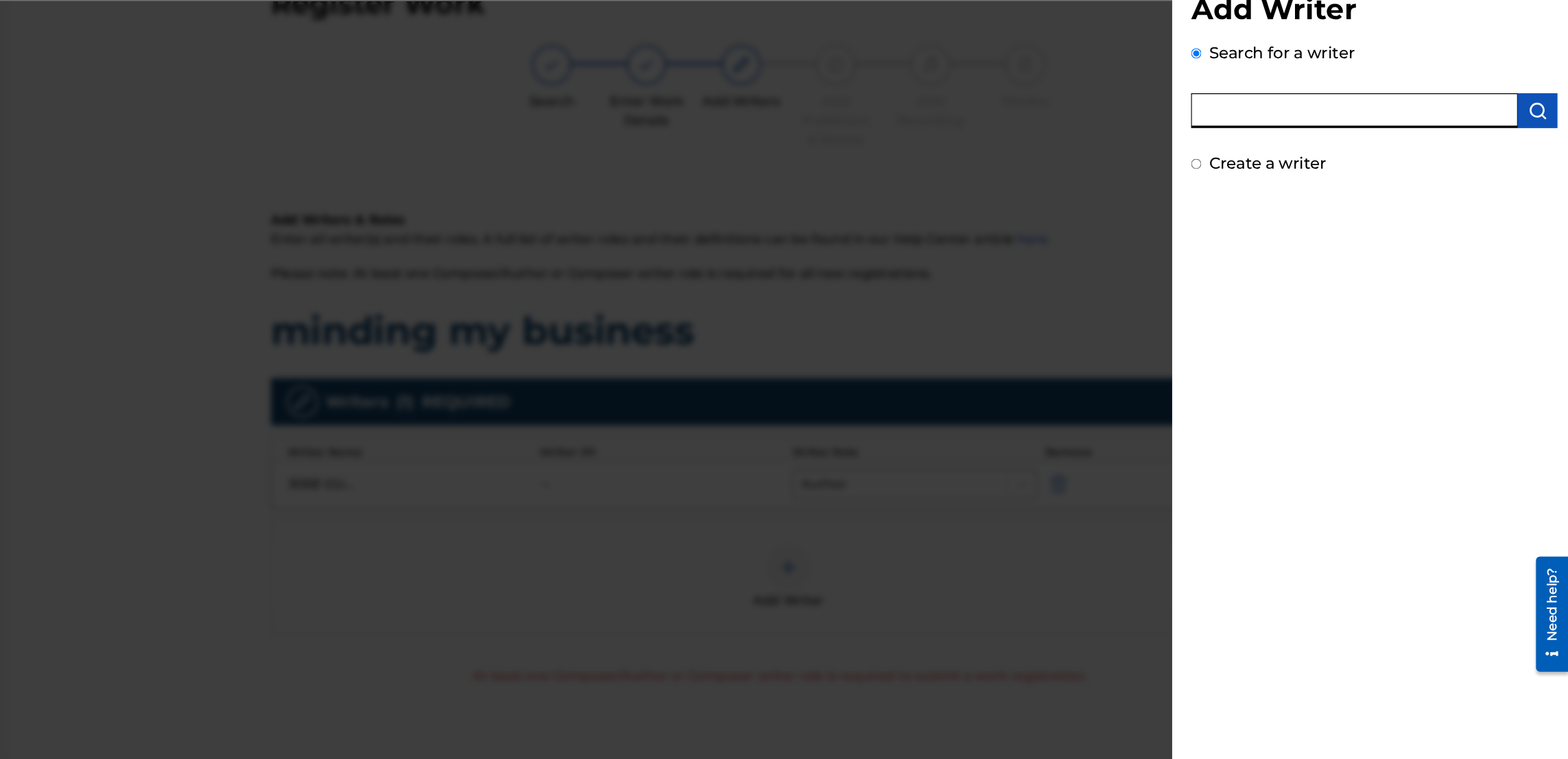 click at bounding box center (1382, 136) 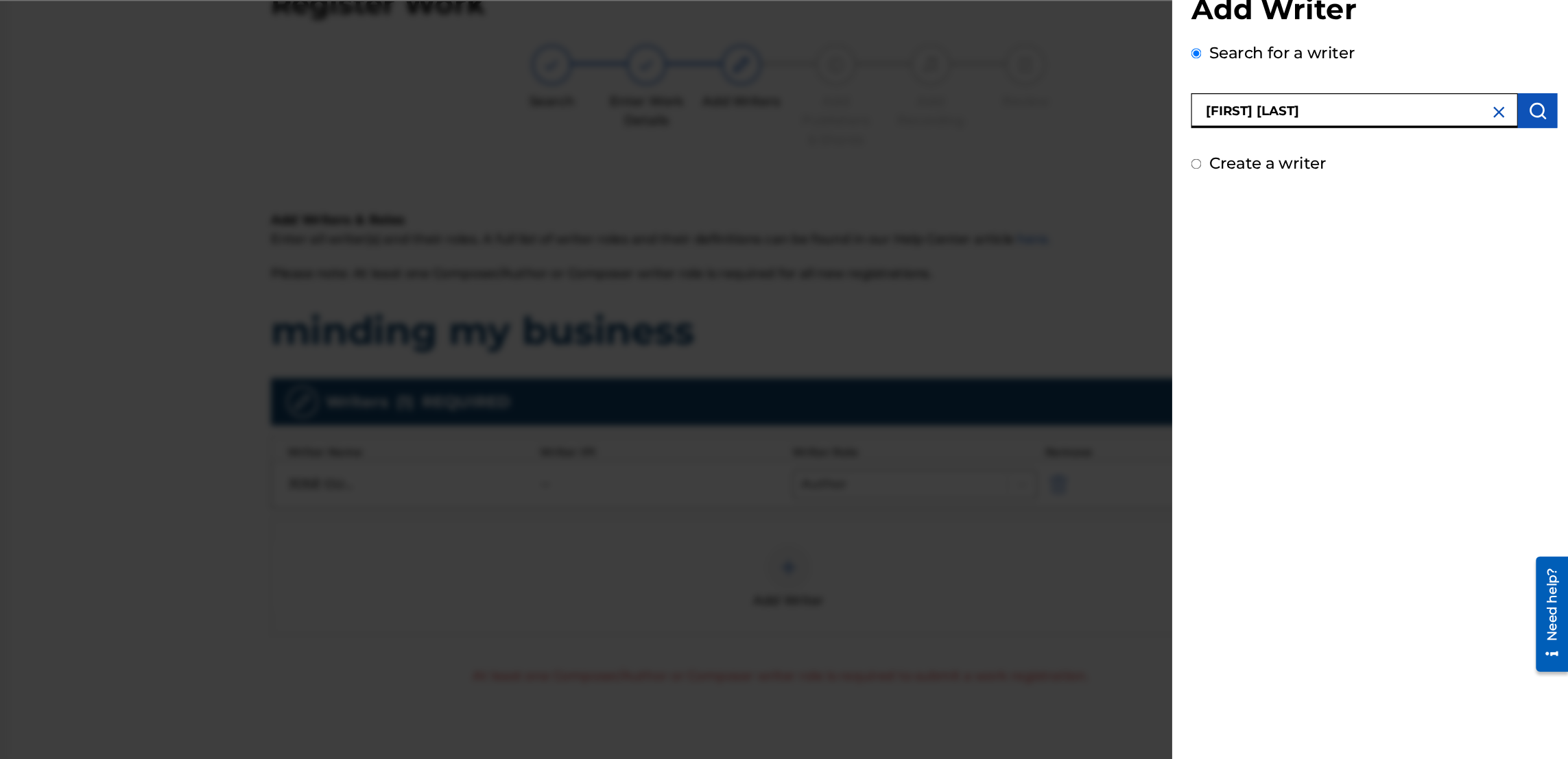 type on "[FIRST] [LAST]" 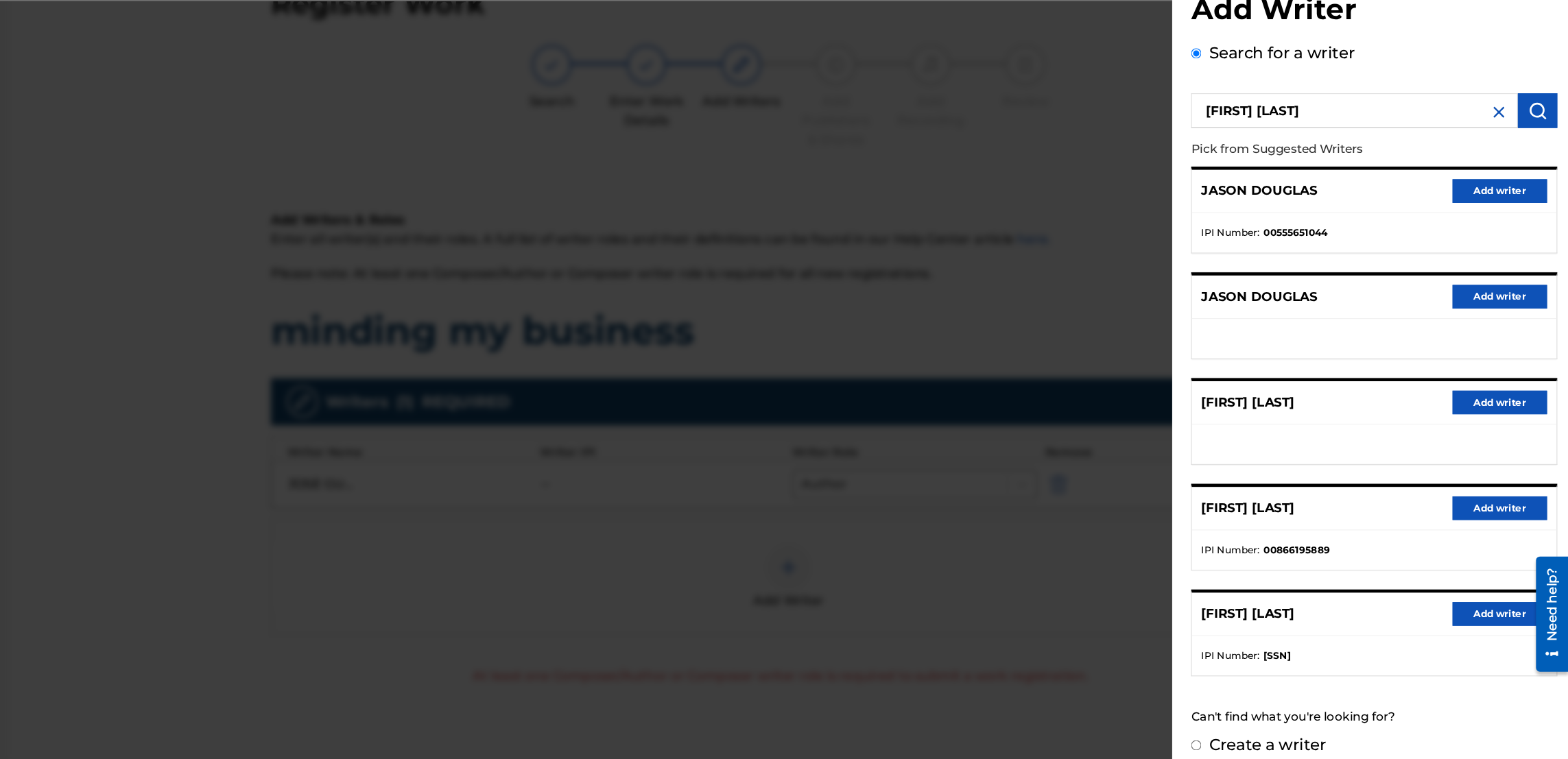 click on "Add writer" at bounding box center [1508, 482] 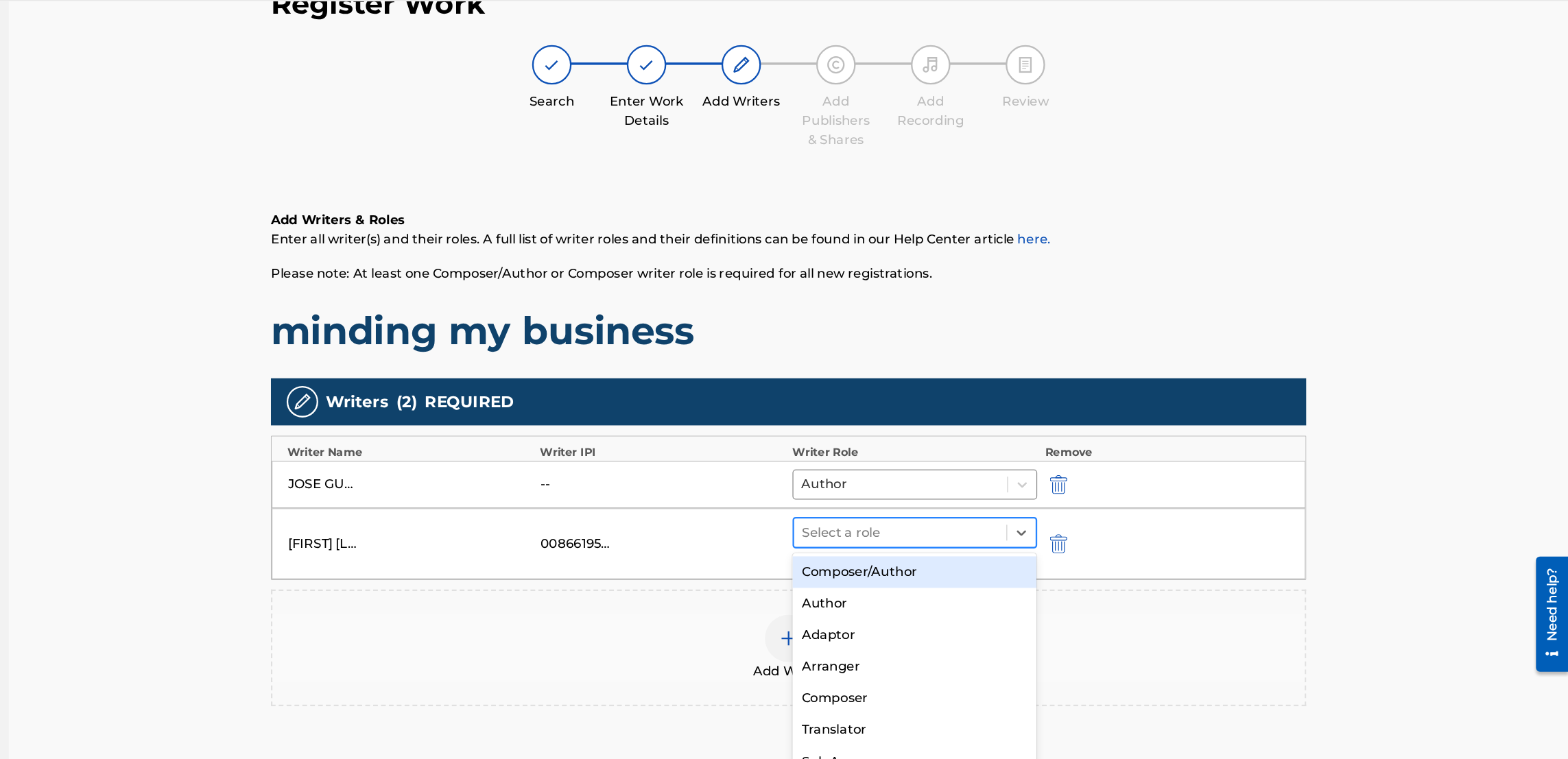 click at bounding box center [987, 503] 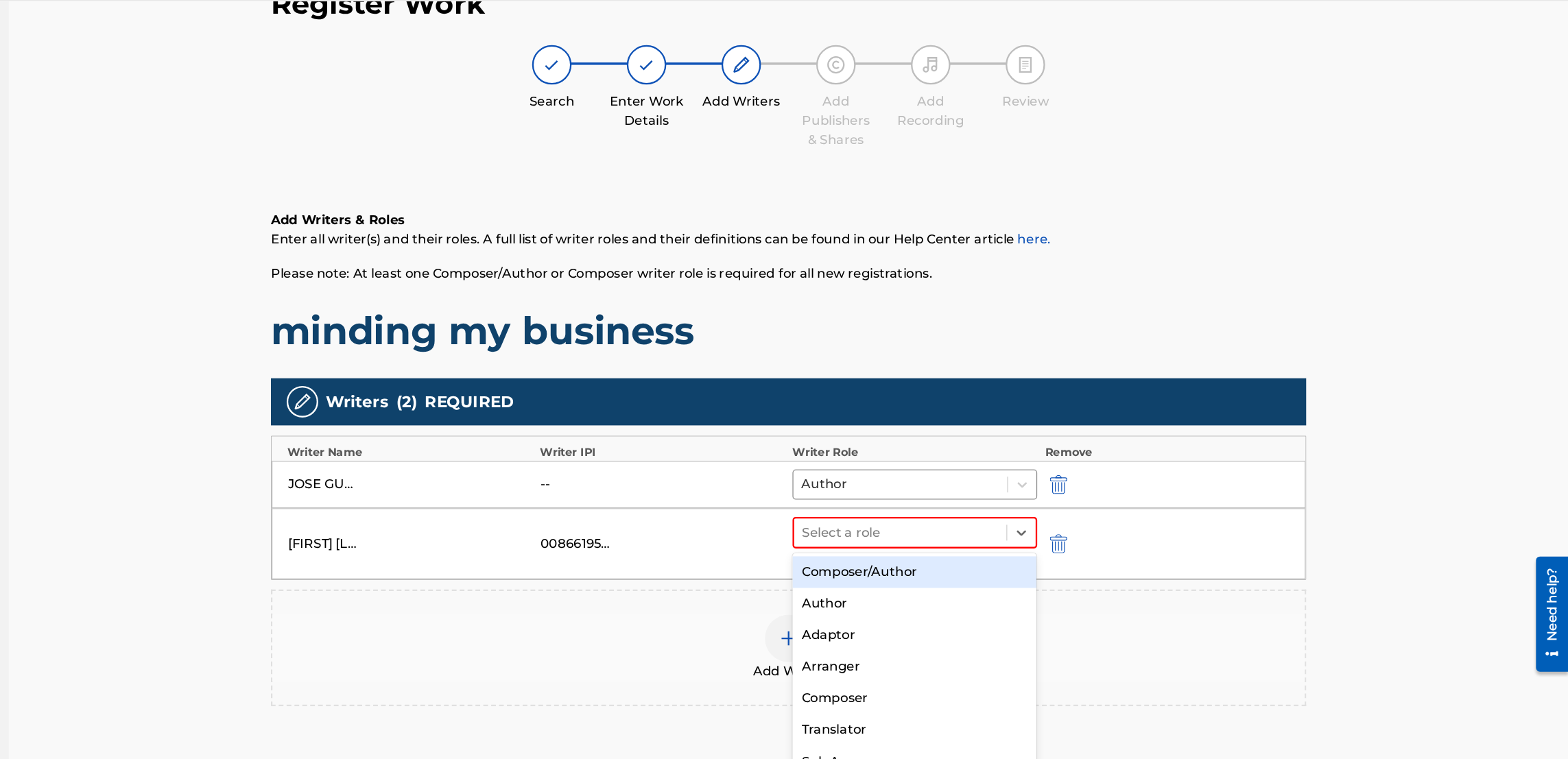 click on "Composer/Author" at bounding box center [999, 538] 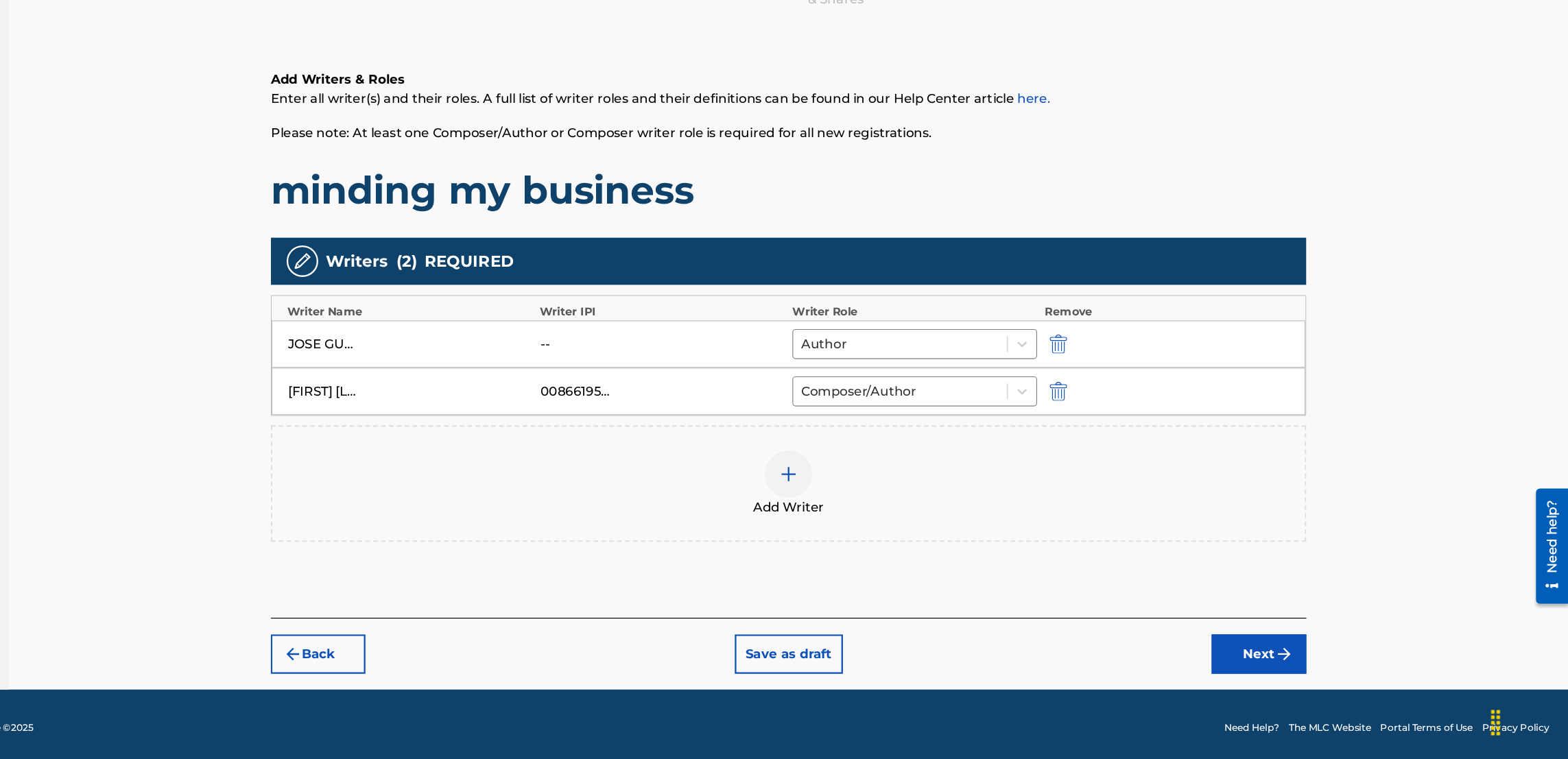 scroll, scrollTop: 129, scrollLeft: 0, axis: vertical 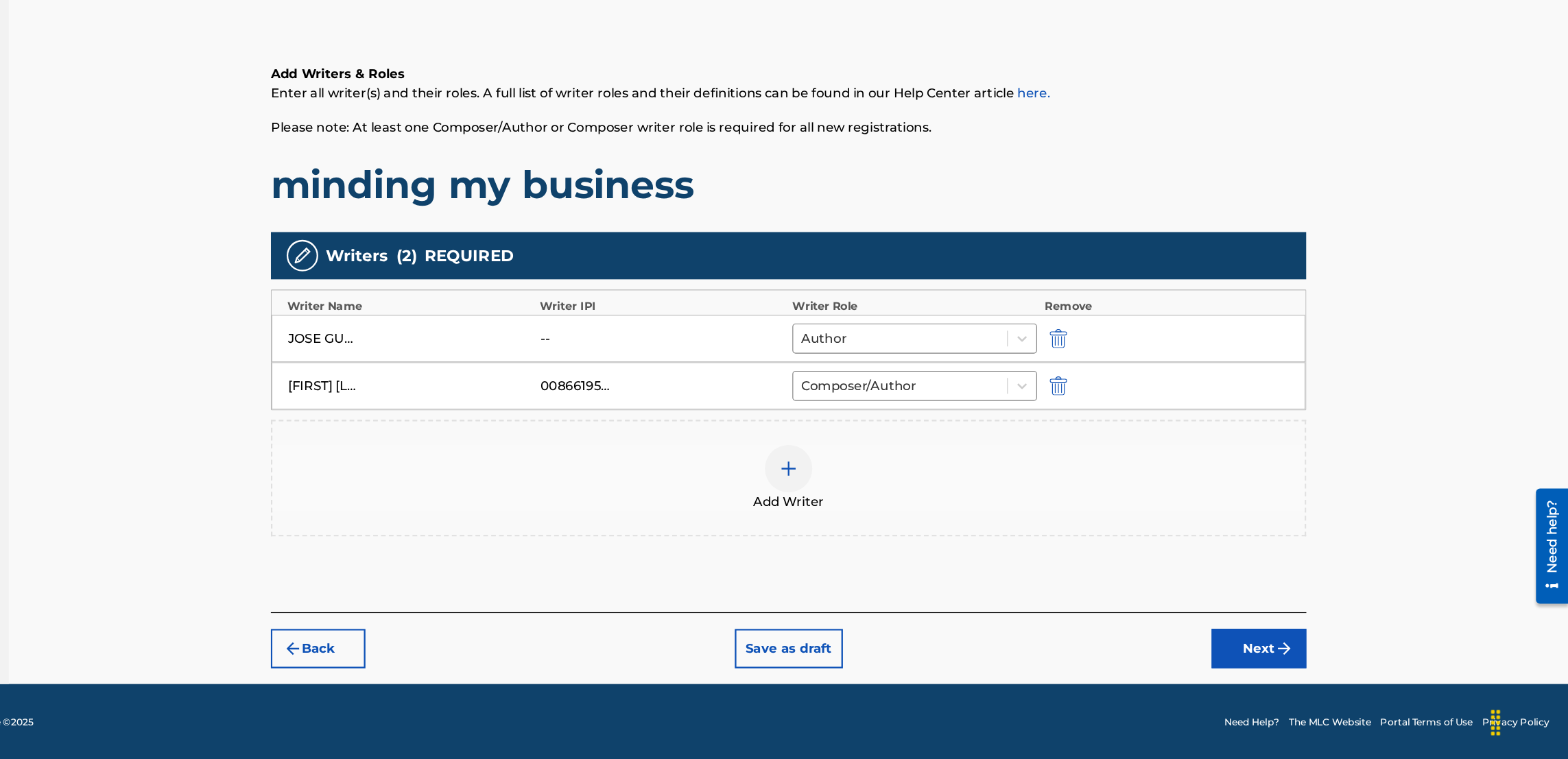 drag, startPoint x: 1569, startPoint y: 446, endPoint x: 37, endPoint y: 67, distance: 1578.1841 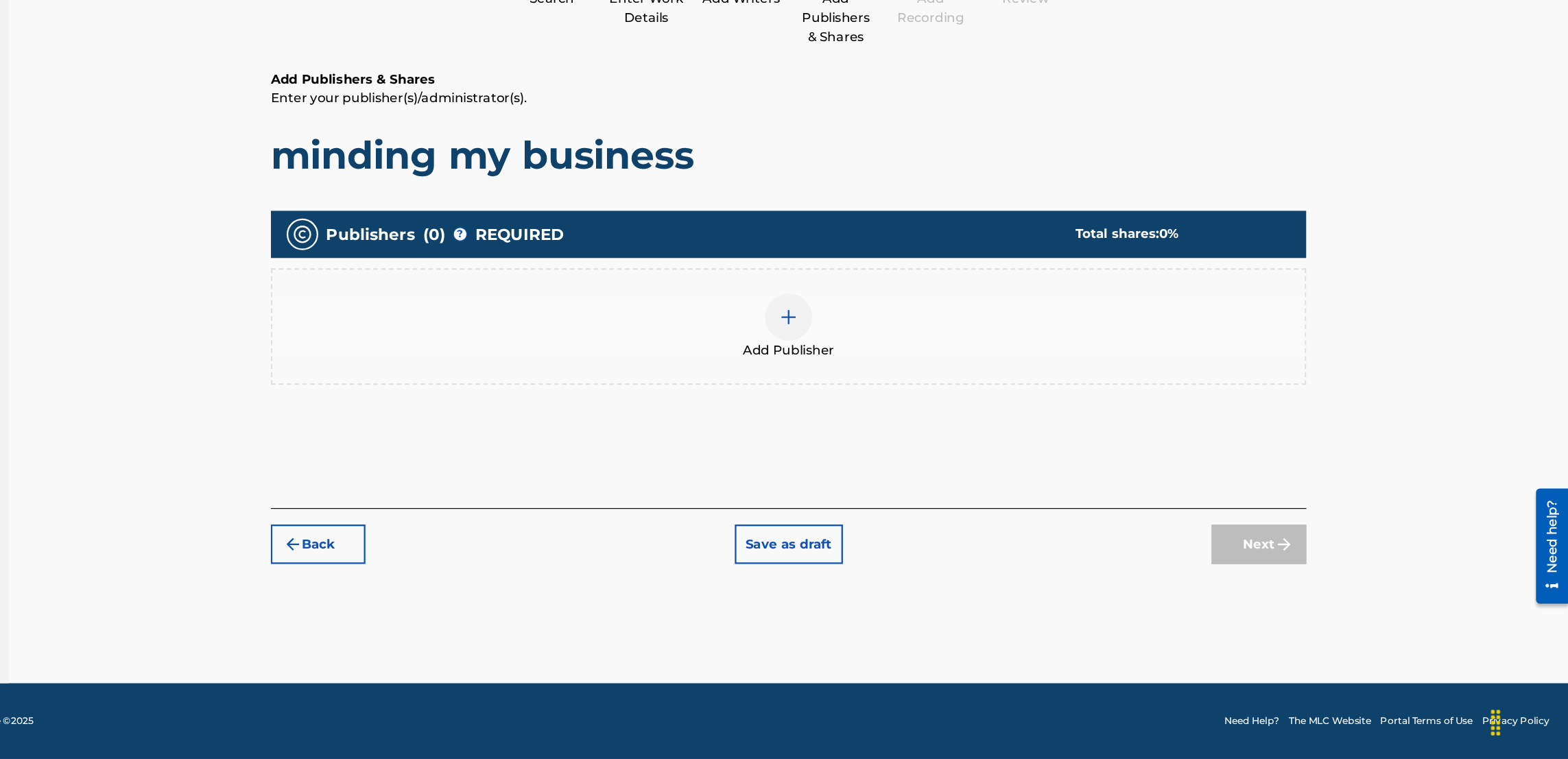 scroll, scrollTop: 62, scrollLeft: 0, axis: vertical 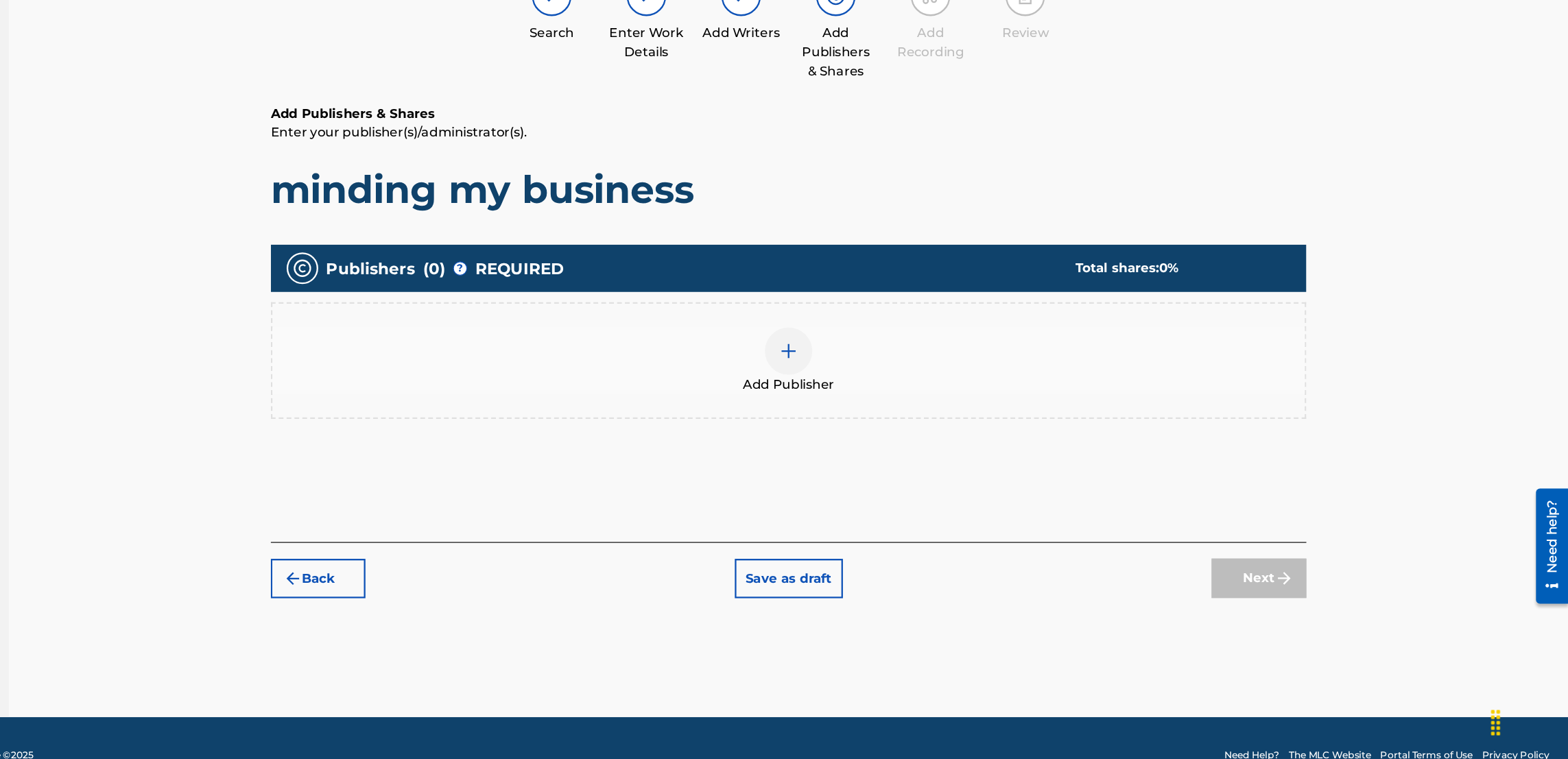 click at bounding box center (890, 405) 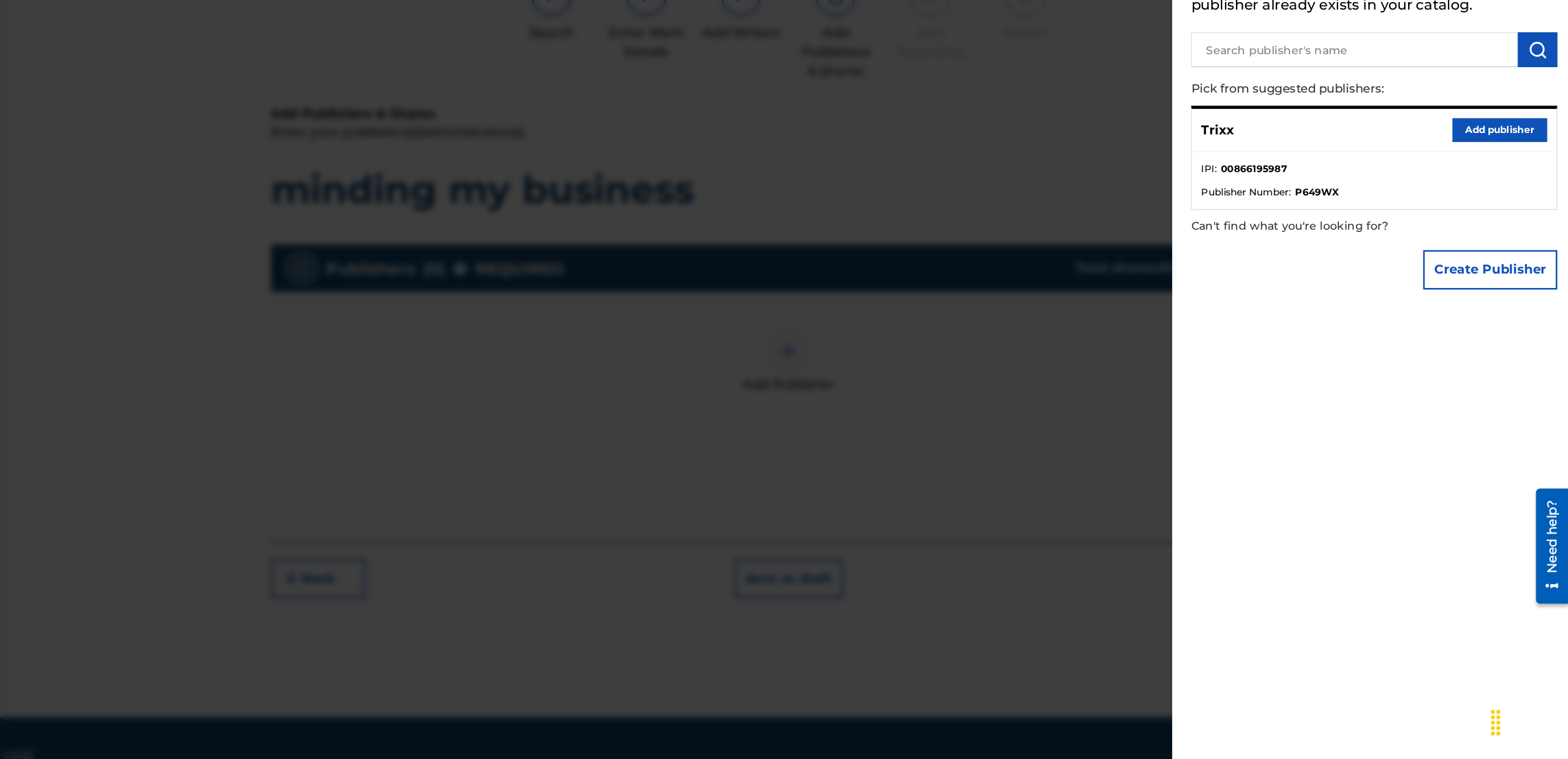 click on "Add publisher" at bounding box center (1508, 213) 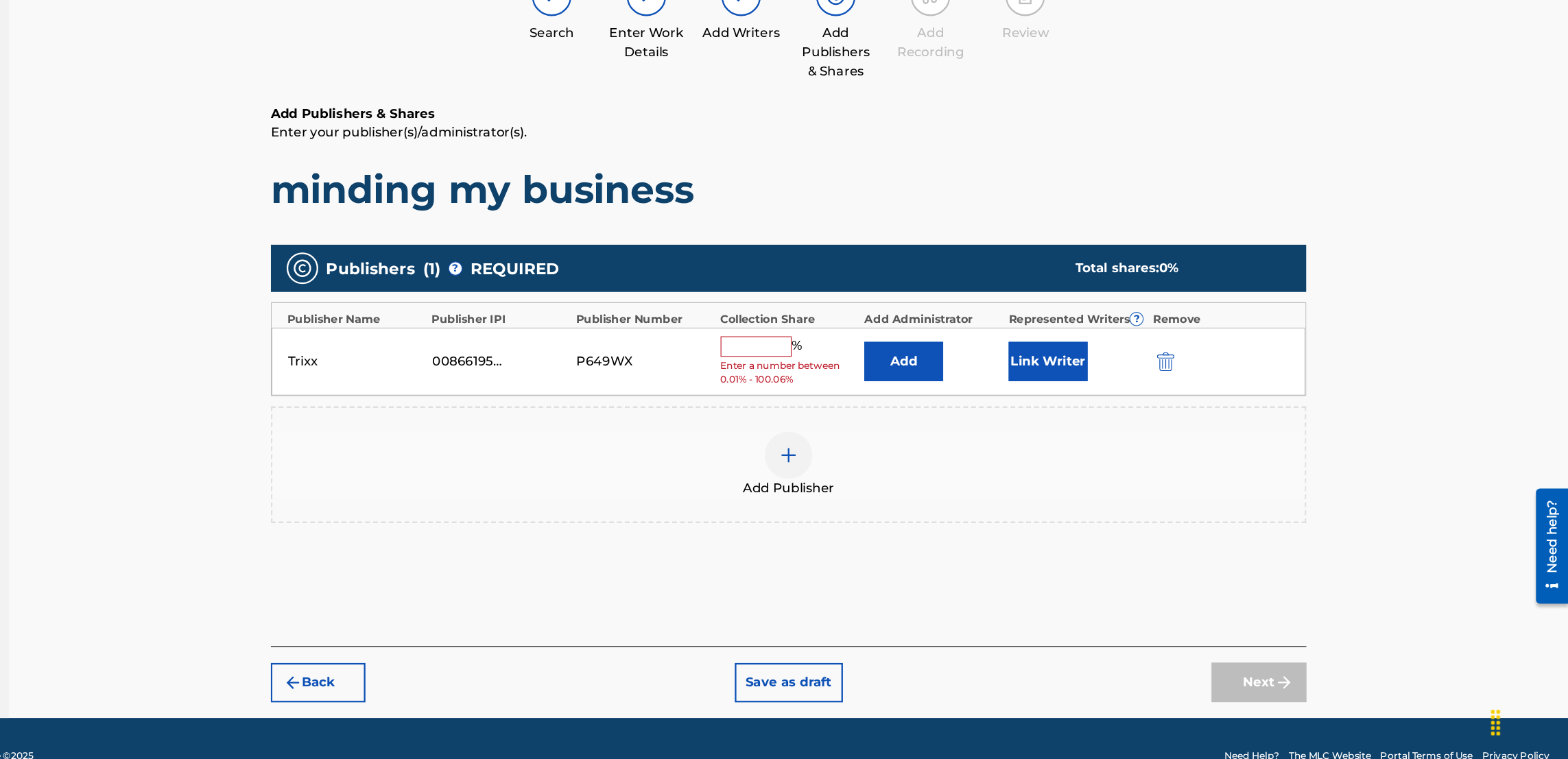 click at bounding box center [862, 400] 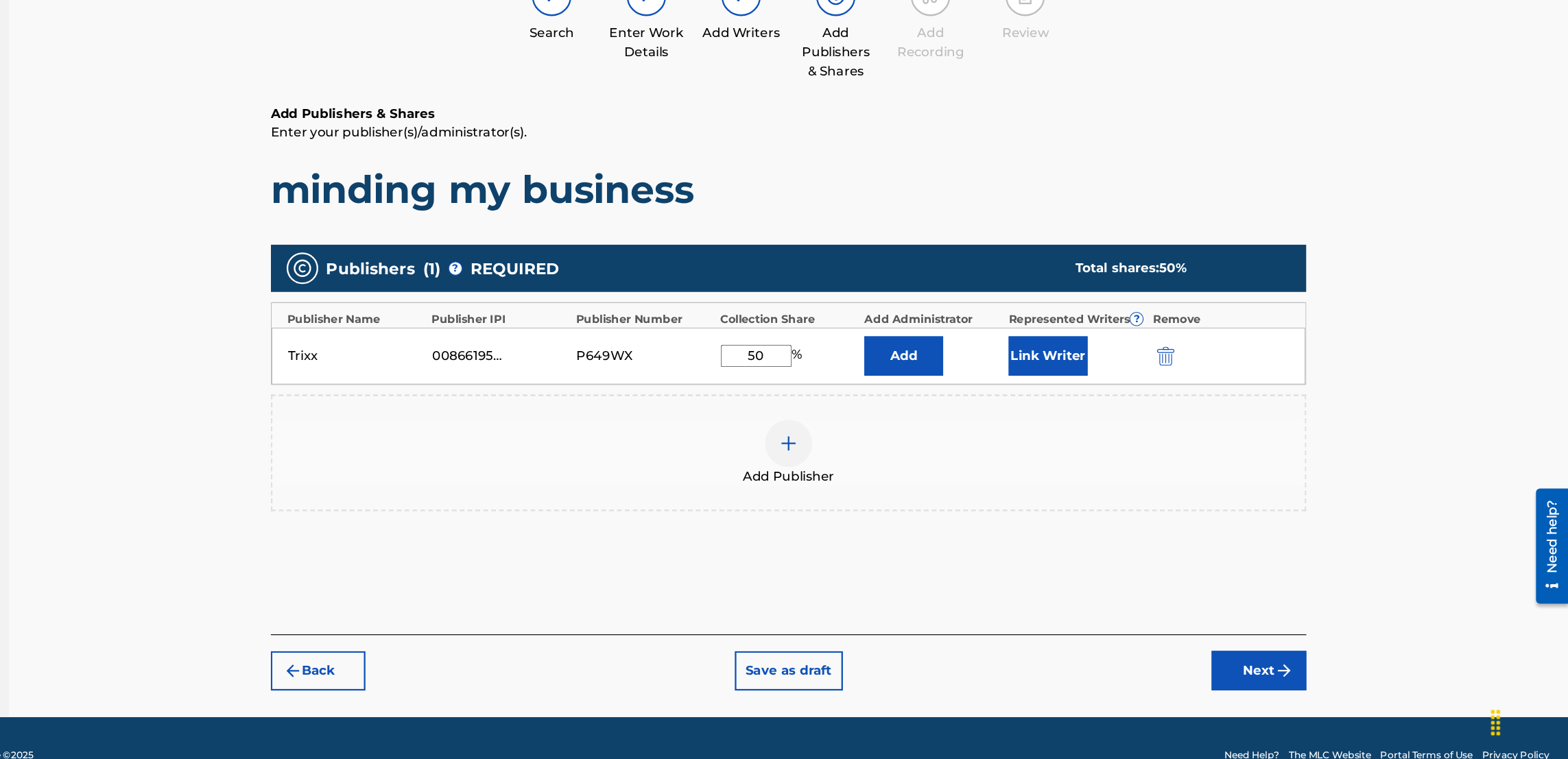 click on "Link Writer" at bounding box center [1116, 409] 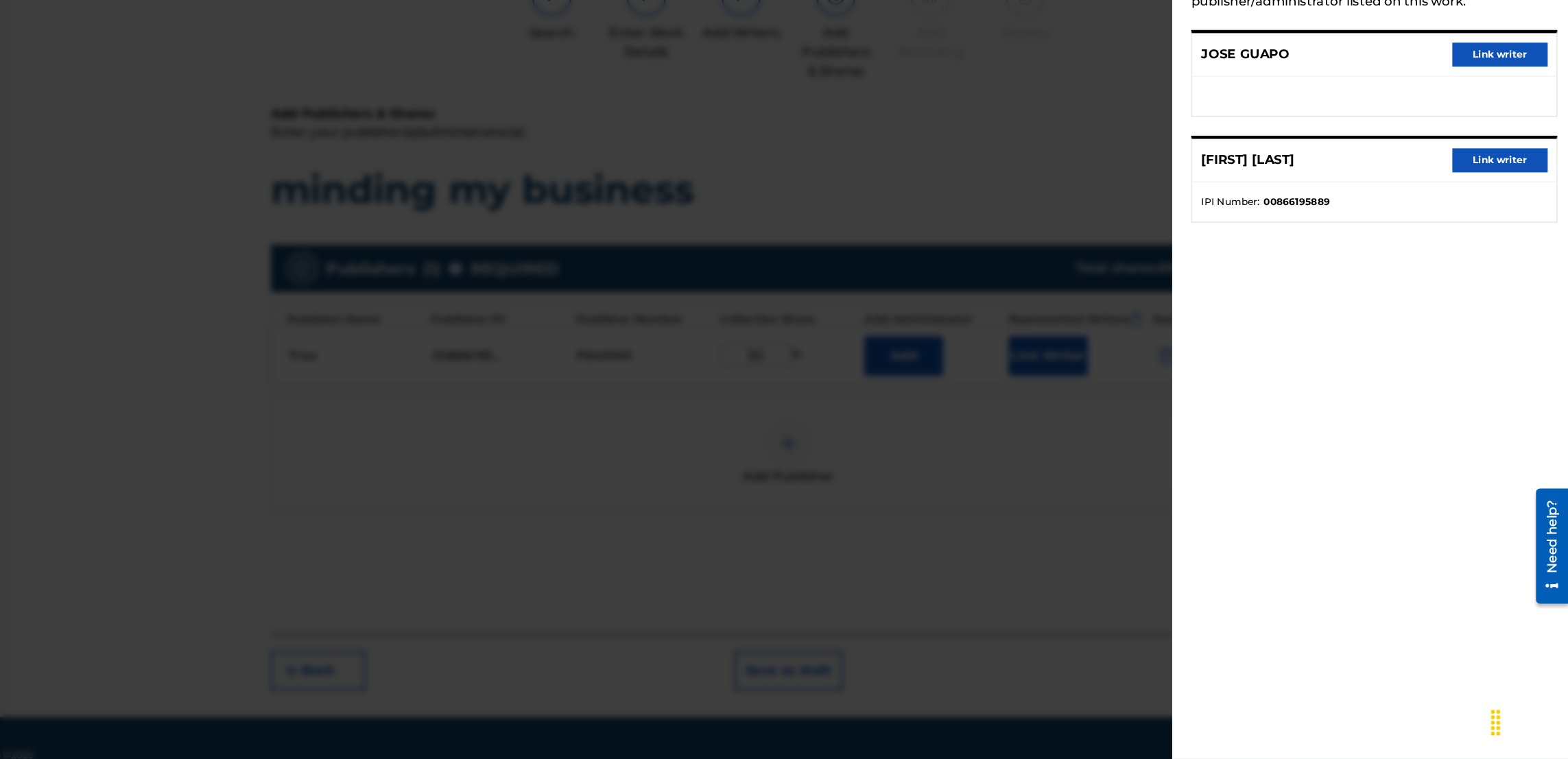 click on "Link writer" at bounding box center (1508, 239) 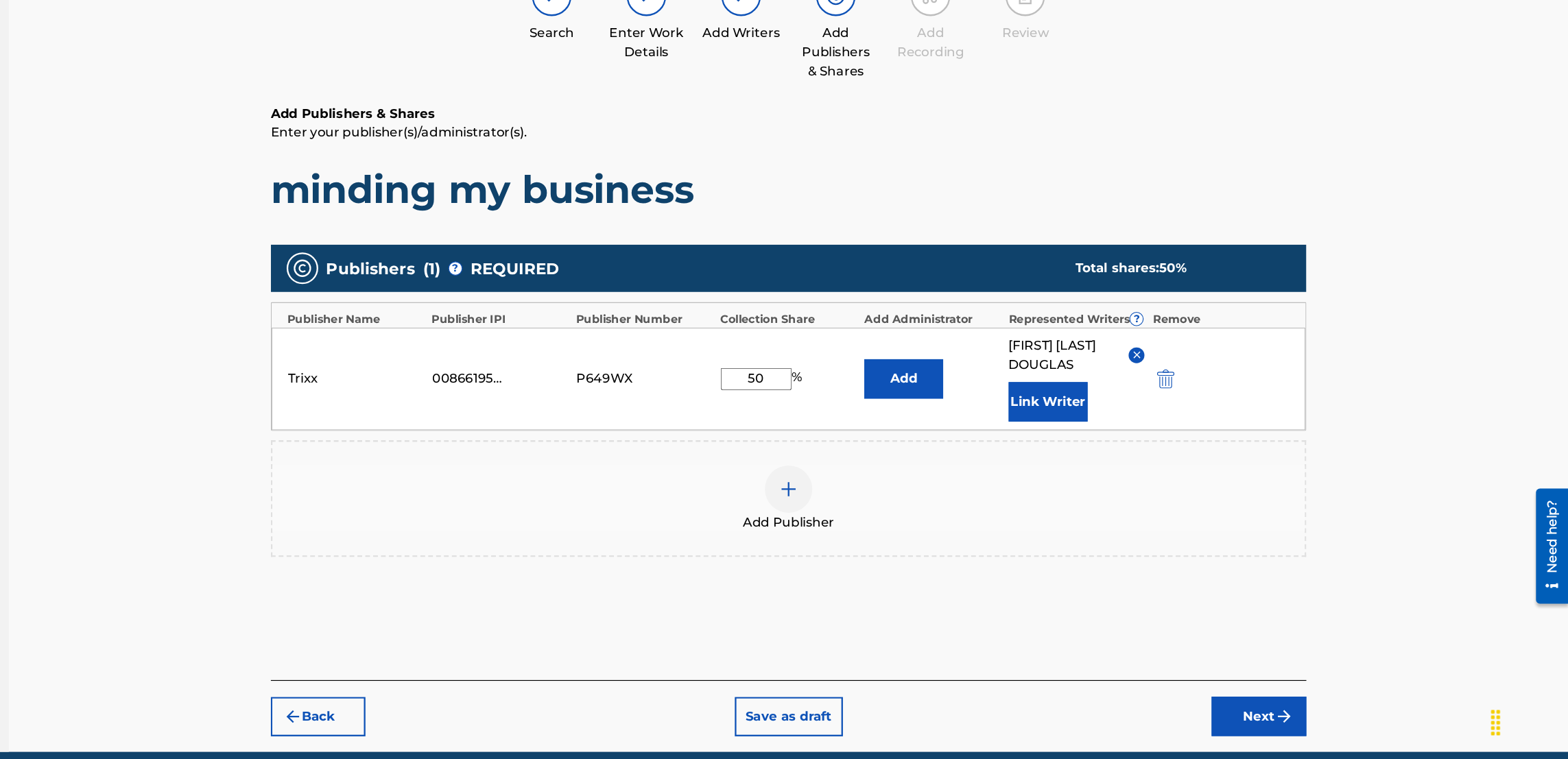 click on "Next" at bounding box center (1299, 722) 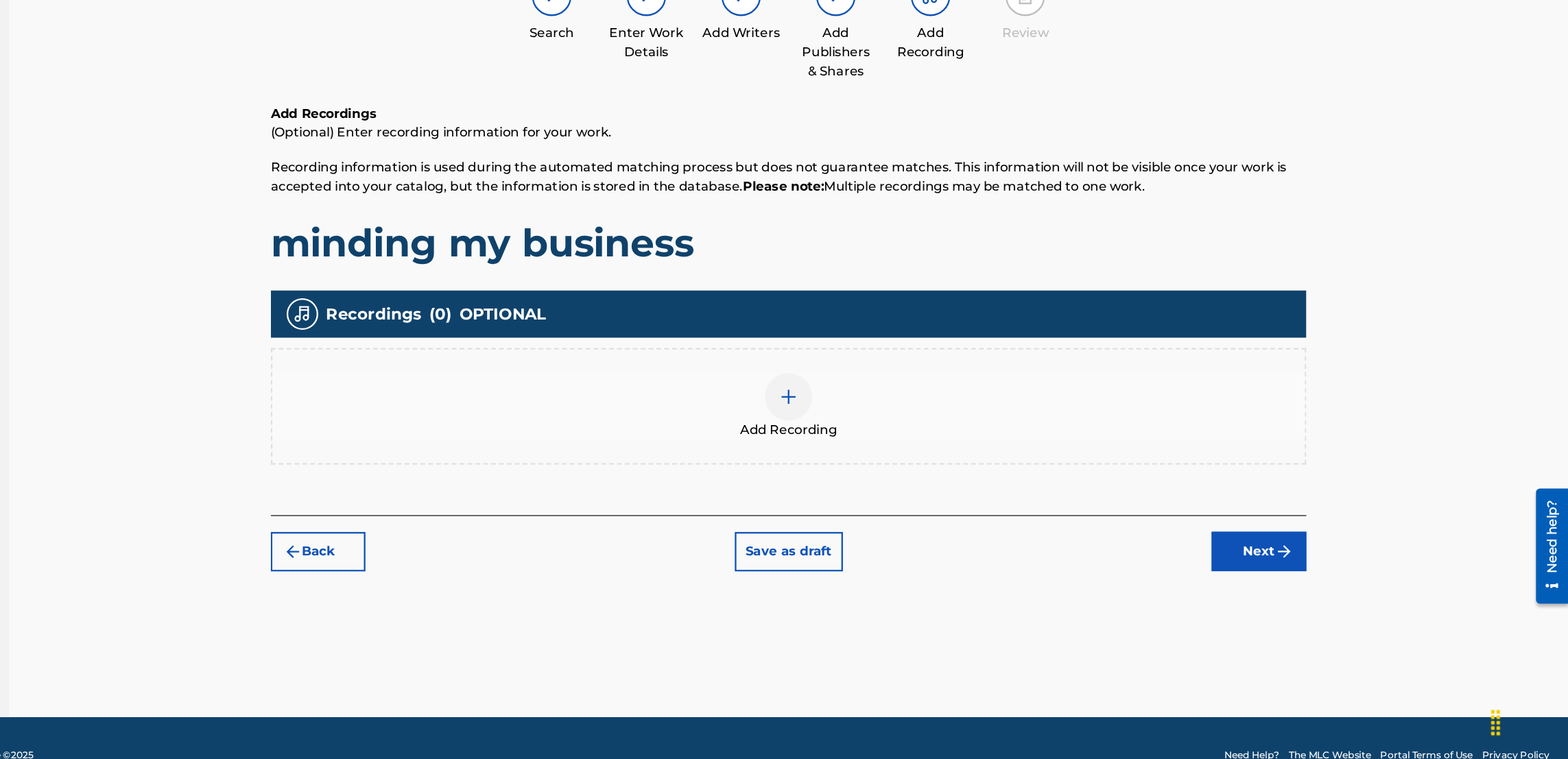 click at bounding box center (890, 444) 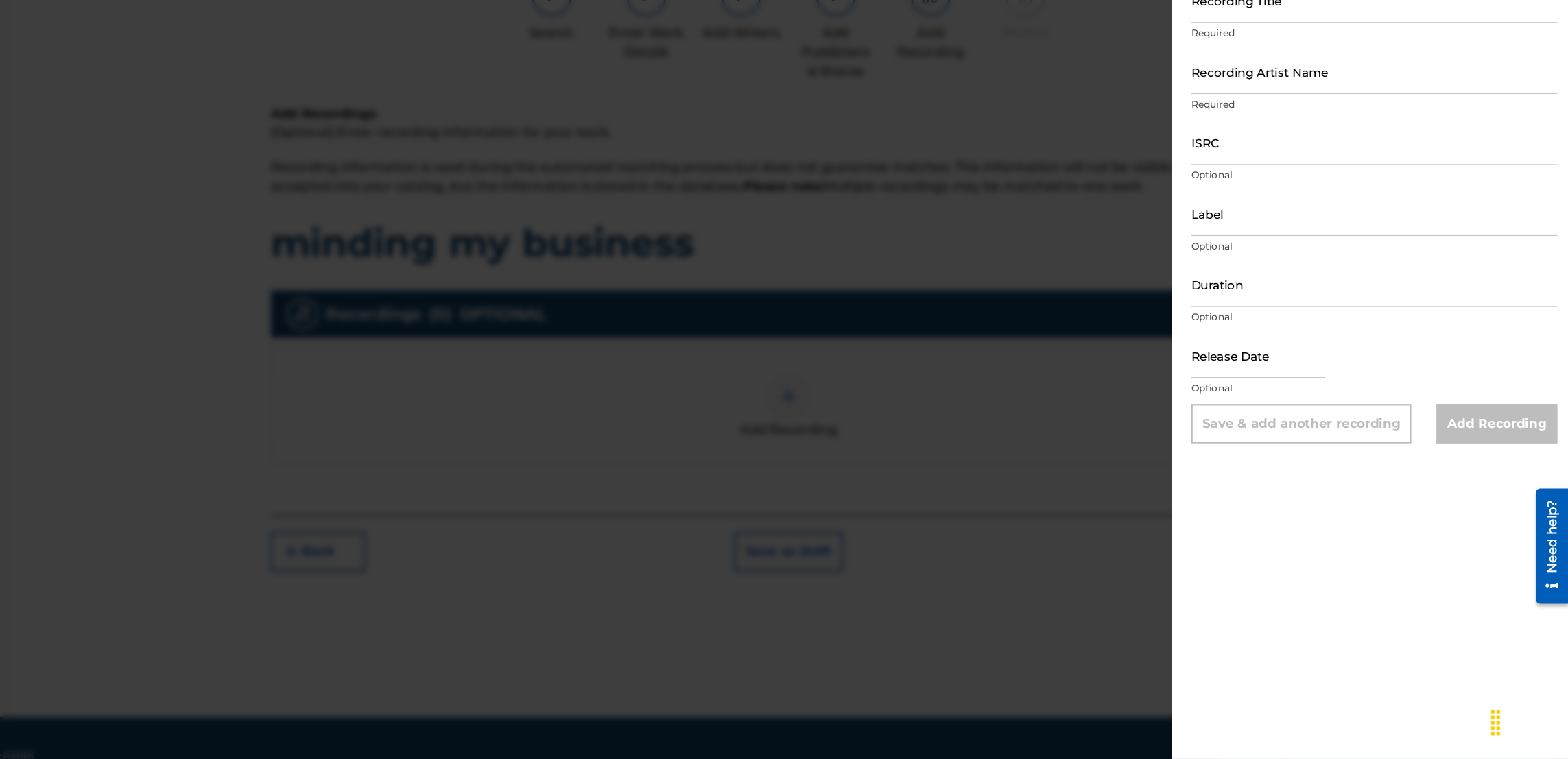 click on "ISRC" at bounding box center [1399, 223] 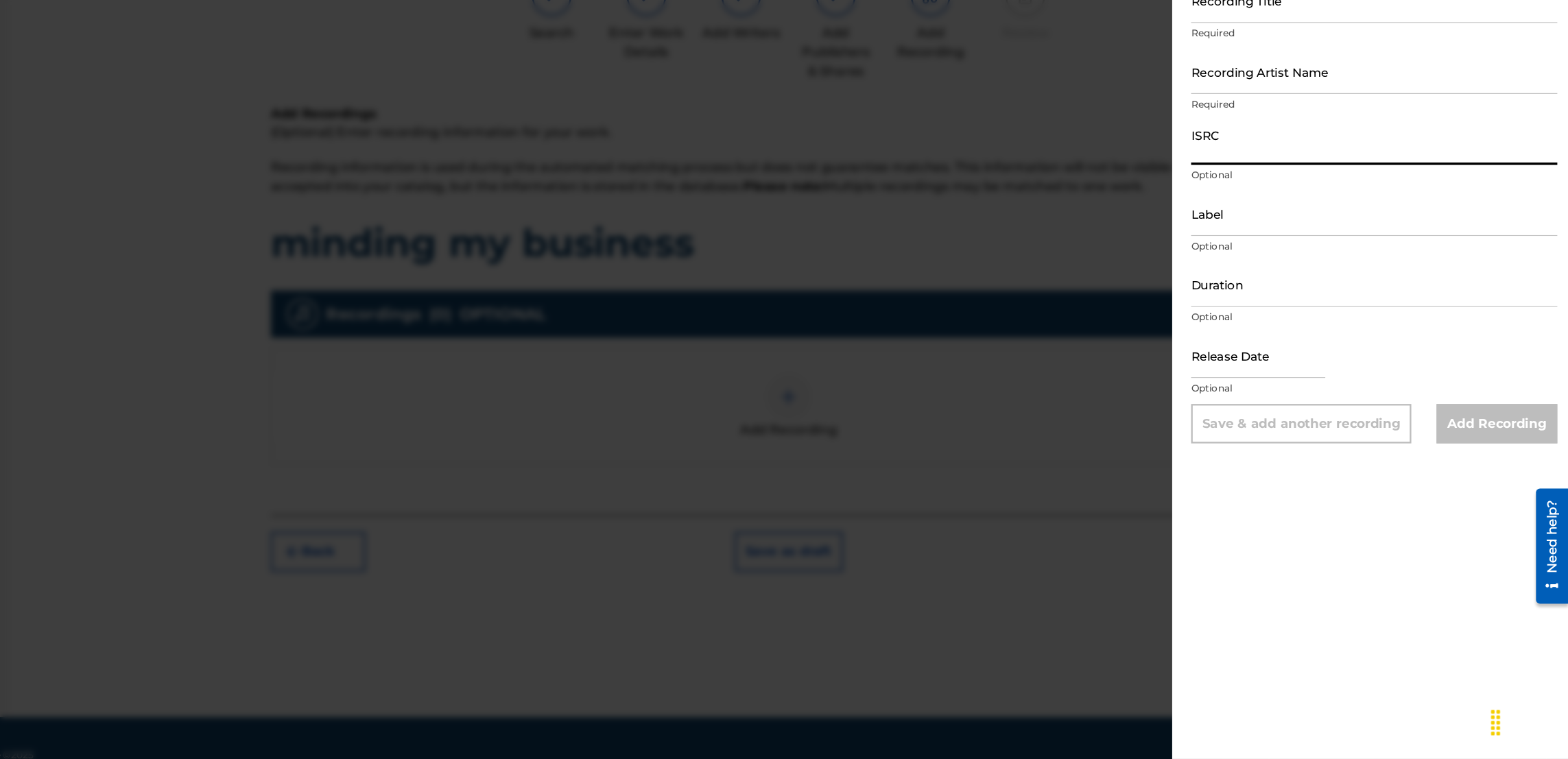 paste on "TCAHP2374298" 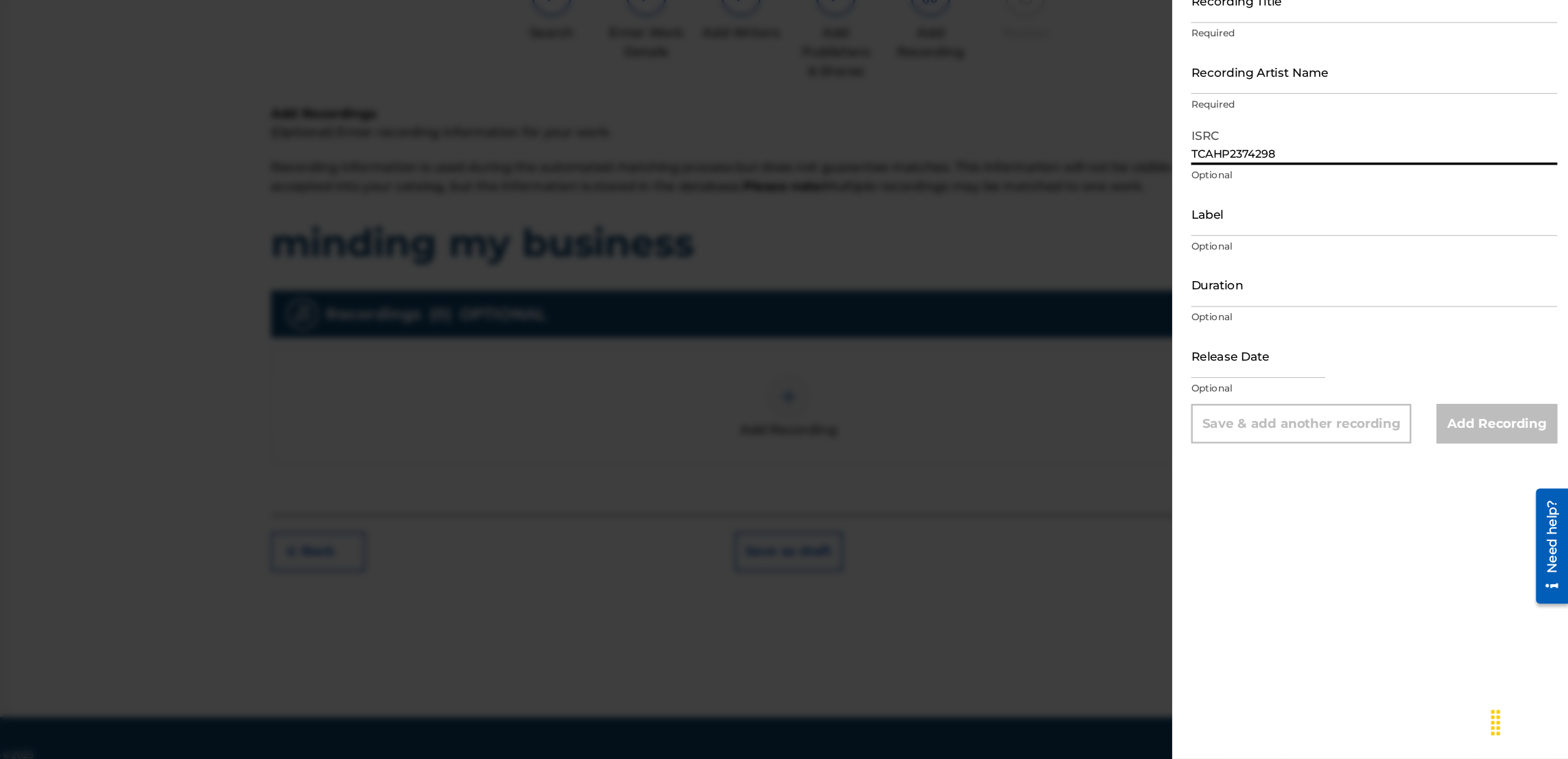 type on "TCAHP2374298" 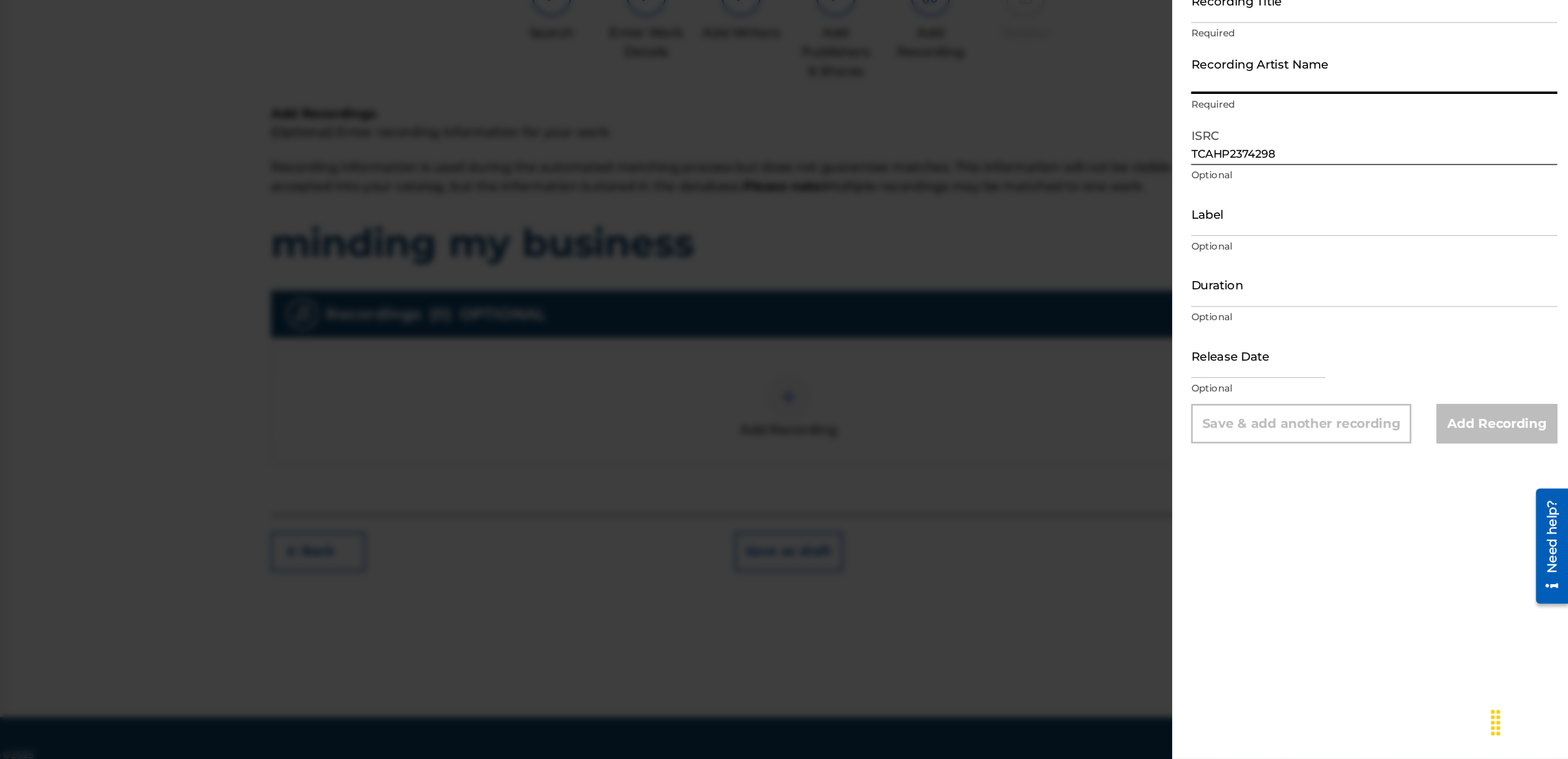 click on "Recording Artist Name" at bounding box center [1399, 161] 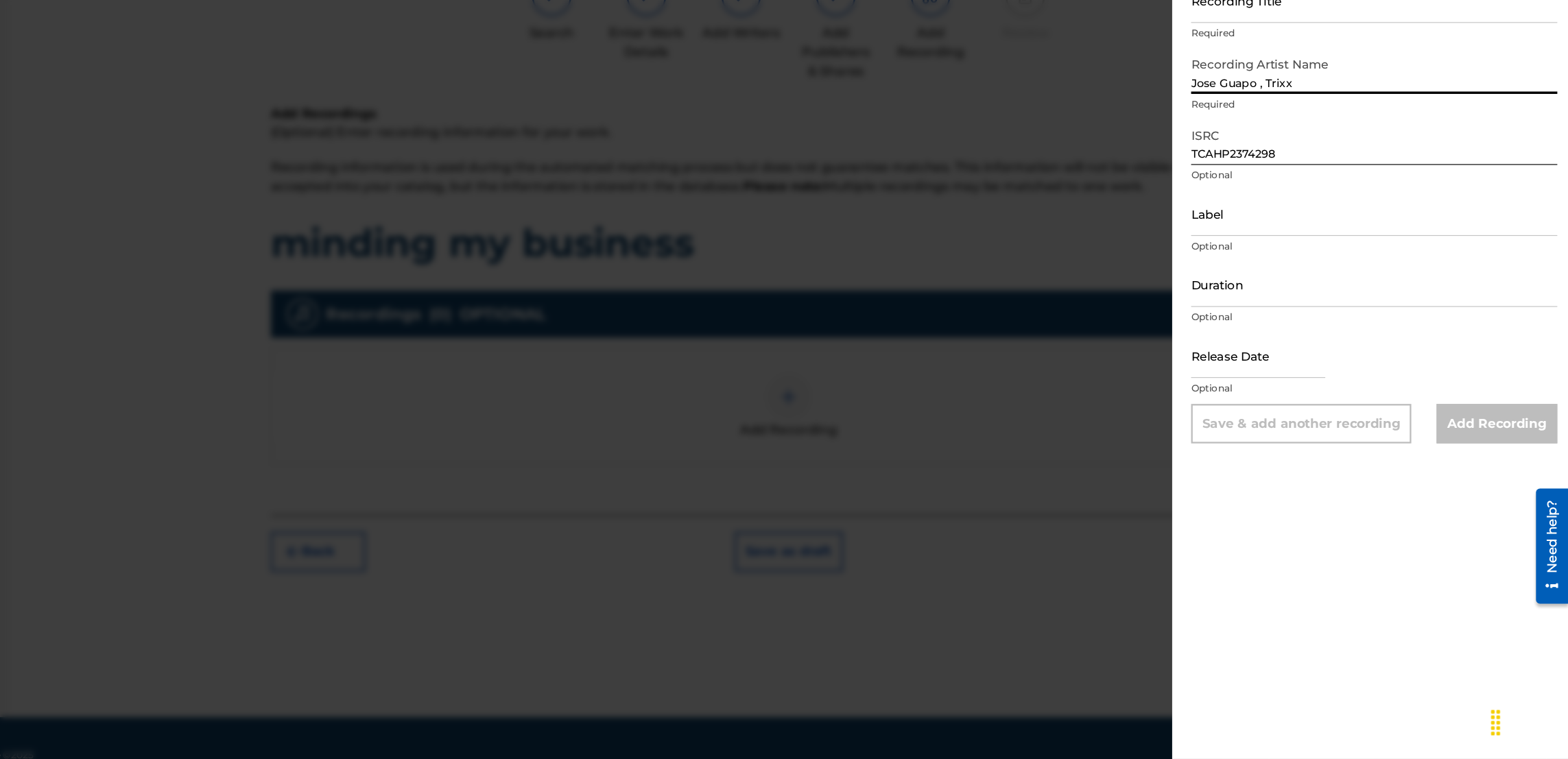 click at bounding box center [1298, 408] 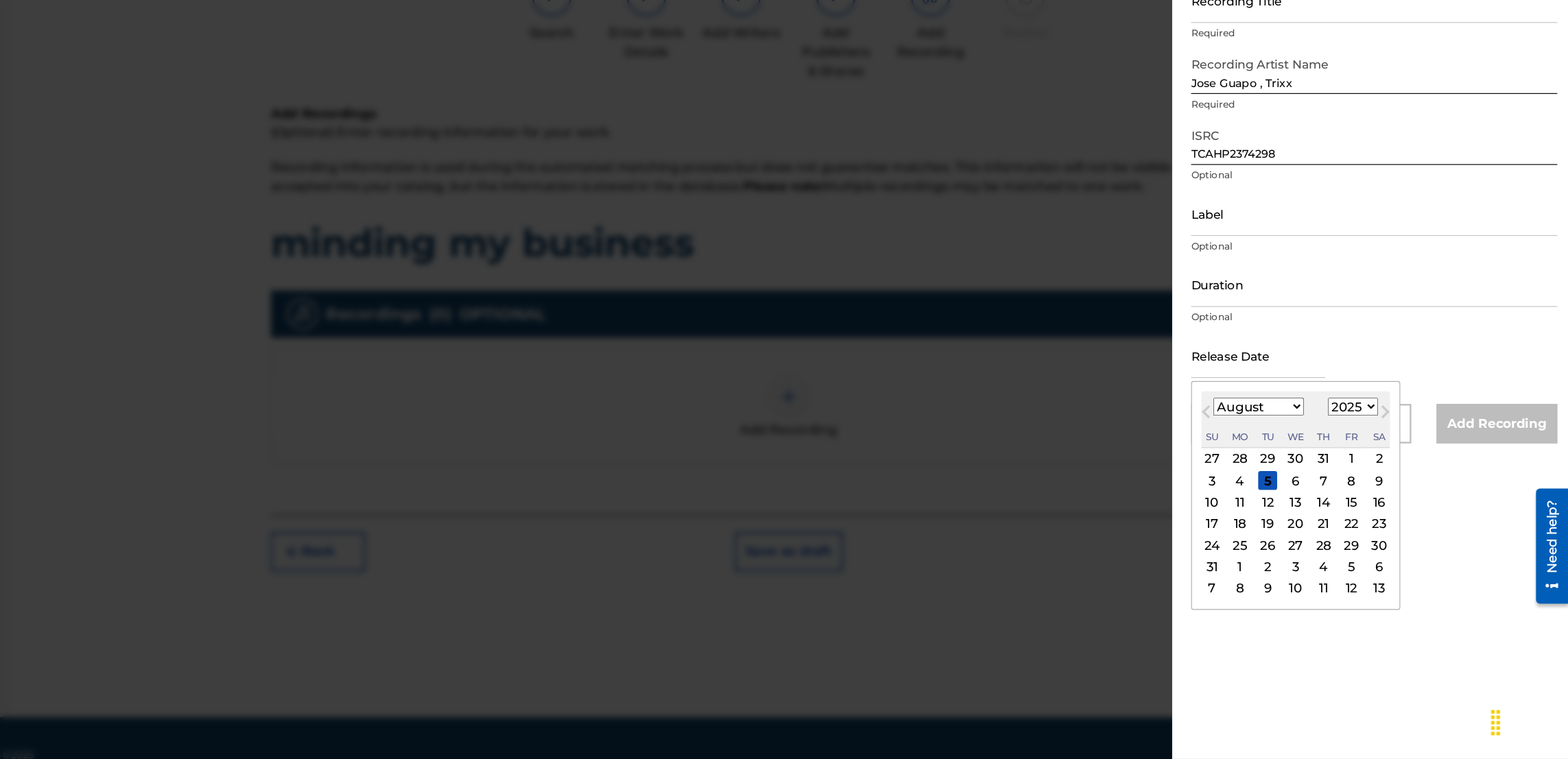 type on "[MONTH] [DAY] [YEAR]" 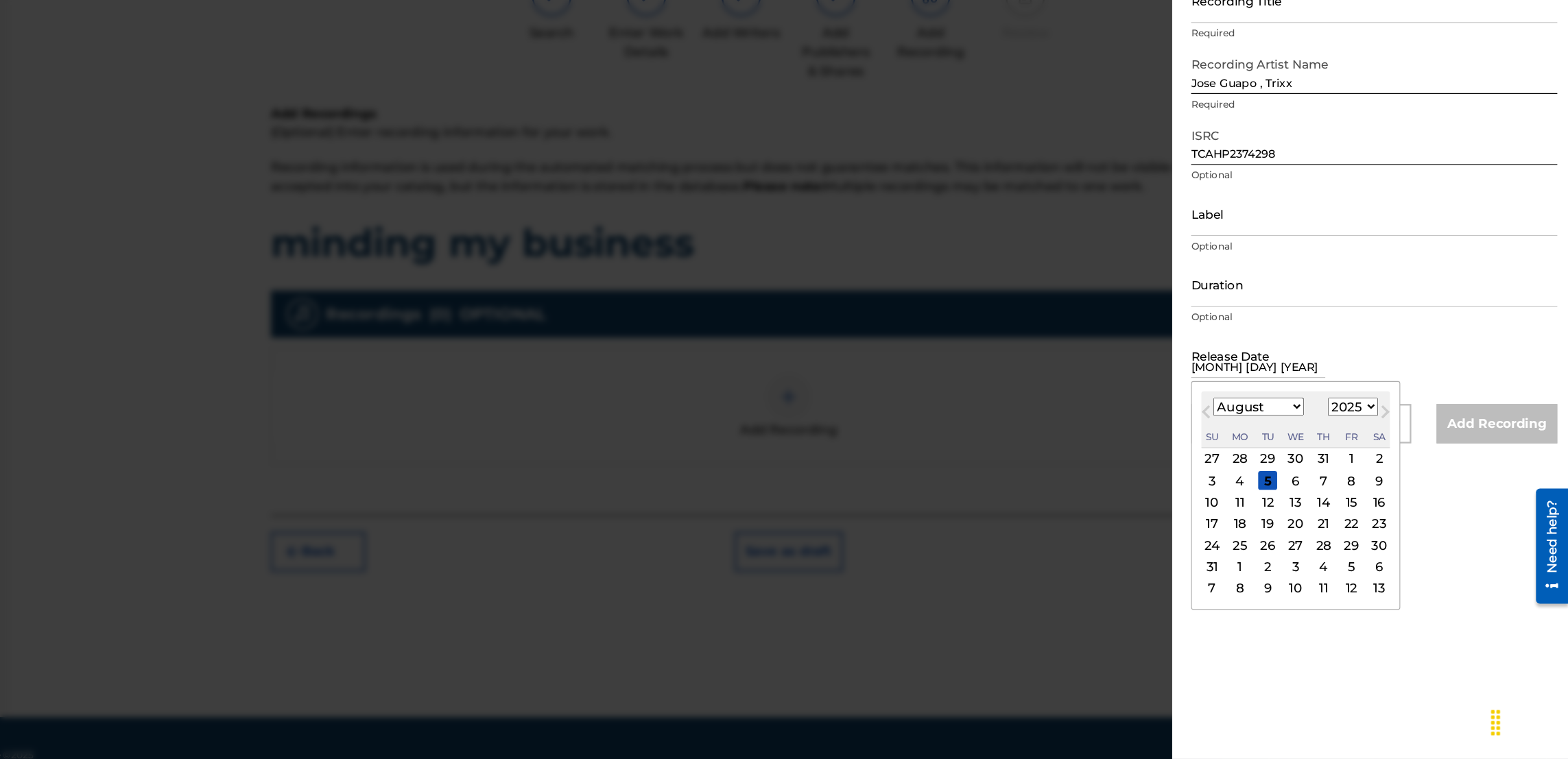 select on "10" 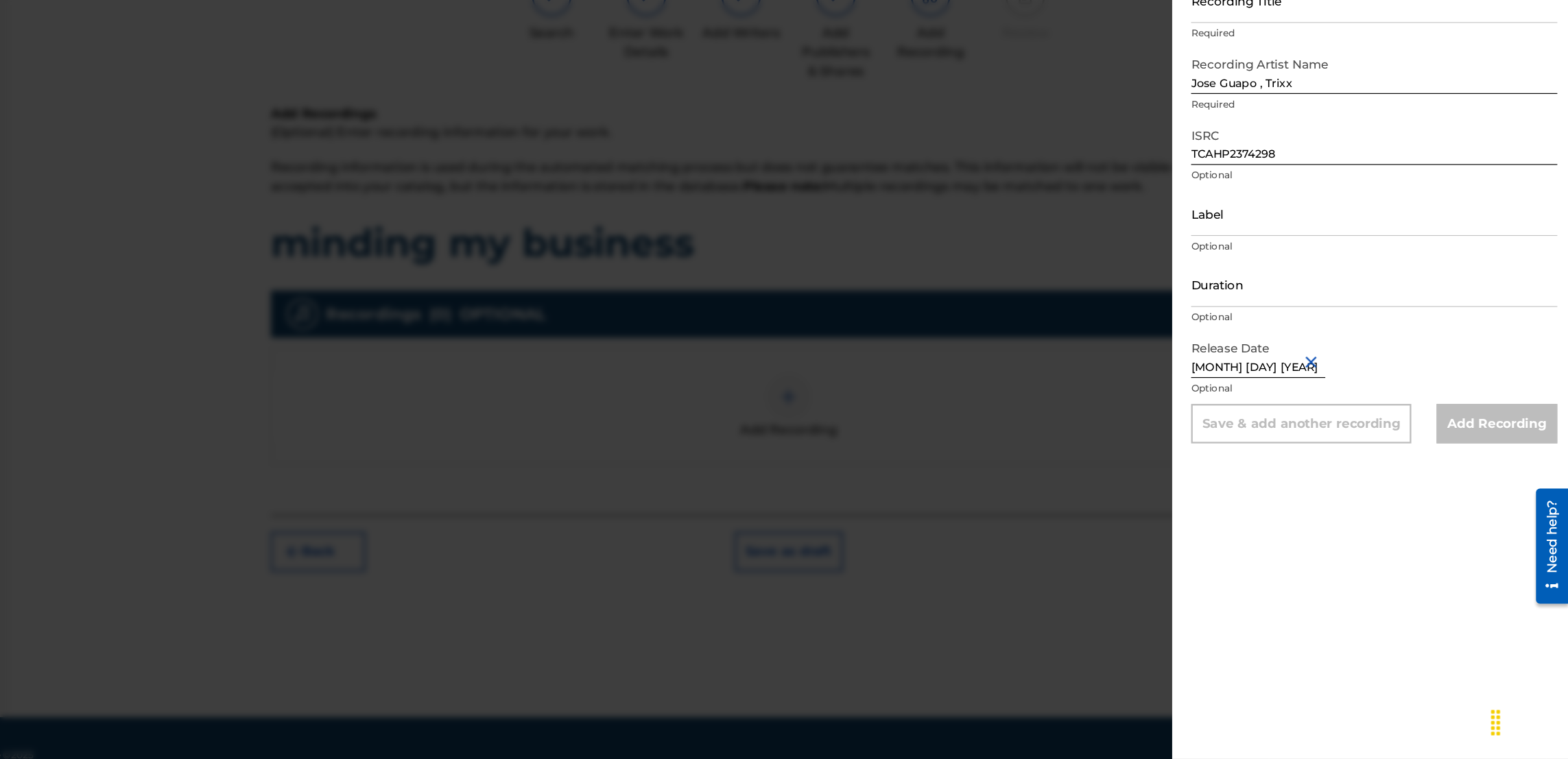 click on "Recording Title" at bounding box center (1399, 99) 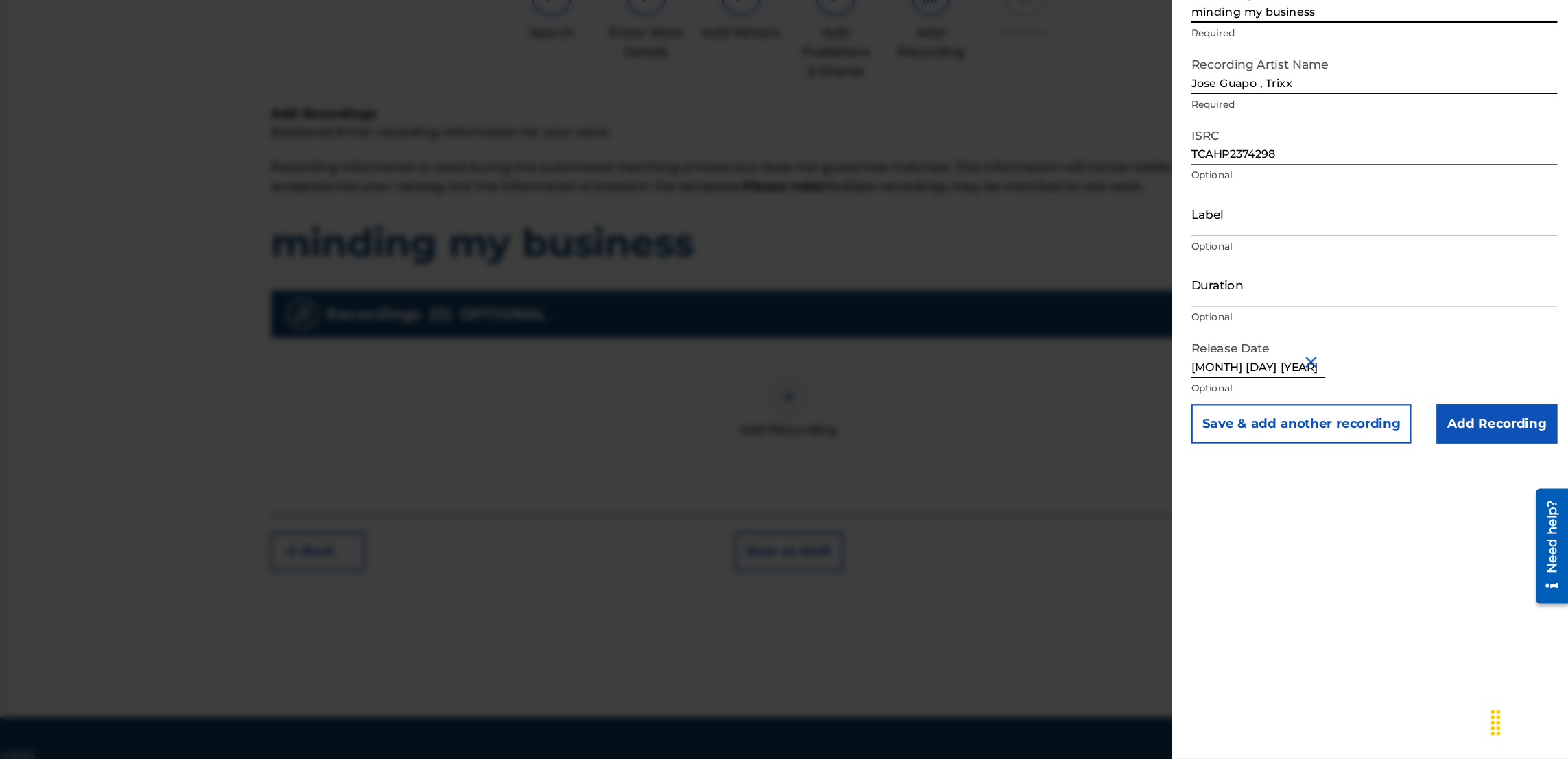 type on "minding my business" 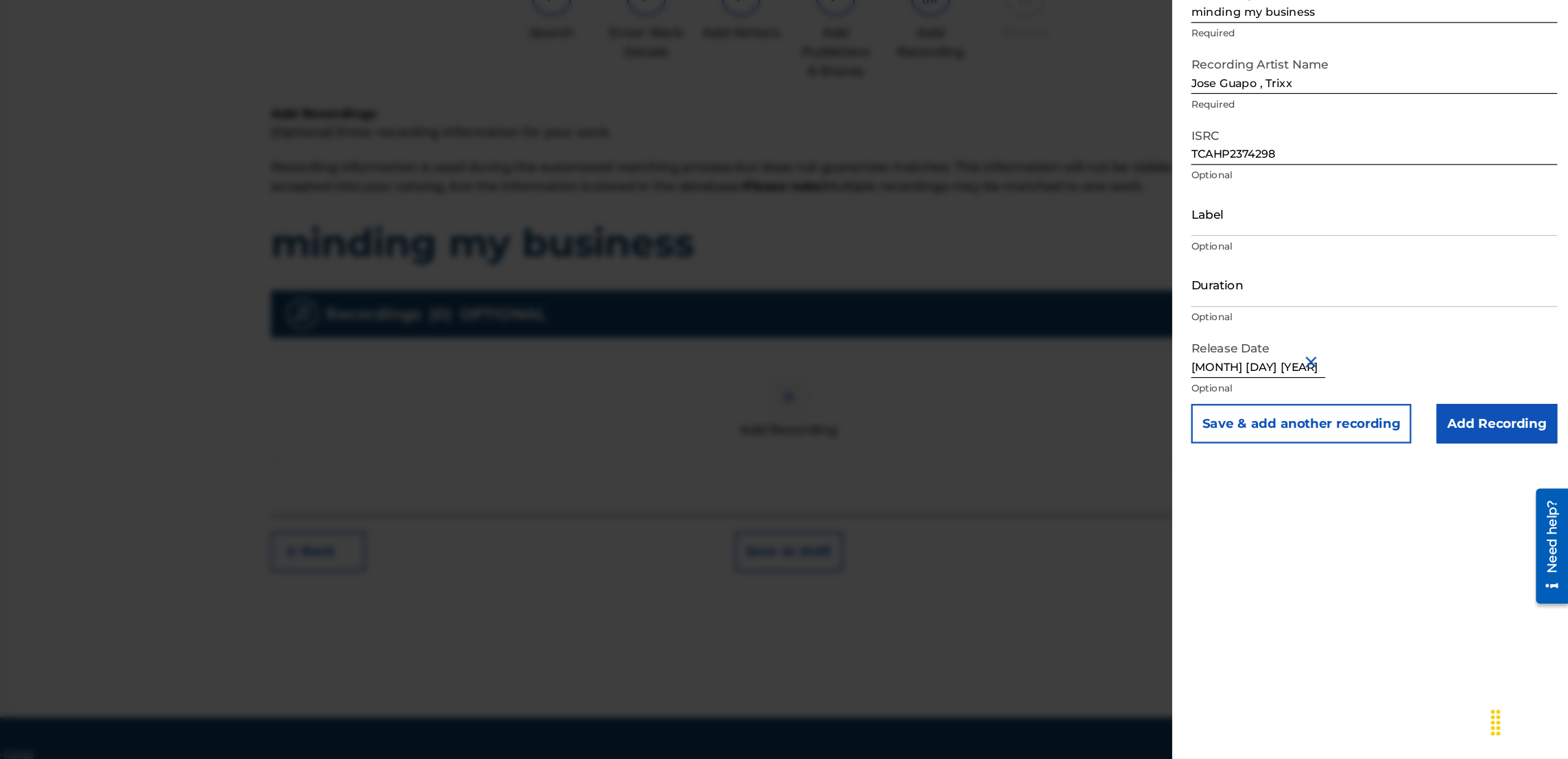 click on "Add Recording" at bounding box center (1506, 468) 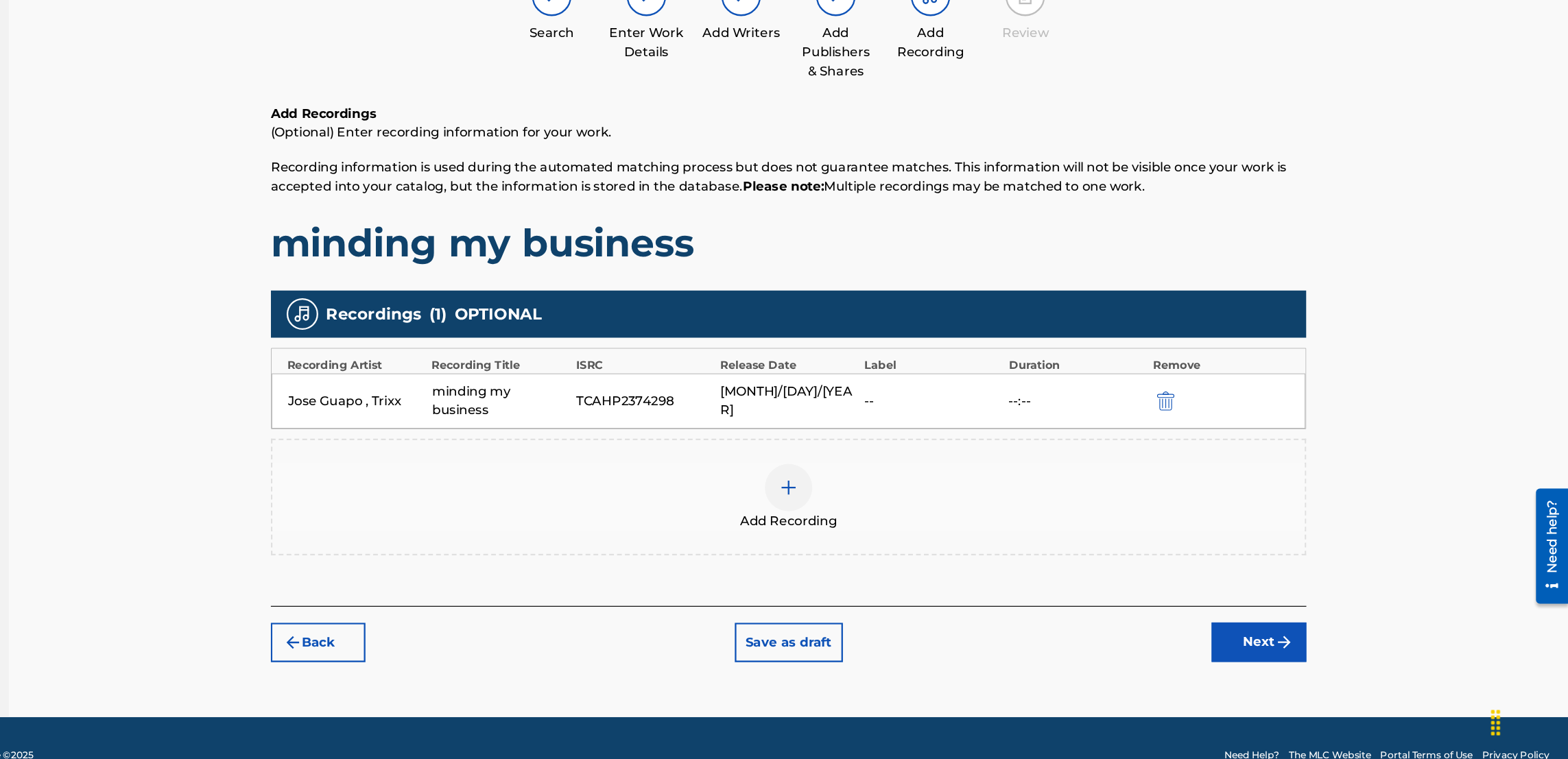click on "Next" at bounding box center (1299, 658) 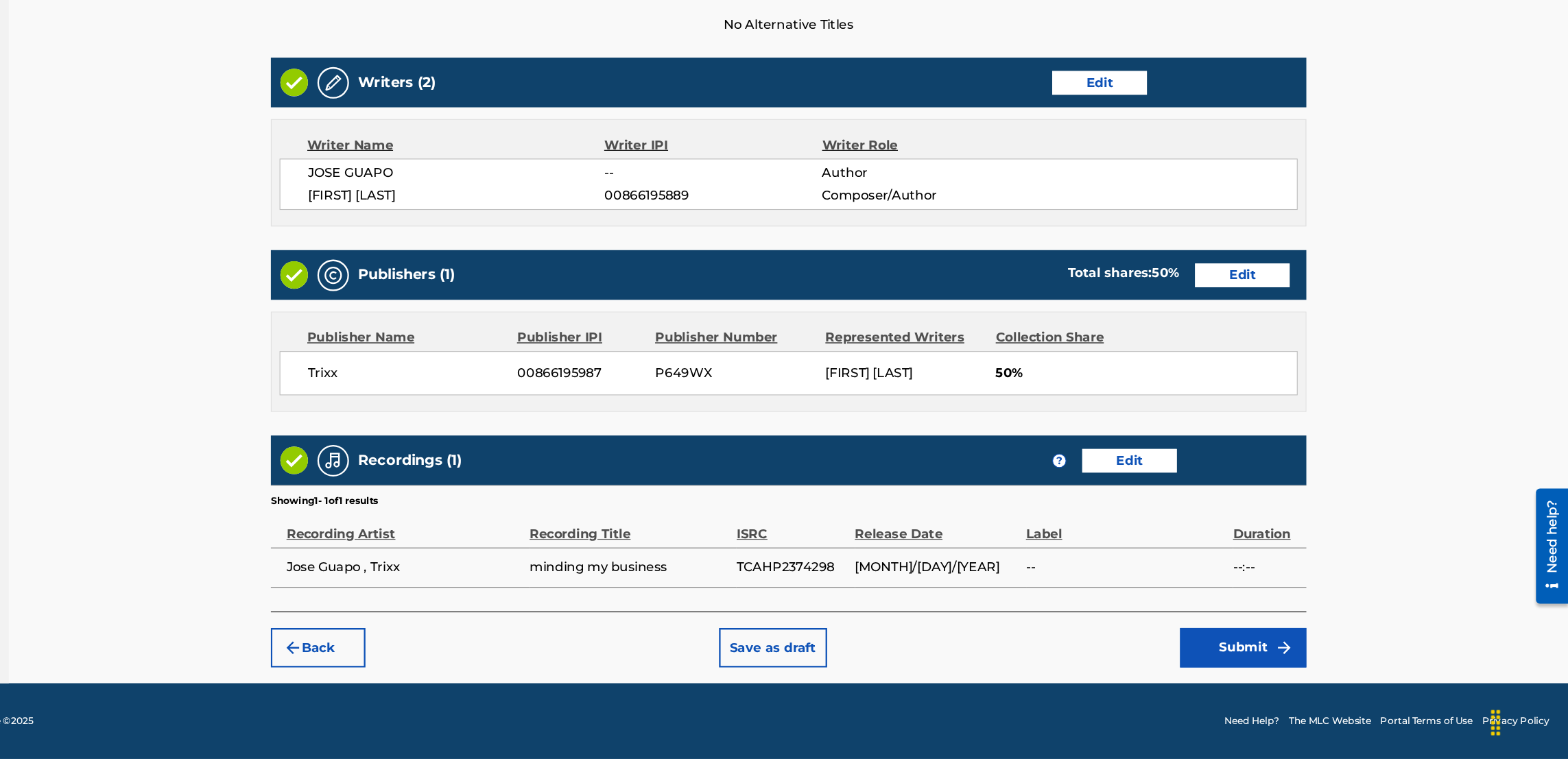 scroll, scrollTop: 441, scrollLeft: 0, axis: vertical 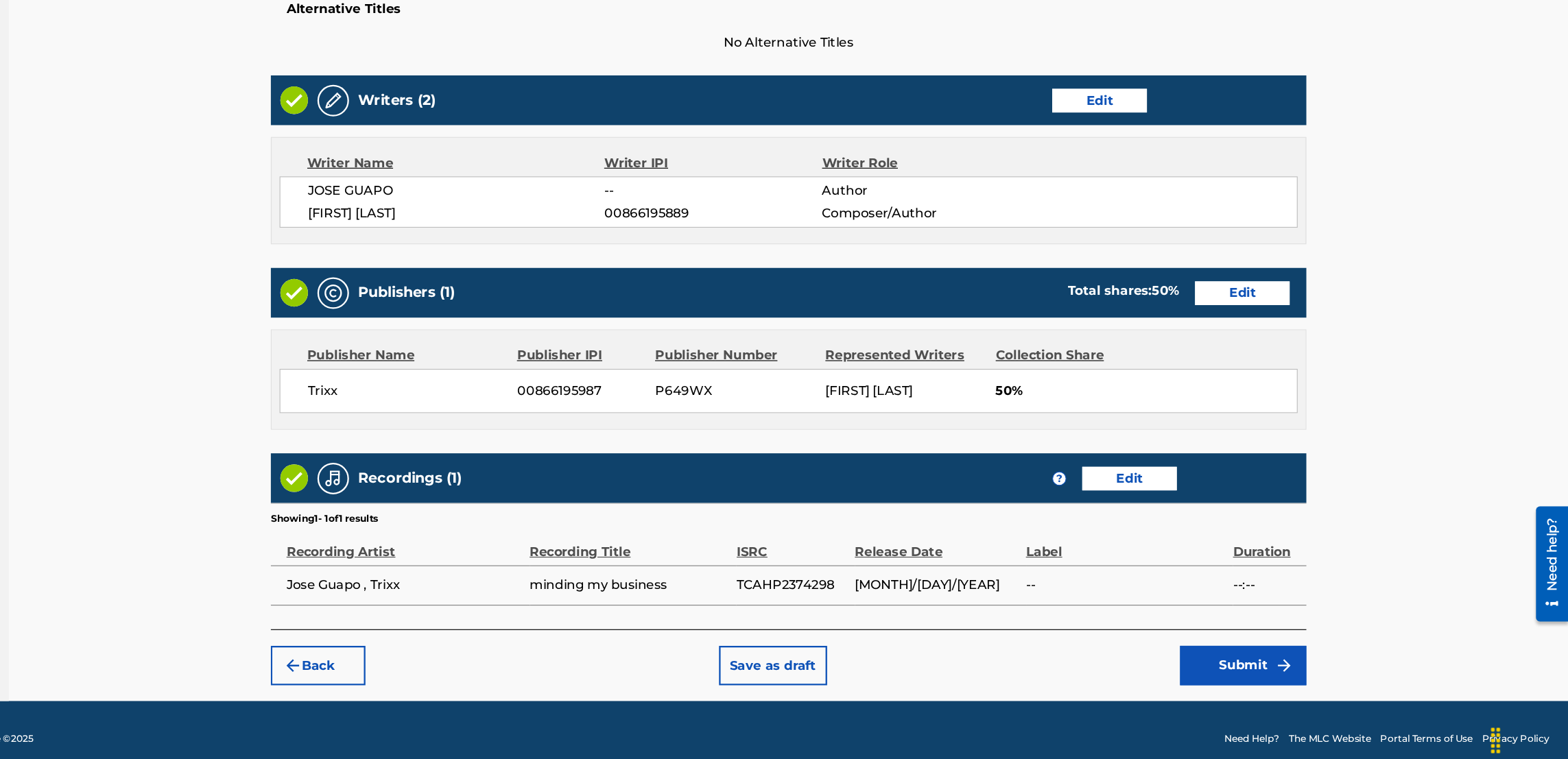 click on "Submit" at bounding box center (1285, 662) 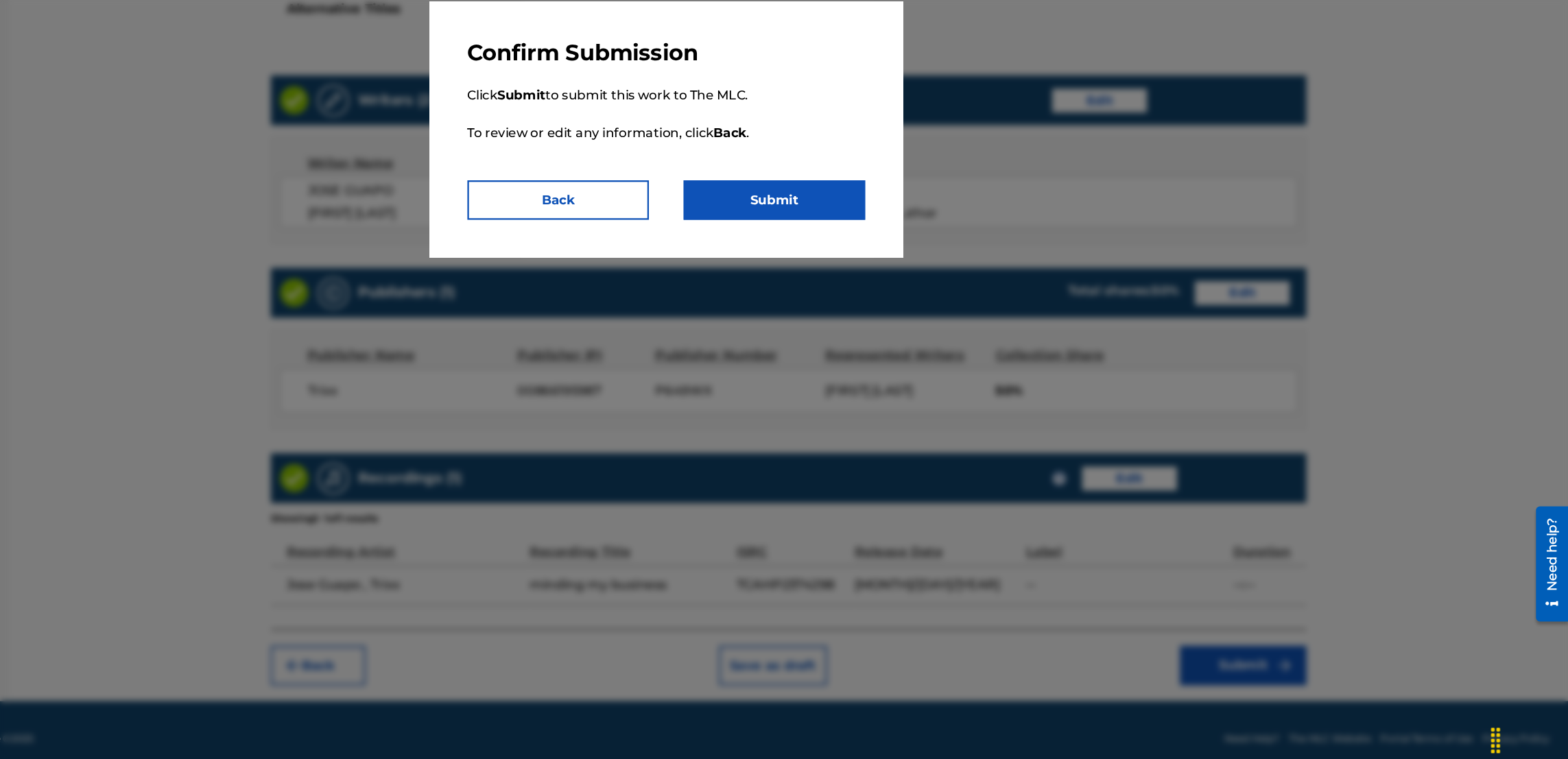 click on "Submit" at bounding box center [878, 258] 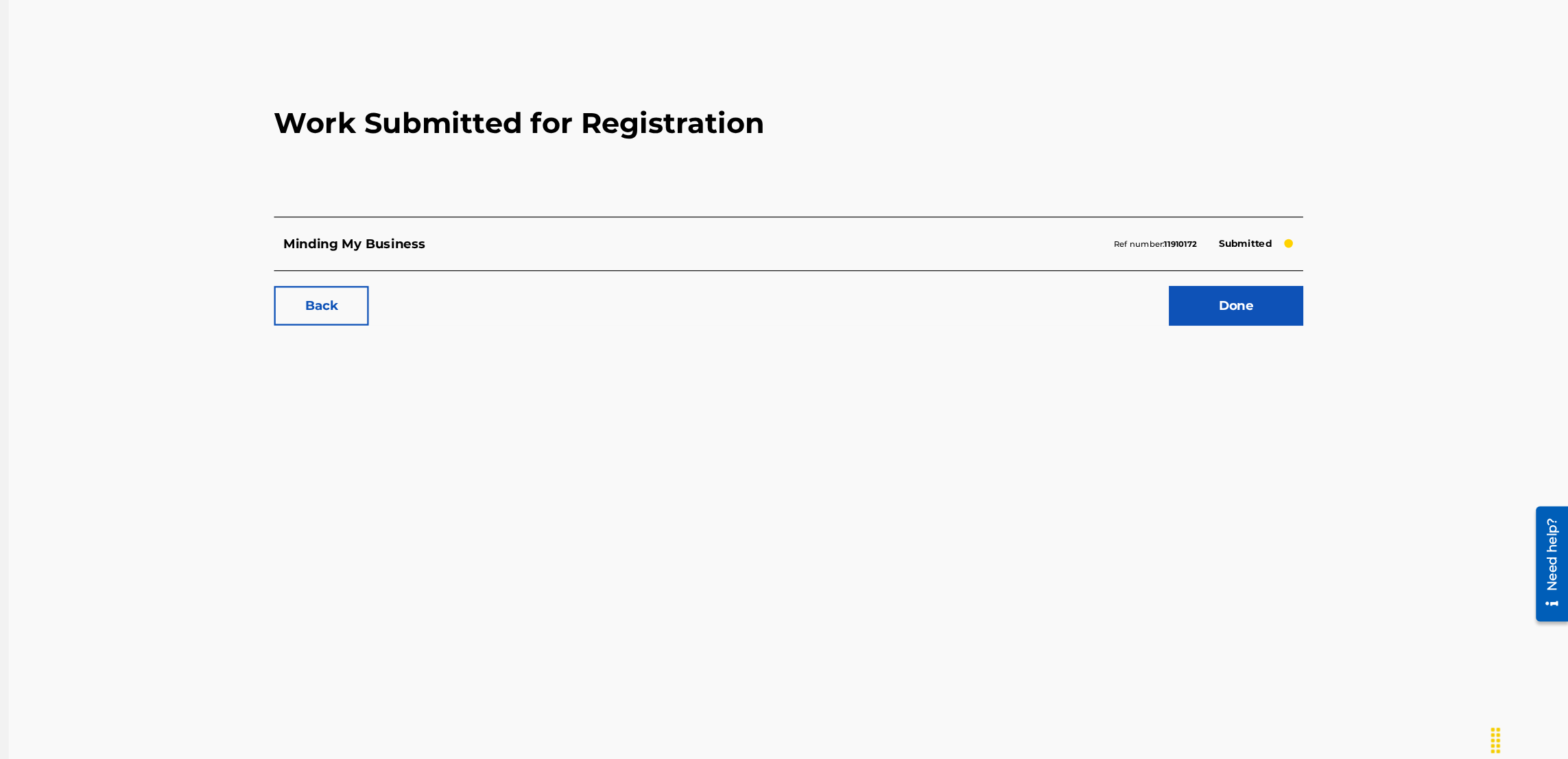 click on "Done" at bounding box center (1279, 350) 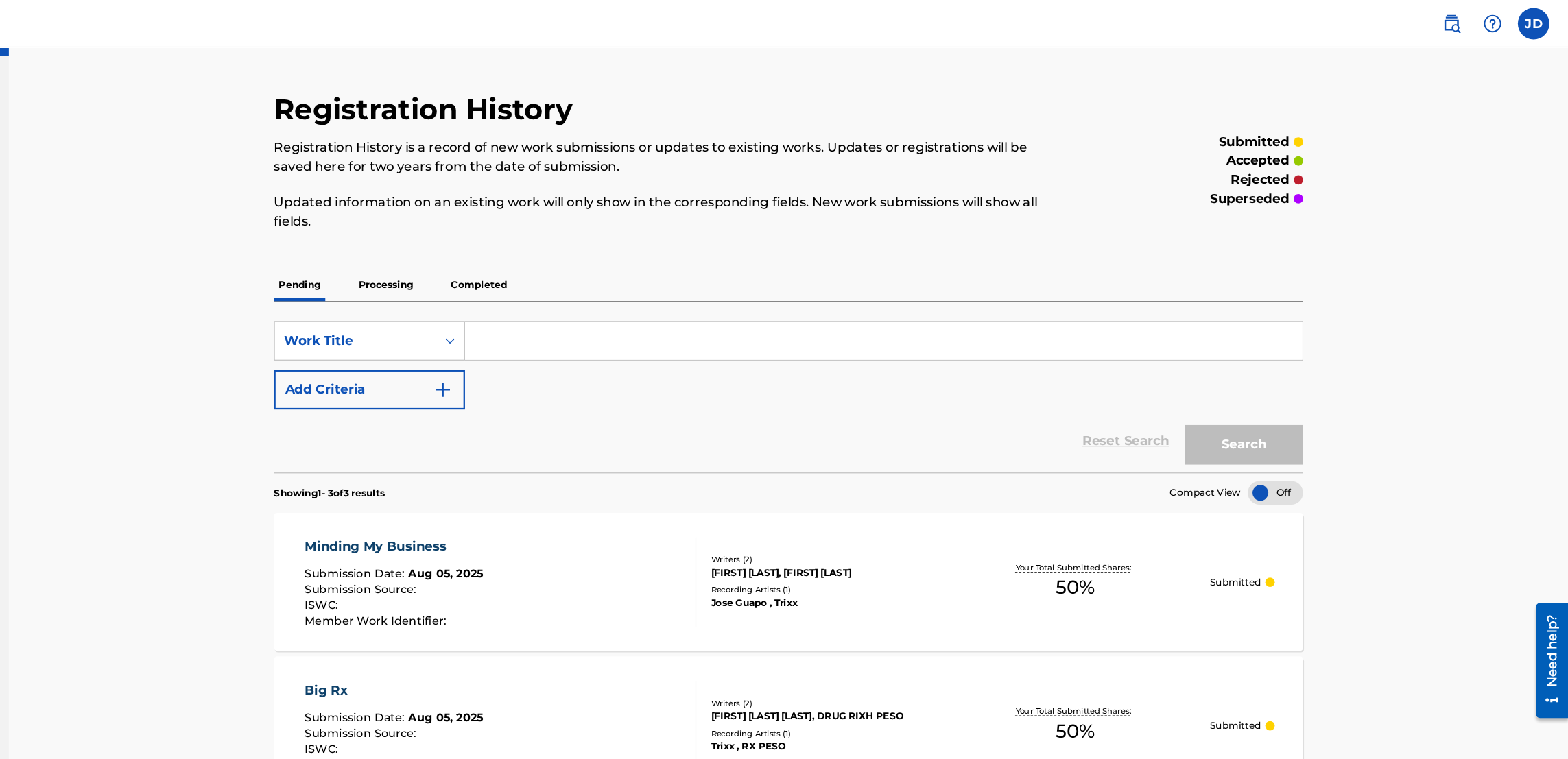 scroll, scrollTop: 0, scrollLeft: 0, axis: both 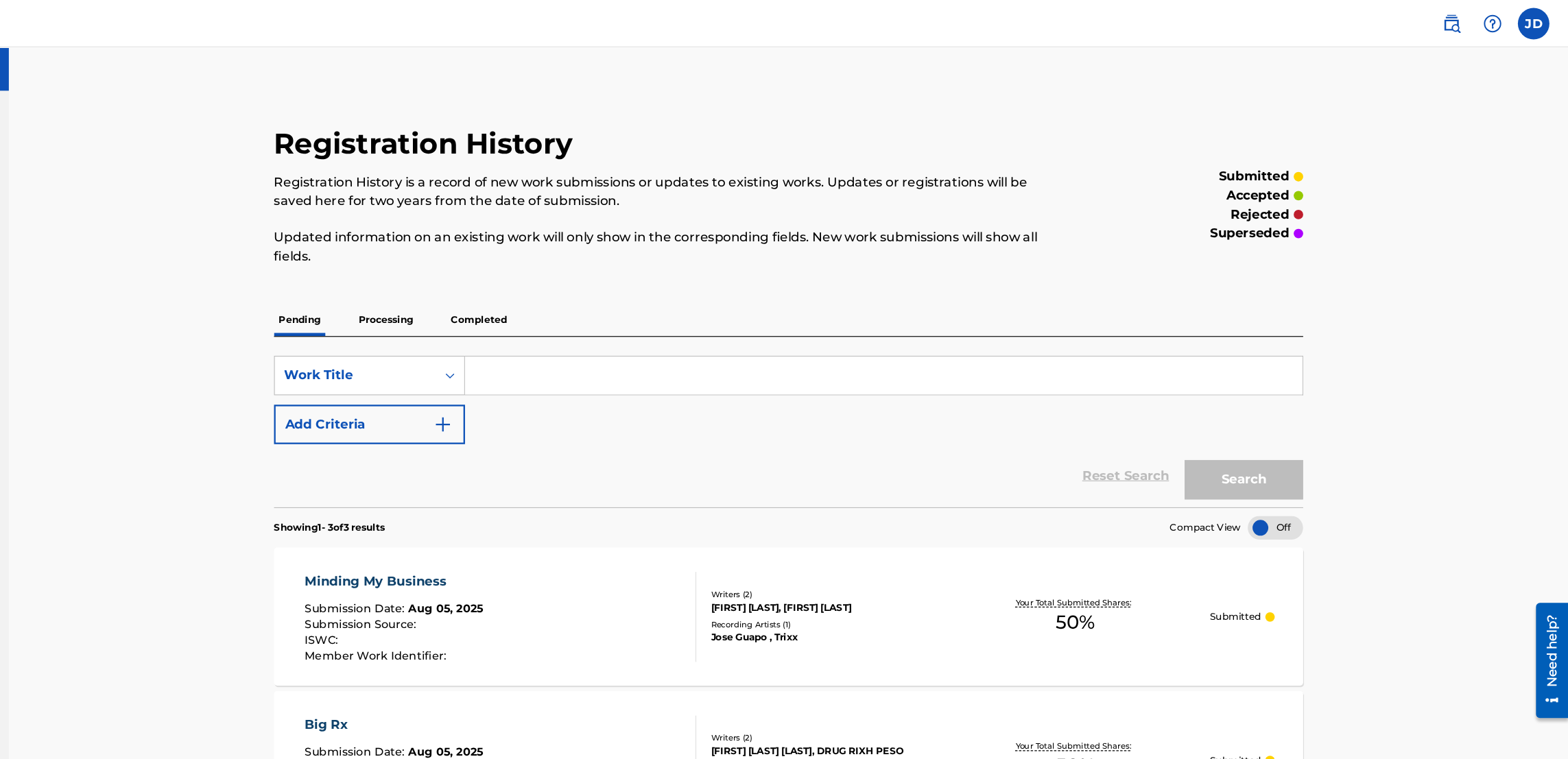 click on "Processing" at bounding box center (540, 278) 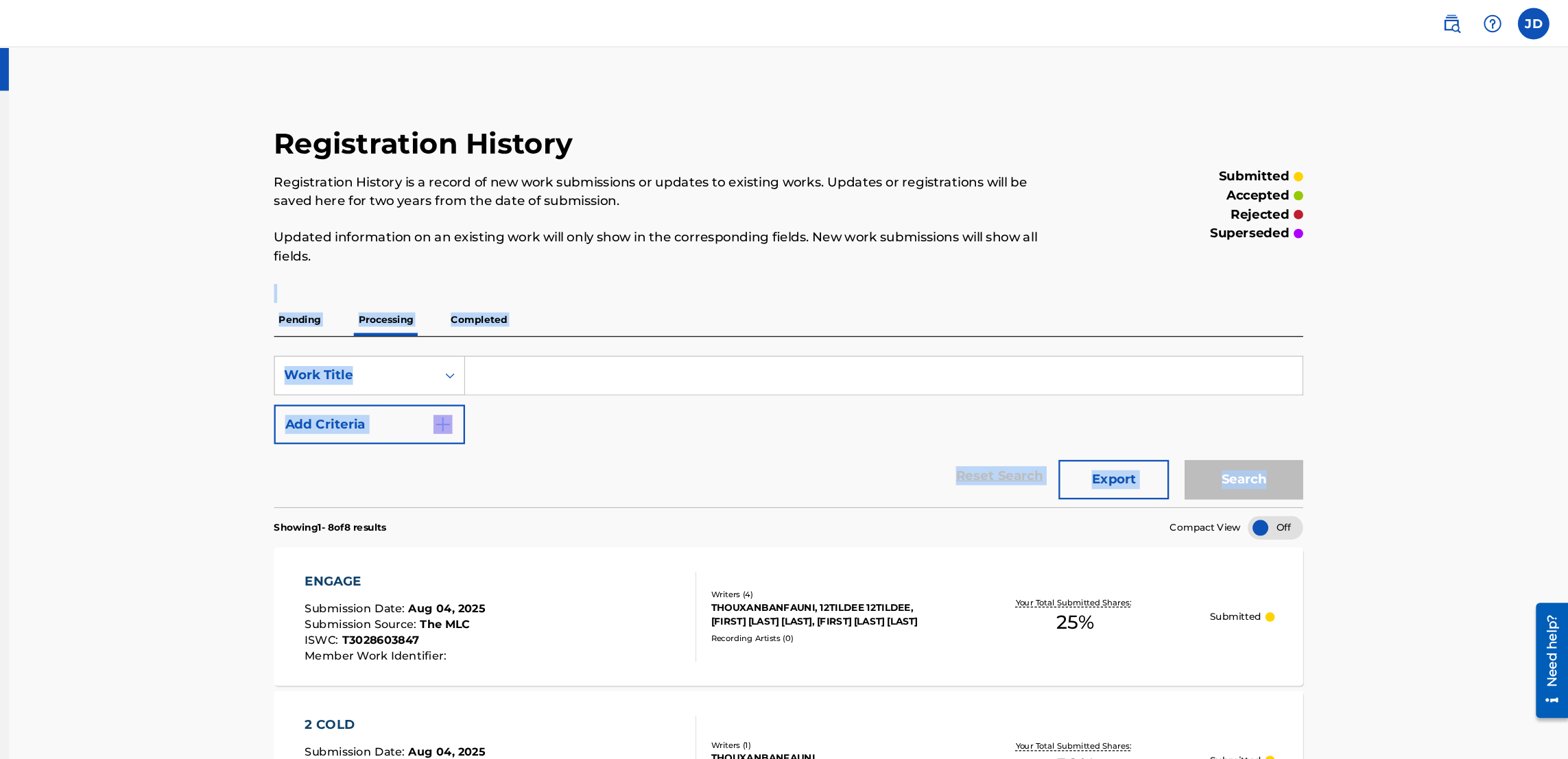 drag, startPoint x: 1566, startPoint y: 206, endPoint x: 1571, endPoint y: 362, distance: 156.08011 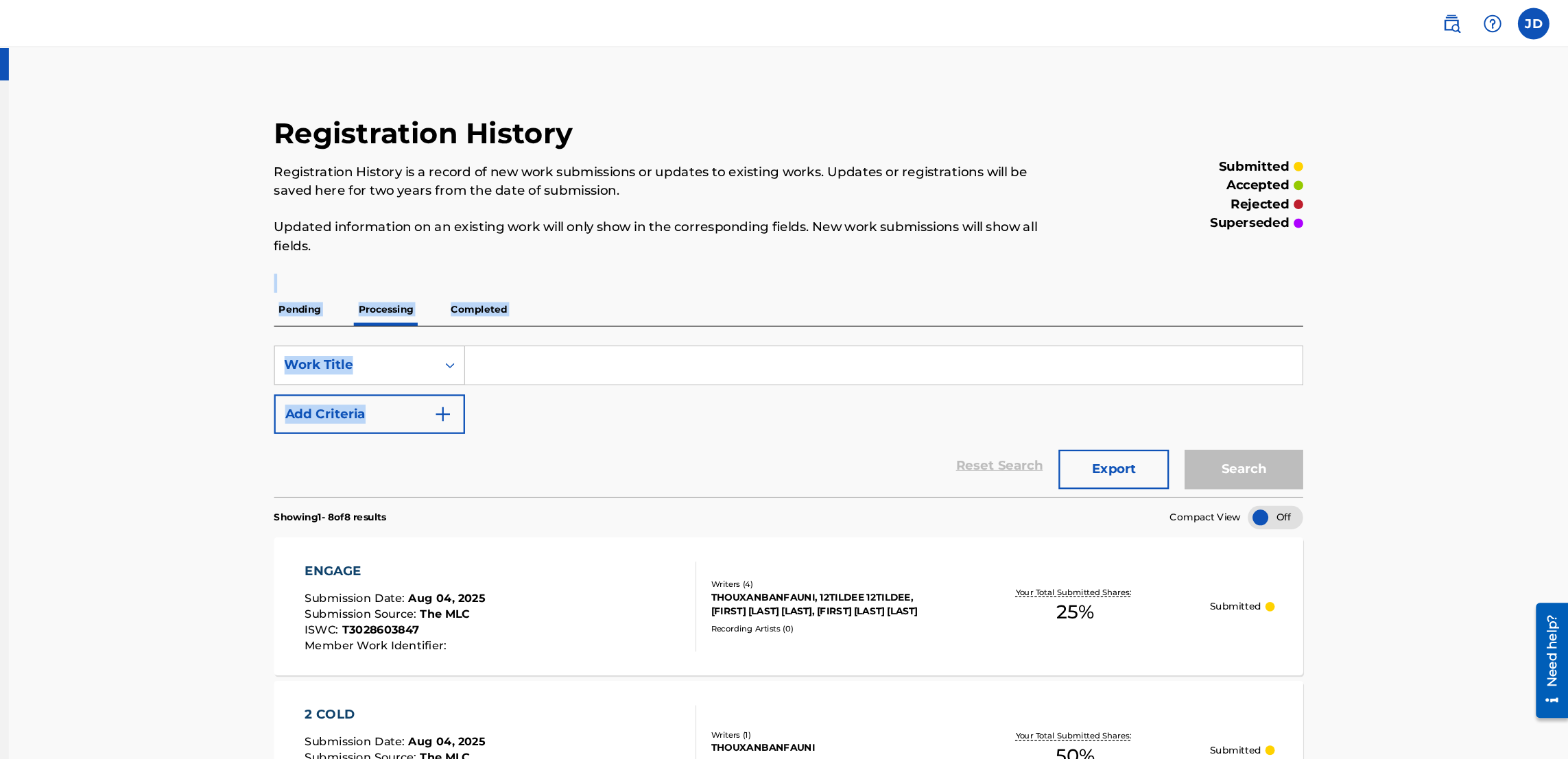 scroll, scrollTop: 0, scrollLeft: 0, axis: both 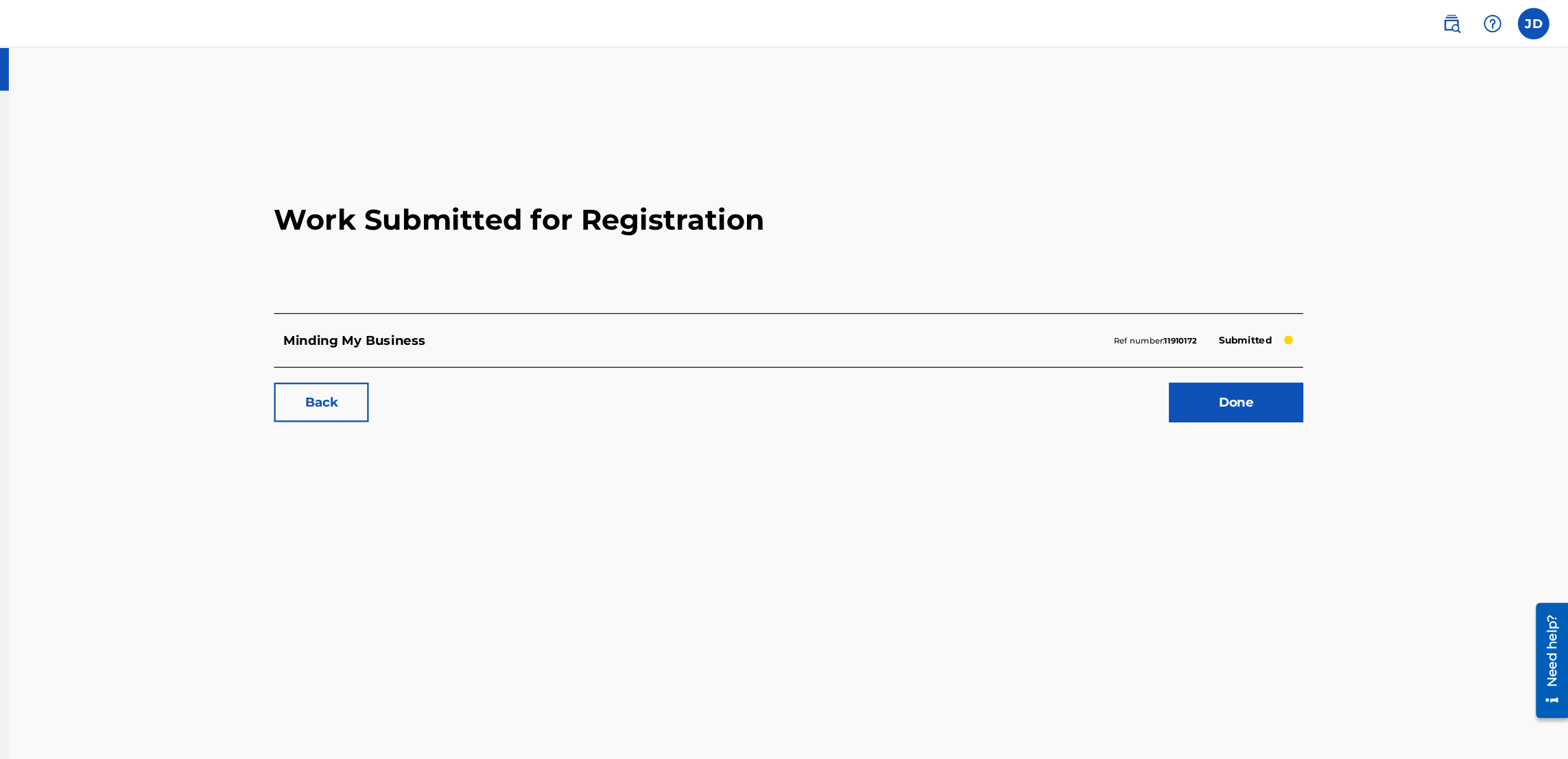 click on "Done" at bounding box center [1279, 350] 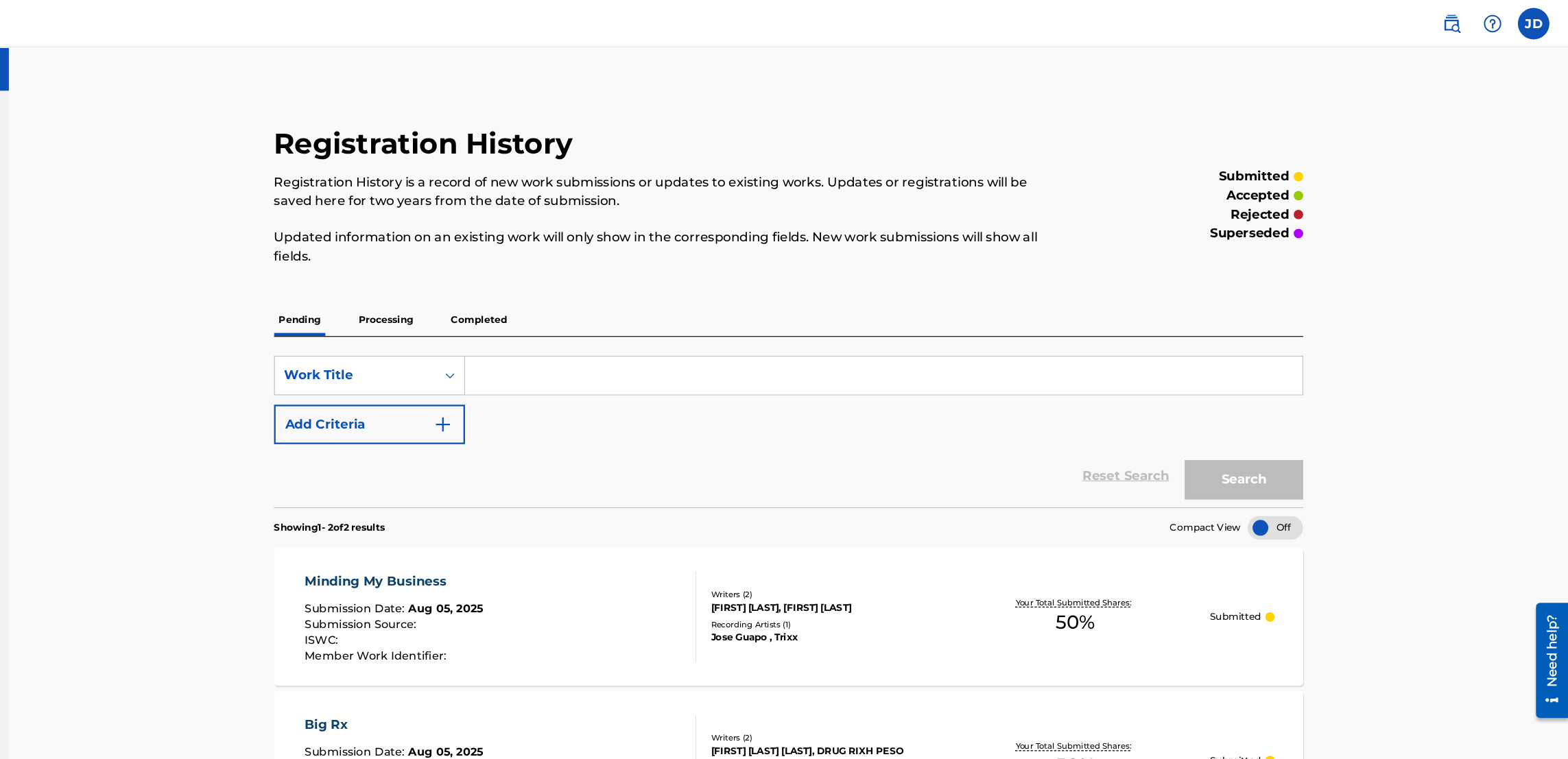 click on "Registration History Registration History is a record of new work submissions or updates to existing works. Updates or registrations will be saved here for two years from the date of submission. Updated information on an existing work will only show in the corresponding fields. New work submissions will show all fields." at bounding box center [787, 178] 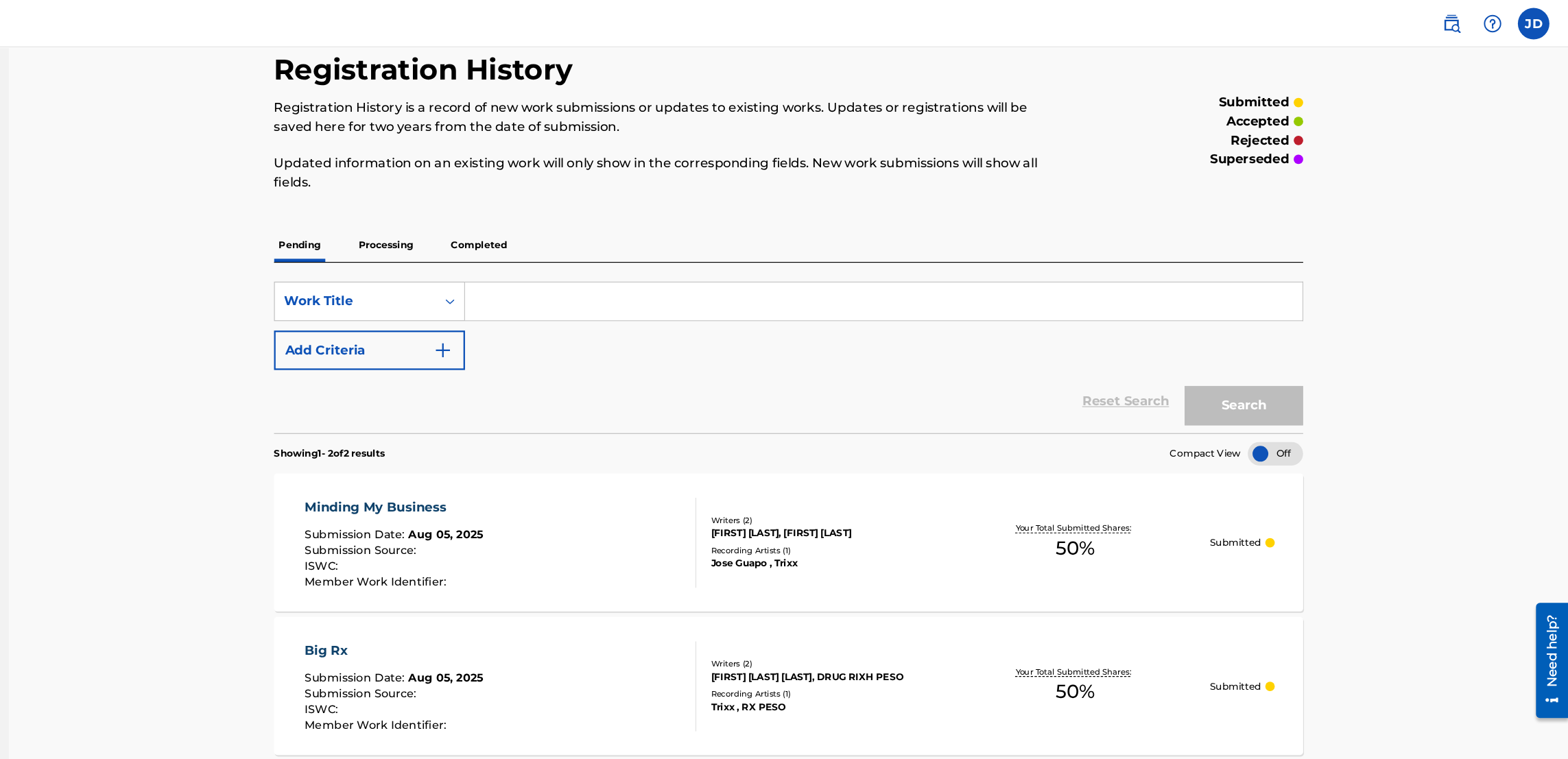 scroll, scrollTop: 0, scrollLeft: 0, axis: both 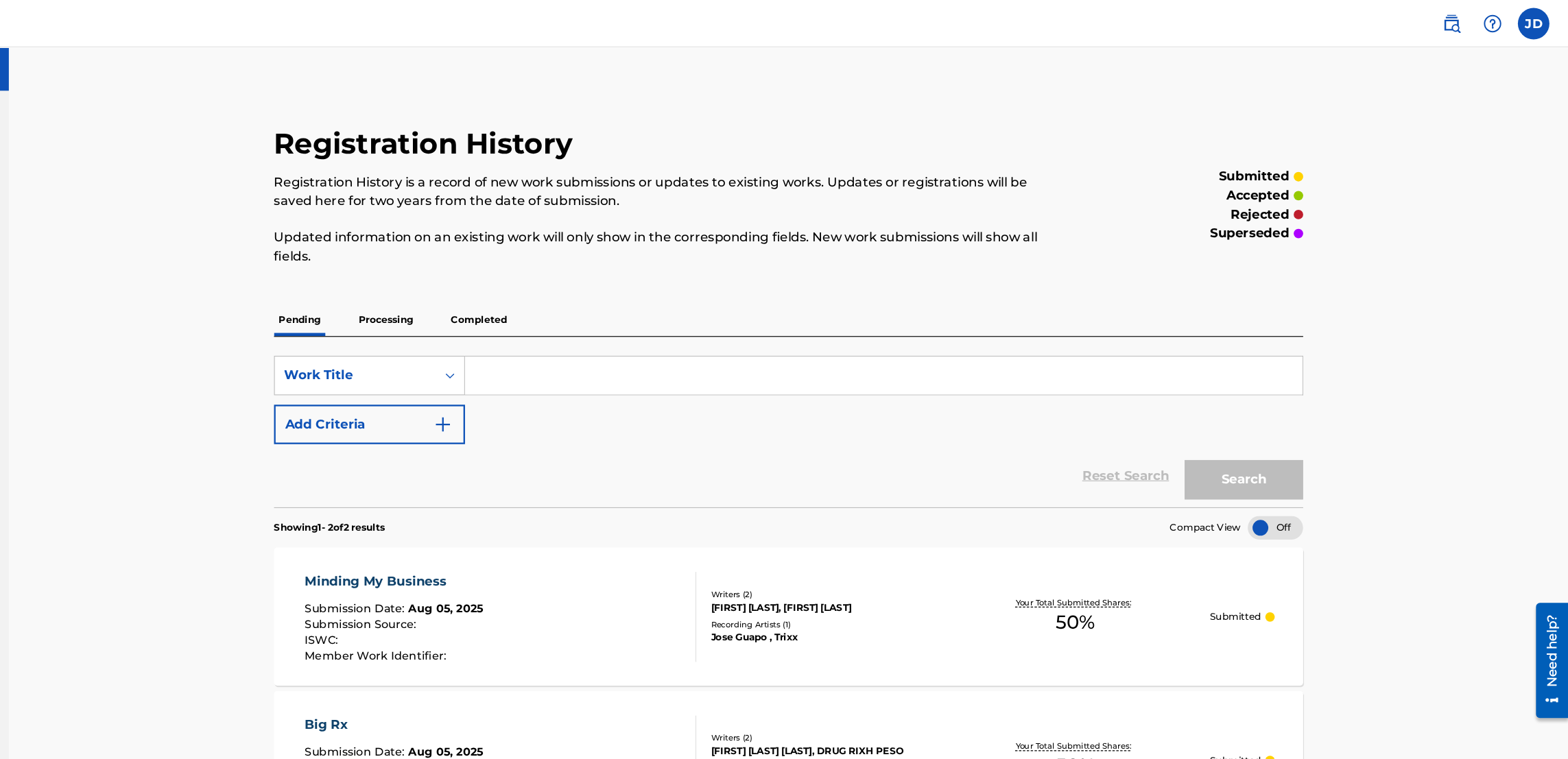 drag, startPoint x: 206, startPoint y: 65, endPoint x: 201, endPoint y: -12, distance: 77.16217 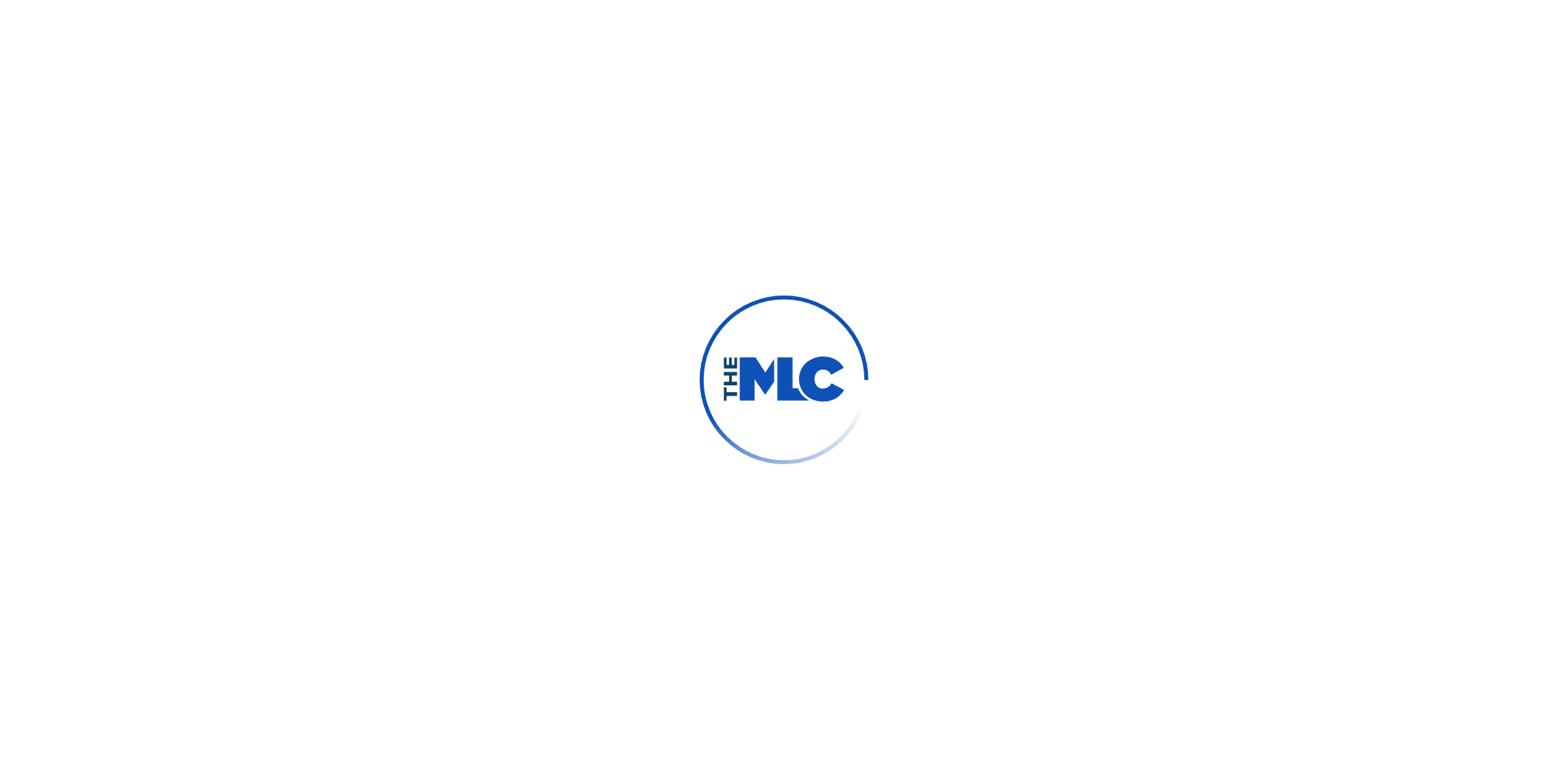 scroll, scrollTop: 0, scrollLeft: 0, axis: both 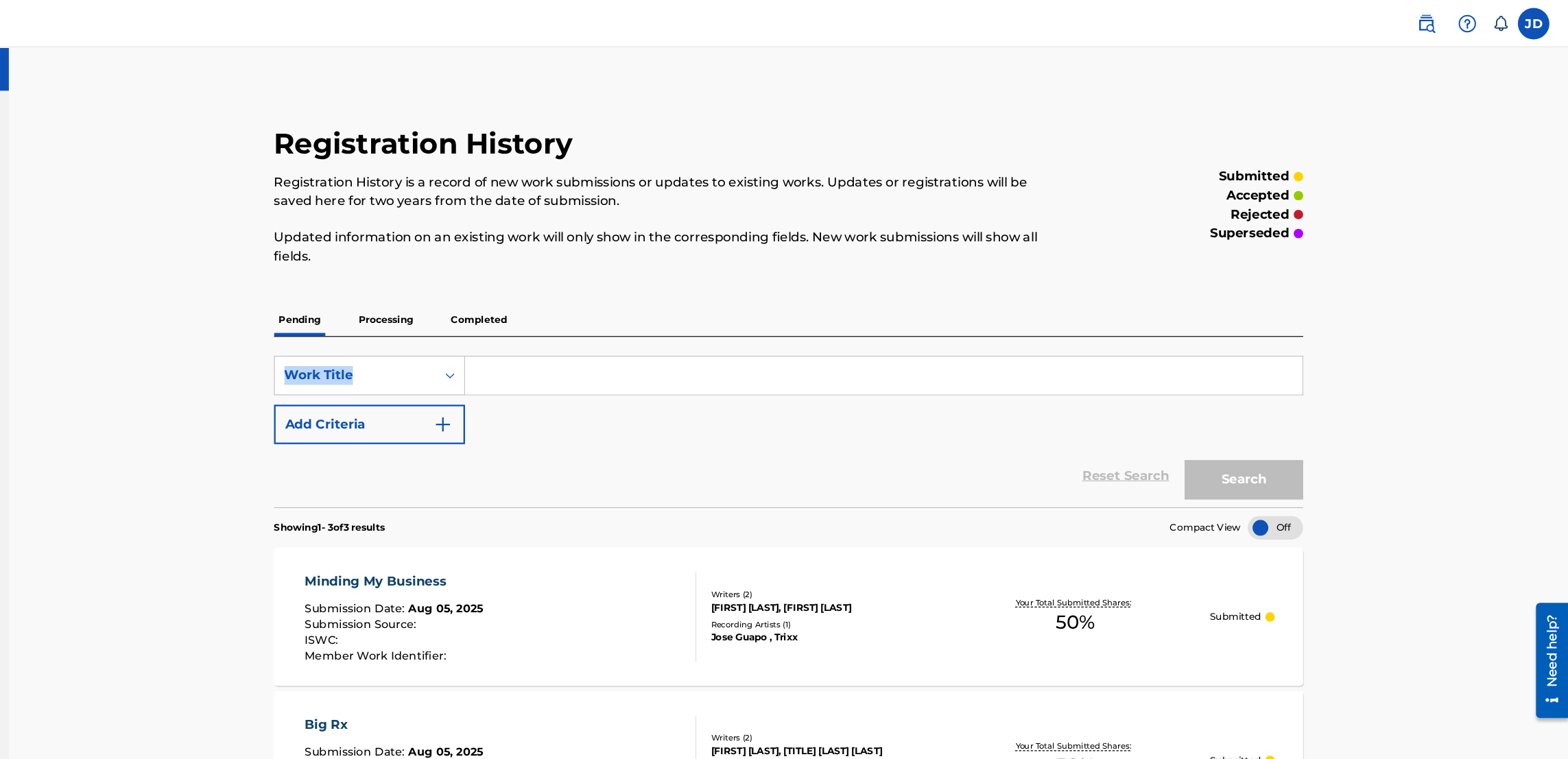 drag, startPoint x: 1565, startPoint y: 288, endPoint x: 1570, endPoint y: 340, distance: 52.23983 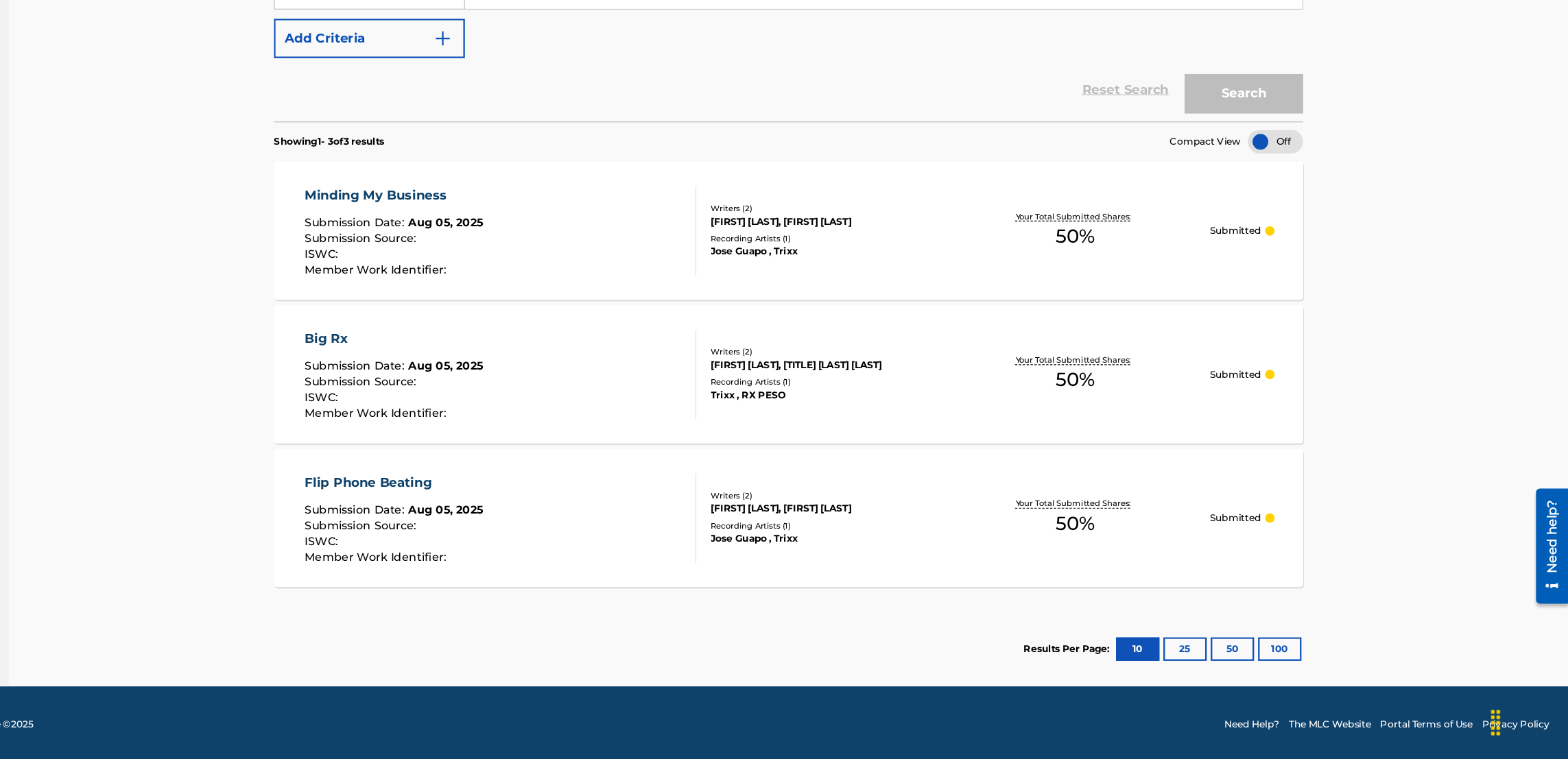 scroll, scrollTop: 239, scrollLeft: 0, axis: vertical 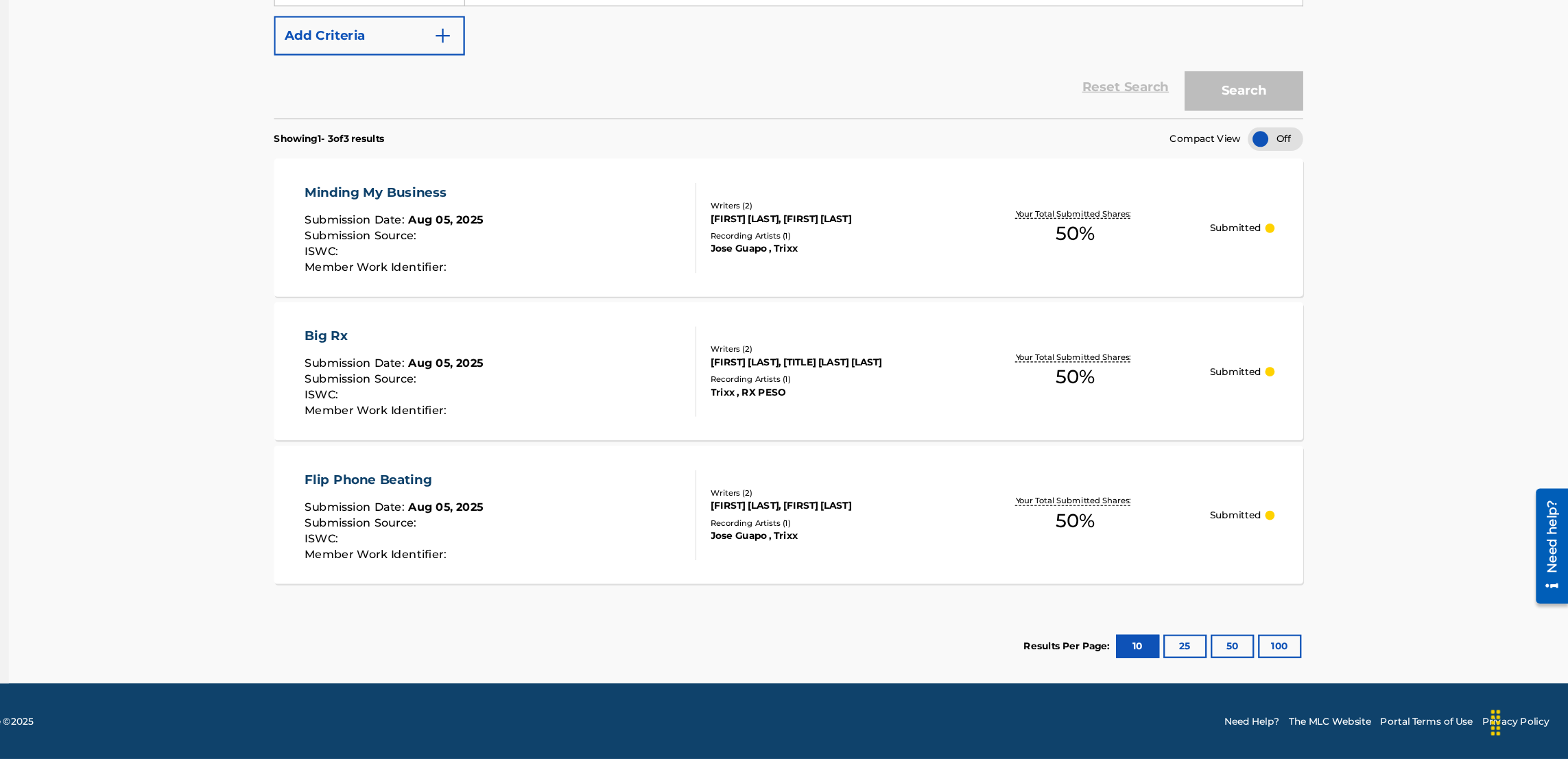 click on "The MLC Website" at bounding box center [1361, 726] 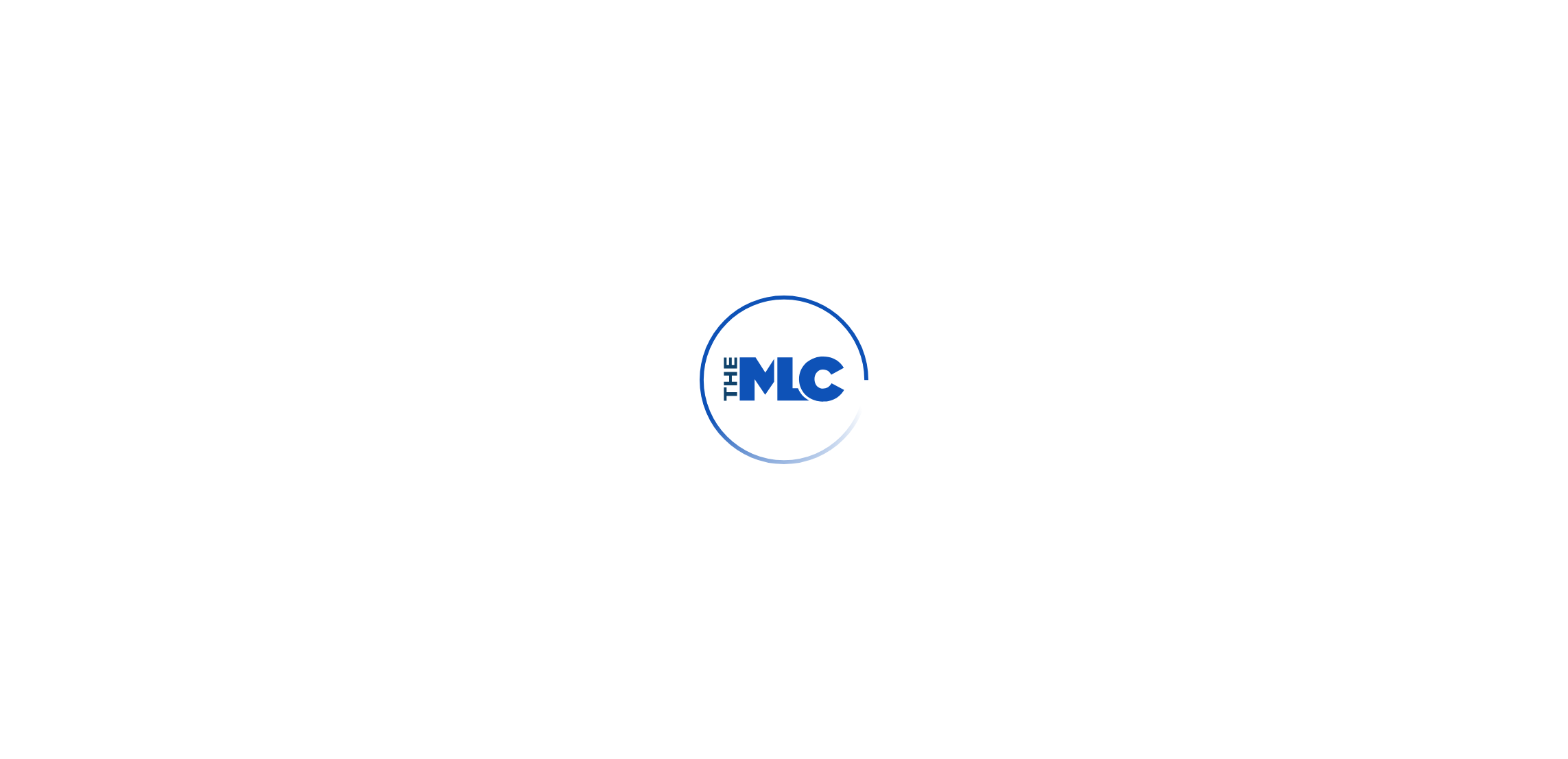 scroll, scrollTop: 0, scrollLeft: 0, axis: both 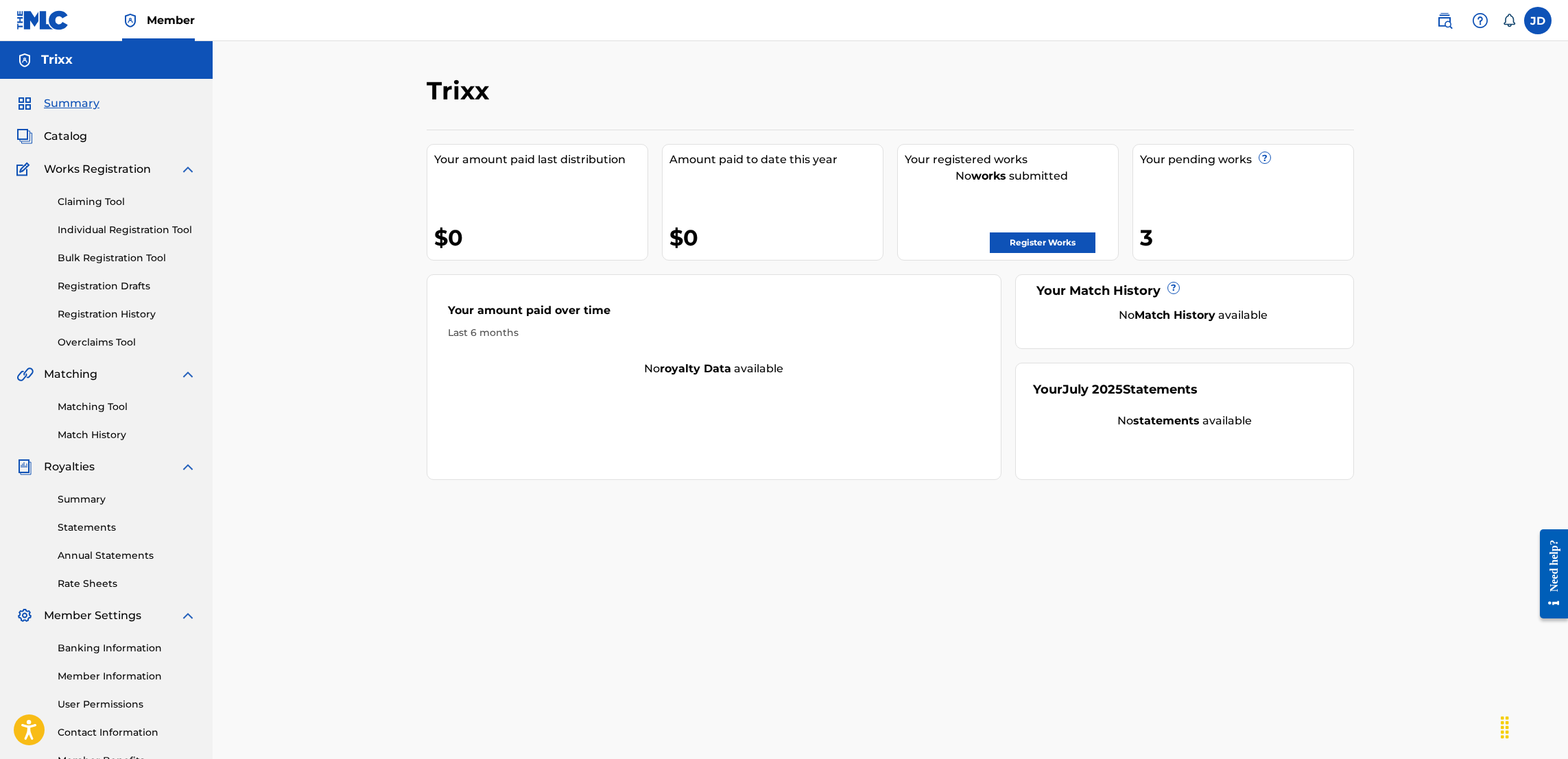 click on "Individual Registration Tool" at bounding box center [127, 230] 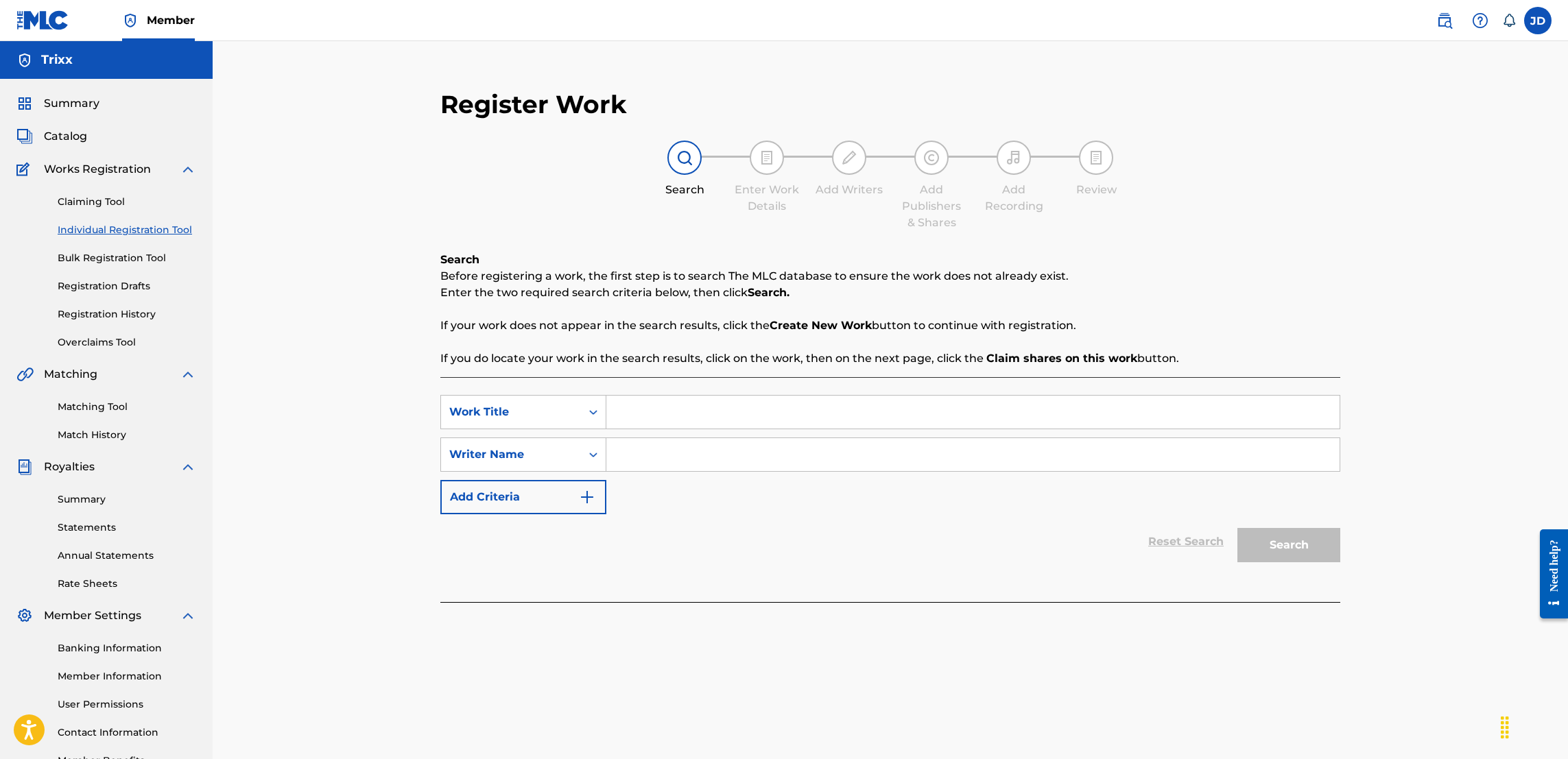 click at bounding box center (973, 412) 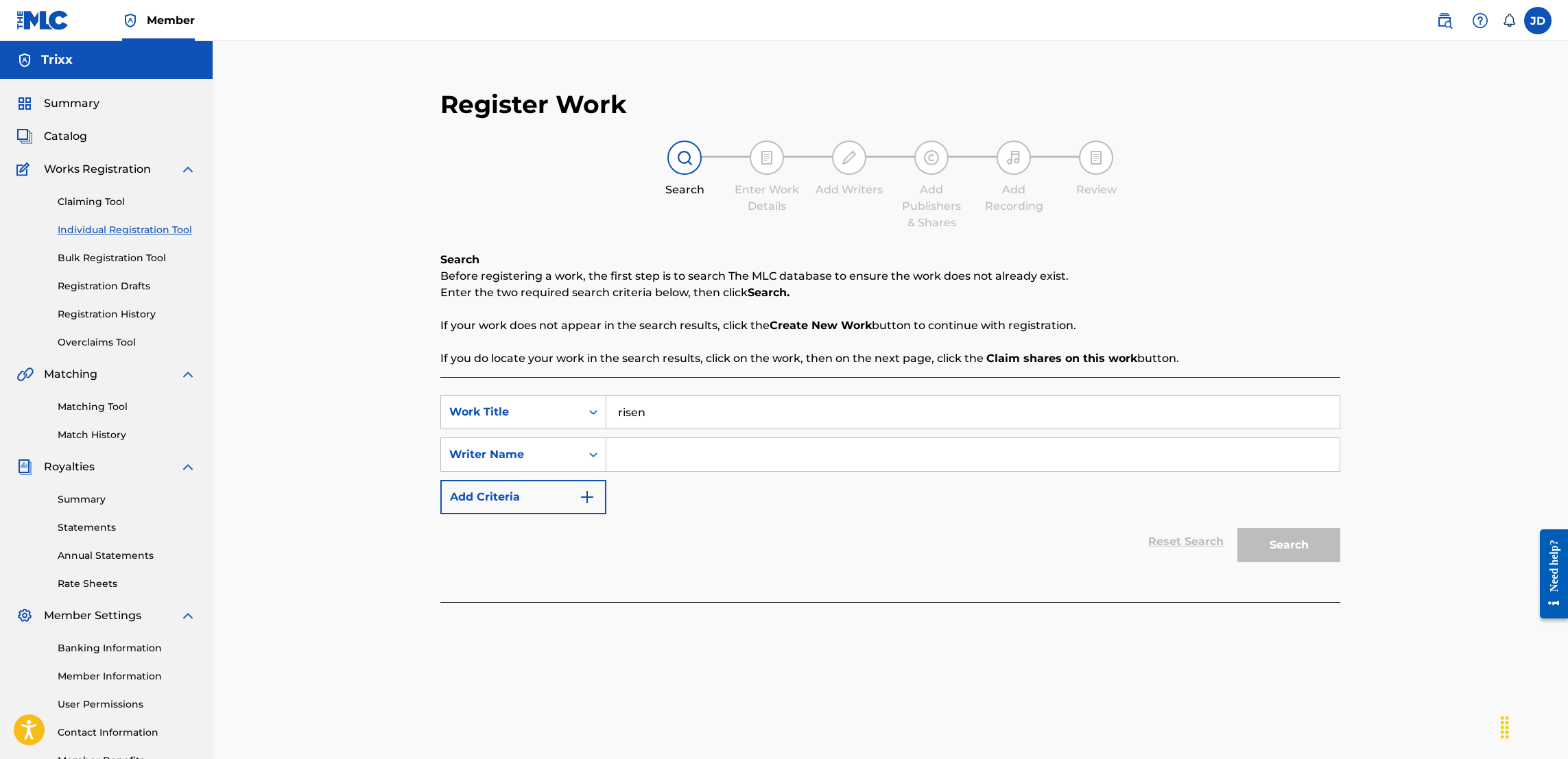 type on "risen" 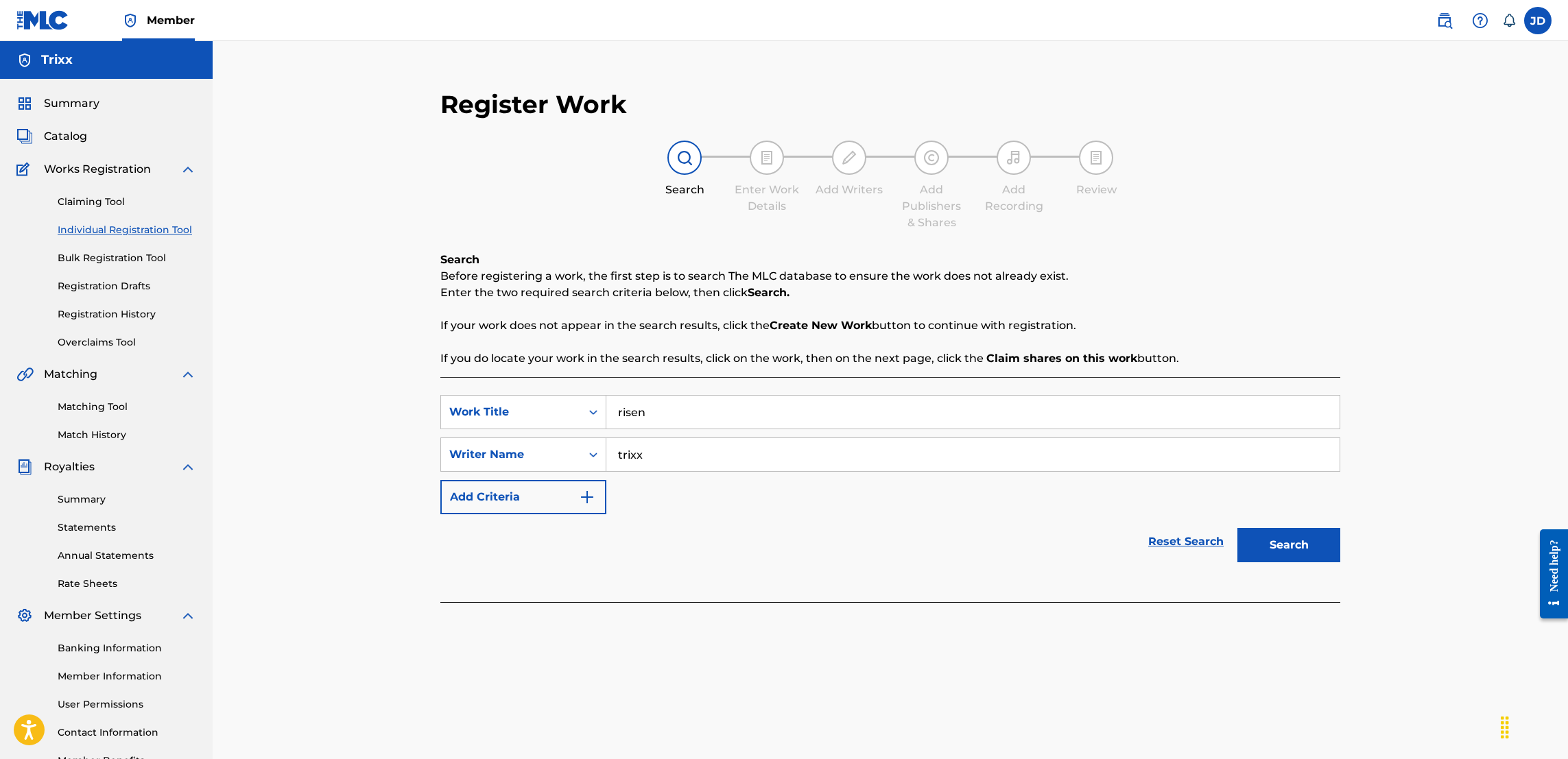 type on "trixx" 